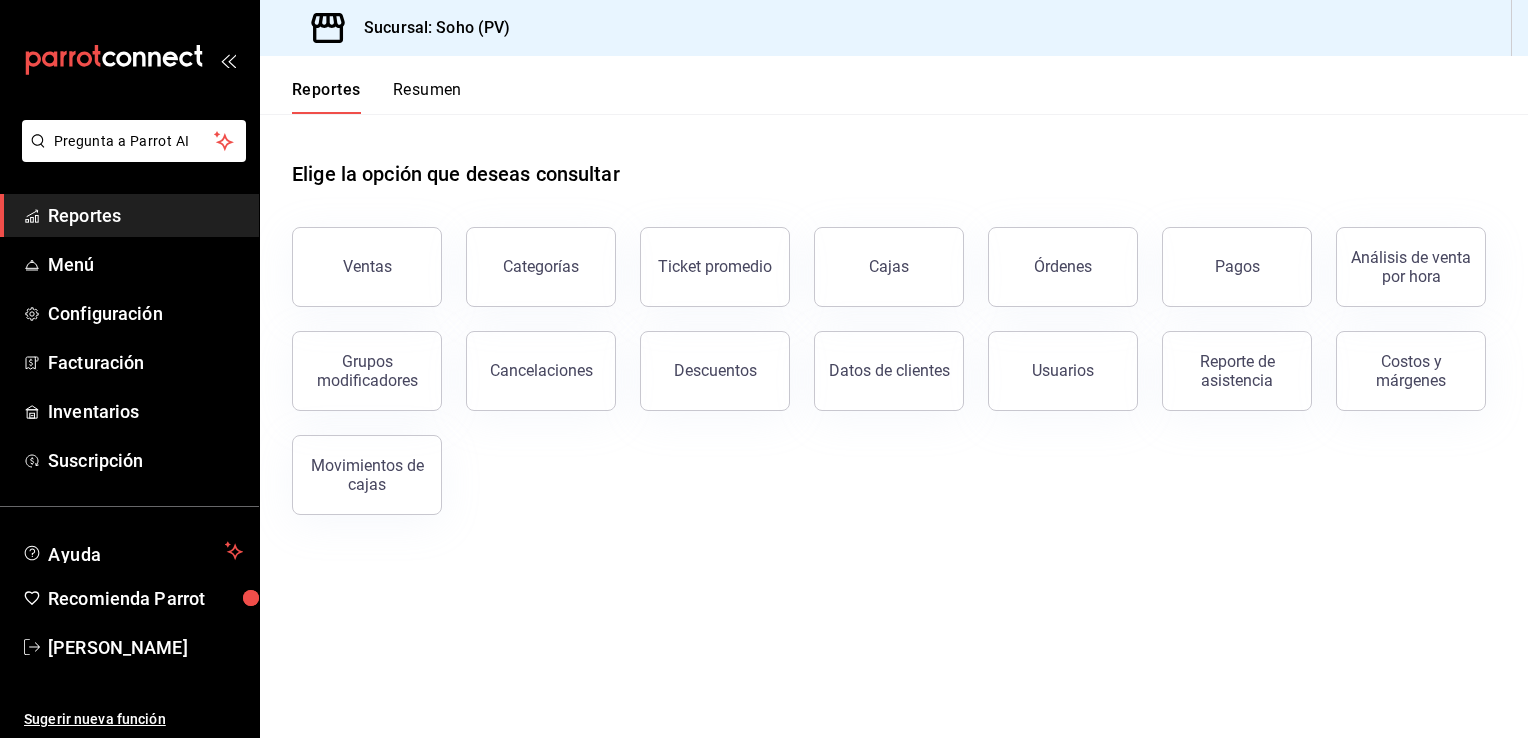 scroll, scrollTop: 0, scrollLeft: 0, axis: both 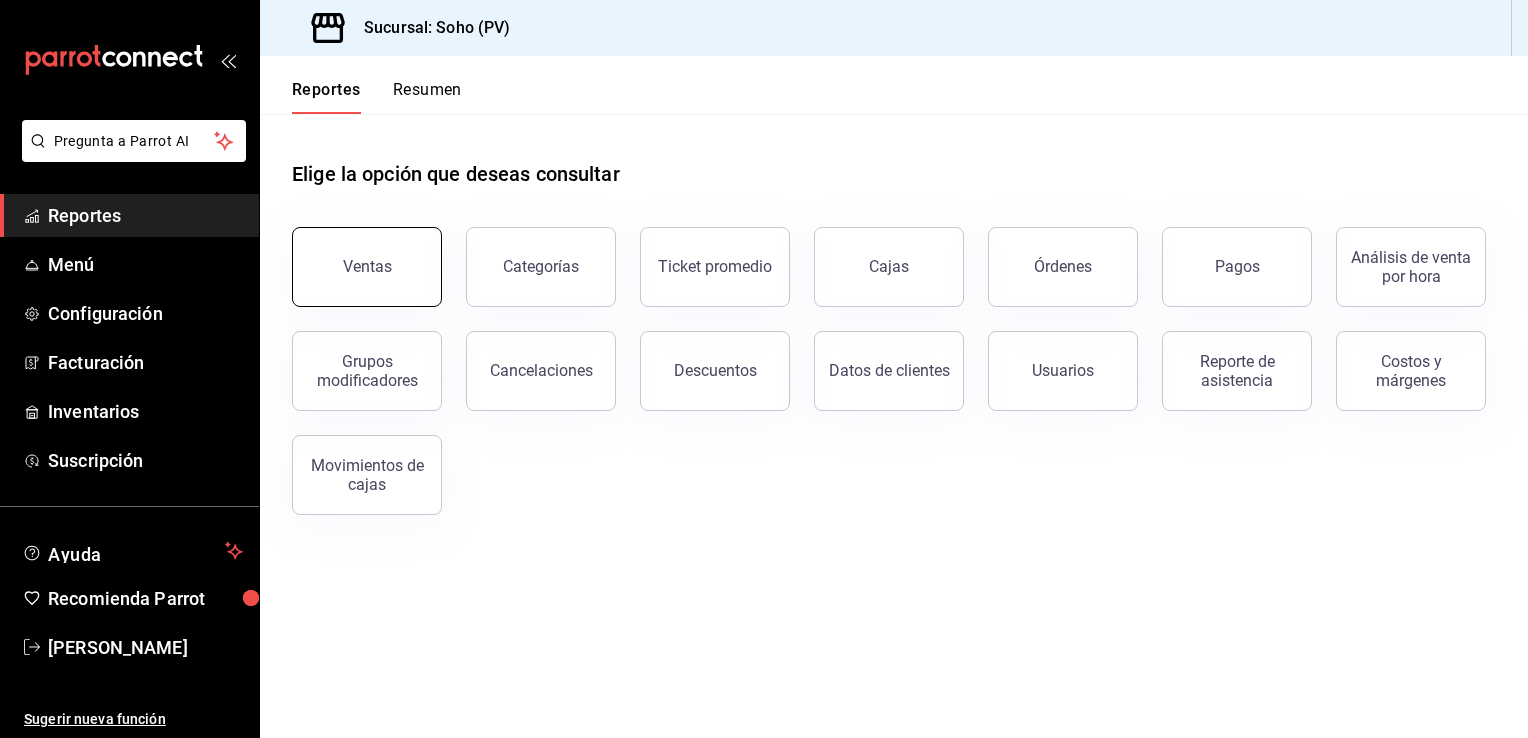 click on "Ventas" at bounding box center [367, 267] 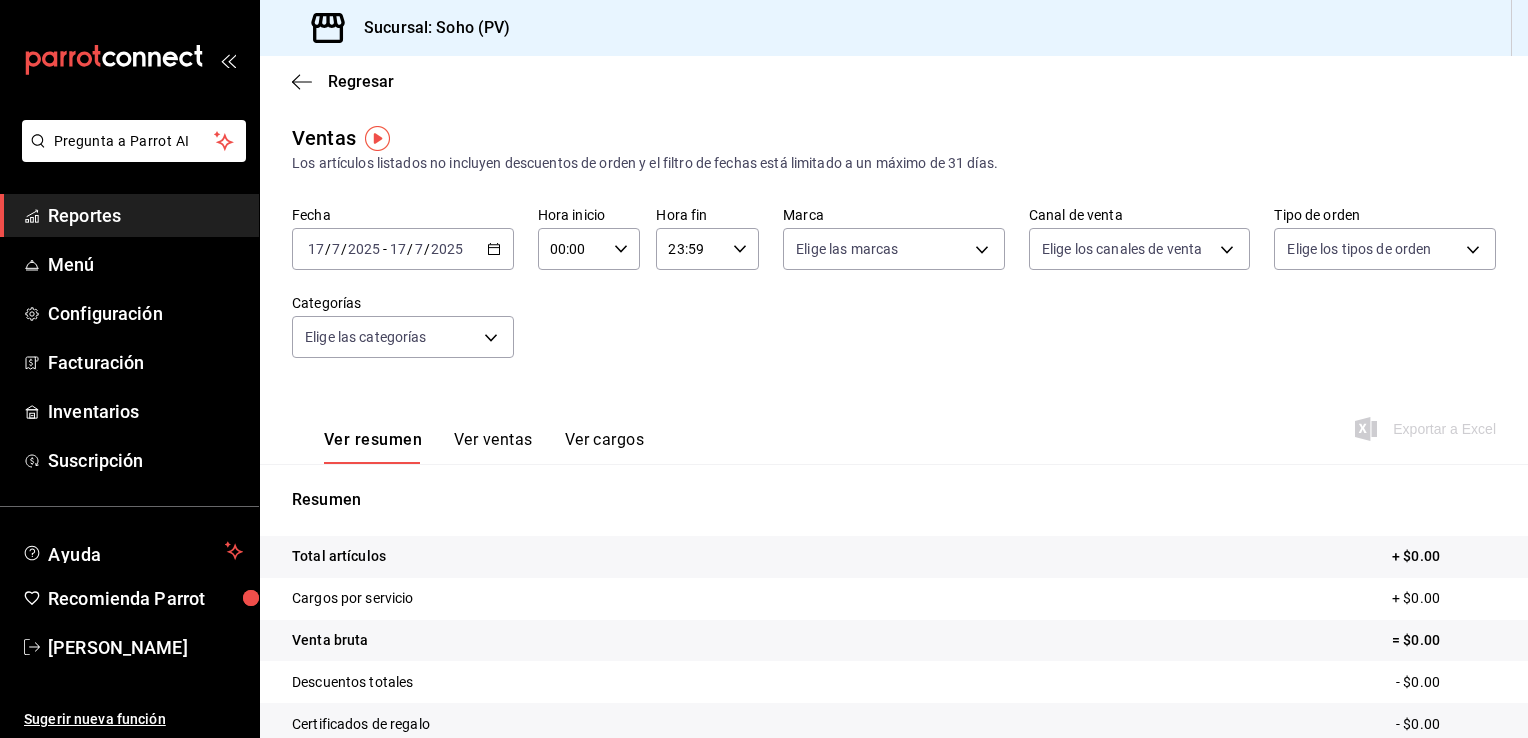 click on "[DATE] [DATE] - [DATE] [DATE]" at bounding box center (403, 249) 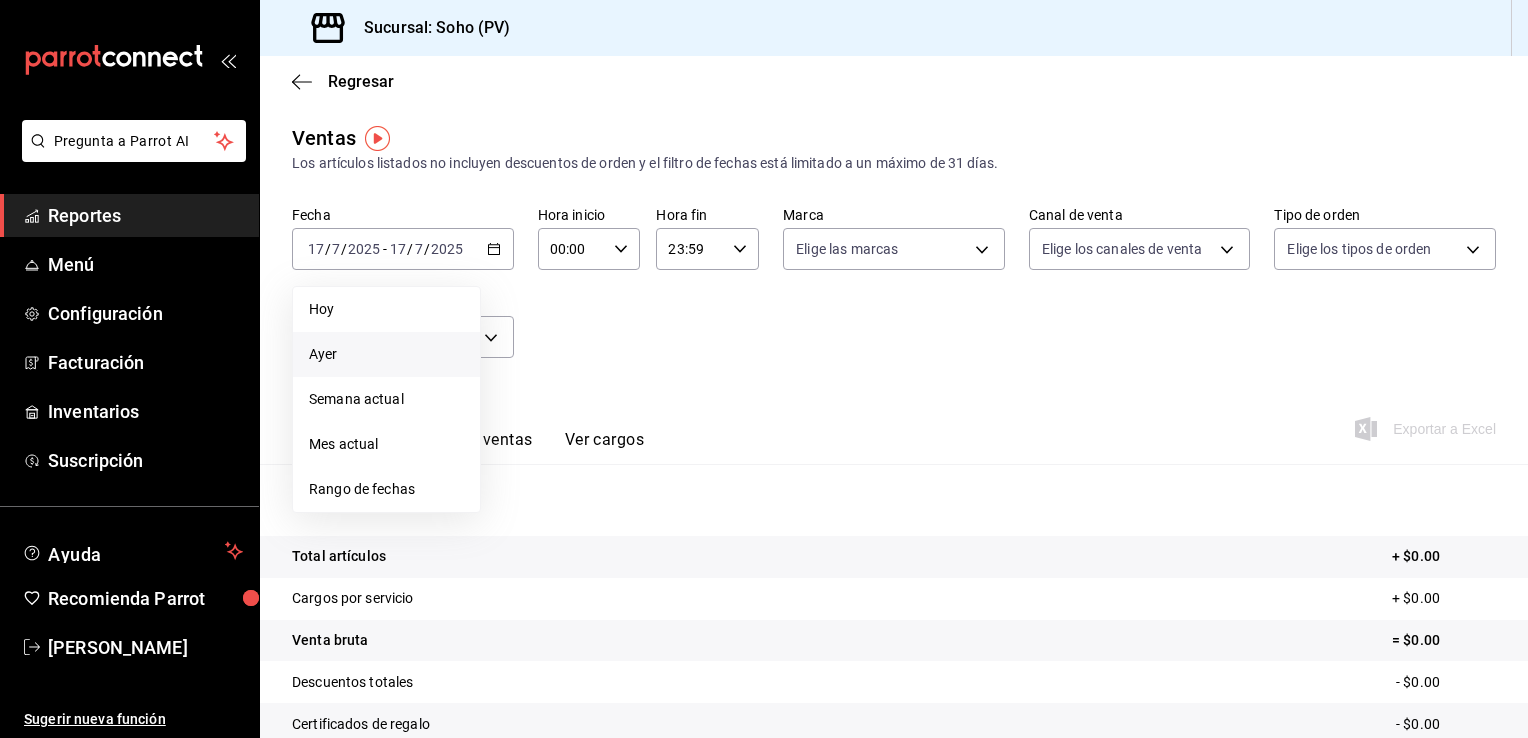 click on "Ayer" at bounding box center [386, 354] 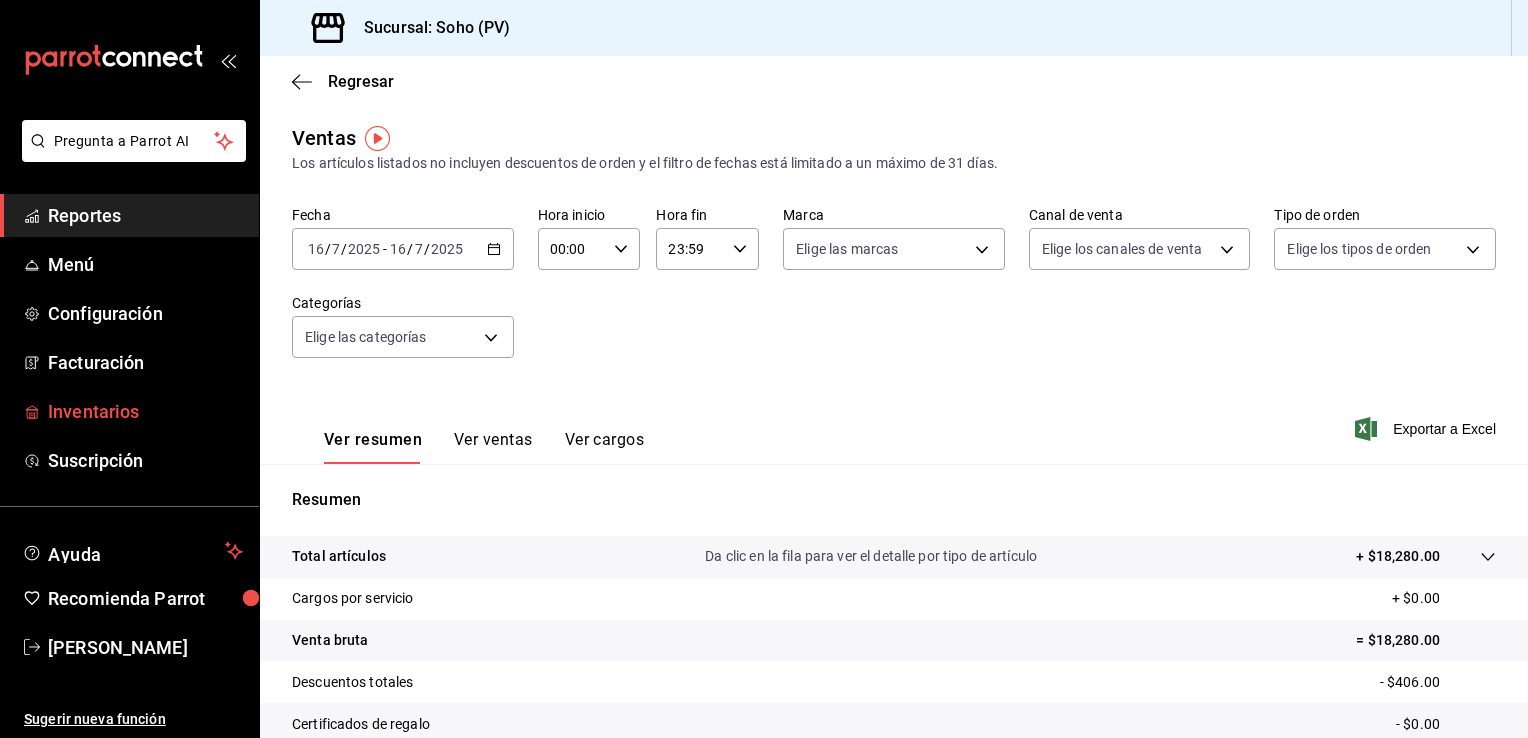 click on "Inventarios" at bounding box center [145, 411] 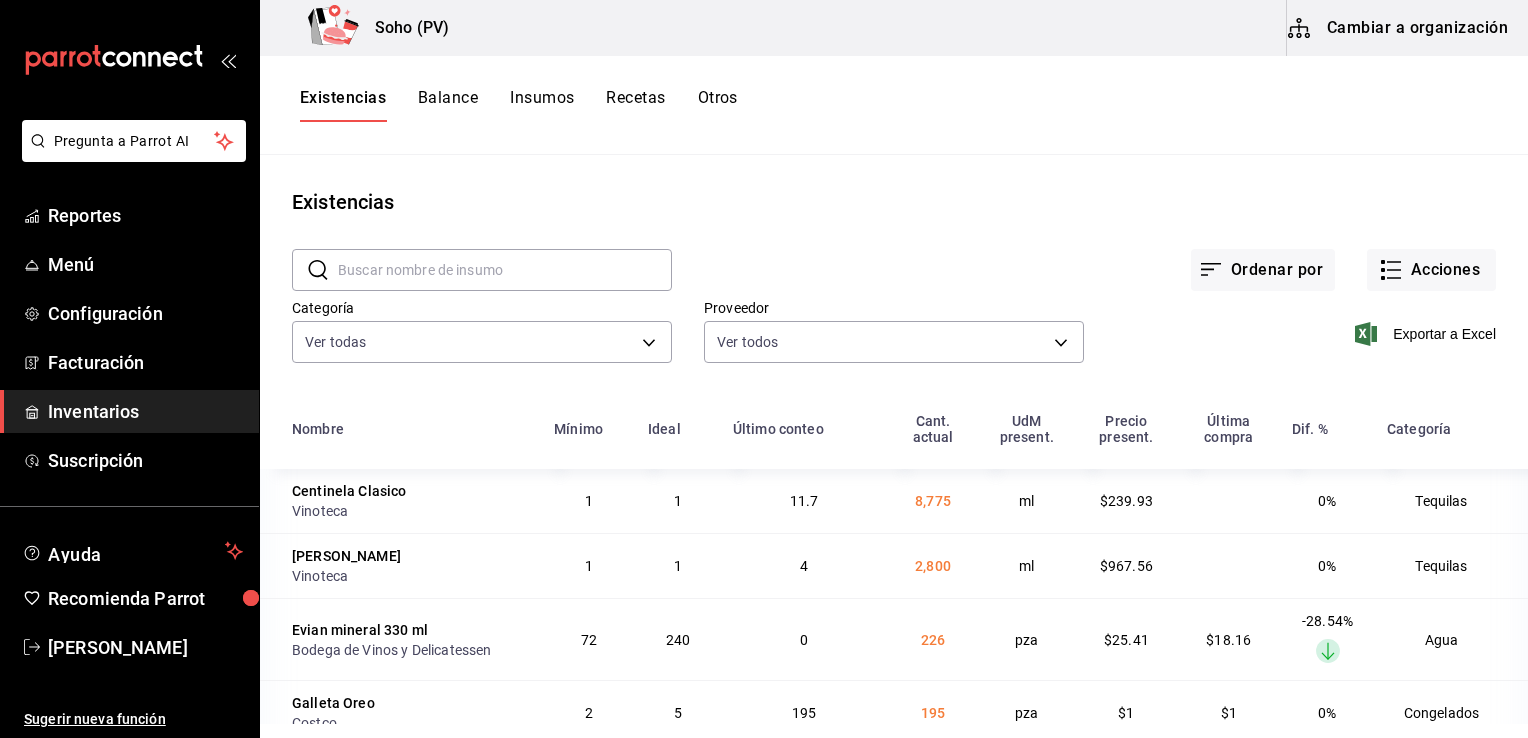 click on "Inventarios" at bounding box center [145, 411] 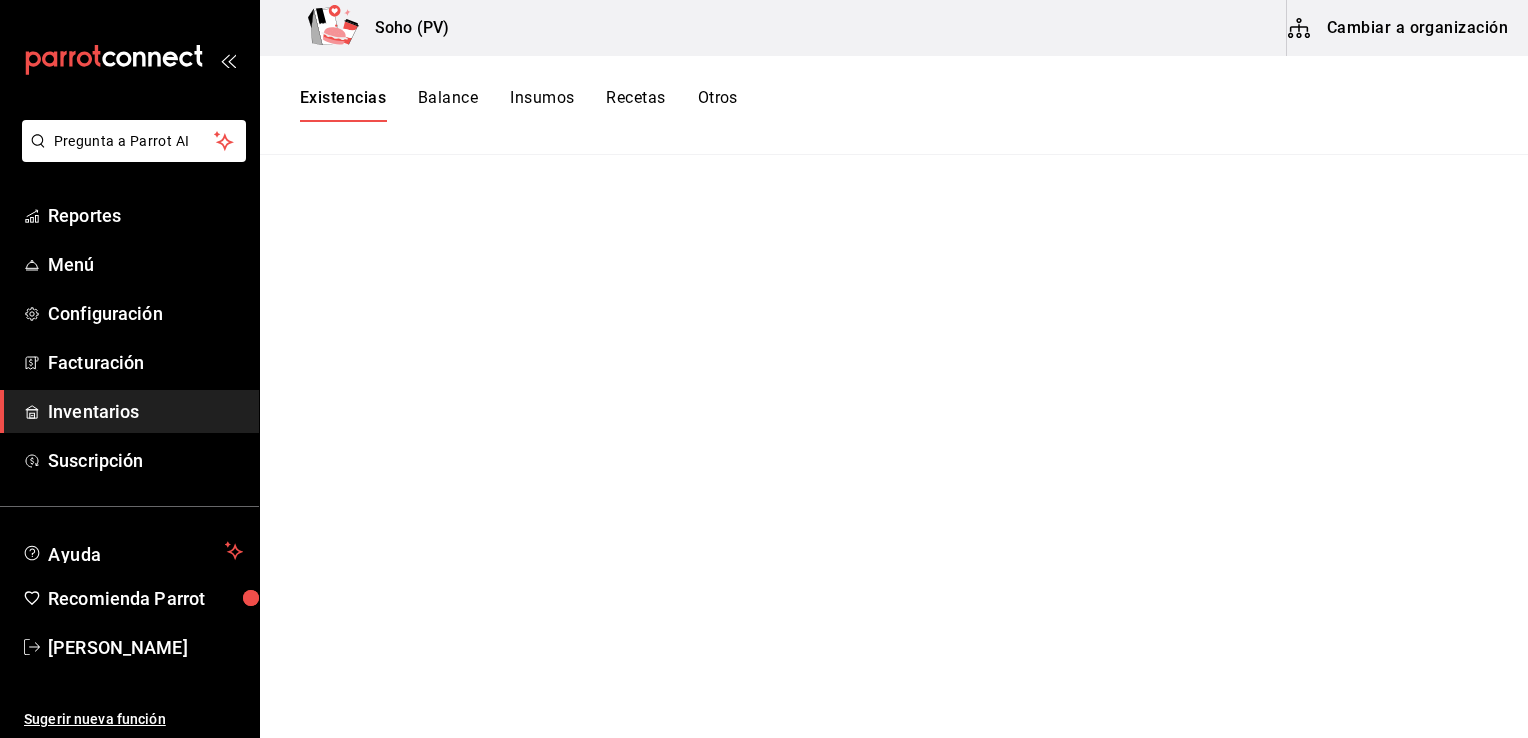 click on "Existencias" at bounding box center (343, 105) 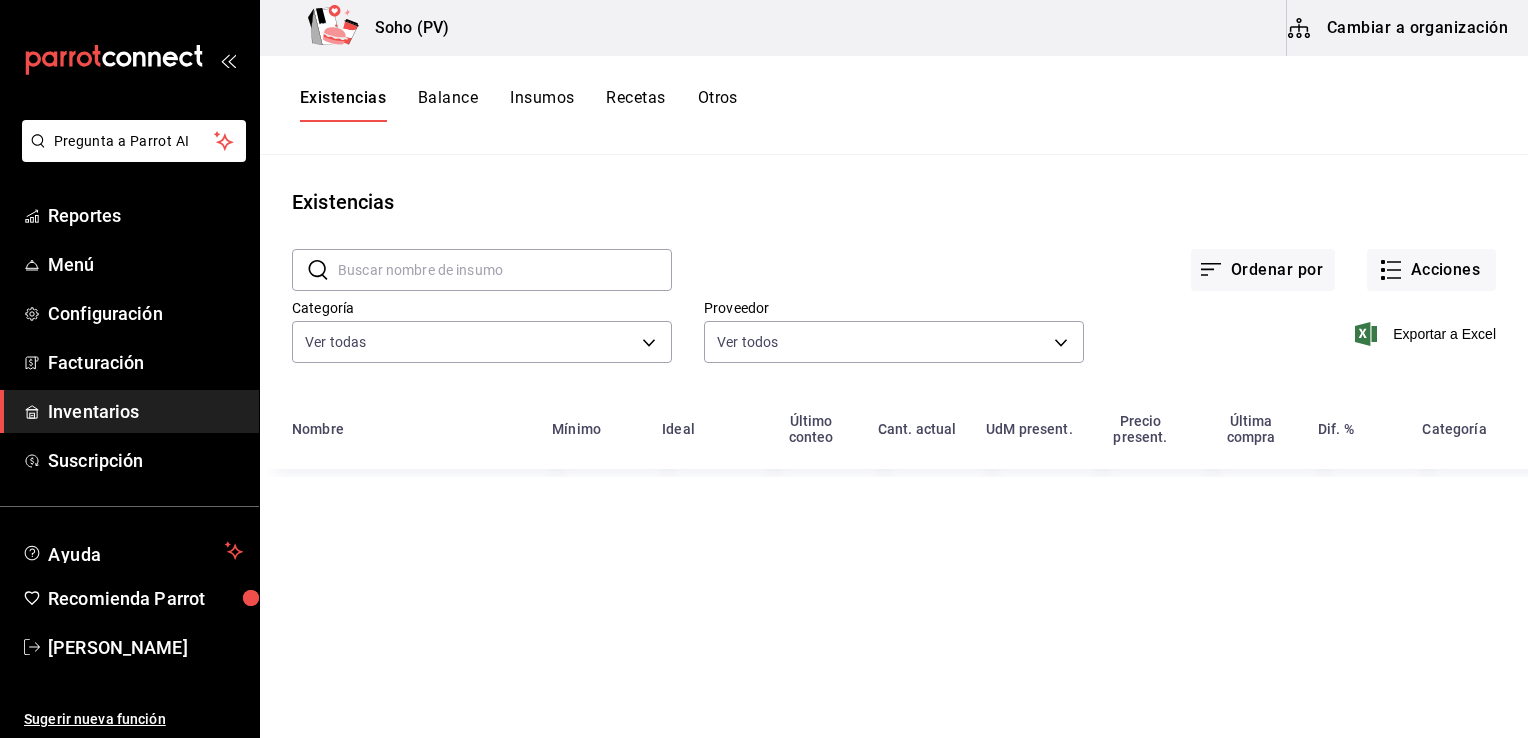 click on "Existencias" at bounding box center [343, 105] 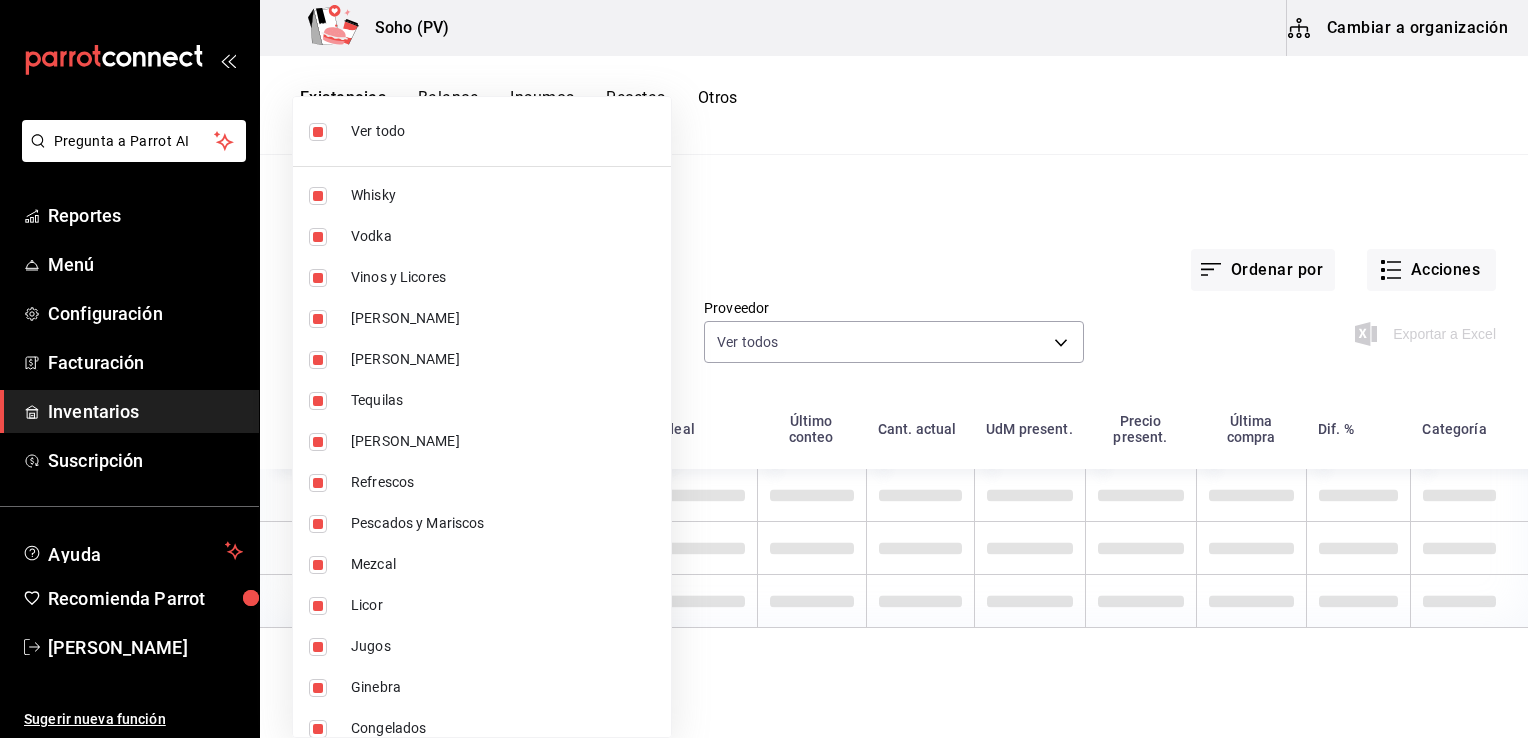click on "Pregunta a Parrot AI Reportes   Menú   Configuración   Facturación   Inventarios   Suscripción   Ayuda Recomienda Parrot   Jose Alejandro Villa Zavala   Sugerir nueva función   Soho (PV) Cambiar a organización Existencias Balance Insumos Recetas Otros Existencias ​ ​ Ordenar por Acciones Categoría Ver todas 3f6e633e-ee3e-4bbd-96f3-e704616316e5,3581768e-2b26-4ecd-a933-8edf4454982f,ca73fdc7-5844-4e34-a716-8855119e16ed,9c595ae6-b6d2-4698-8652-92ea8f1b96a7,c75d96b9-310b-4c6f-81c2-64590127d888,cd5a2d3d-425e-4fe0-b018-16e9a4093de8,529b13dc-60b3-4c83-bb99-77498337cb97,807cfd84-bb9f-4962-8be8-266d2855c152,d504ab49-17ad-4072-9b31-7e53b55b8890,7f7fdf8b-cc7d-40f5-91d3-aa74e20e31f1,6ac9d8e8-1ede-4632-965e-3128bd714b2b,7511173c-7944-40d6-b654-45a2f1c5bf92,2aaec5eb-50e2-4fc5-b049-3f6cf01e1a01,493ff6d8-58df-449b-8bb9-456ec6f85400,00f472c5-4a26-4e86-ba47-1bafe166b682,f4722162-5afc-408c-985b-fd1ba01a86f8,baccbc0b-939b-41cc-afac-435a6a72931a,4727cad1-21af-4f17-b632-d1003abb6226,23ef0417-c277-4f2f-a458-5567c86885b8" at bounding box center [764, 362] 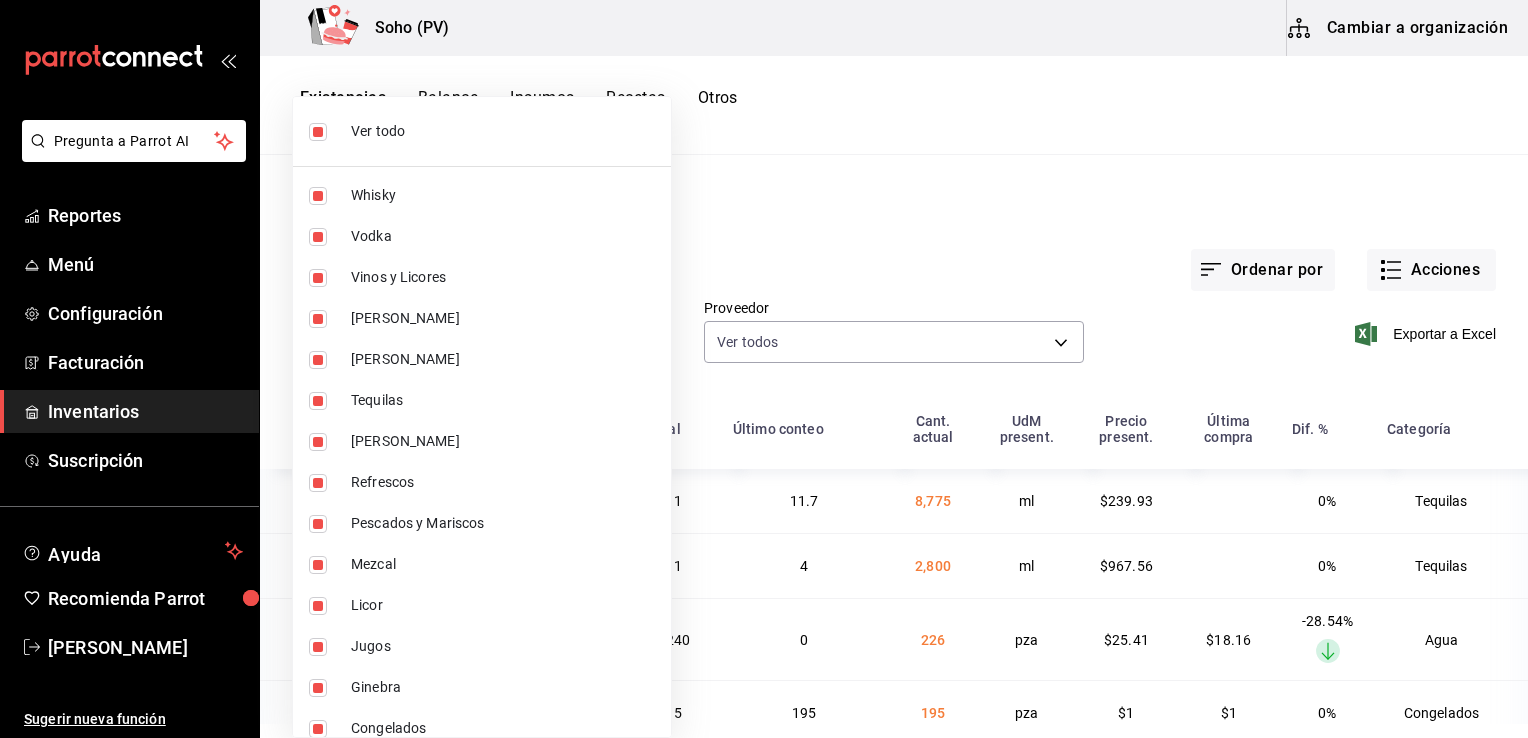 click on "Ver todo" at bounding box center (503, 131) 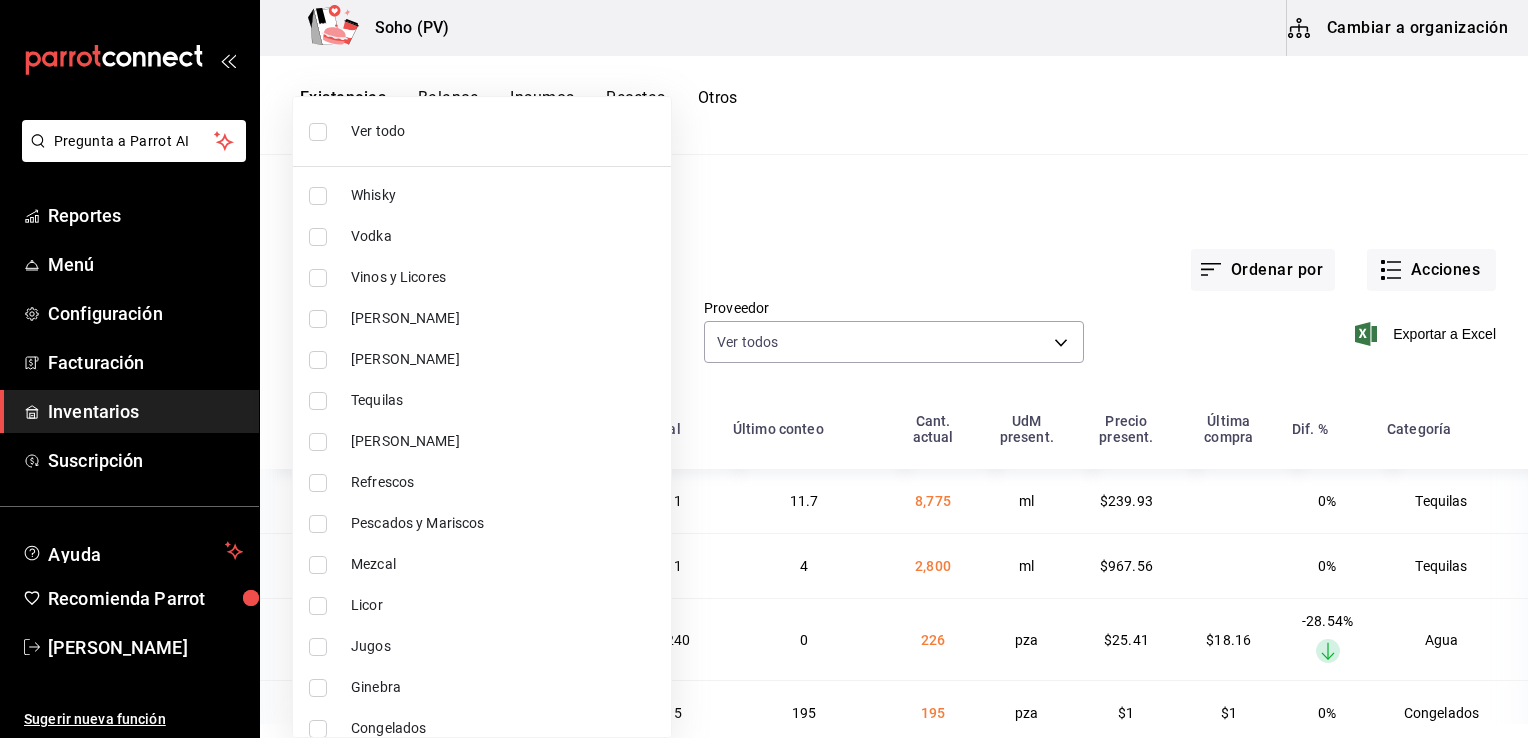 click on "Pescados y Mariscos" at bounding box center (503, 523) 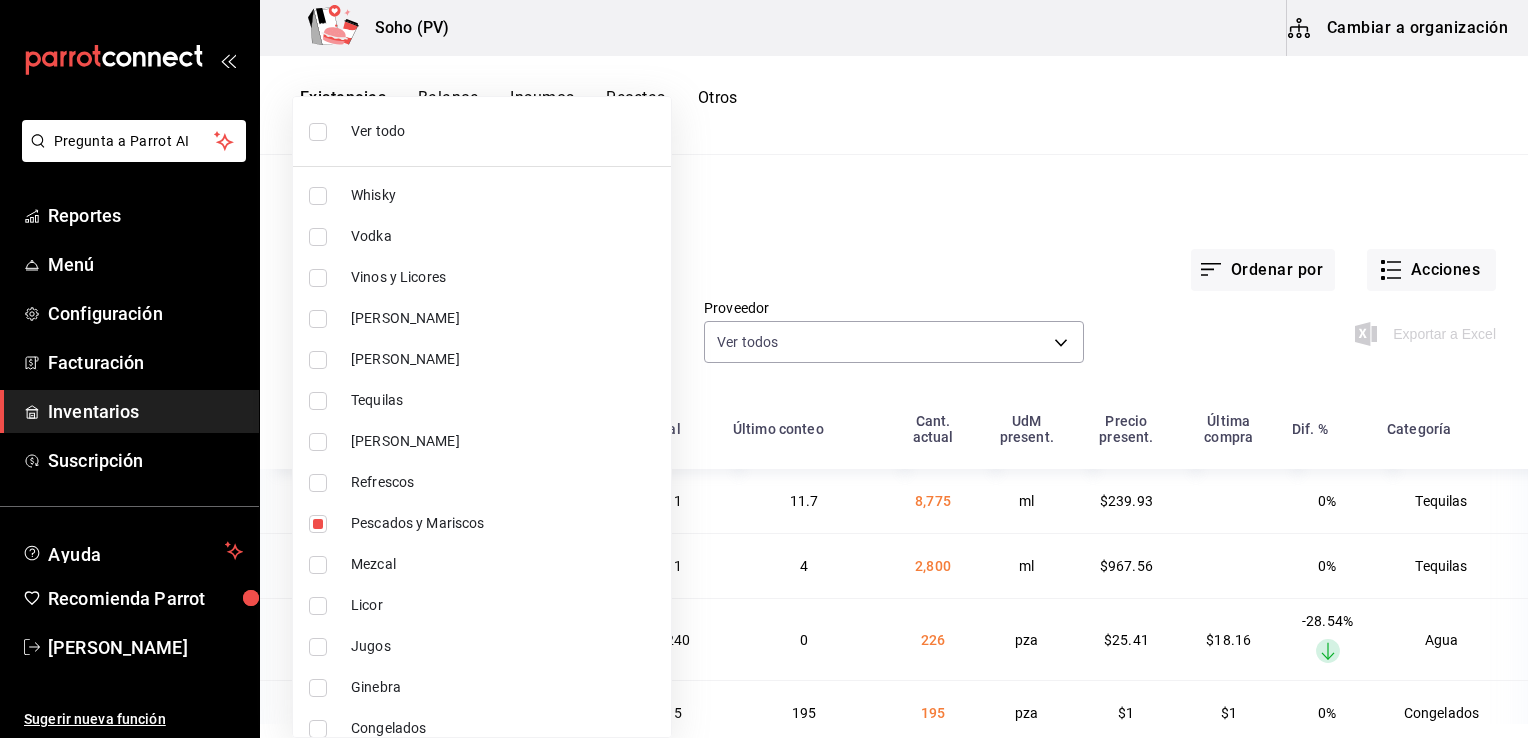click on "Congelados" at bounding box center (503, 728) 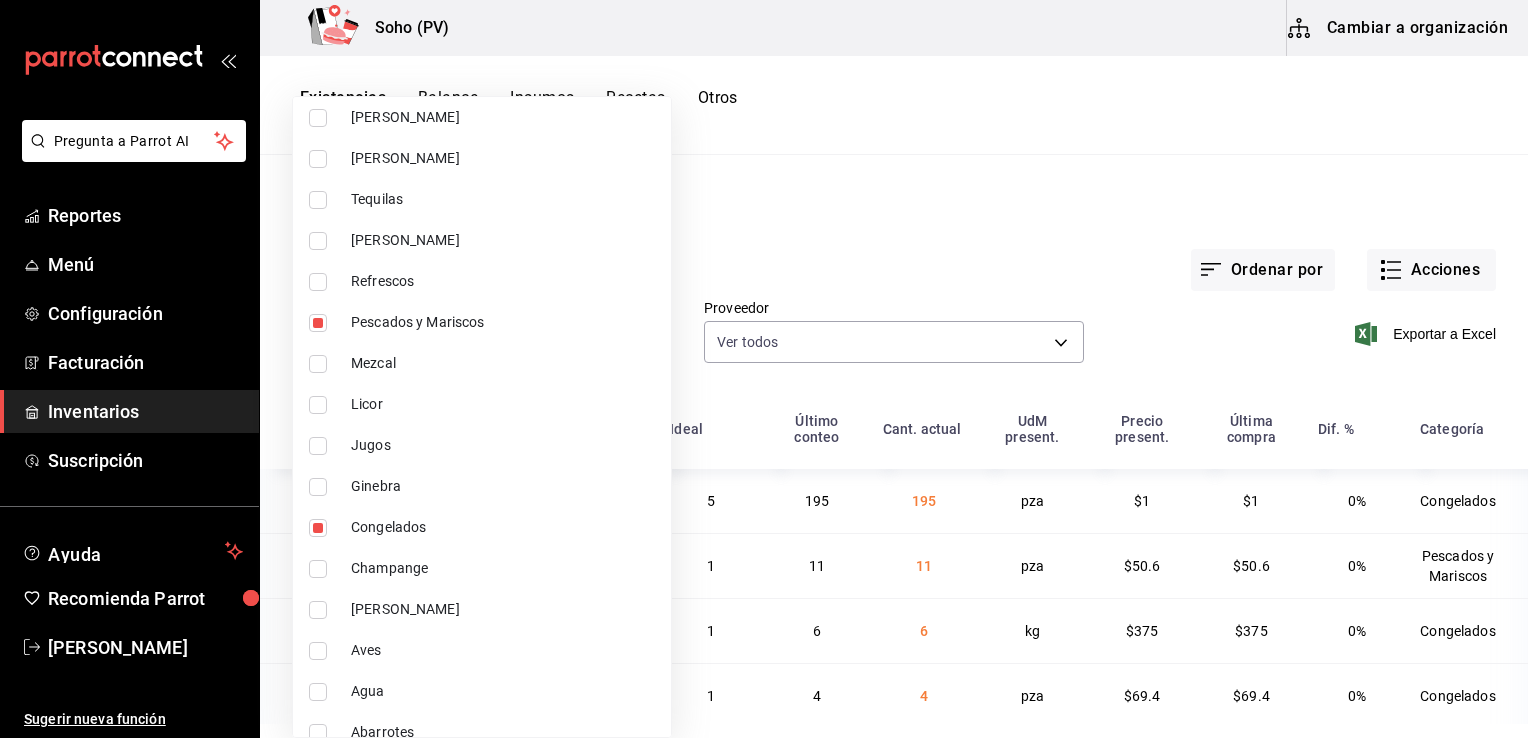 scroll, scrollTop: 224, scrollLeft: 0, axis: vertical 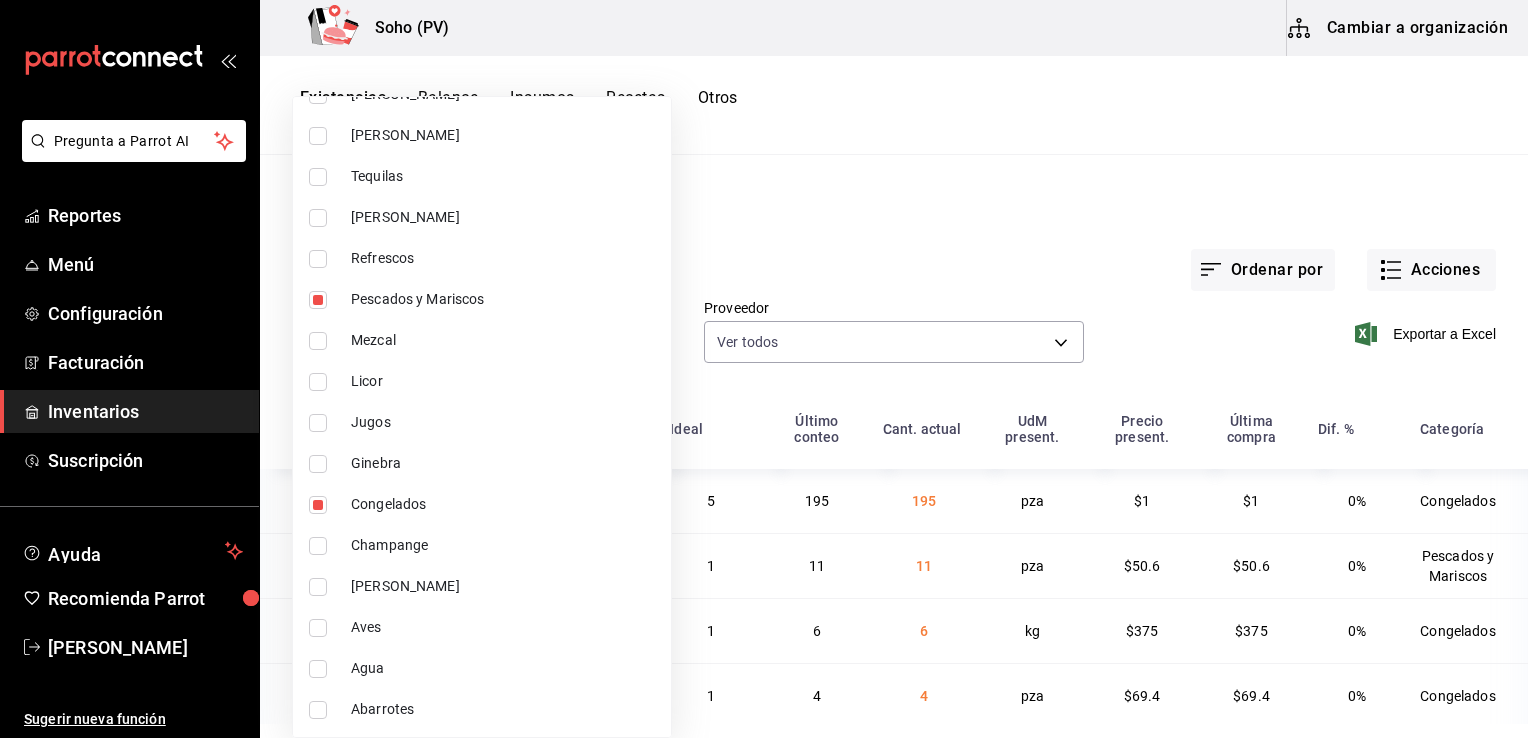 click on "[PERSON_NAME]" at bounding box center [503, 586] 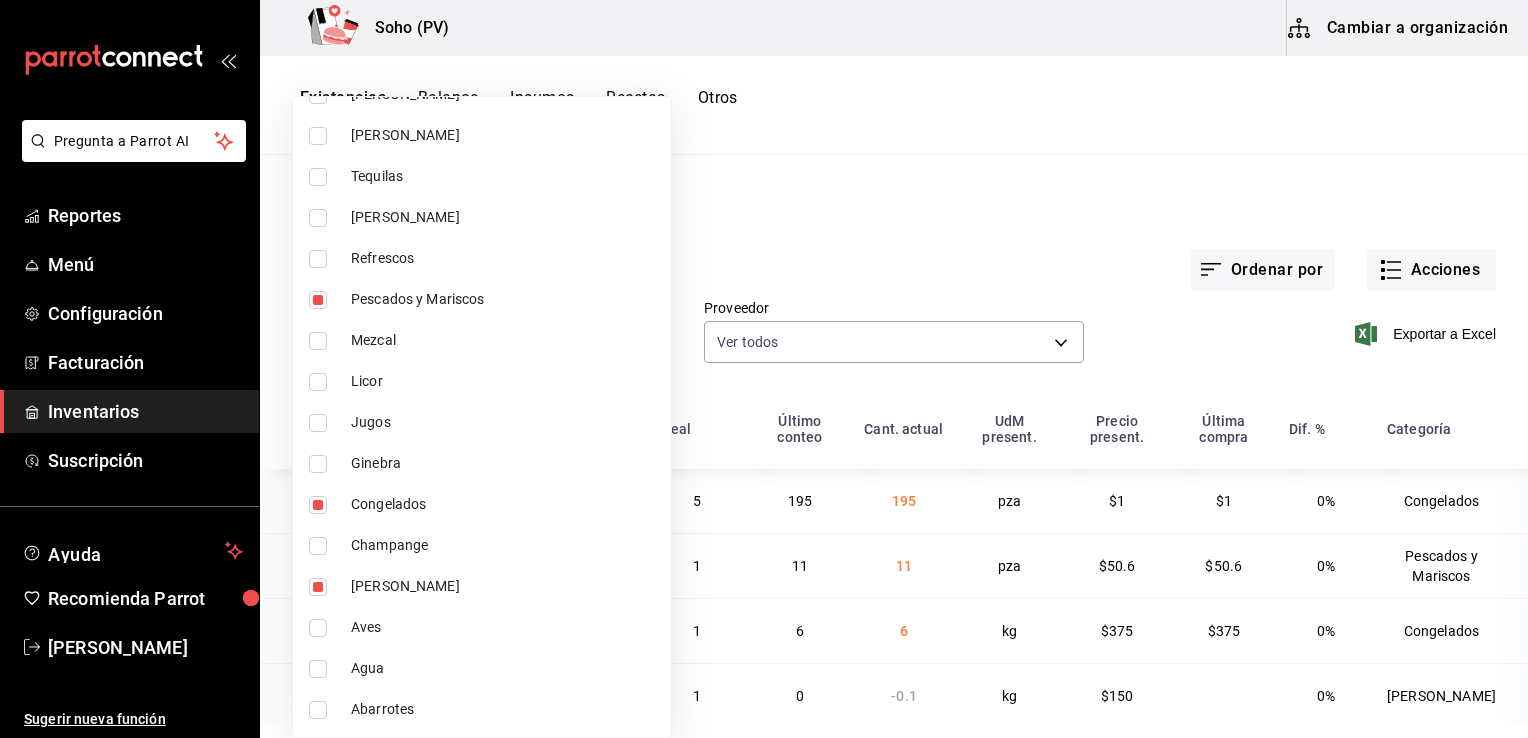 click at bounding box center [322, 628] 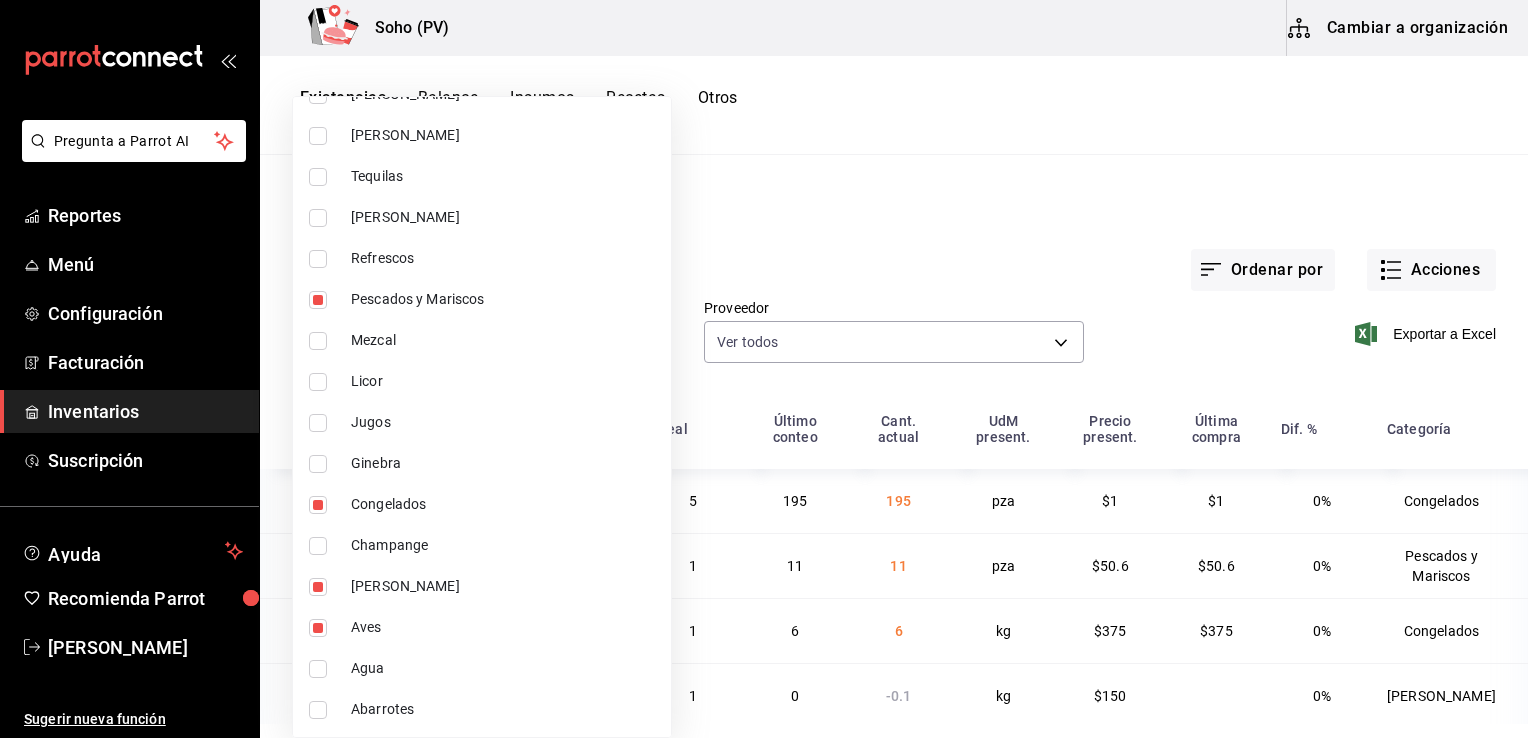 click at bounding box center [764, 369] 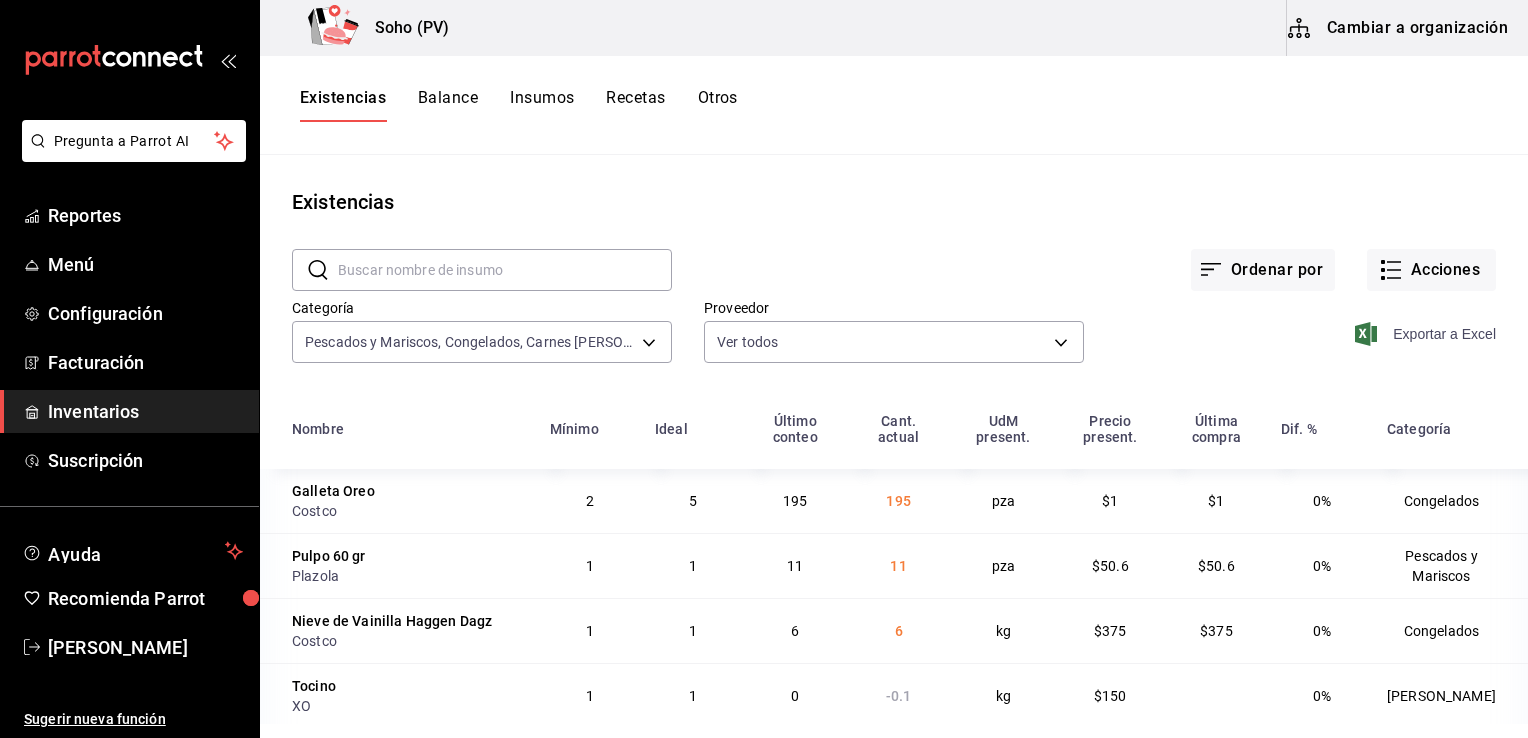 click on "Exportar a Excel" at bounding box center (1427, 334) 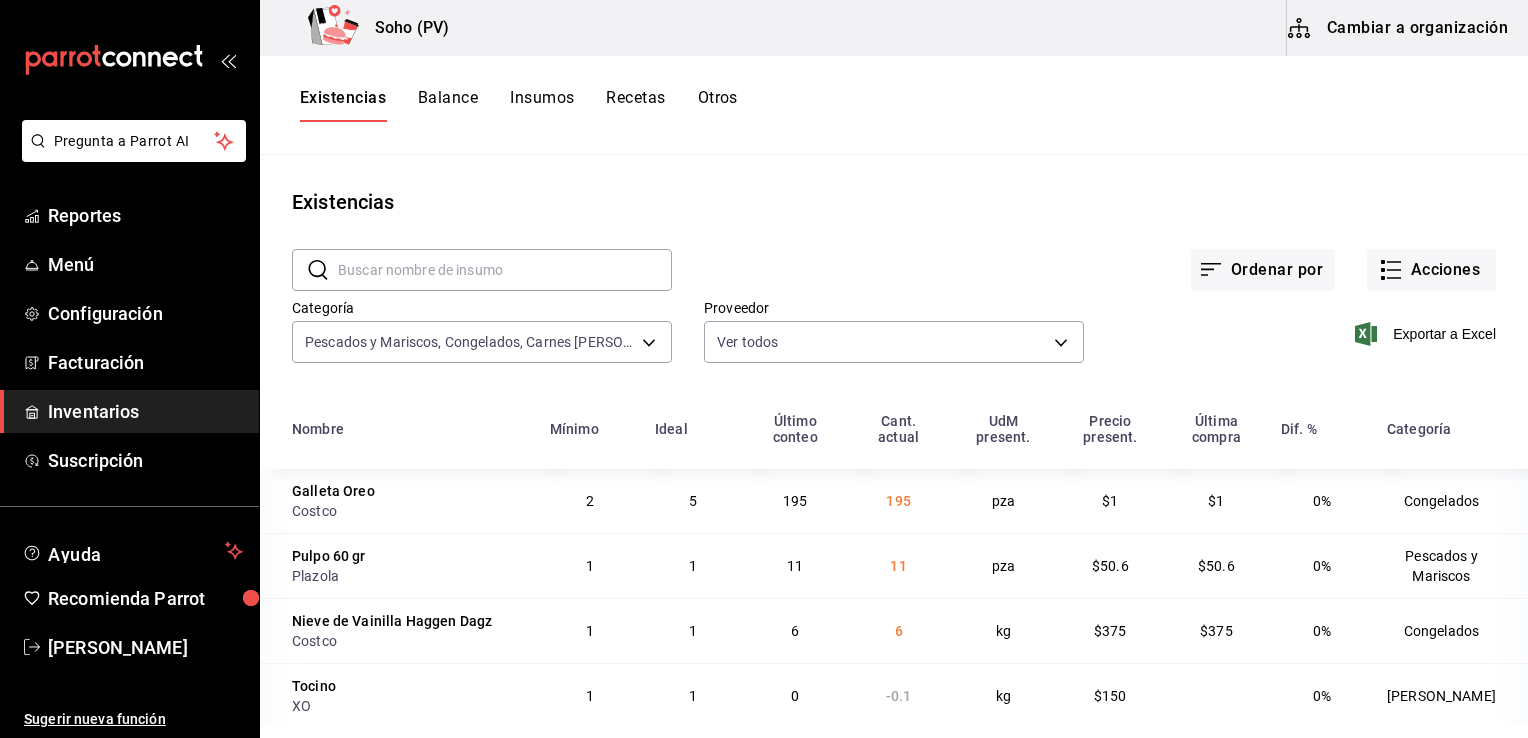 click on "Exportar a Excel" at bounding box center [1290, 318] 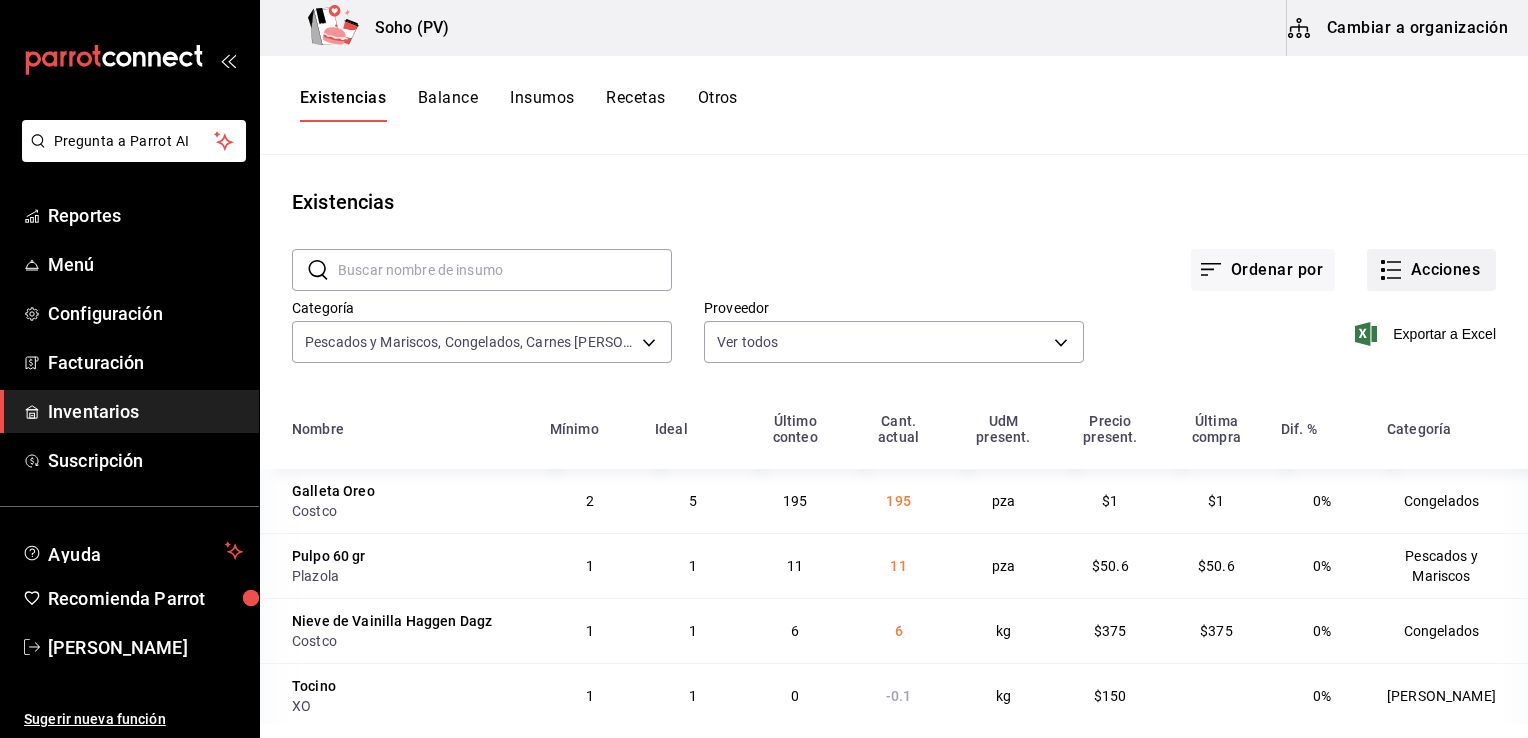 click on "Acciones" at bounding box center (1431, 270) 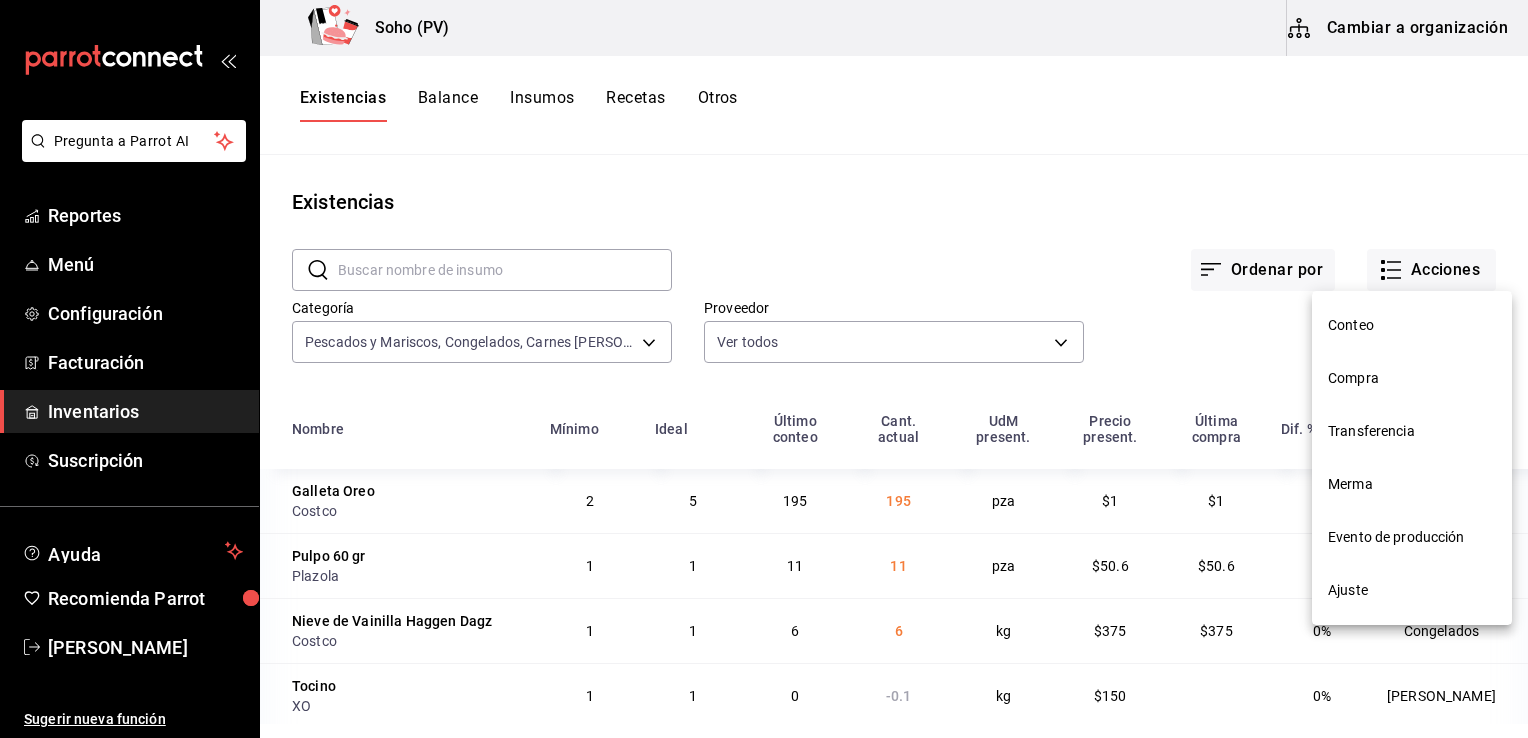 click on "Compra" at bounding box center (1412, 378) 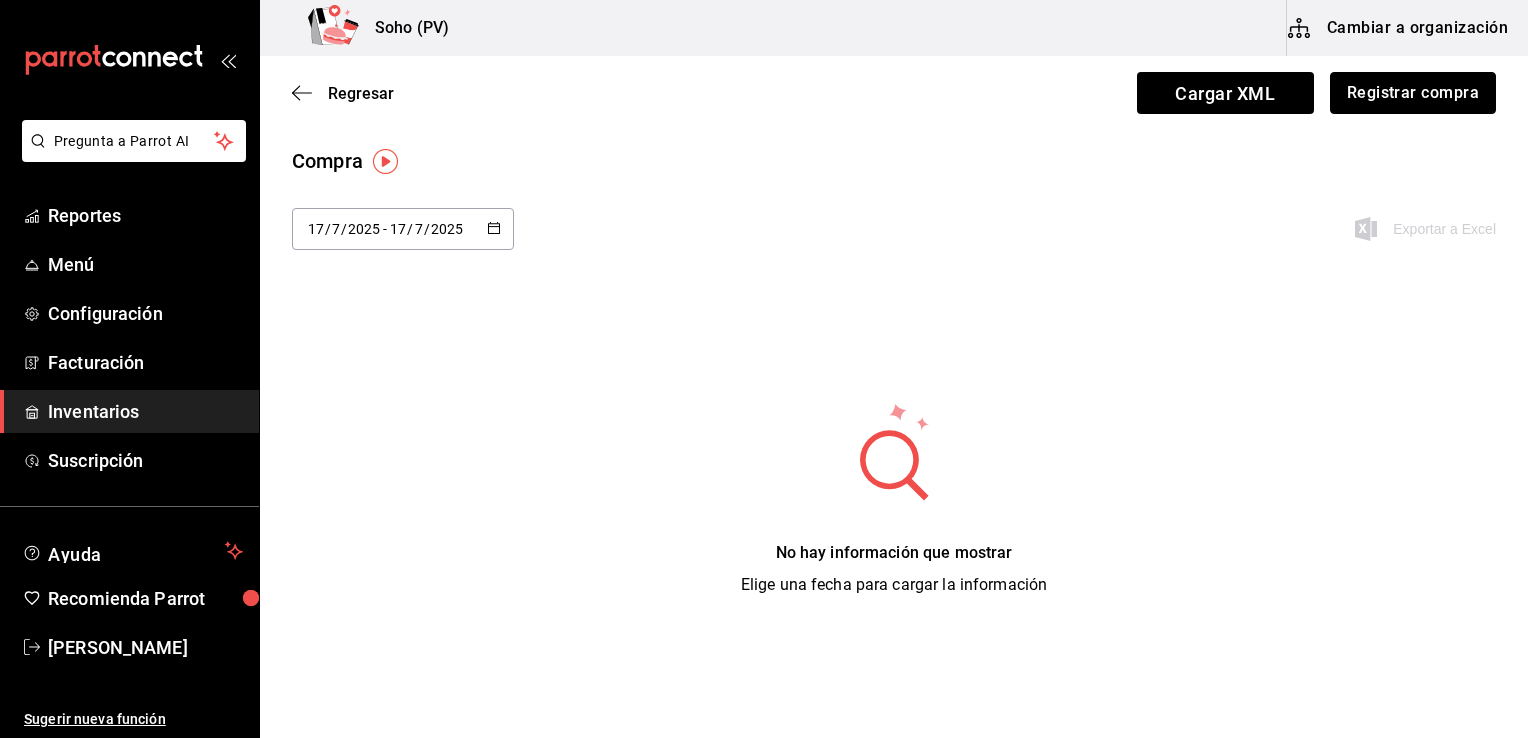 click on "Registrar compra" at bounding box center (1413, 93) 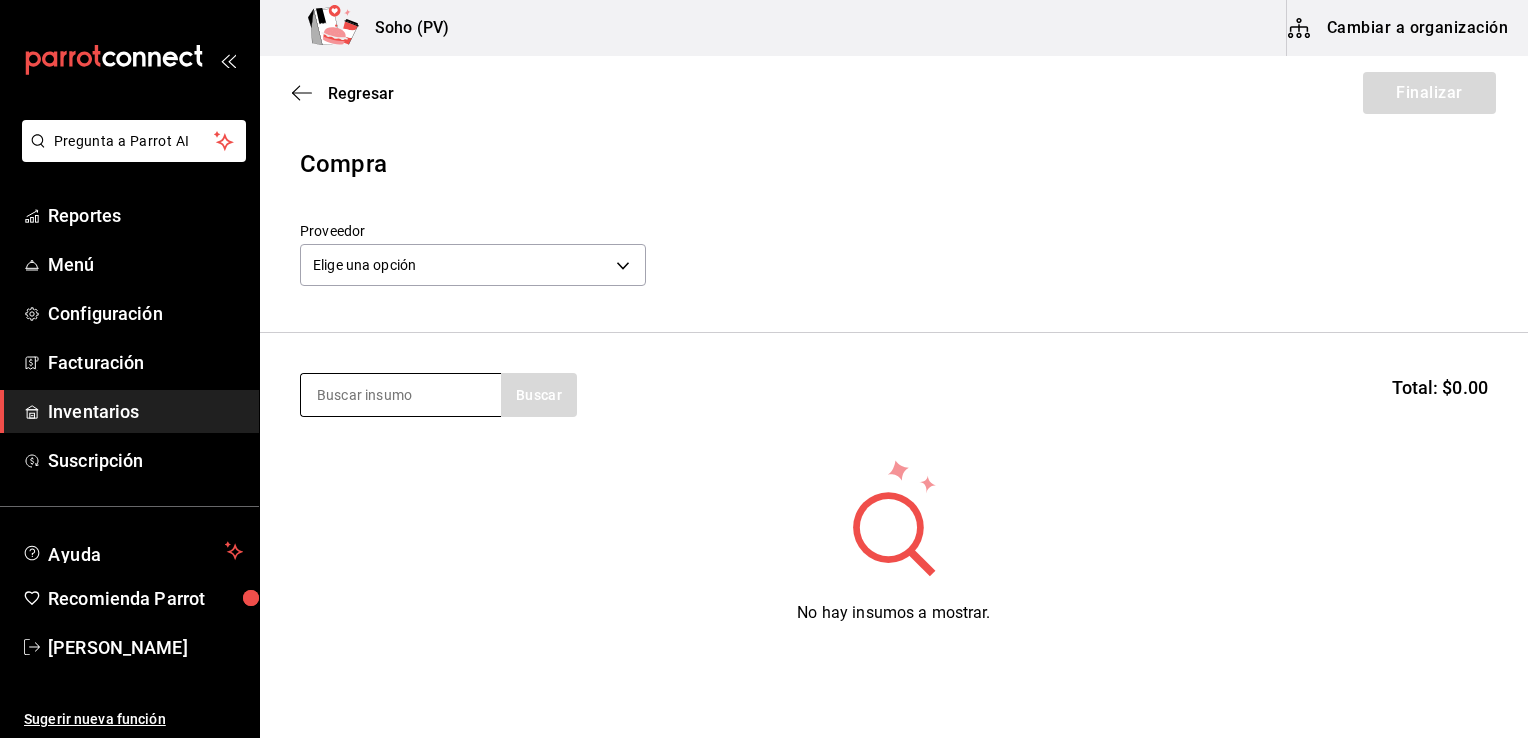 click at bounding box center (401, 395) 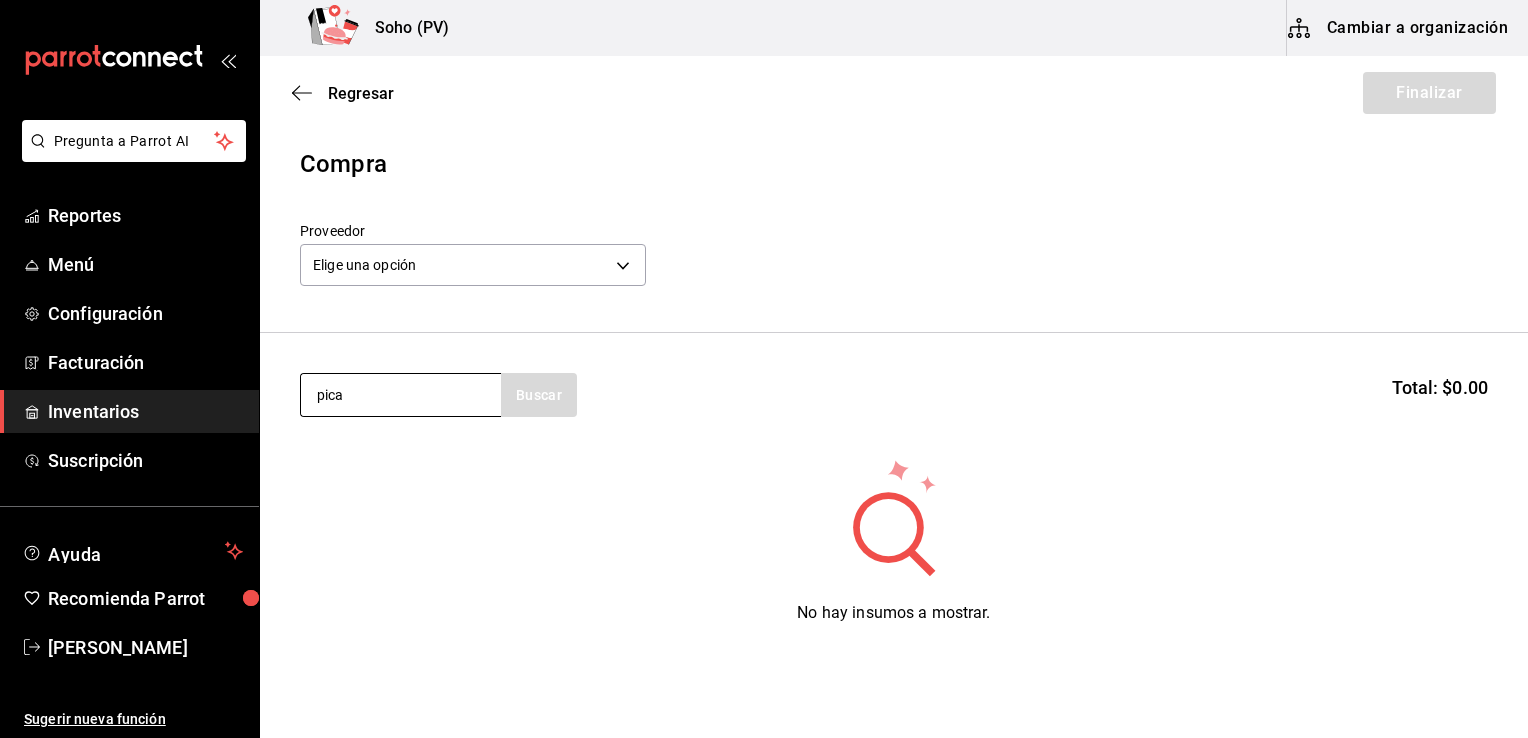 type on "pica" 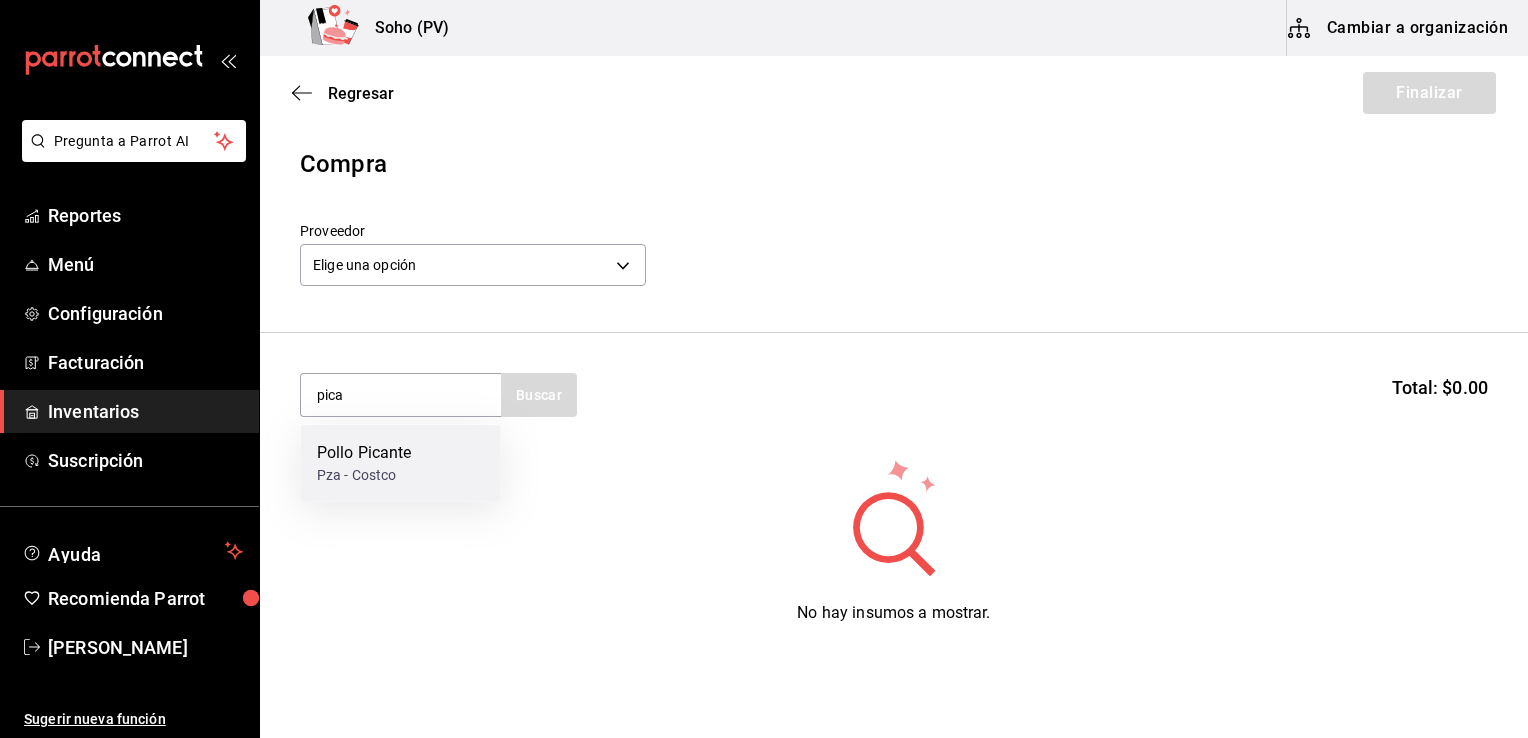 click on "Pza - Costco" at bounding box center (364, 475) 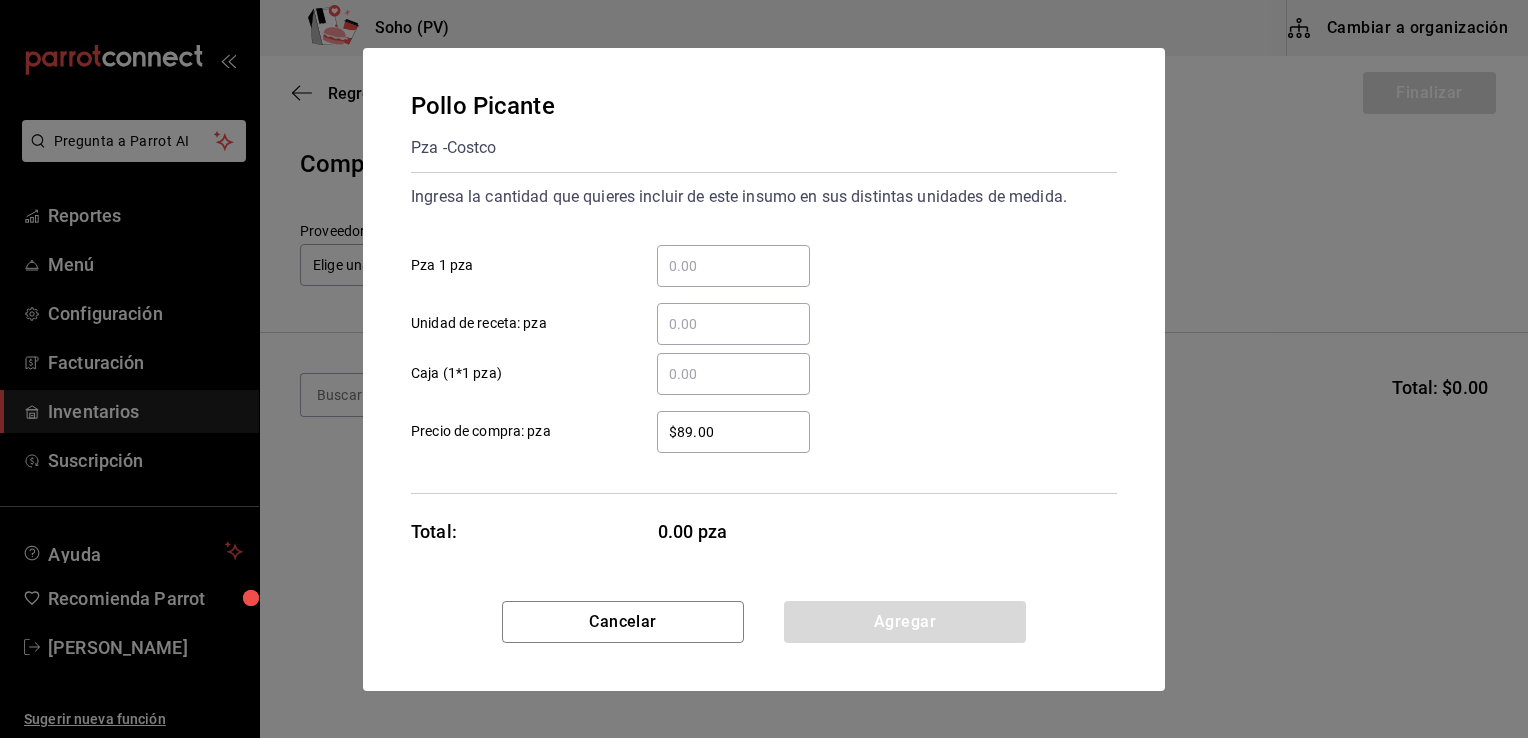 click on "​ Pza 1 pza" at bounding box center (733, 266) 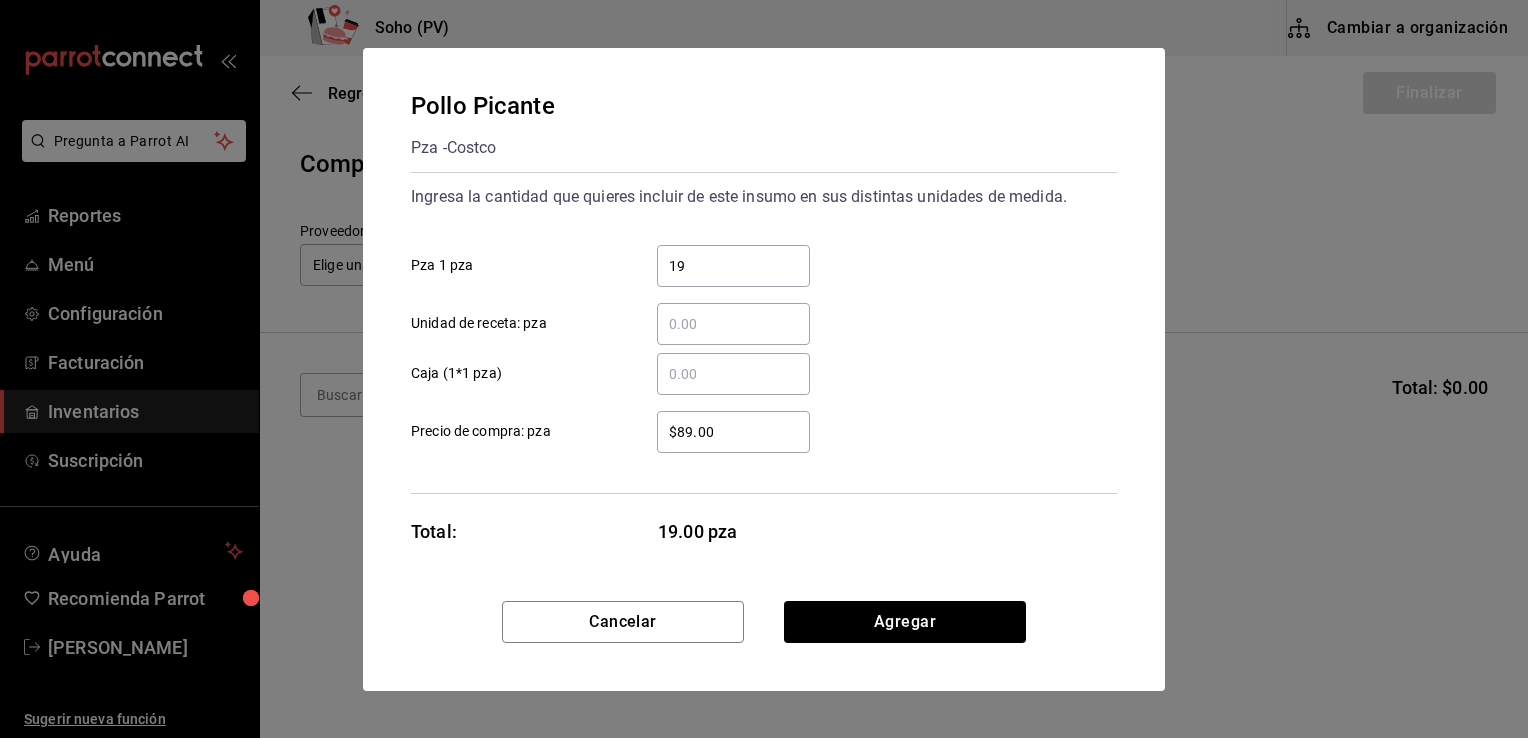 type on "19" 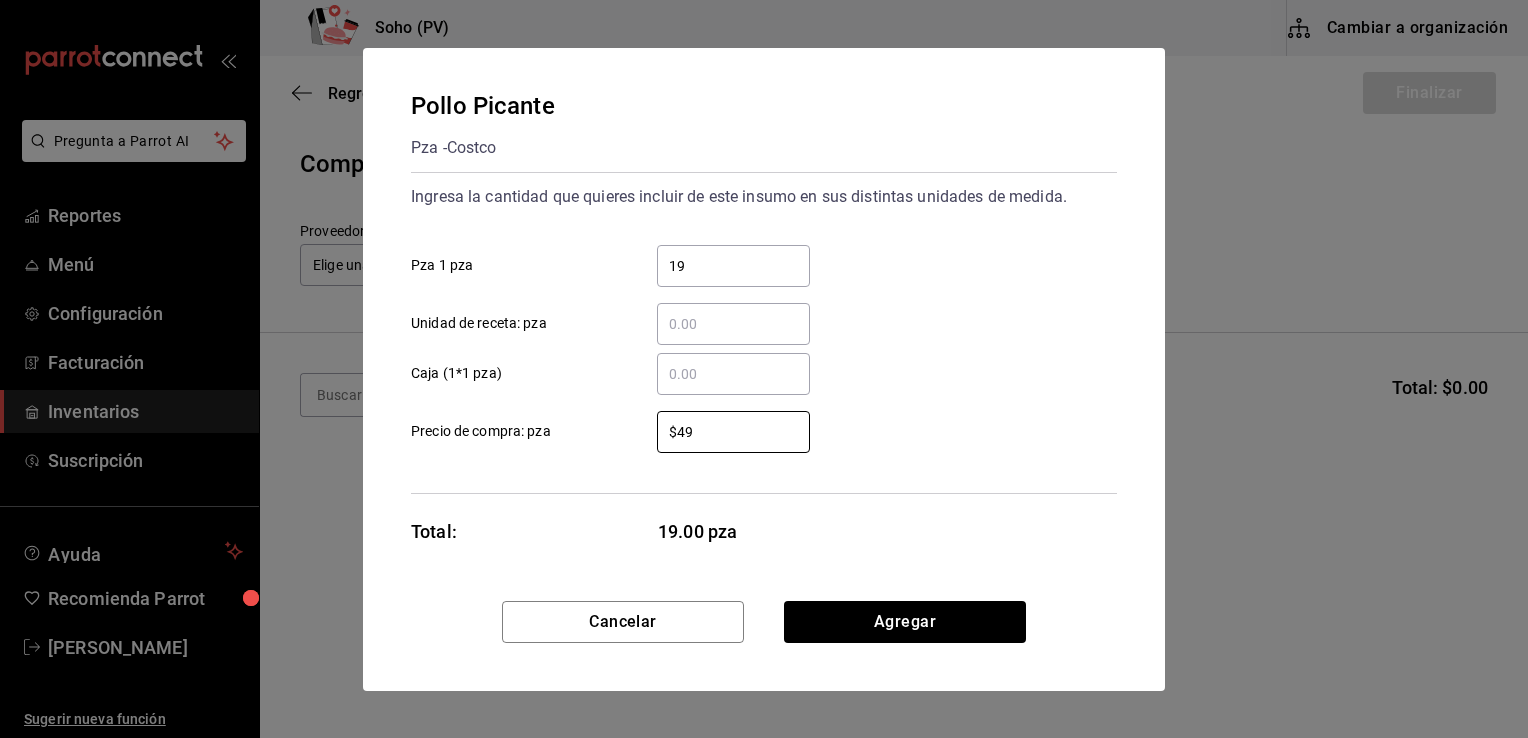 type on "$49" 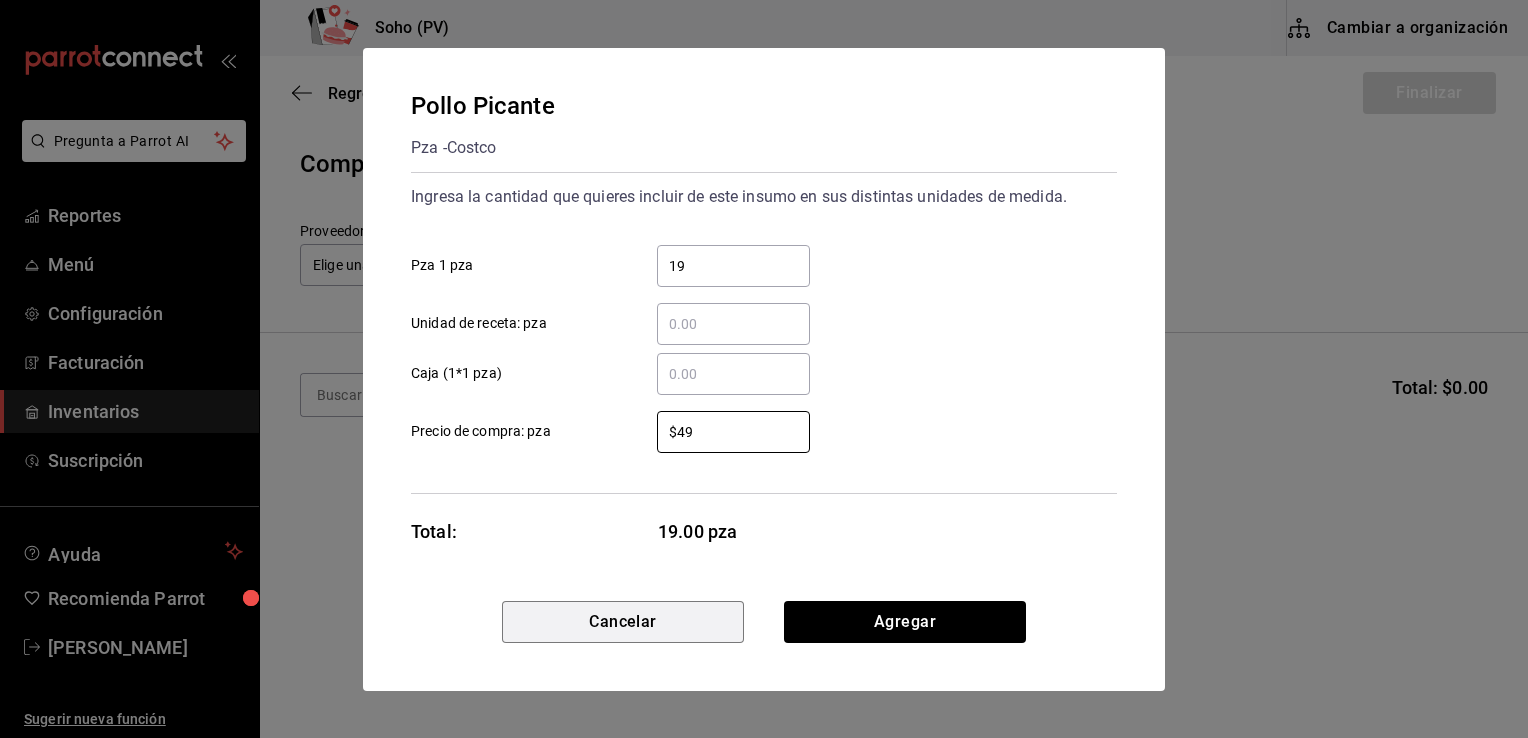 type 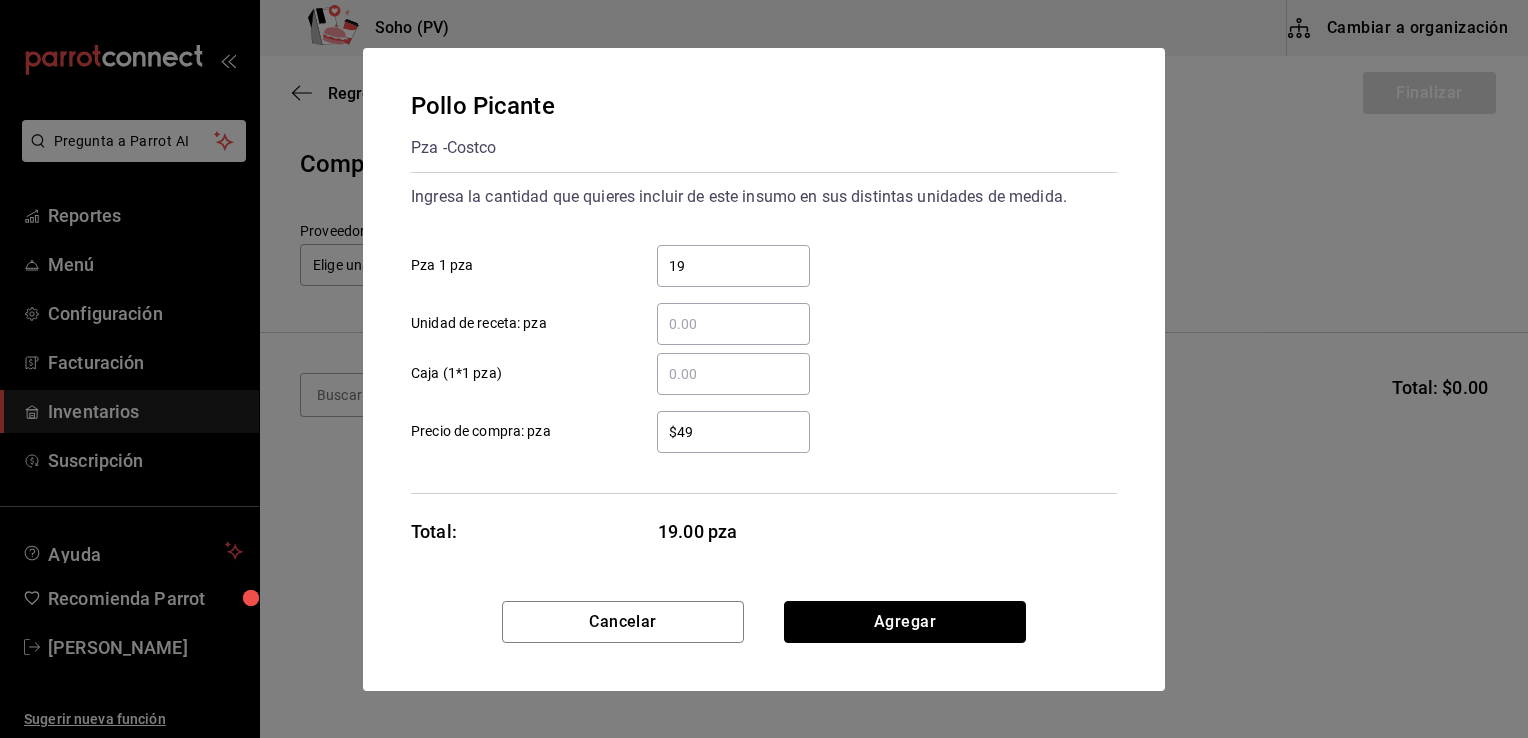 click on "Agregar" at bounding box center (905, 622) 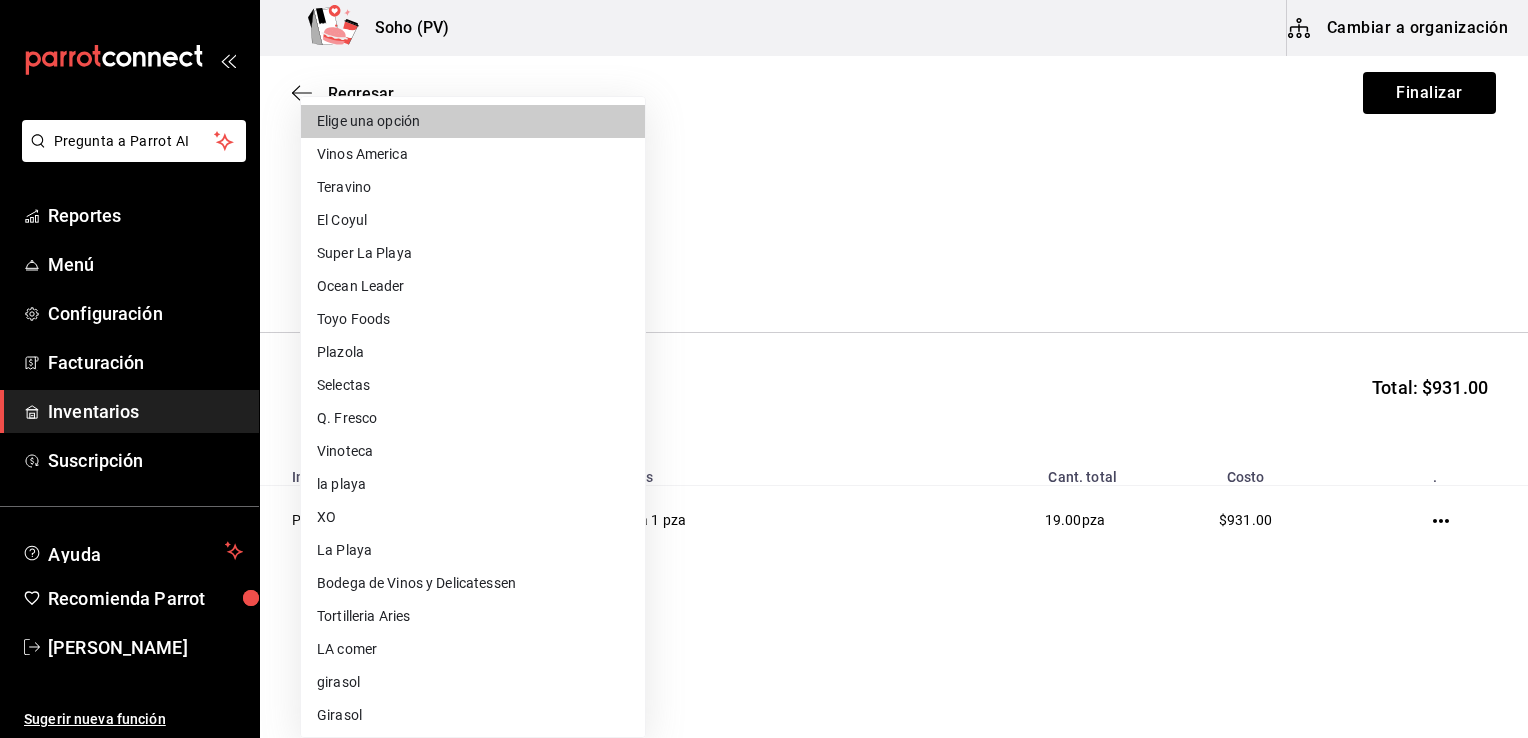 click on "Pregunta a Parrot AI Reportes   Menú   Configuración   Facturación   Inventarios   Suscripción   Ayuda Recomienda Parrot   Jose Alejandro Villa Zavala   Sugerir nueva función   Soho (PV) Cambiar a organización Regresar Finalizar Compra Proveedor Elige una opción default Buscar Total: $931.00 Insumo Unidades Cant. total Costo  .  Pollo Picante  19 Pza 1 pza 19.00  pza $931.00 GANA 1 MES GRATIS EN TU SUSCRIPCIÓN AQUÍ ¿Recuerdas cómo empezó tu restaurante?
Hoy puedes ayudar a un colega a tener el mismo cambio que tú viviste.
Recomienda Parrot directamente desde tu Portal Administrador.
Es fácil y rápido.
🎁 Por cada restaurante que se una, ganas 1 mes gratis. Ver video tutorial Ir a video Pregunta a Parrot AI Reportes   Menú   Configuración   Facturación   Inventarios   Suscripción   Ayuda Recomienda Parrot   Jose Alejandro Villa Zavala   Sugerir nueva función   Editar Eliminar Visitar centro de ayuda (81) 2046 6363 soporte@parrotsoftware.io Visitar centro de ayuda (81) 2046 6363 Plazola" at bounding box center [764, 312] 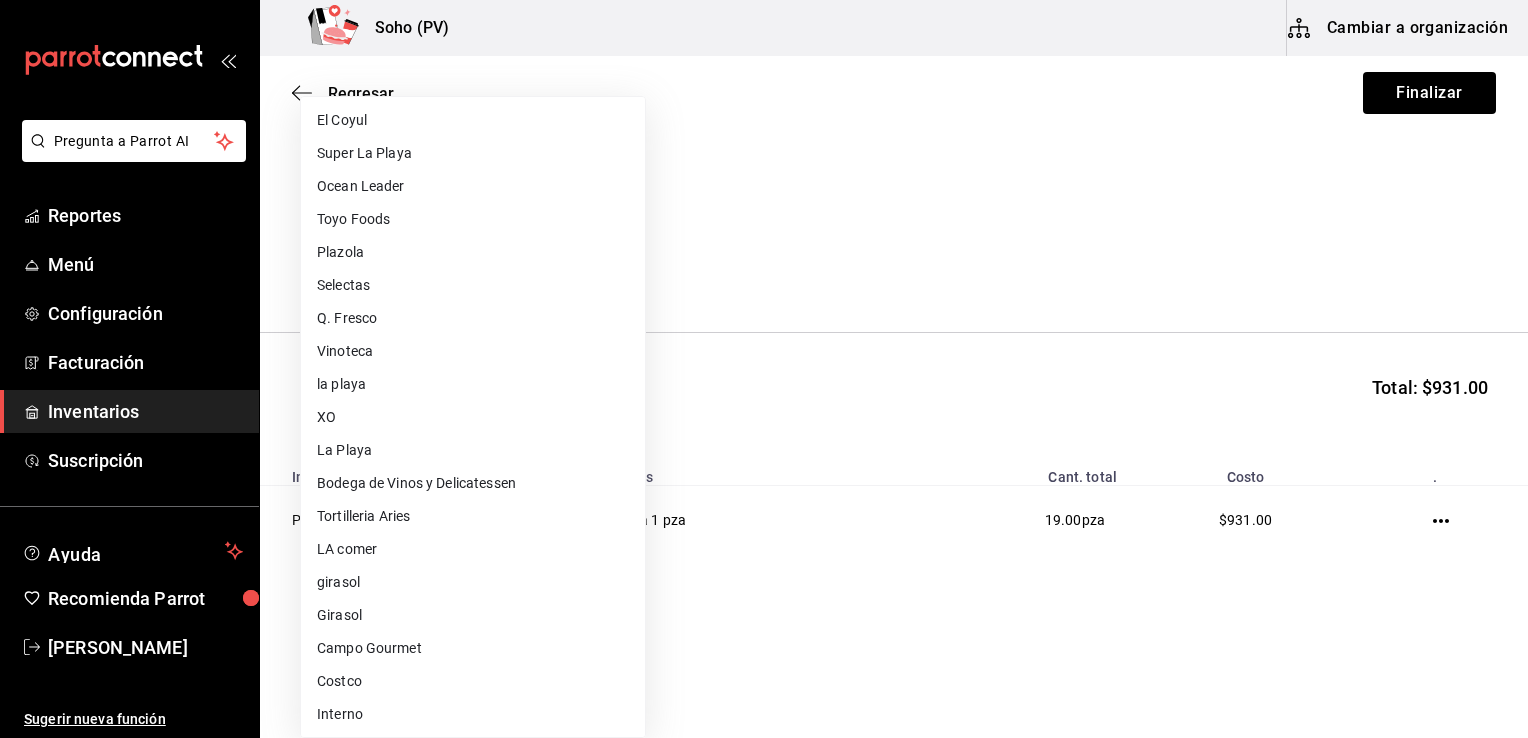 scroll, scrollTop: 101, scrollLeft: 0, axis: vertical 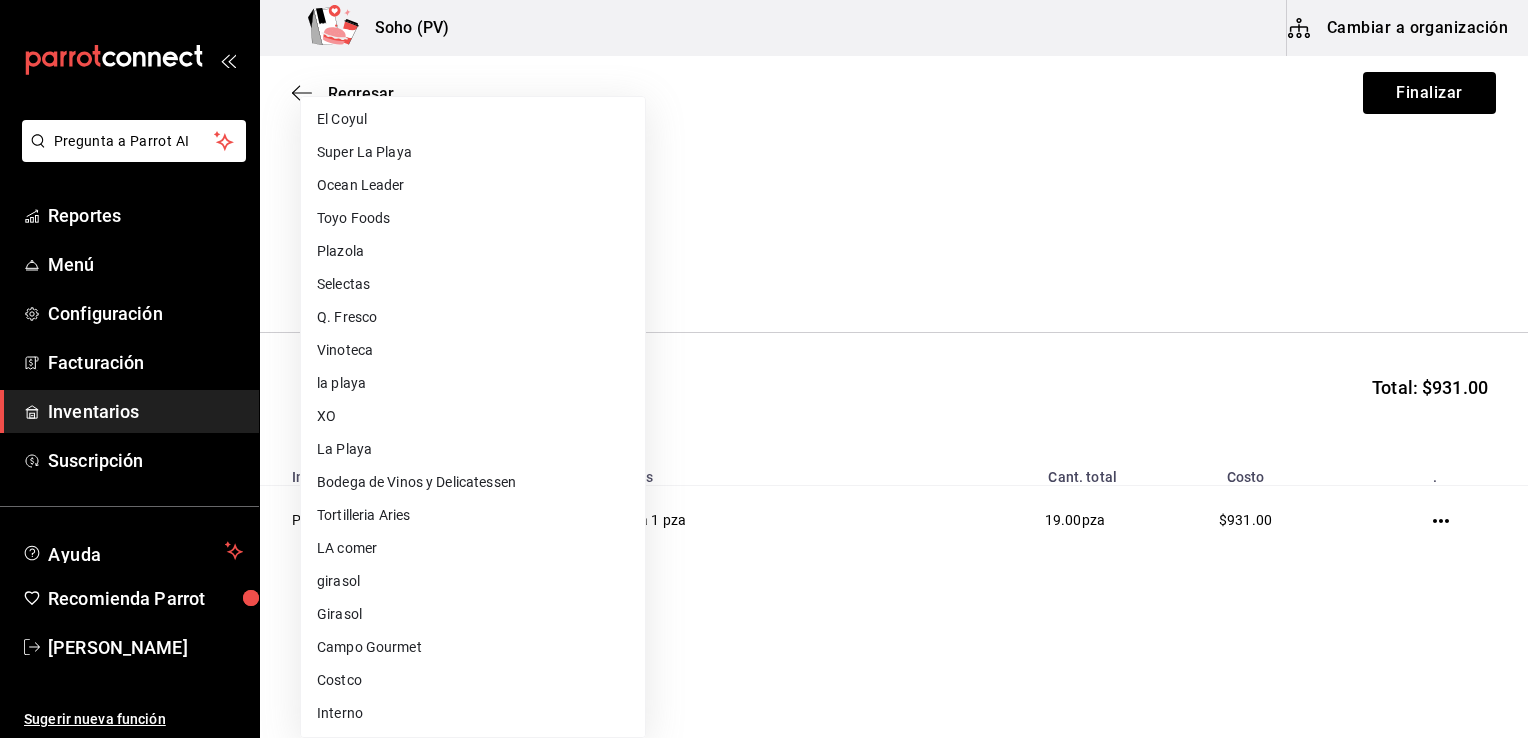 click on "Costco" at bounding box center (473, 680) 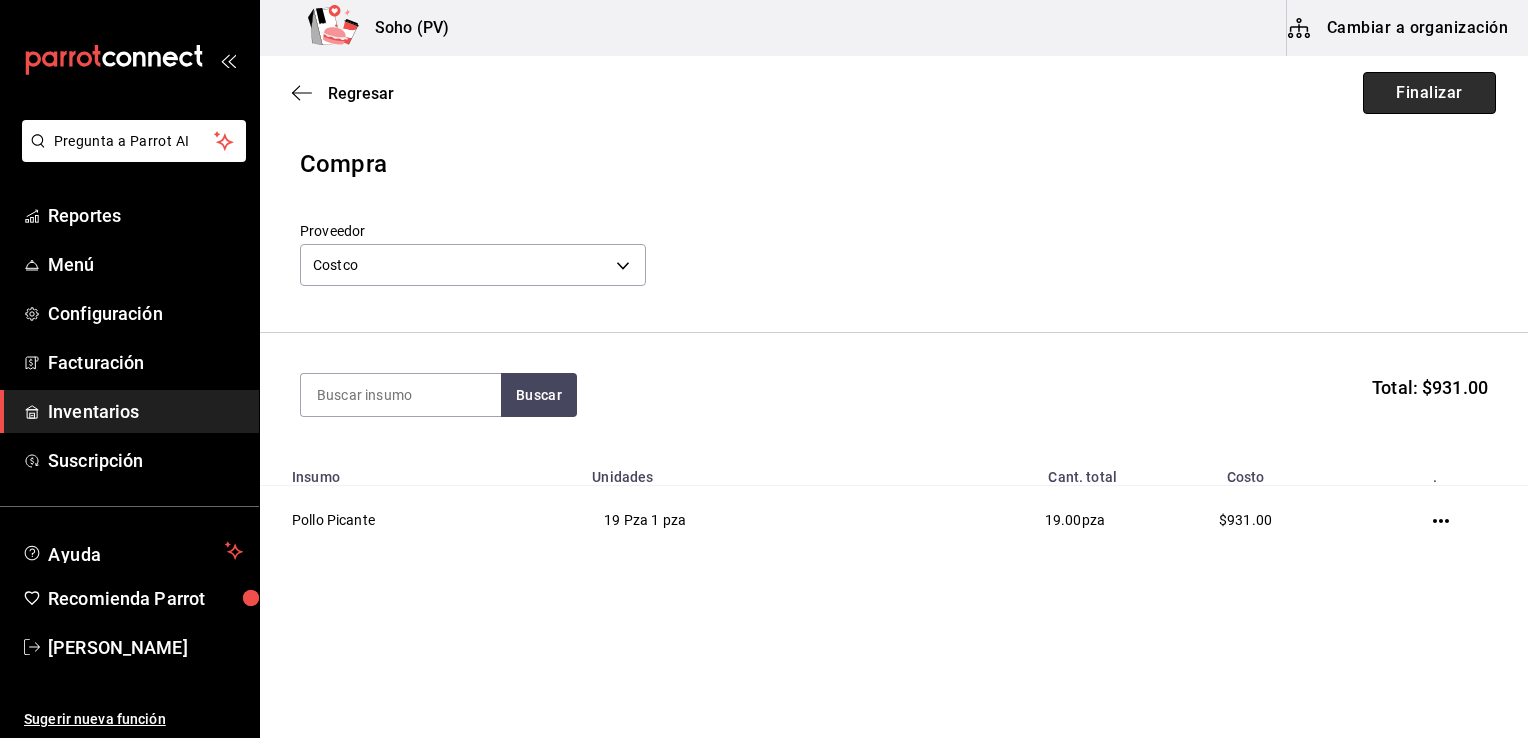 click on "Finalizar" at bounding box center (1429, 93) 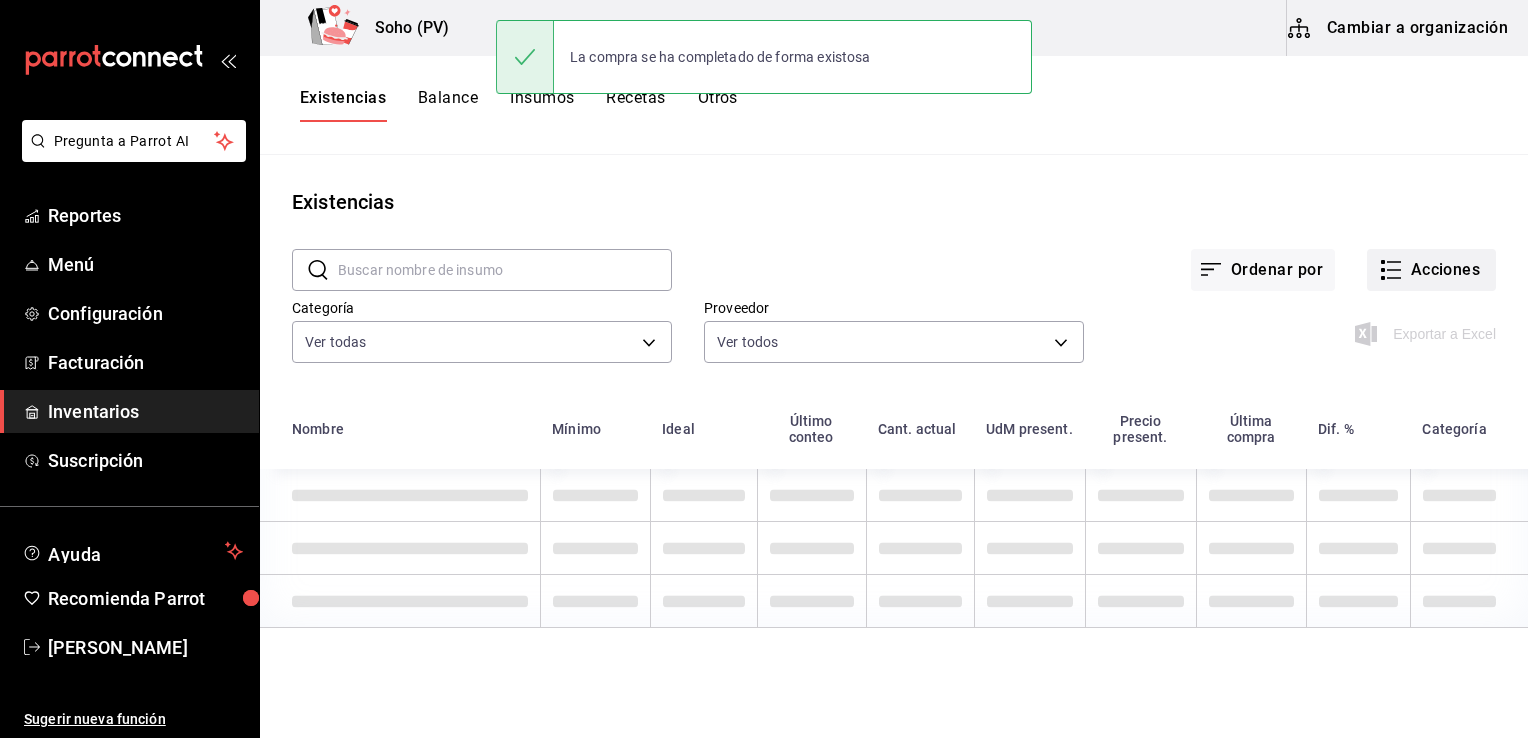 click 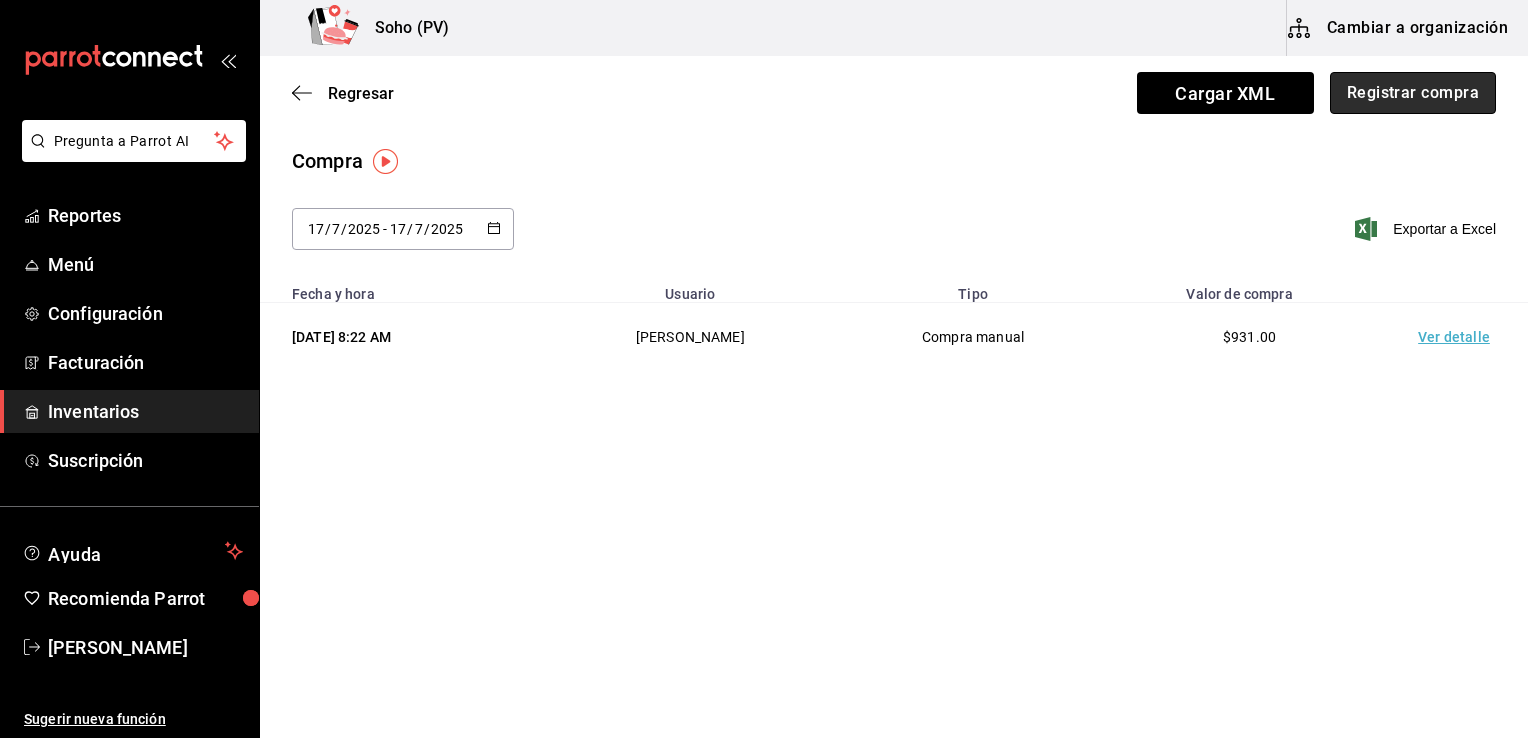 click on "Registrar compra" at bounding box center (1413, 93) 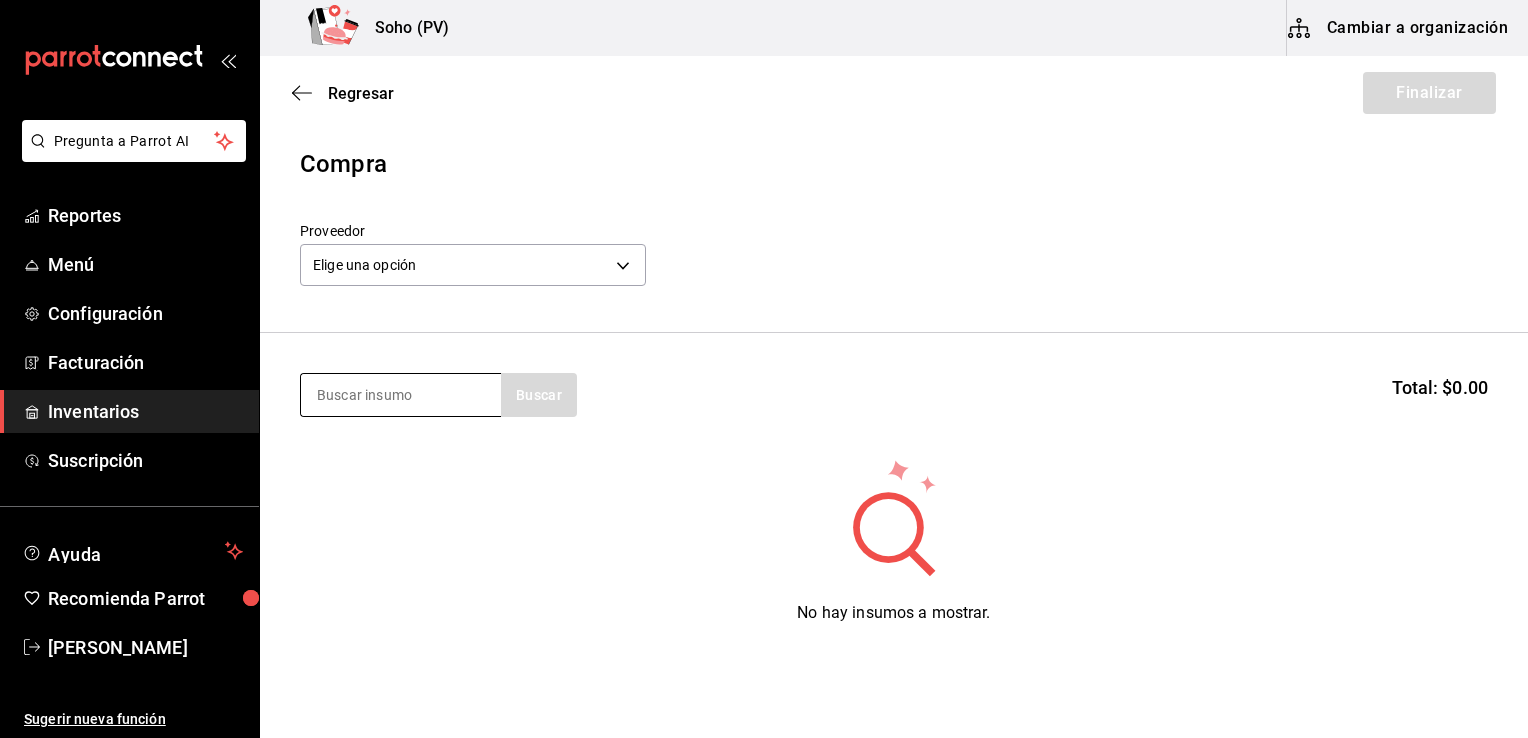click at bounding box center (401, 395) 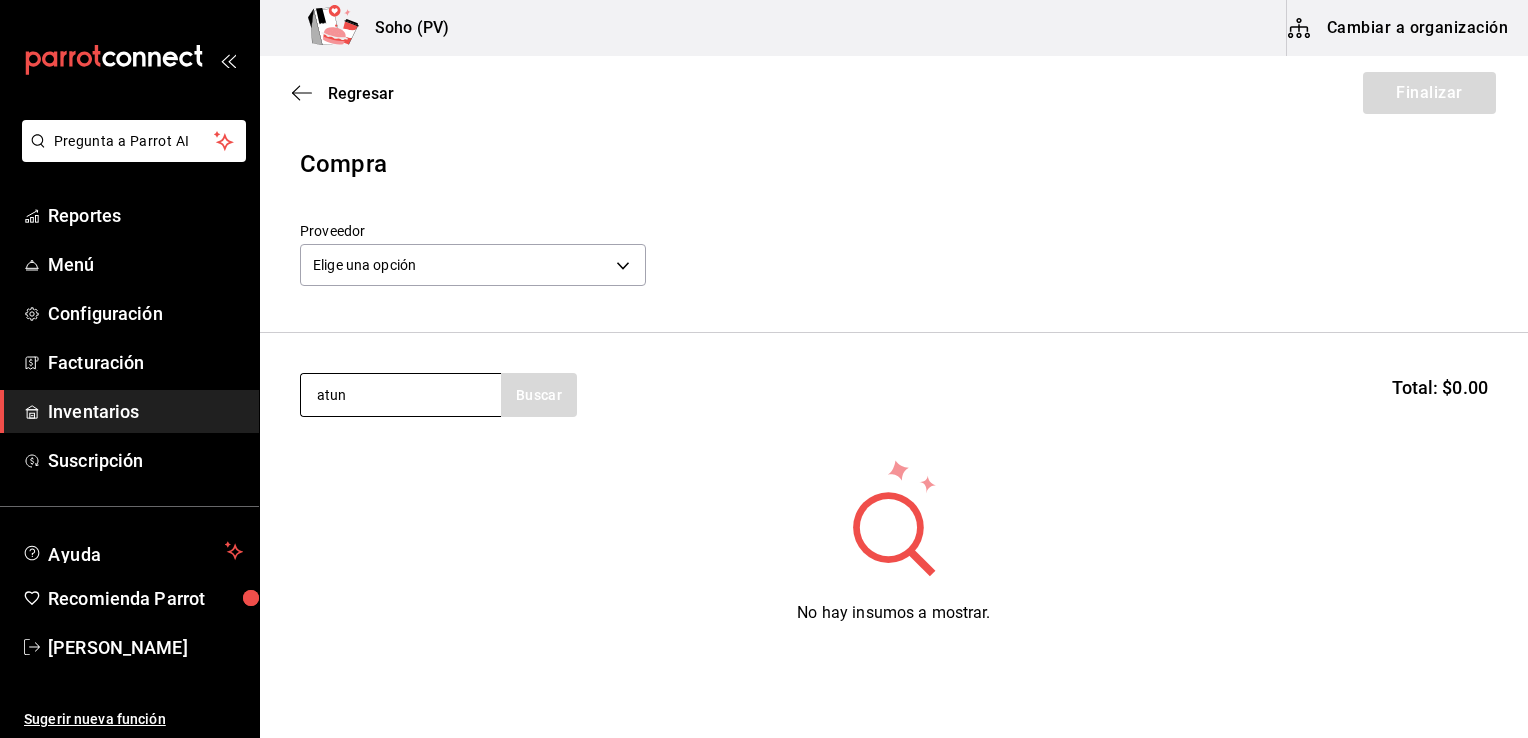 type on "atun" 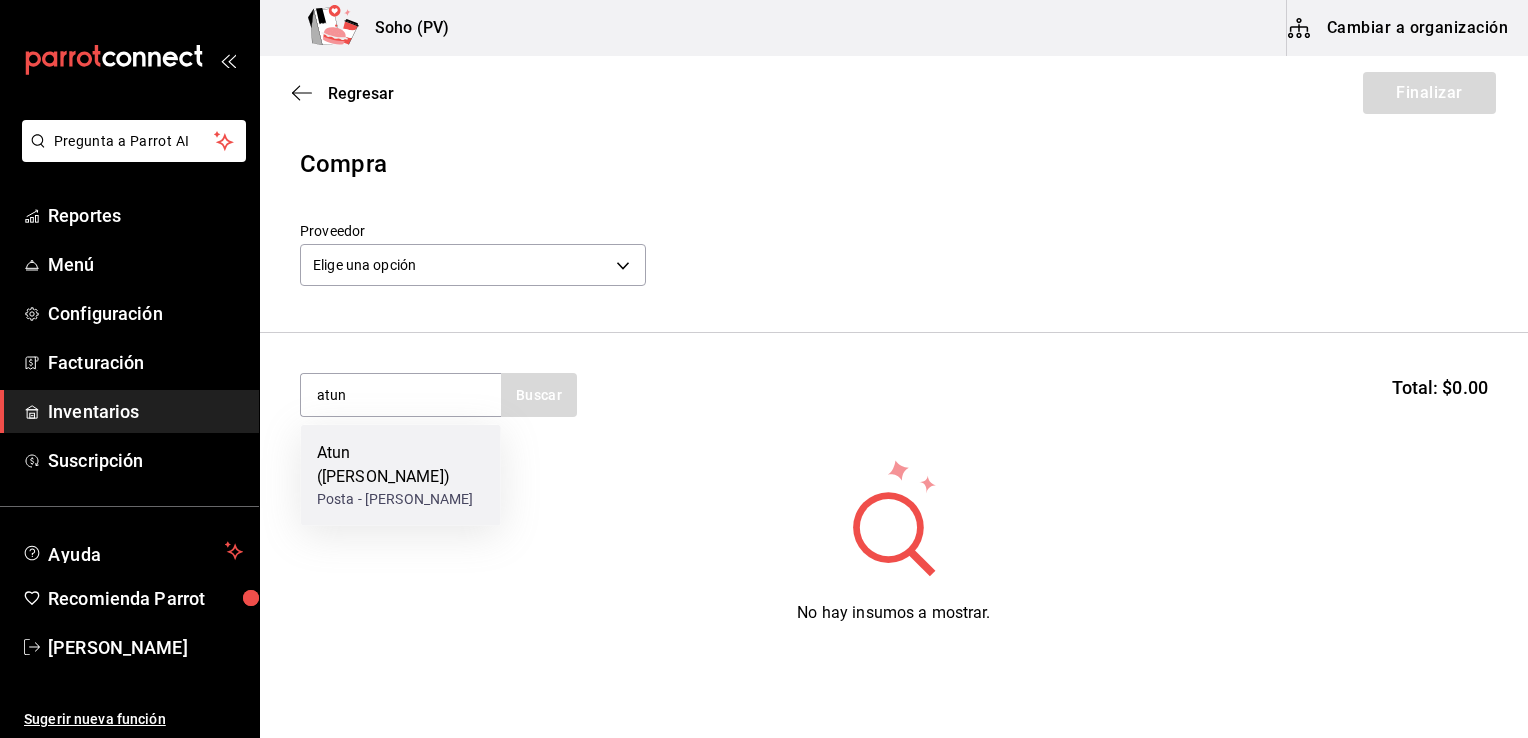 click on "Atun (Aleta Amarilla) Posta - Plazola" at bounding box center [401, 475] 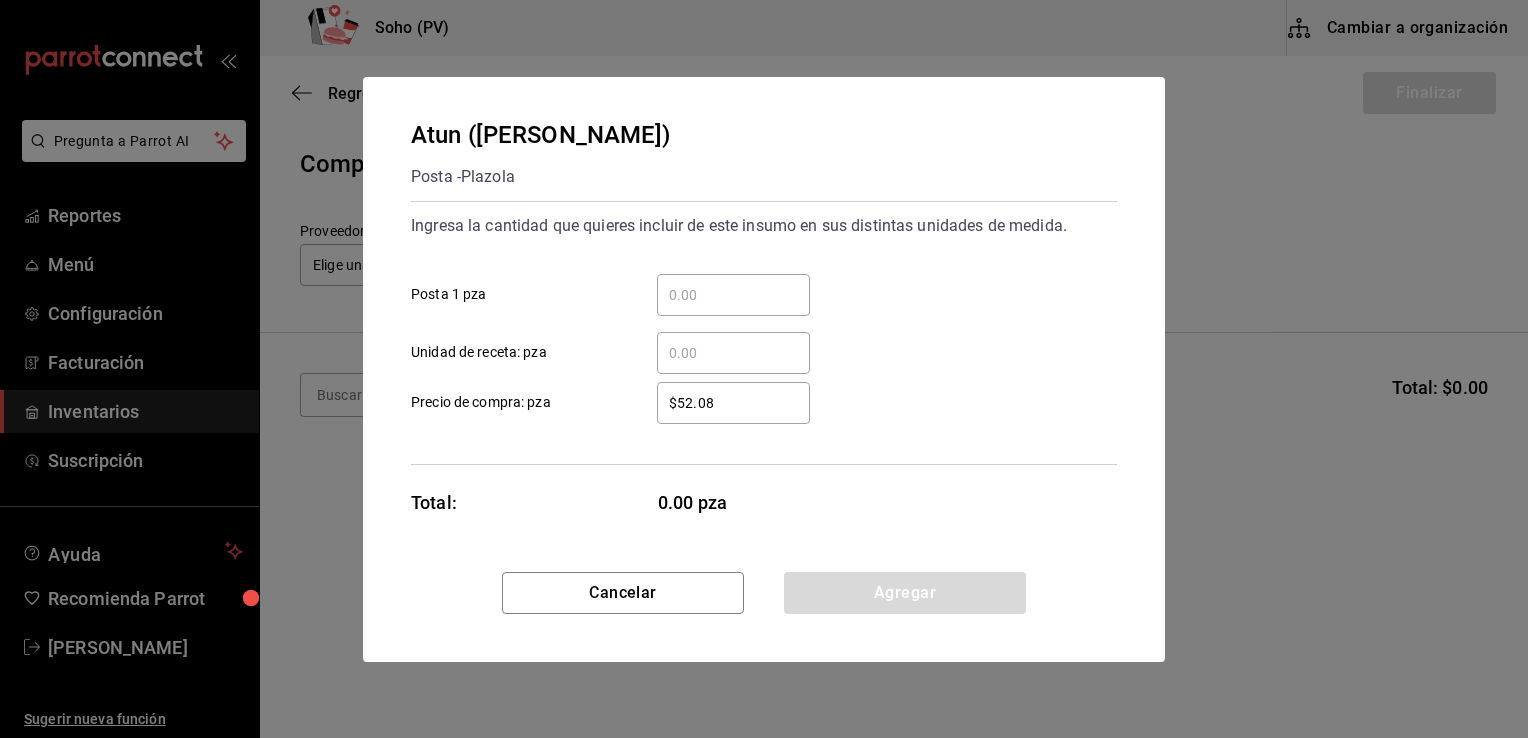 click on "​ Posta 1 pza" at bounding box center (733, 295) 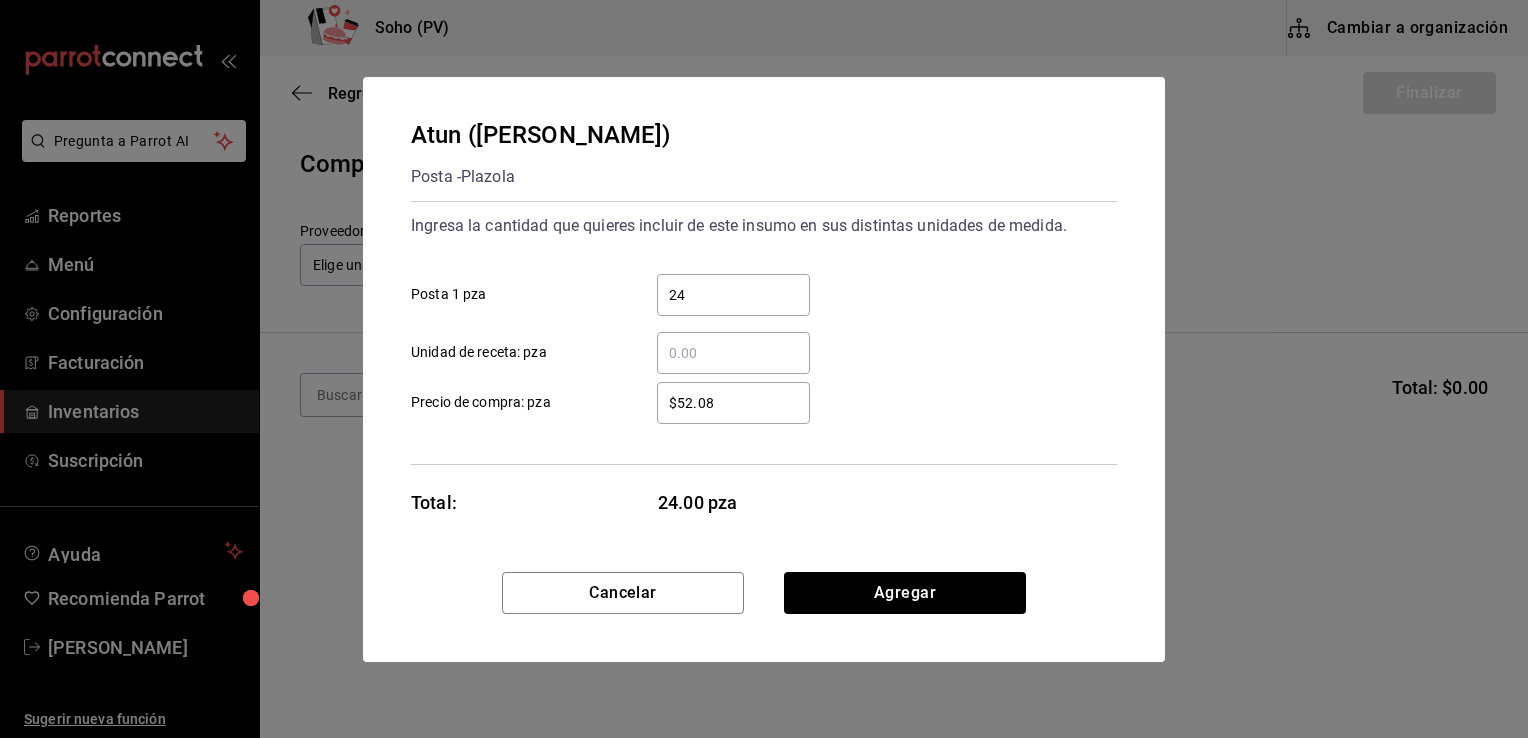 type on "24" 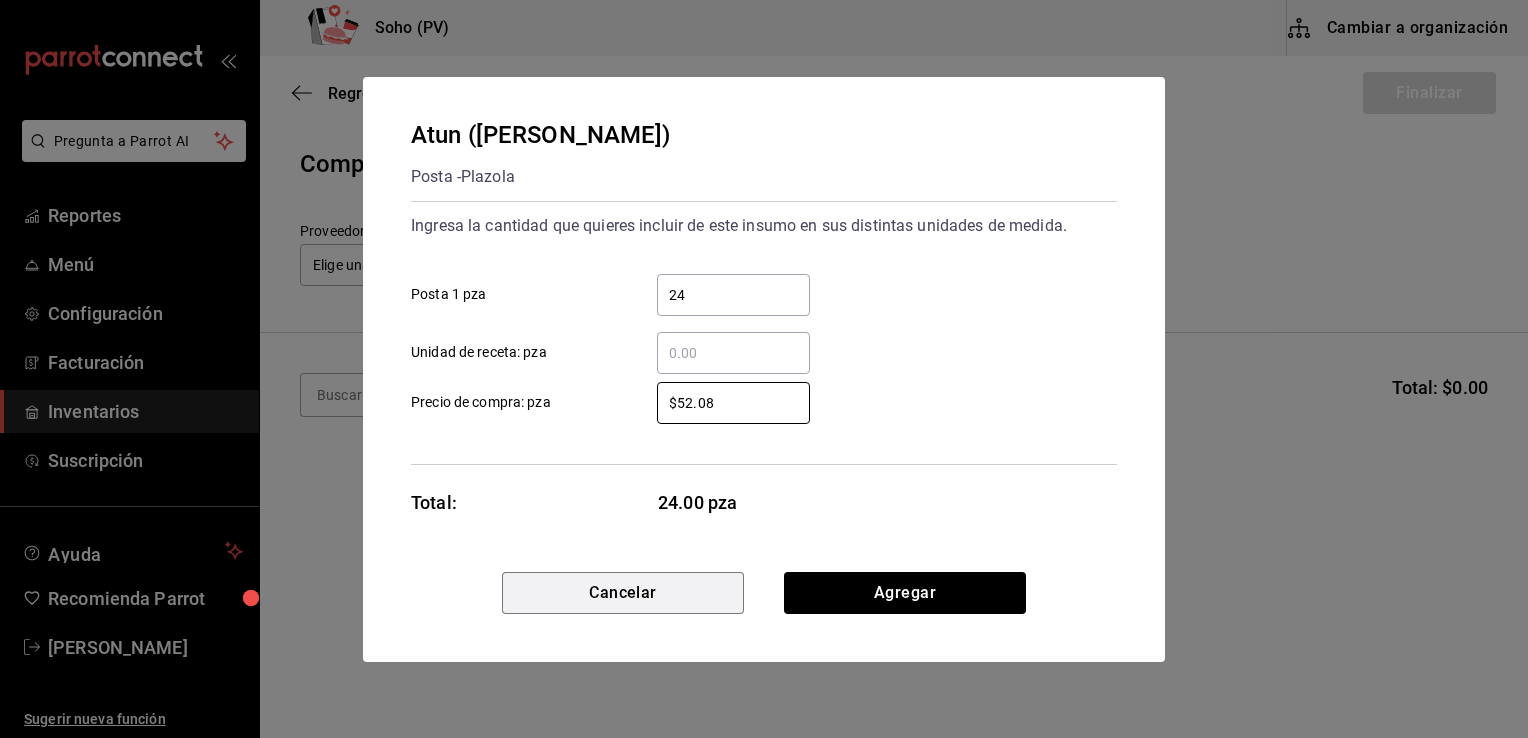 type 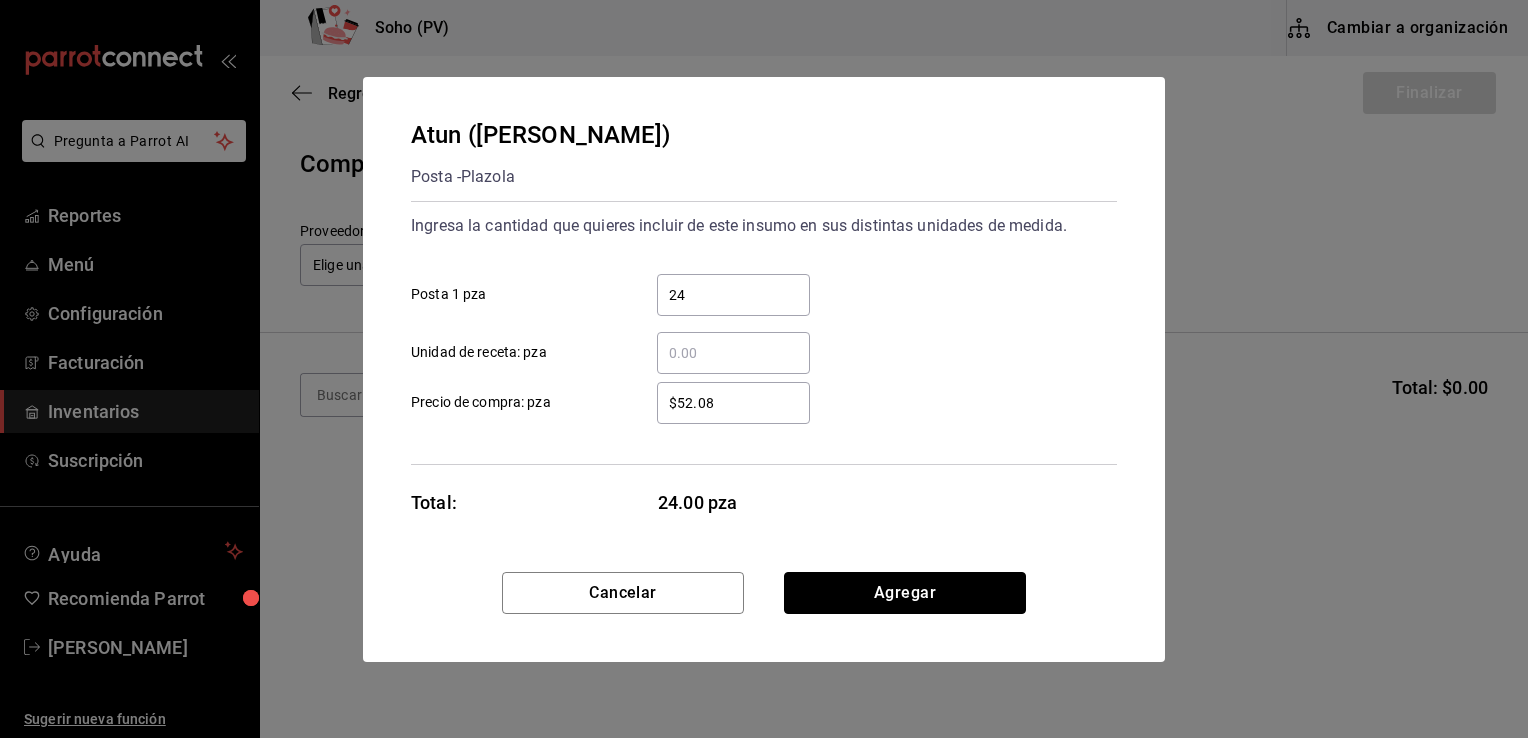 type 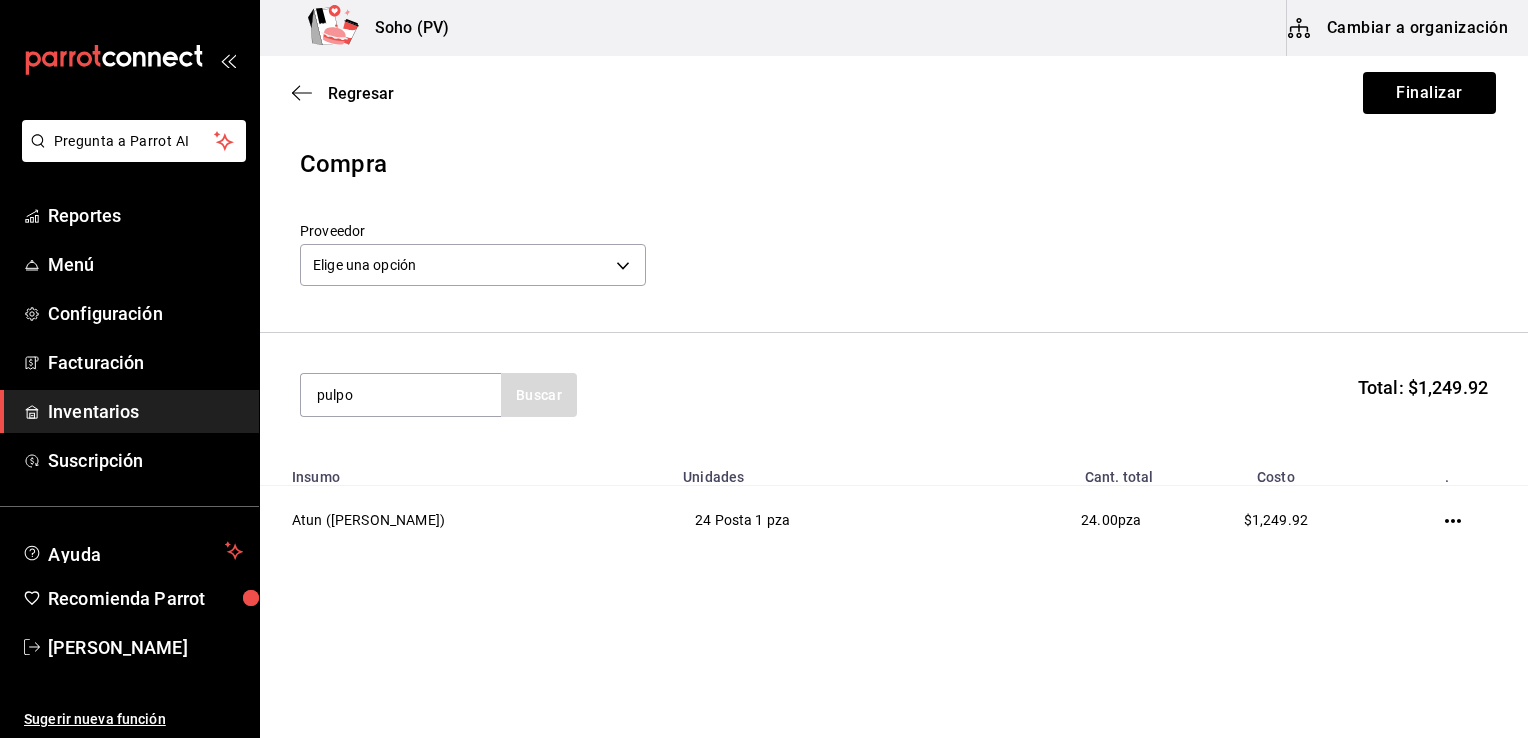 type on "pulpo" 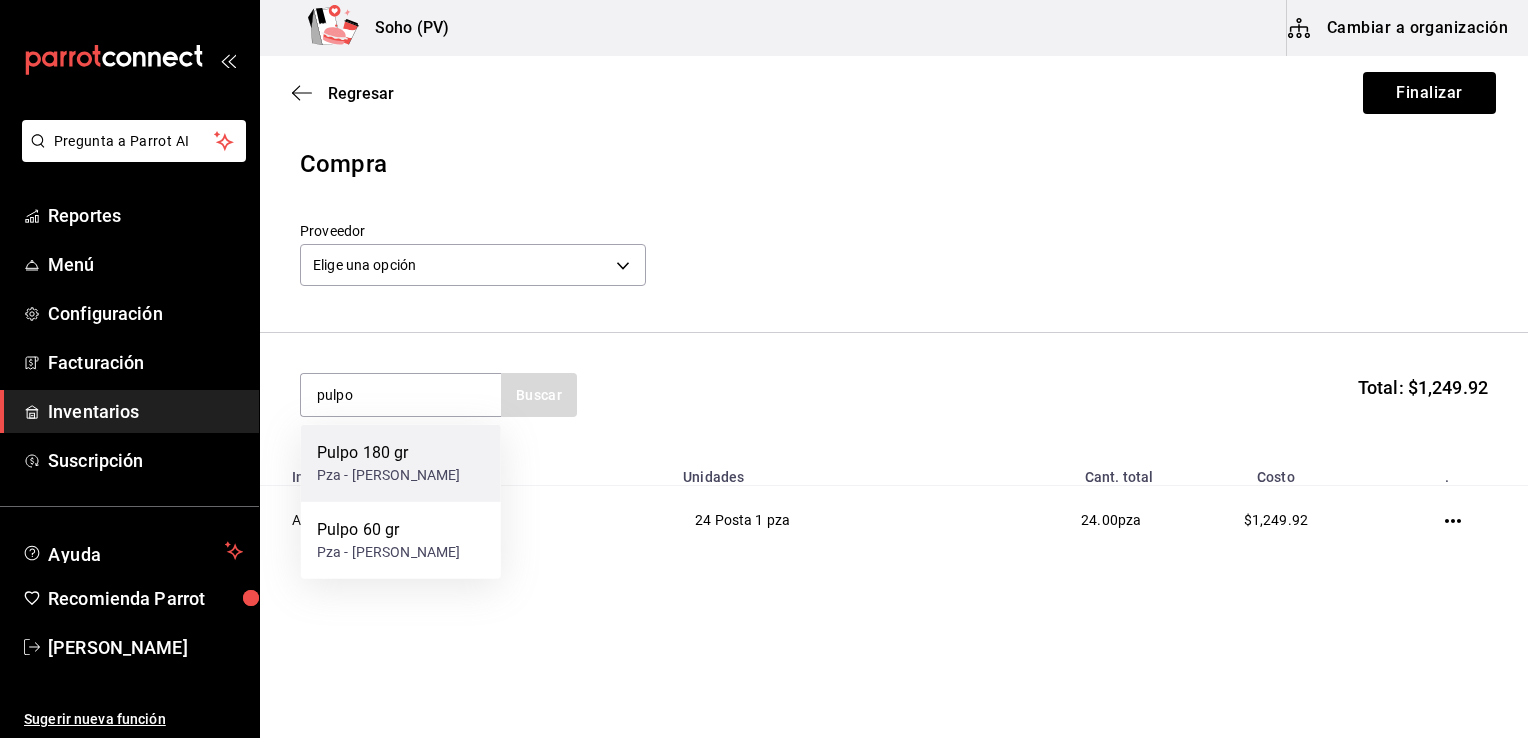 click on "Pulpo 180 gr Pza - Plazola" at bounding box center (401, 463) 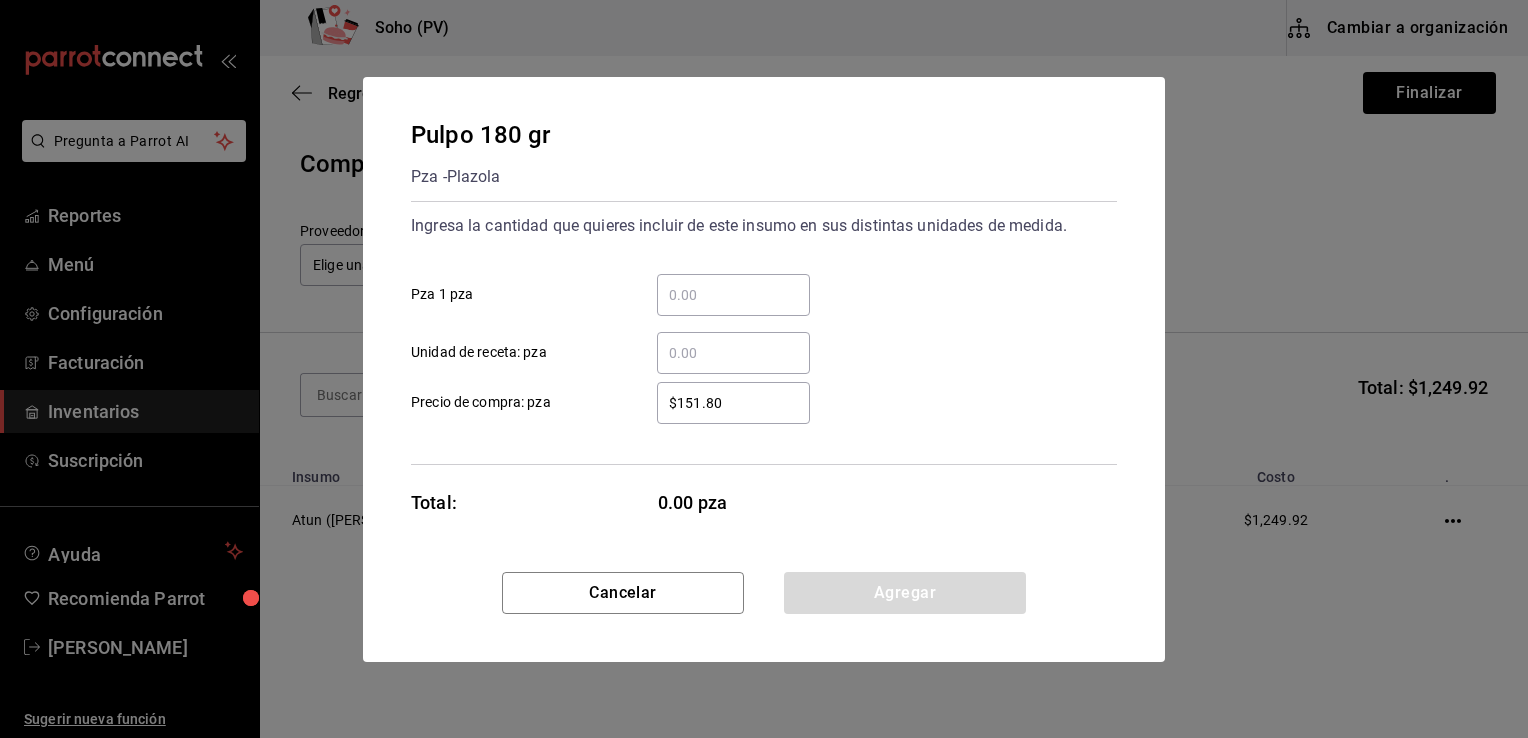 click on "​ Pza 1 pza" at bounding box center (733, 295) 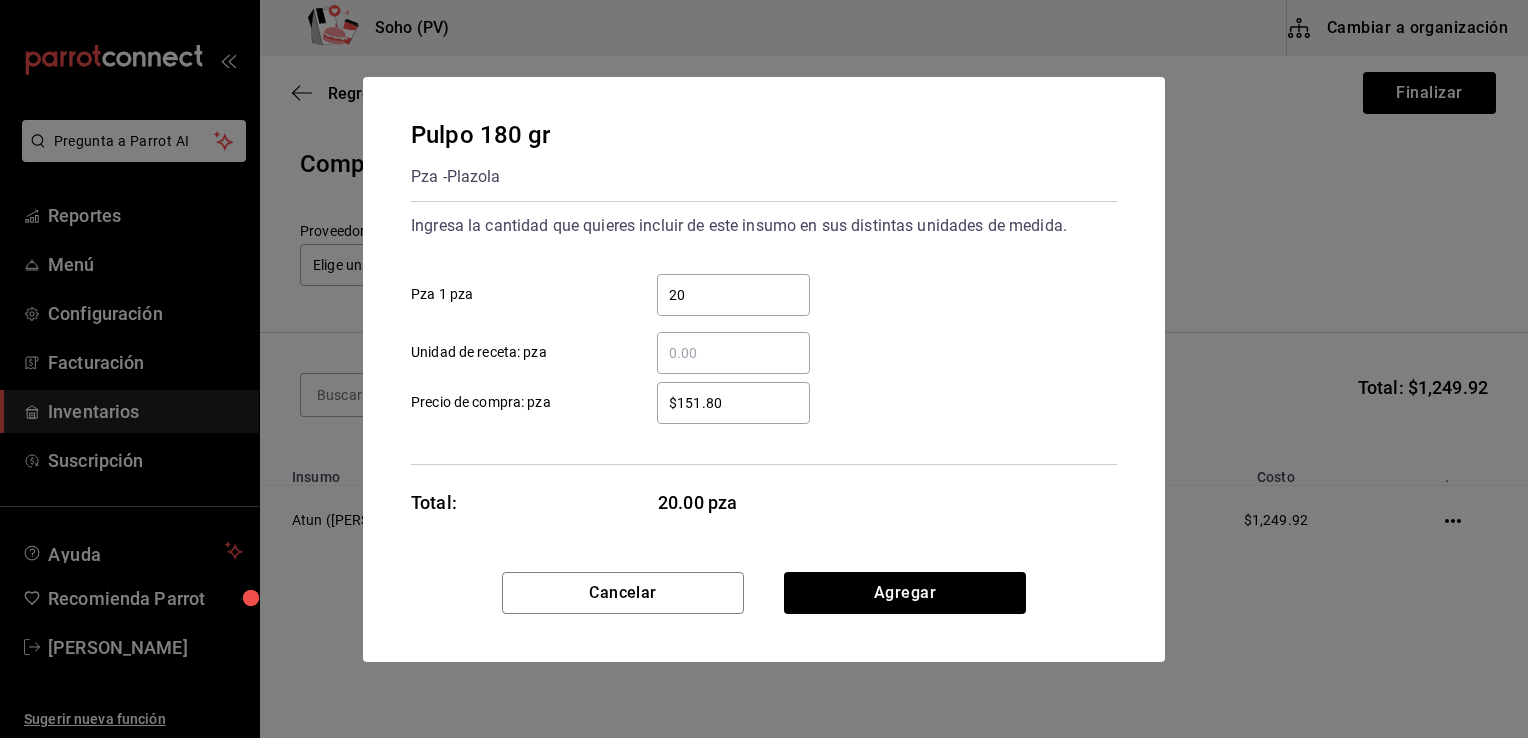 type on "20" 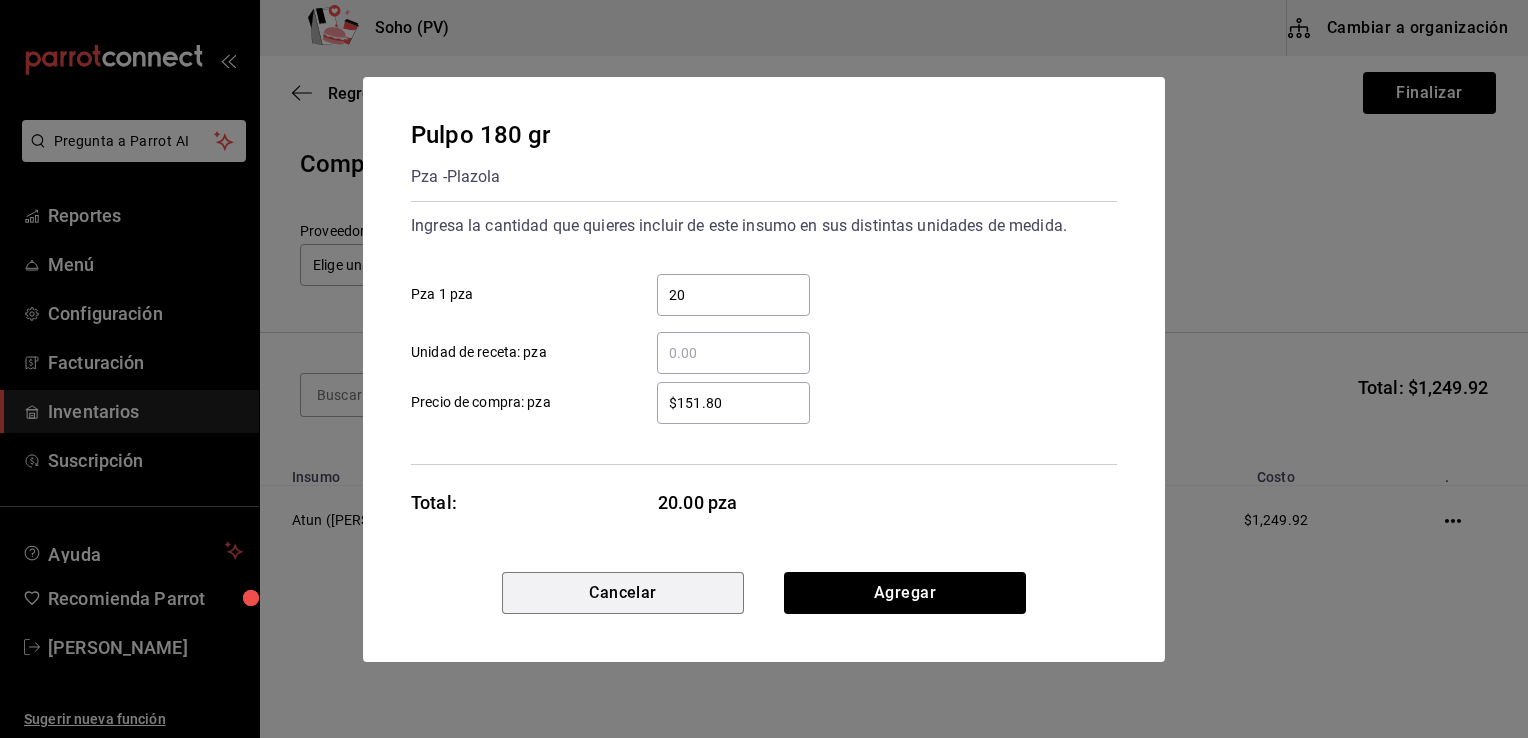 type 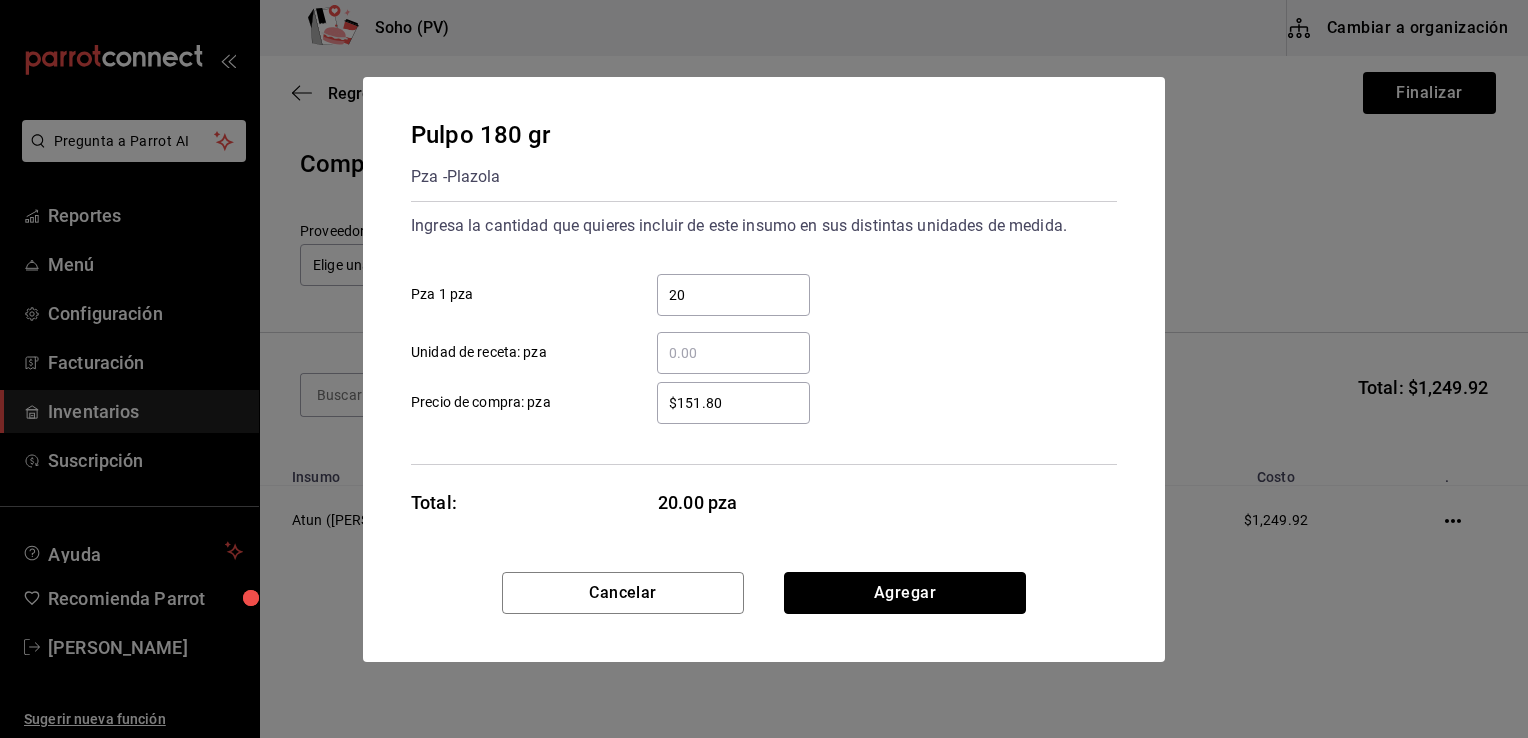 type 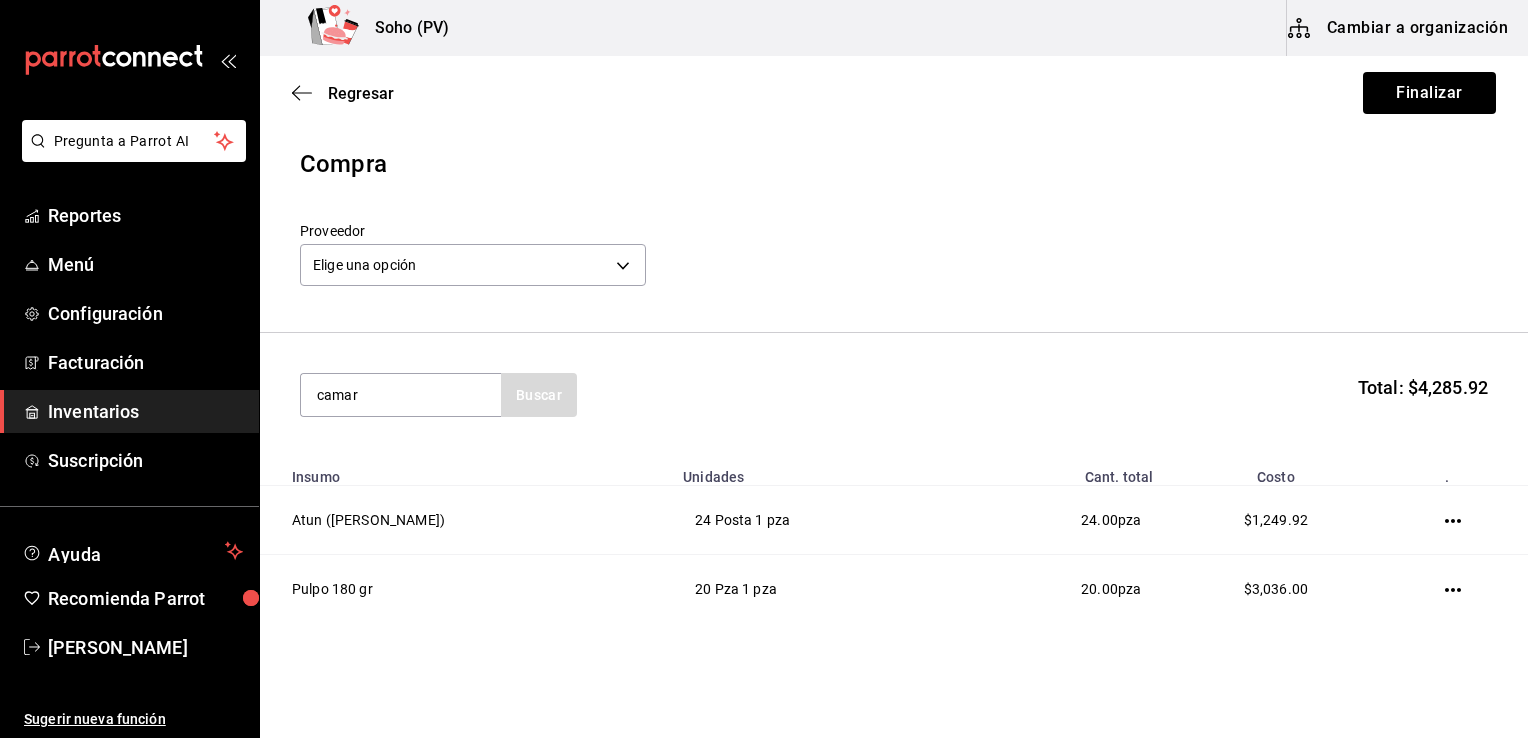 type on "camar" 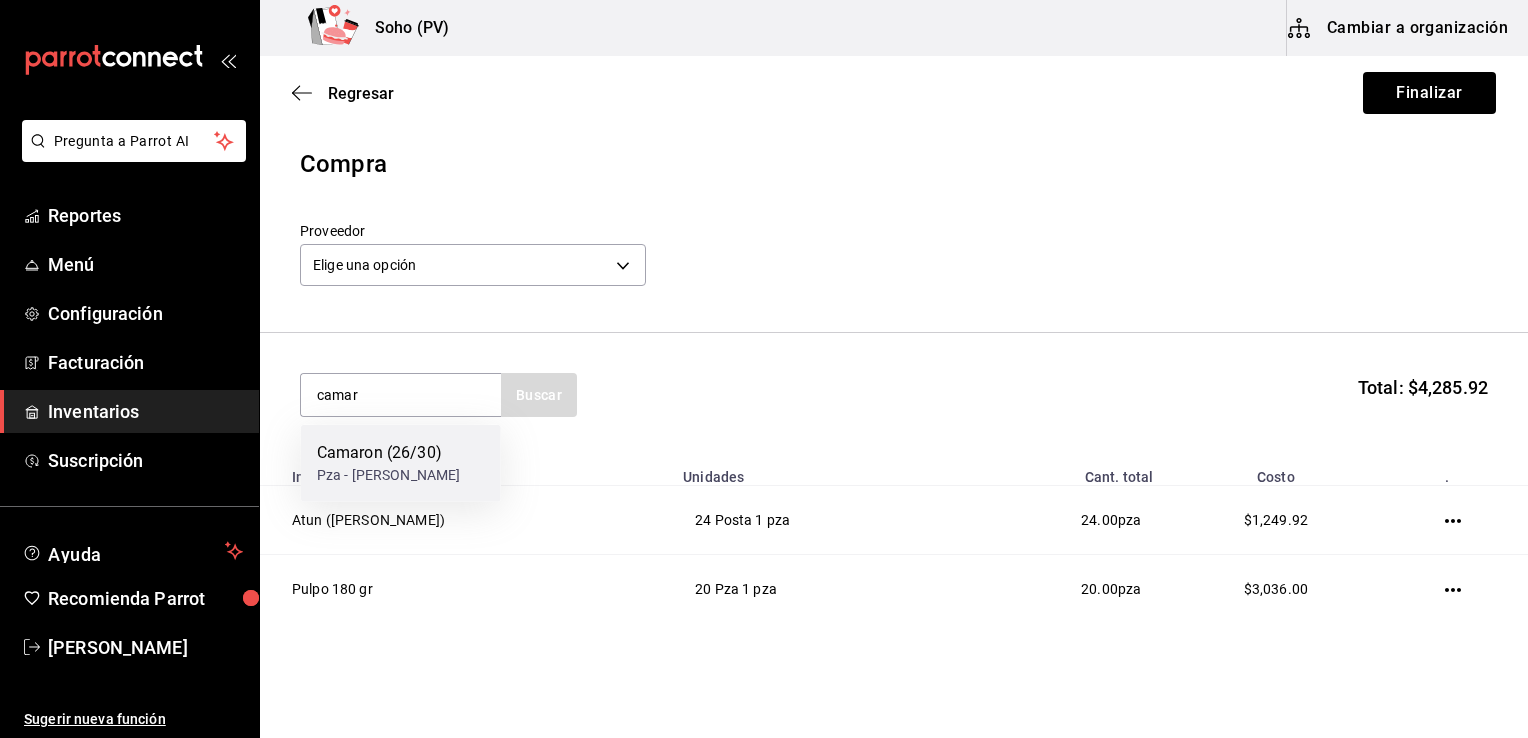 click on "Camaron (26/30)" at bounding box center (389, 453) 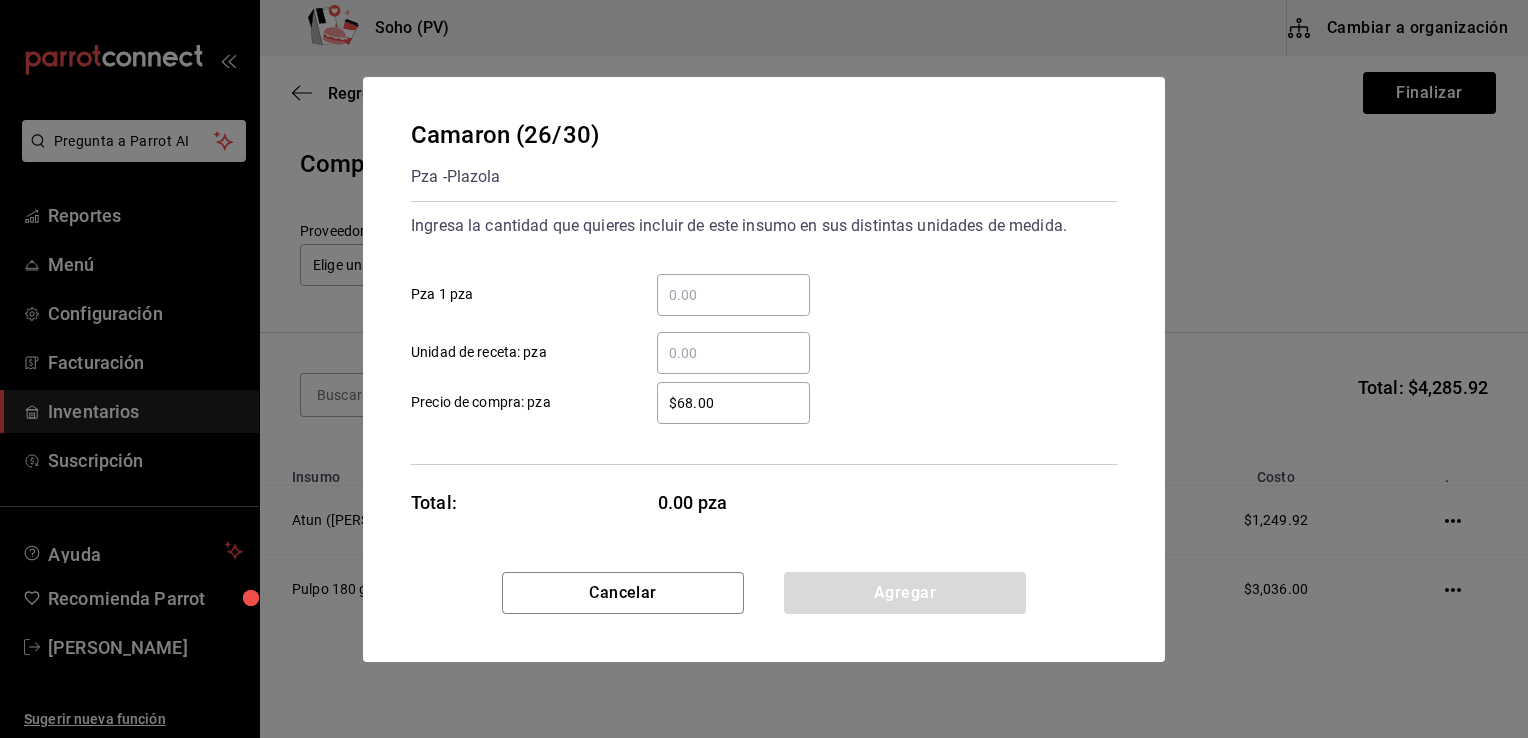 click on "​ Pza 1 pza" at bounding box center (733, 295) 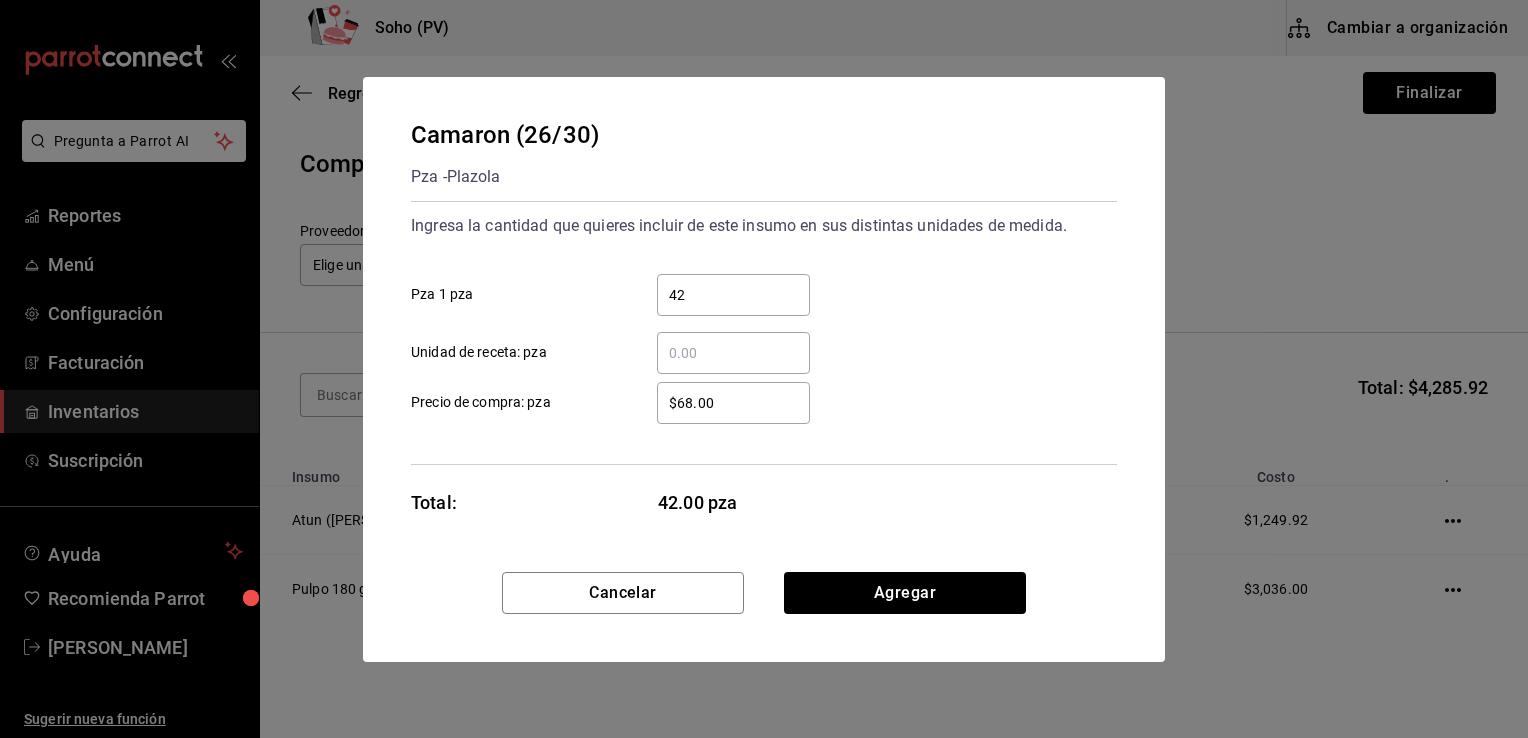 type on "42" 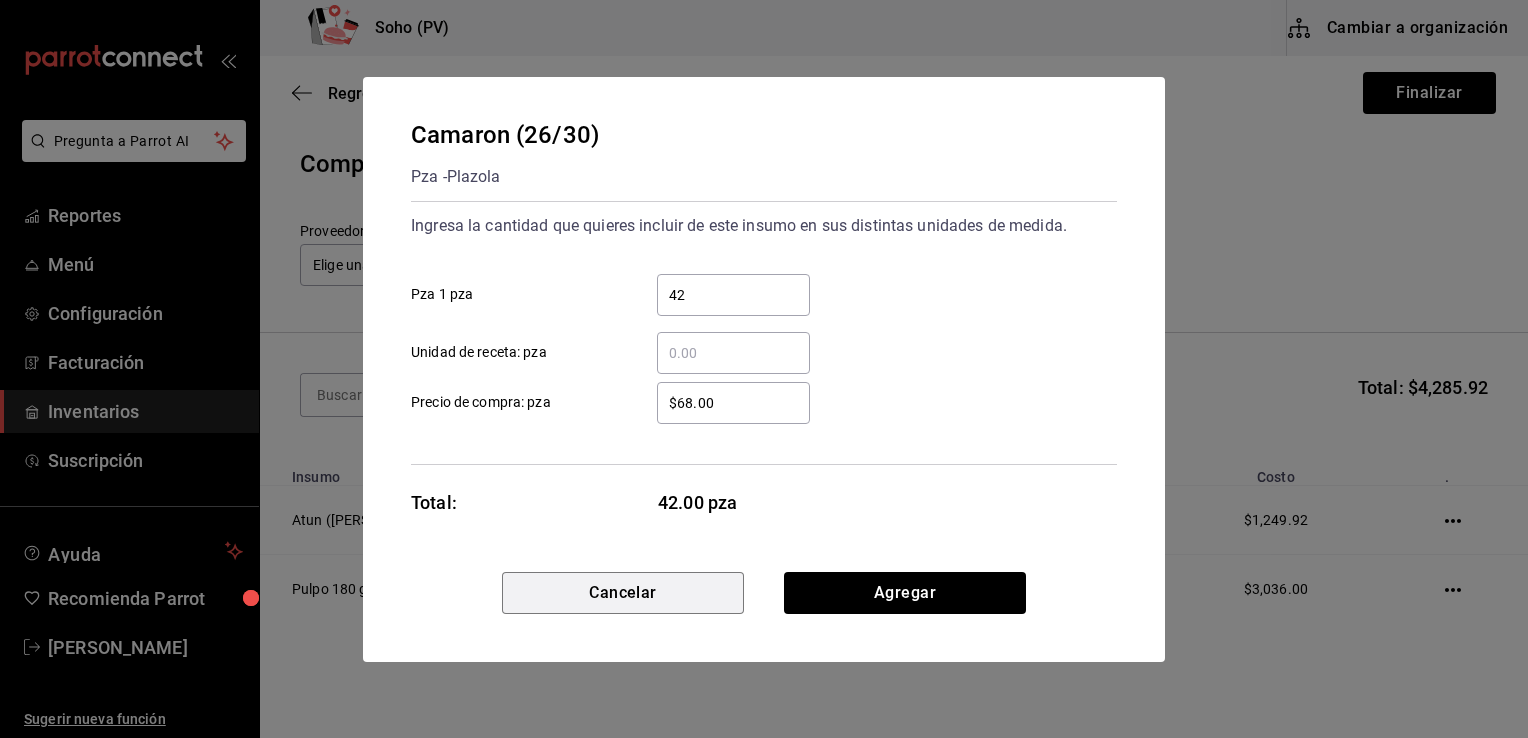 type 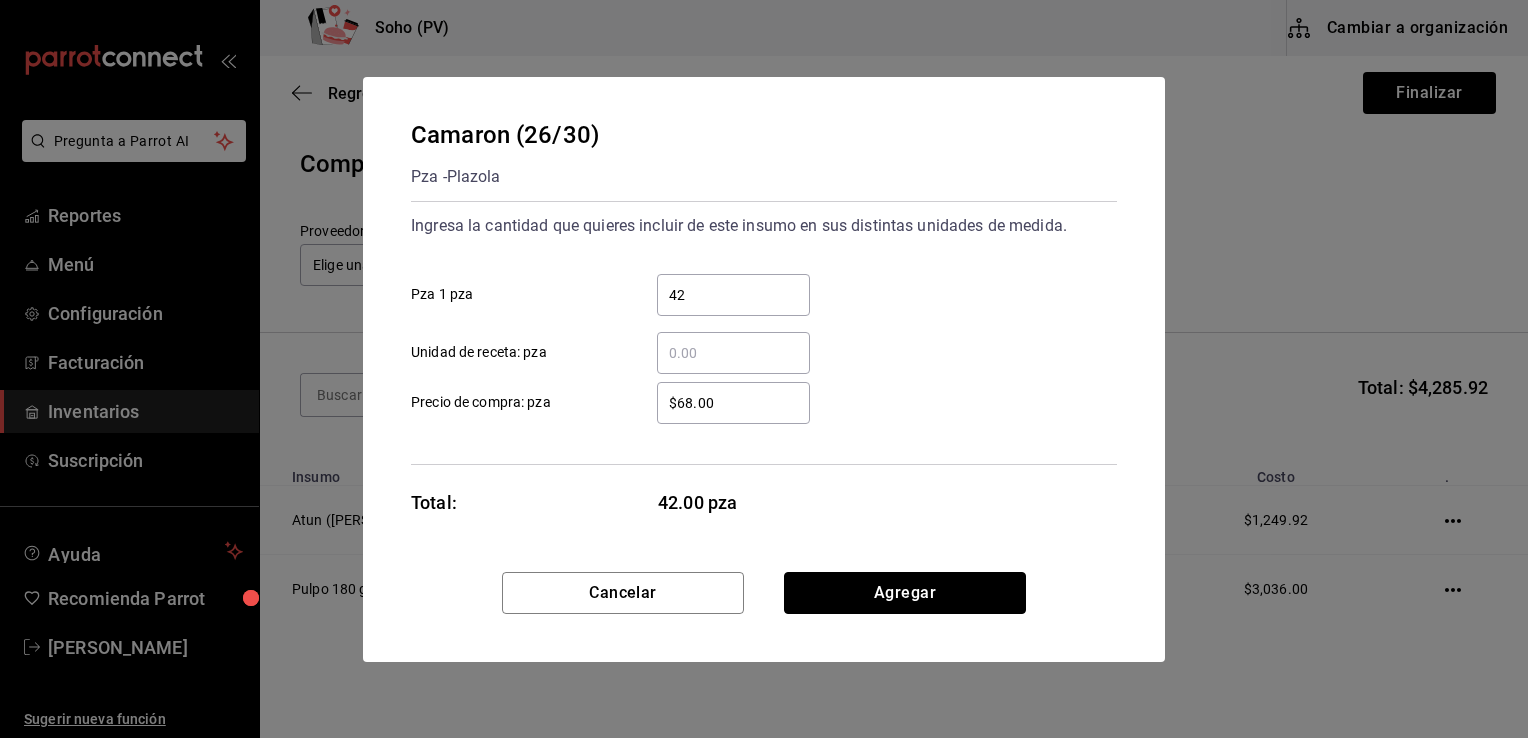 type 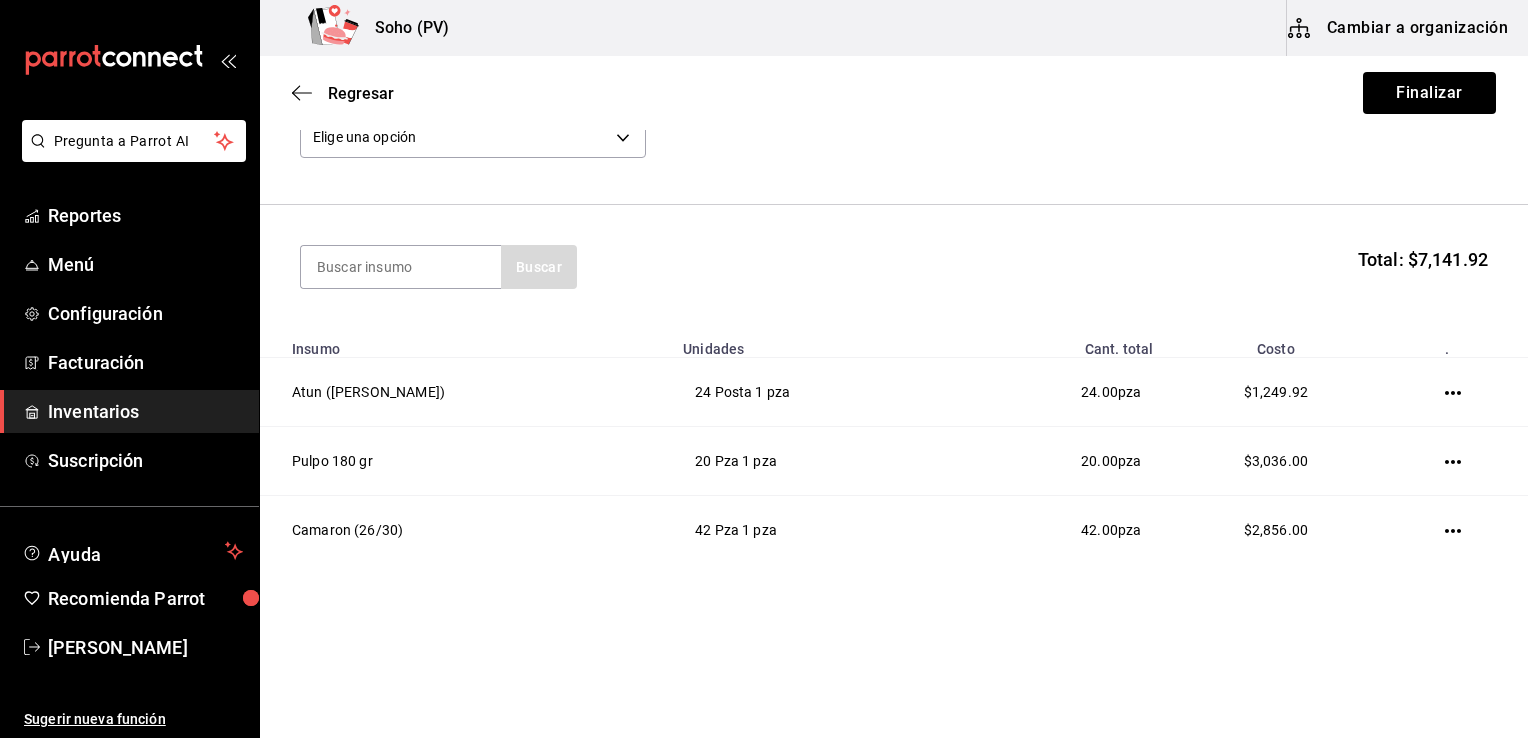 scroll, scrollTop: 130, scrollLeft: 0, axis: vertical 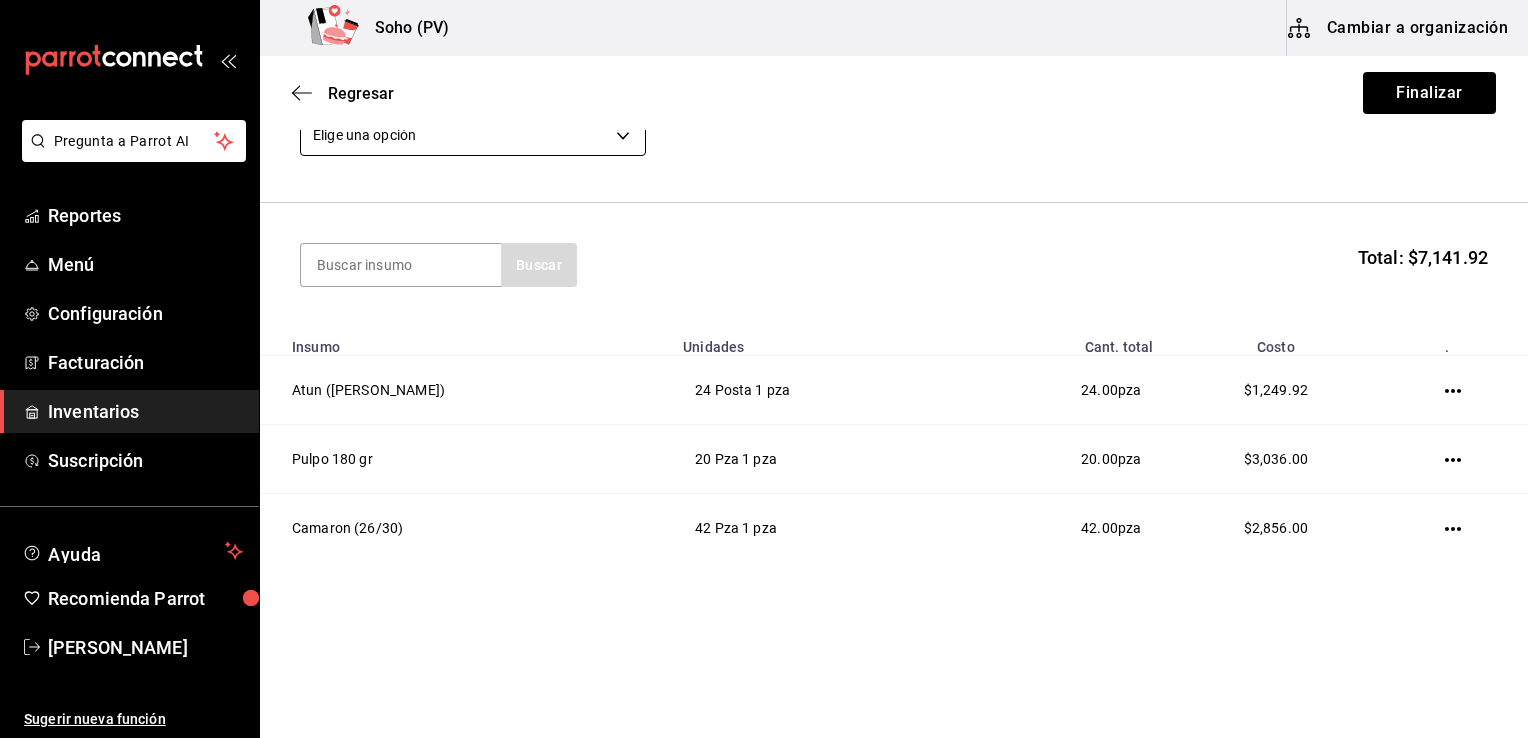 click on "Pregunta a Parrot AI Reportes   Menú   Configuración   Facturación   Inventarios   Suscripción   Ayuda Recomienda Parrot   Jose Alejandro Villa Zavala   Sugerir nueva función   Soho (PV) Cambiar a organización Regresar Finalizar Compra Proveedor Elige una opción default Buscar Total: $7,141.92 Insumo Unidades Cant. total Costo  .  Atun (Aleta Amarilla) 24 Posta 1 pza 24.00  pza $1,249.92 Pulpo 180 gr 20 Pza 1 pza 20.00  pza $3,036.00 Camaron (26/30) 42 Pza 1 pza 42.00  pza $2,856.00 GANA 1 MES GRATIS EN TU SUSCRIPCIÓN AQUÍ ¿Recuerdas cómo empezó tu restaurante?
Hoy puedes ayudar a un colega a tener el mismo cambio que tú viviste.
Recomienda Parrot directamente desde tu Portal Administrador.
Es fácil y rápido.
🎁 Por cada restaurante que se una, ganas 1 mes gratis. Ver video tutorial Ir a video Pregunta a Parrot AI Reportes   Menú   Configuración   Facturación   Inventarios   Suscripción   Ayuda Recomienda Parrot   Jose Alejandro Villa Zavala   Sugerir nueva función   Editar Eliminar" at bounding box center (764, 312) 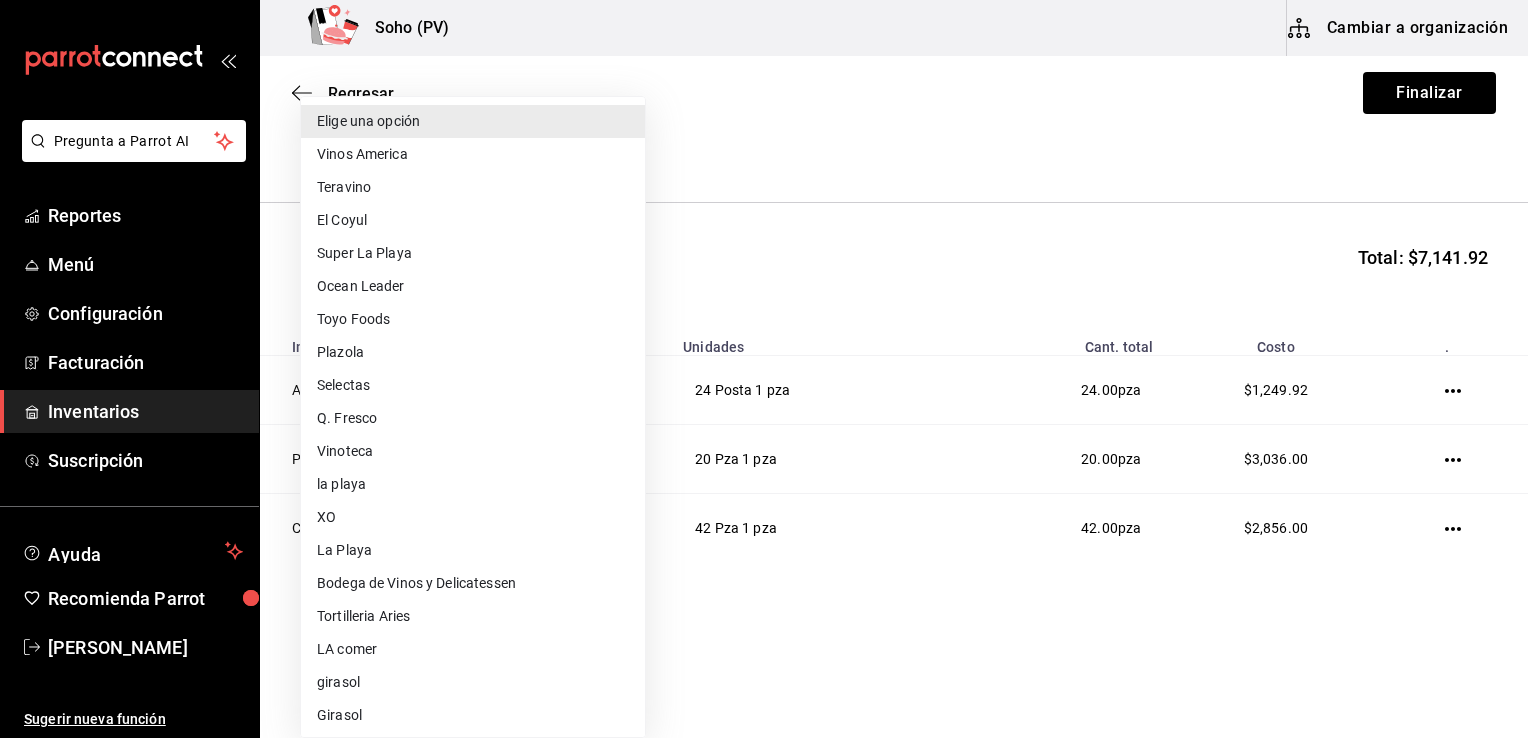 click on "Plazola" at bounding box center [473, 352] 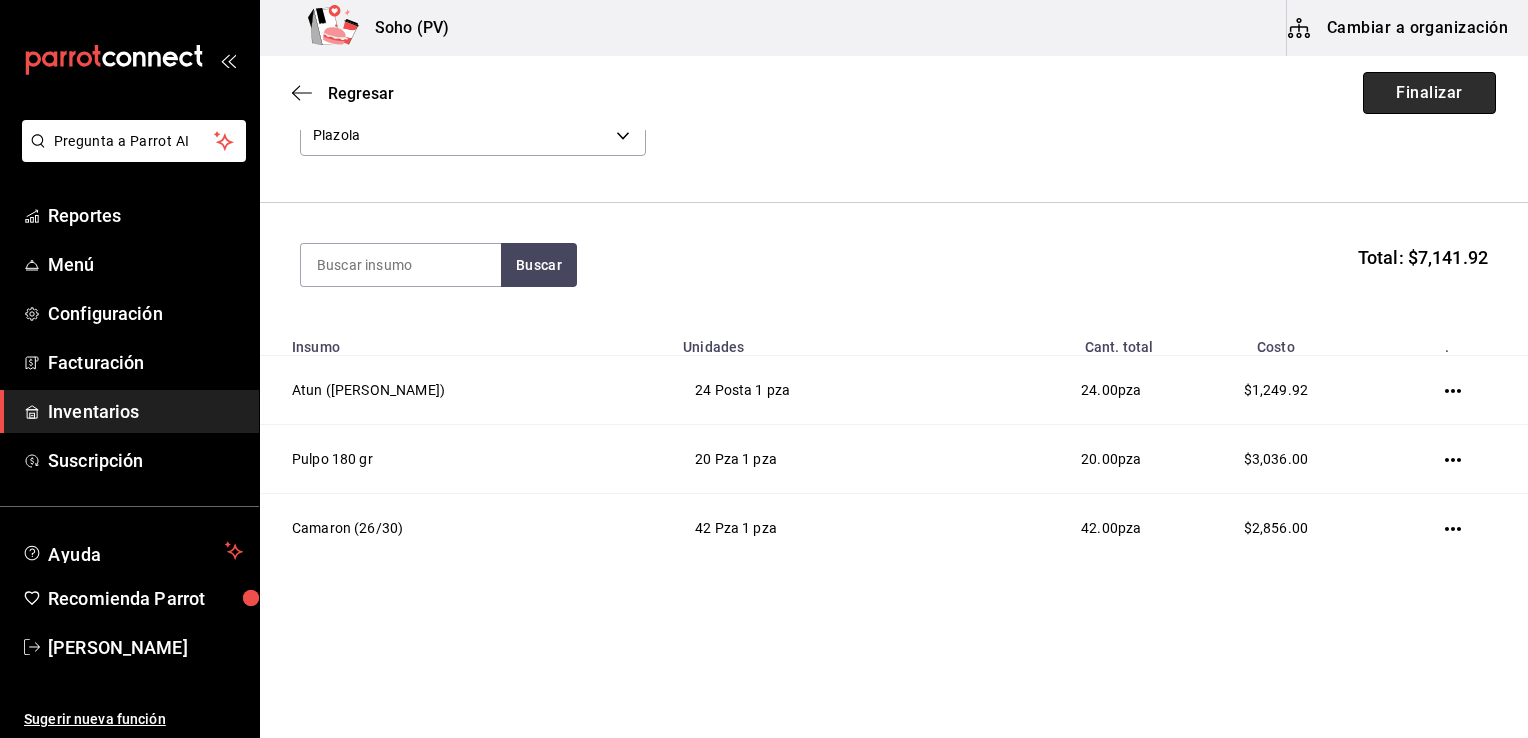 click on "Finalizar" at bounding box center (1429, 93) 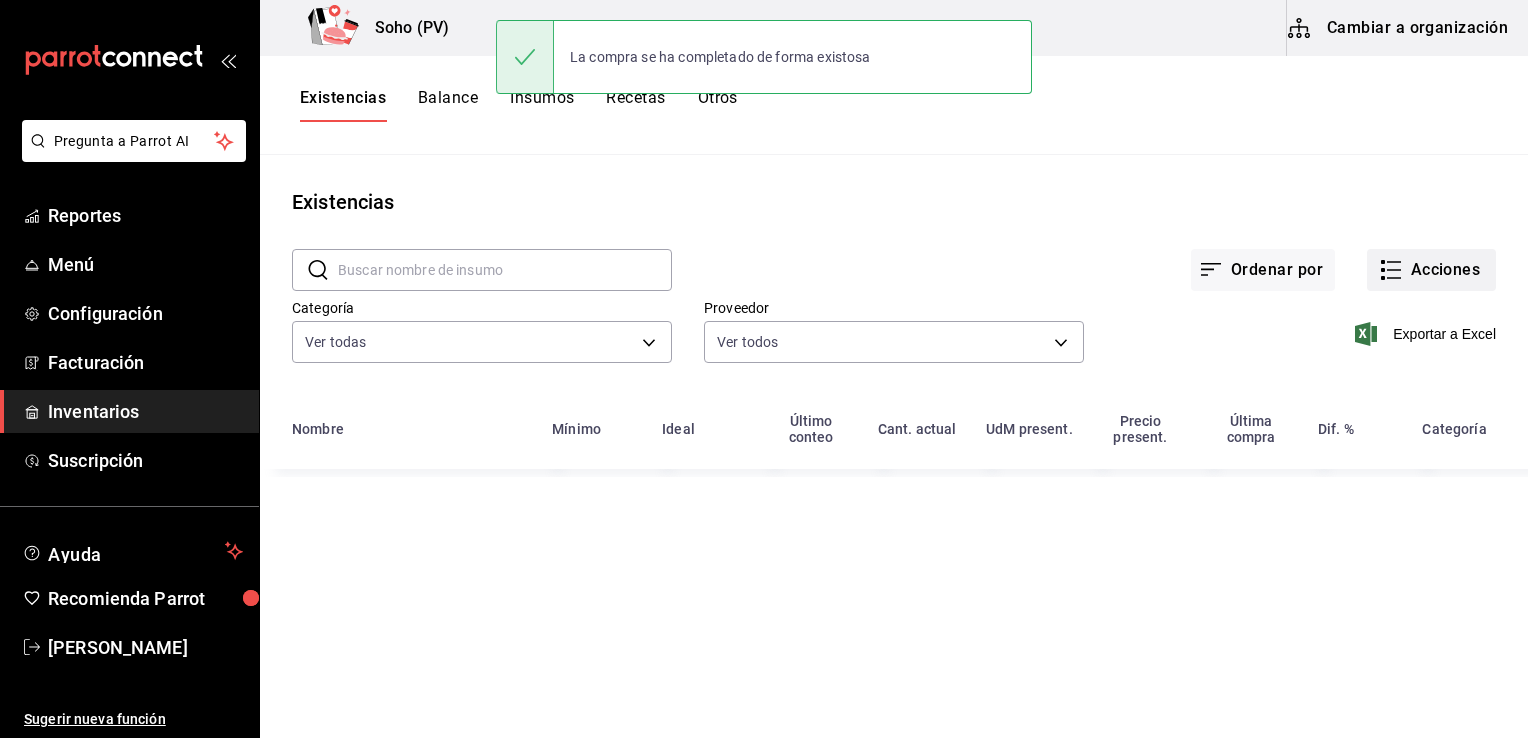 click on "Acciones" at bounding box center [1431, 270] 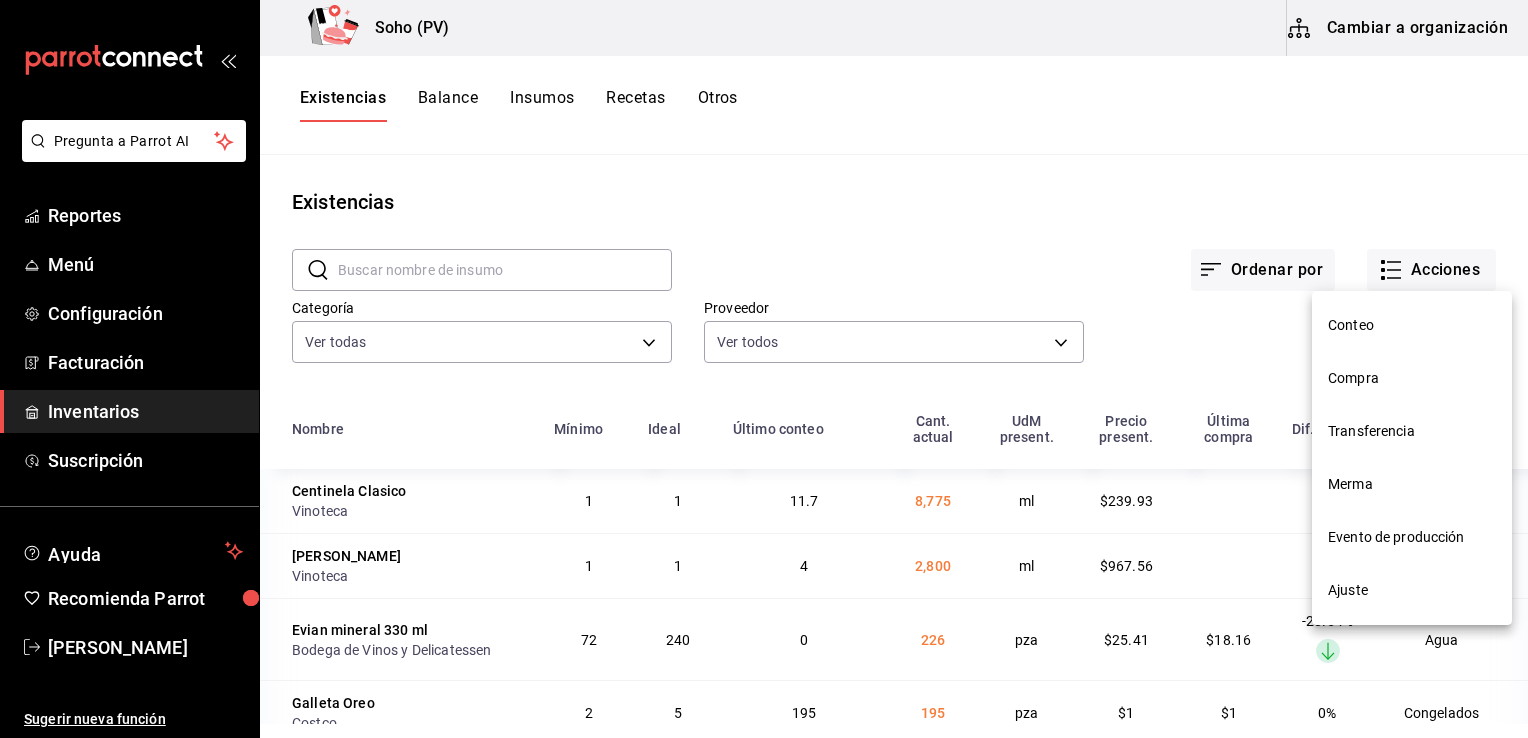click on "Compra" at bounding box center (1412, 378) 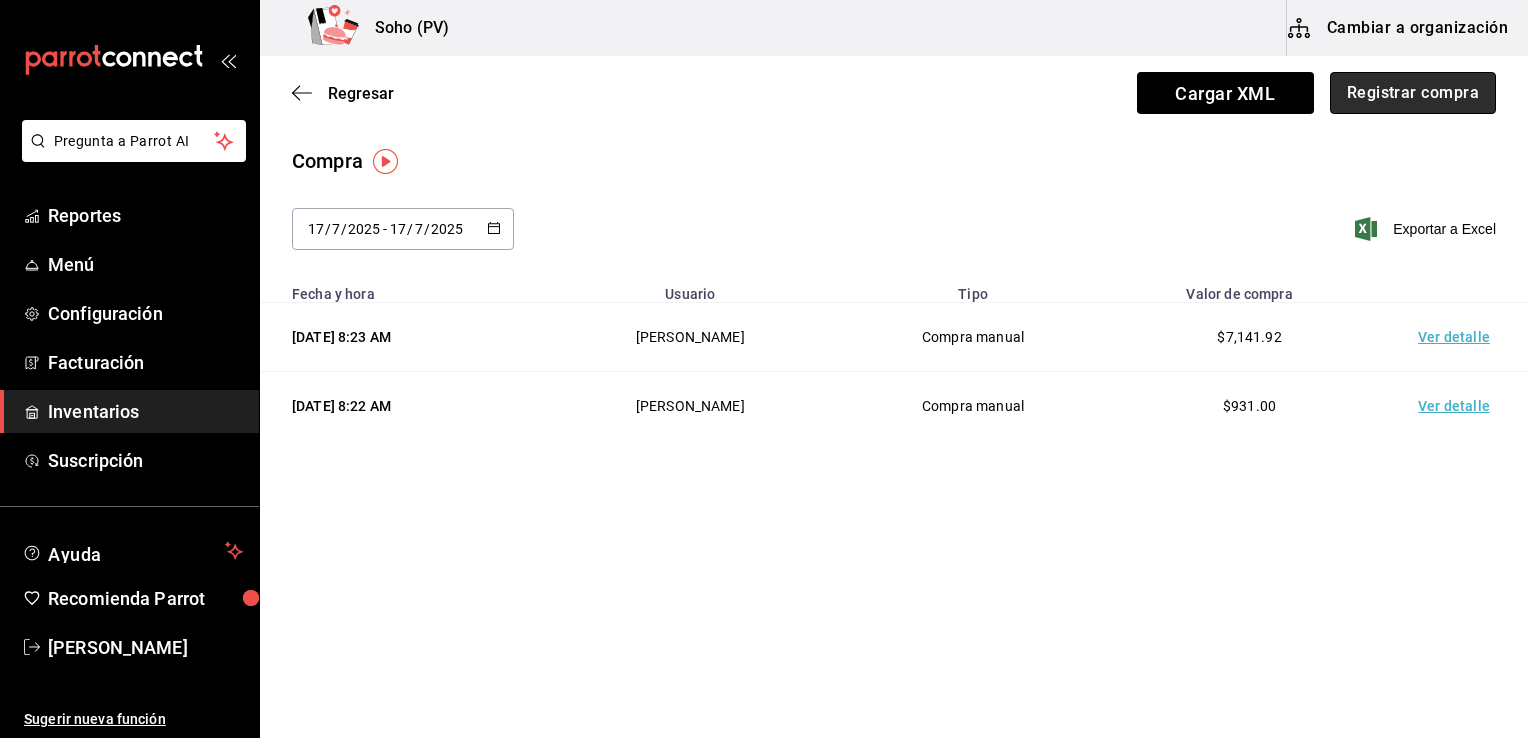 click on "Registrar compra" at bounding box center [1413, 93] 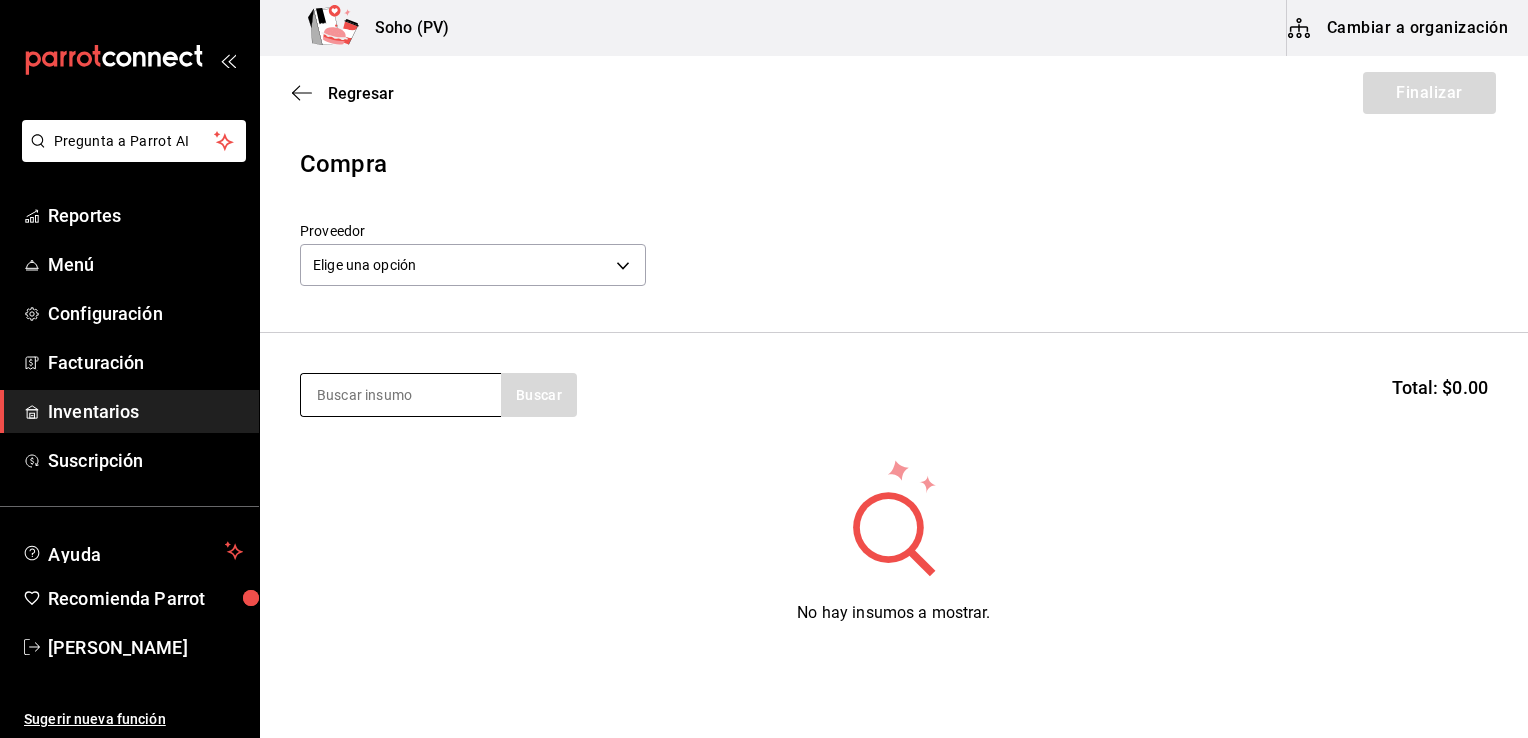 click at bounding box center (401, 395) 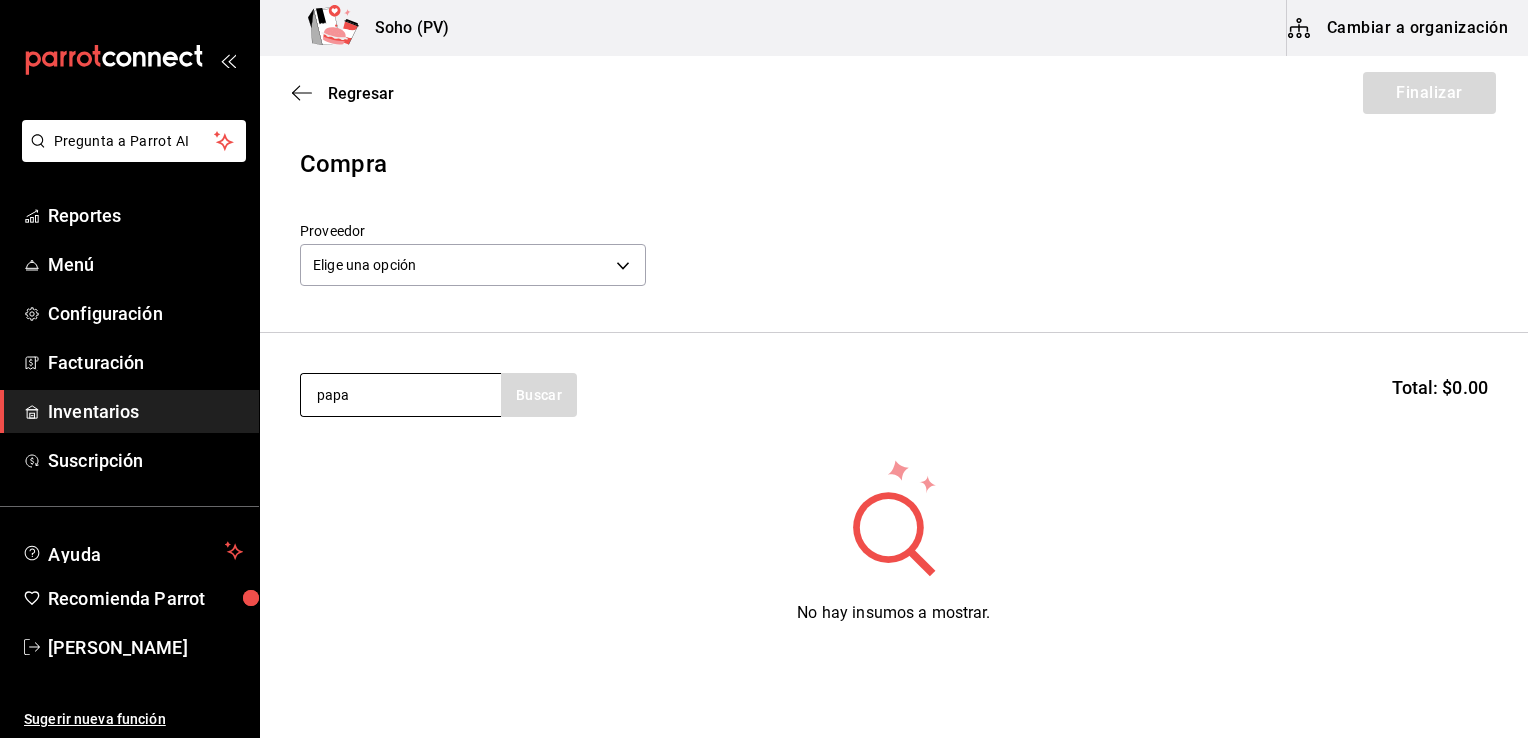 type on "papa" 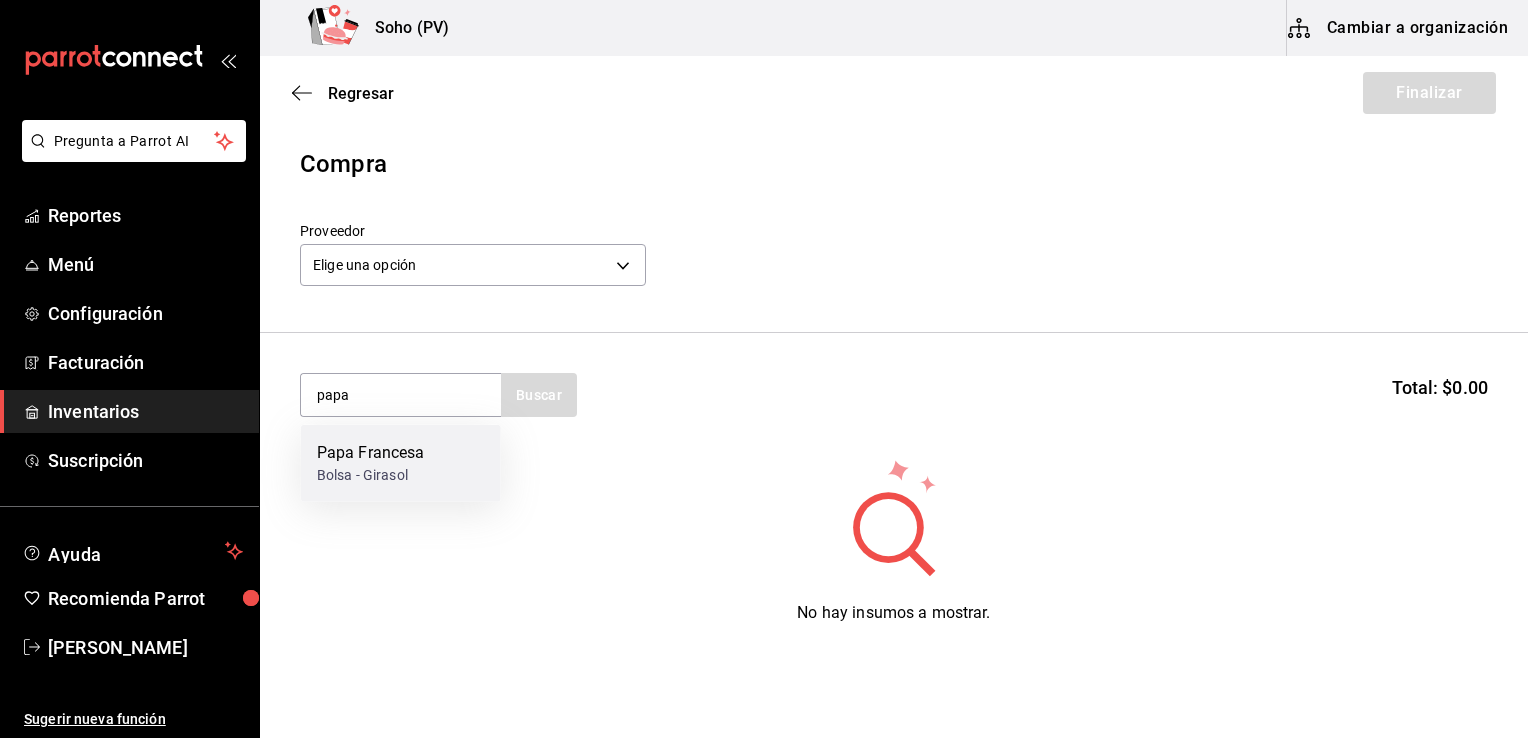 click on "Papa Francesa" at bounding box center [371, 453] 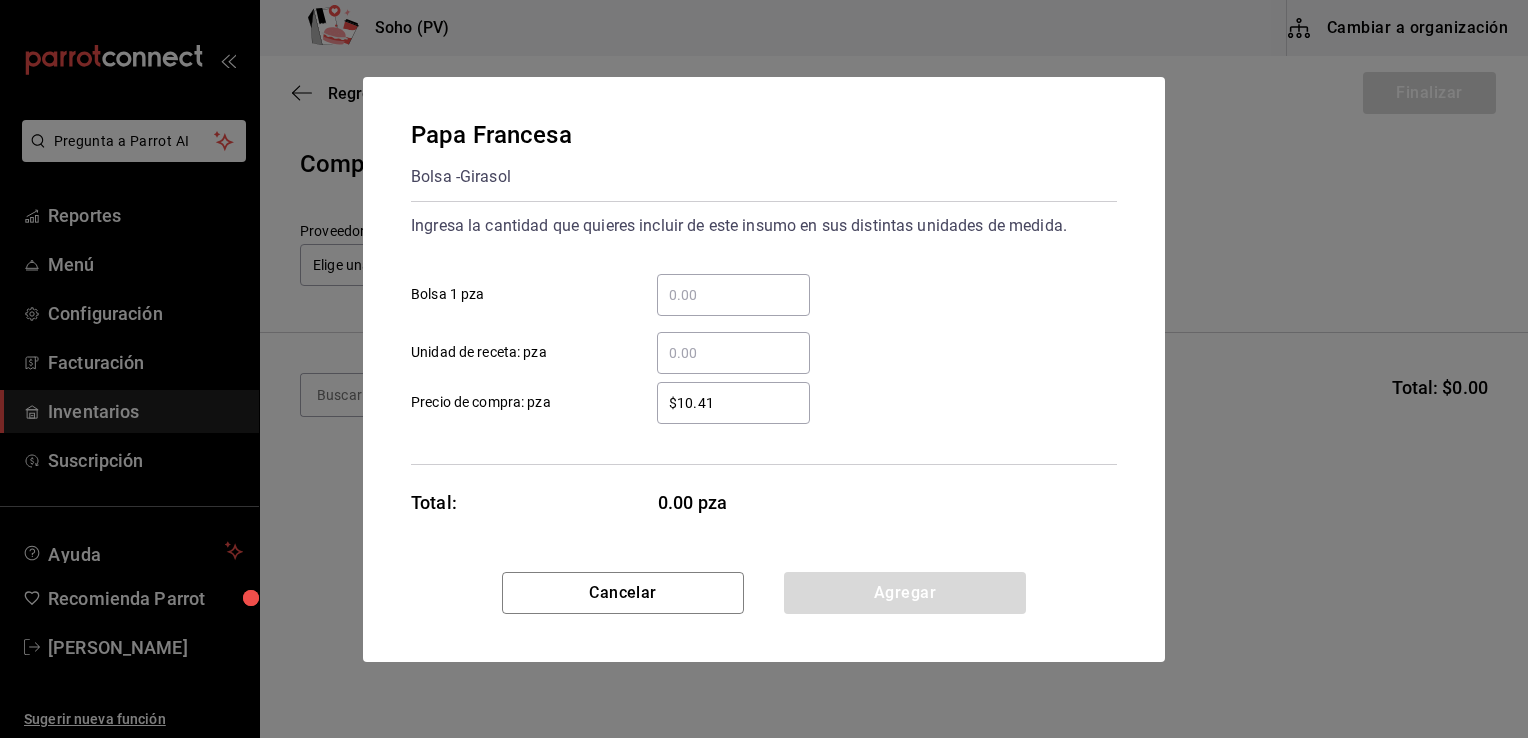 click on "​" at bounding box center [733, 295] 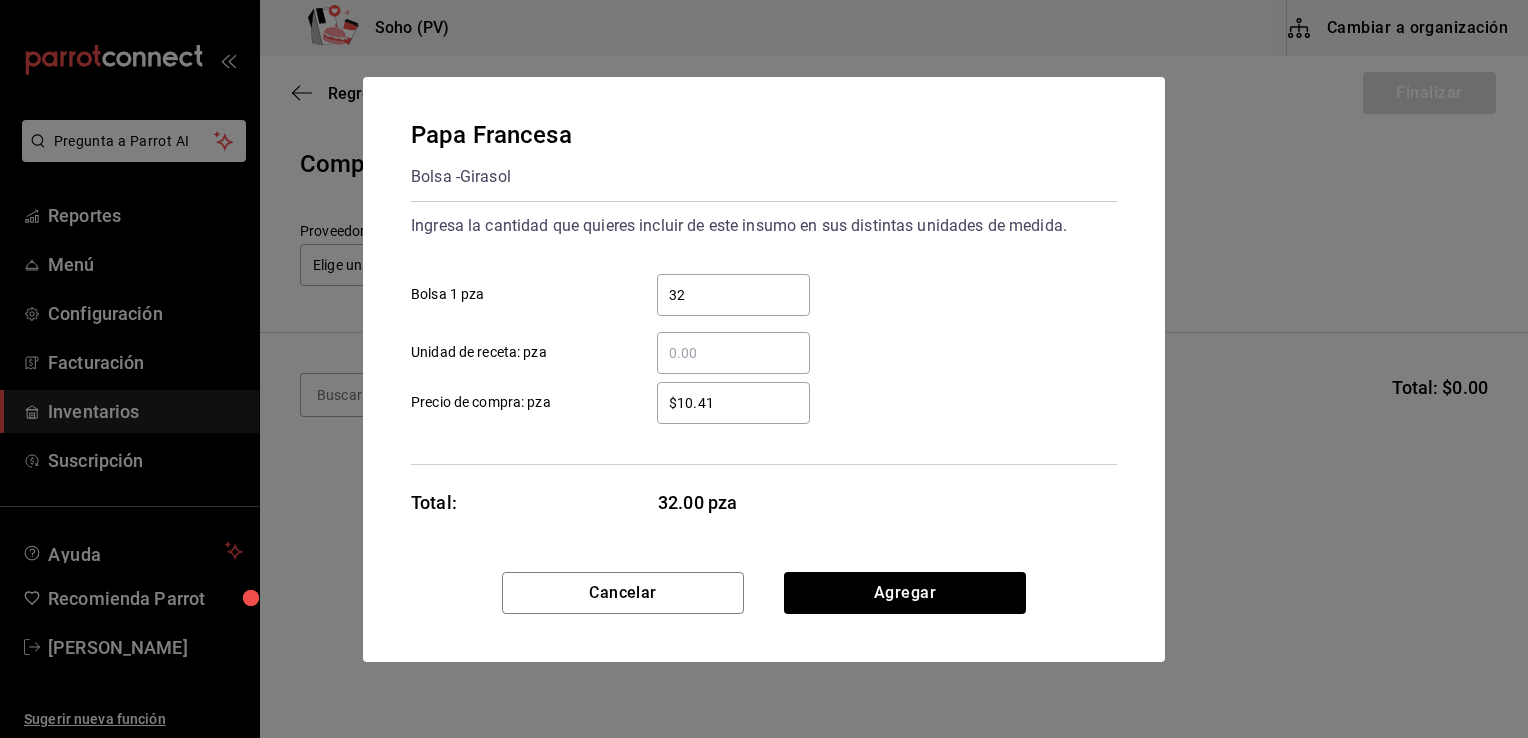 type on "32" 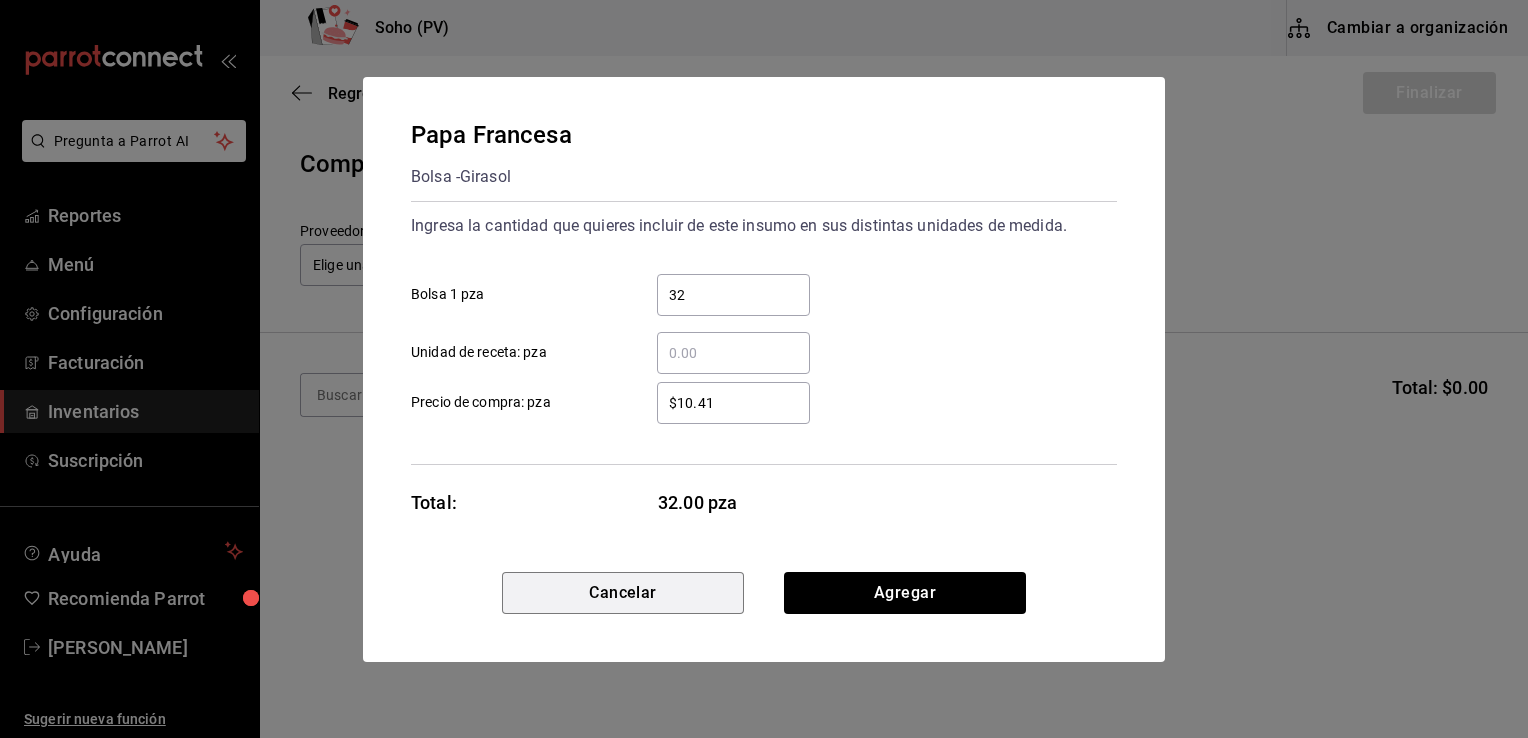 type 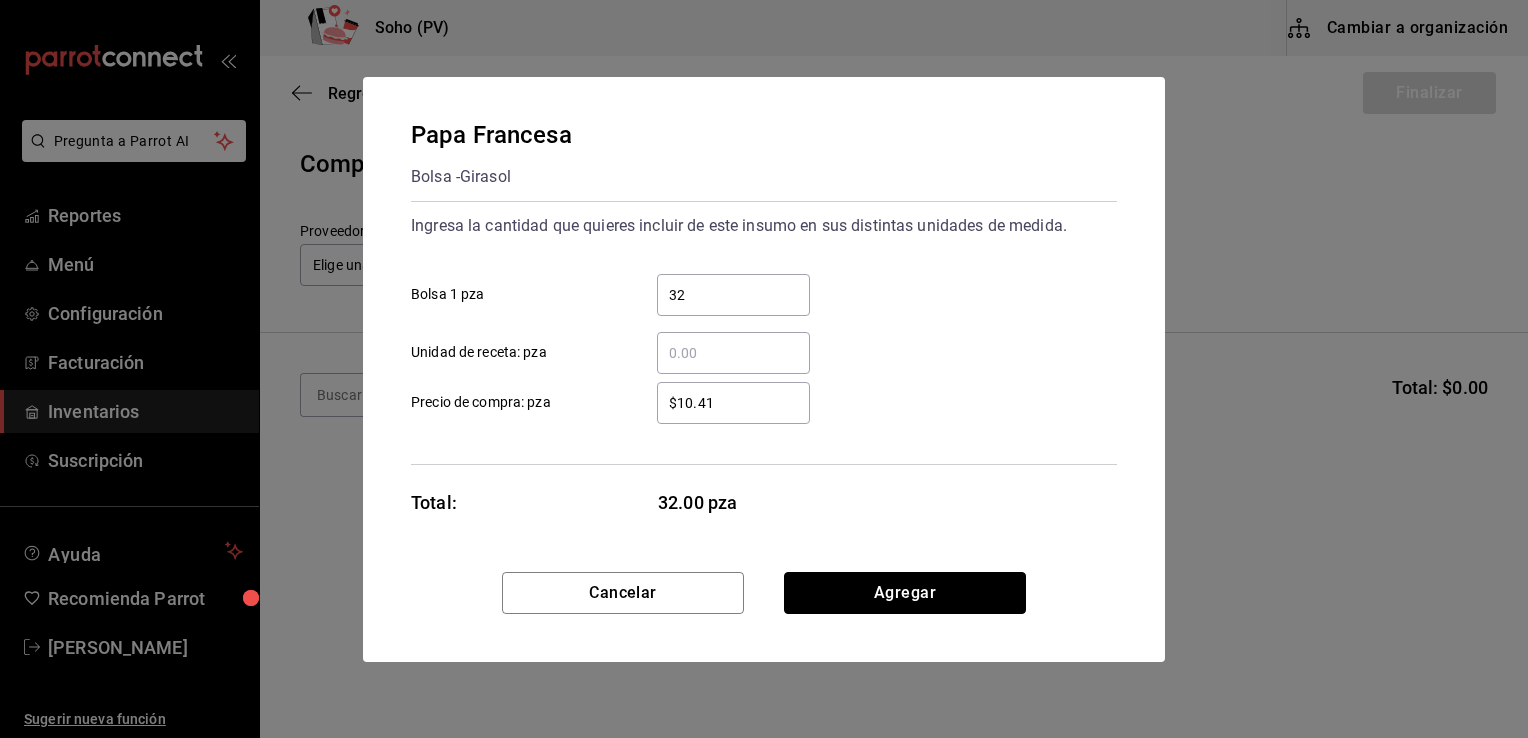 type 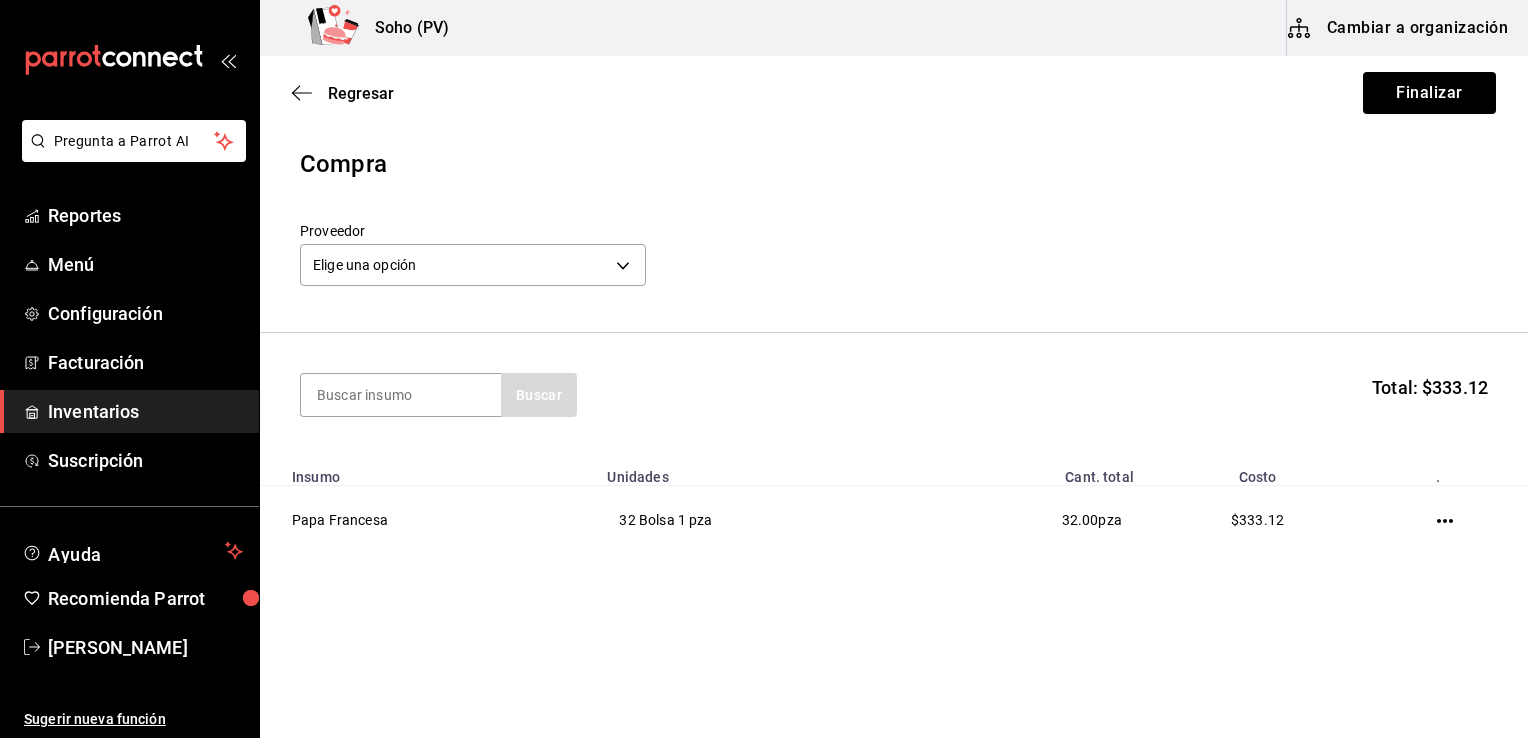 click on "Elige una opción default" at bounding box center [473, 262] 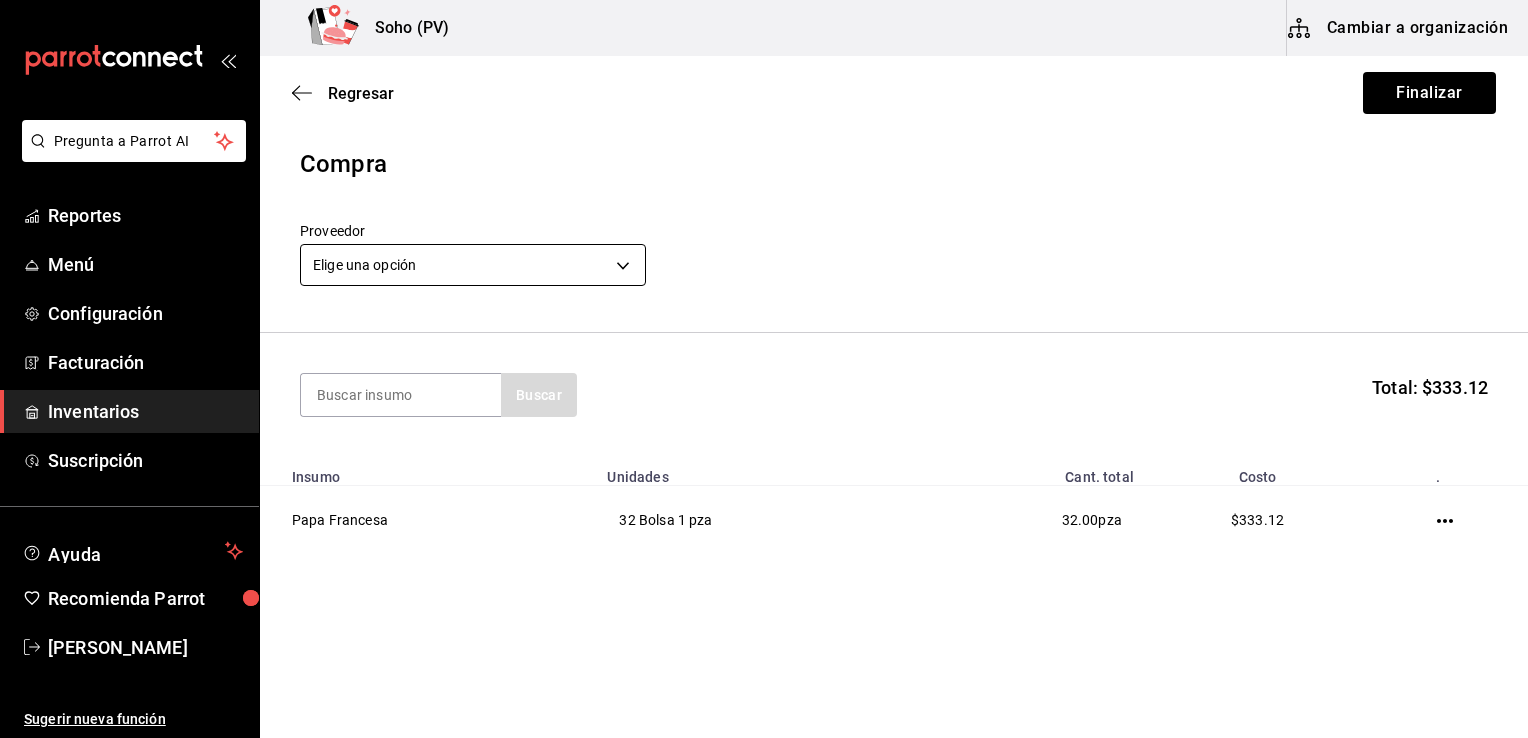 click on "Pregunta a Parrot AI Reportes   Menú   Configuración   Facturación   Inventarios   Suscripción   Ayuda Recomienda Parrot   Jose Alejandro Villa Zavala   Sugerir nueva función   Soho (PV) Cambiar a organización Regresar Finalizar Compra Proveedor Elige una opción default Buscar Total: $333.12 Insumo Unidades Cant. total Costo  .  Papa Francesa 32 Bolsa 1 pza 32.00  pza $333.12 GANA 1 MES GRATIS EN TU SUSCRIPCIÓN AQUÍ ¿Recuerdas cómo empezó tu restaurante?
Hoy puedes ayudar a un colega a tener el mismo cambio que tú viviste.
Recomienda Parrot directamente desde tu Portal Administrador.
Es fácil y rápido.
🎁 Por cada restaurante que se una, ganas 1 mes gratis. Ver video tutorial Ir a video Pregunta a Parrot AI Reportes   Menú   Configuración   Facturación   Inventarios   Suscripción   Ayuda Recomienda Parrot   Jose Alejandro Villa Zavala   Sugerir nueva función   Editar Eliminar Visitar centro de ayuda (81) 2046 6363 soporte@parrotsoftware.io Visitar centro de ayuda (81) 2046 6363" at bounding box center (764, 312) 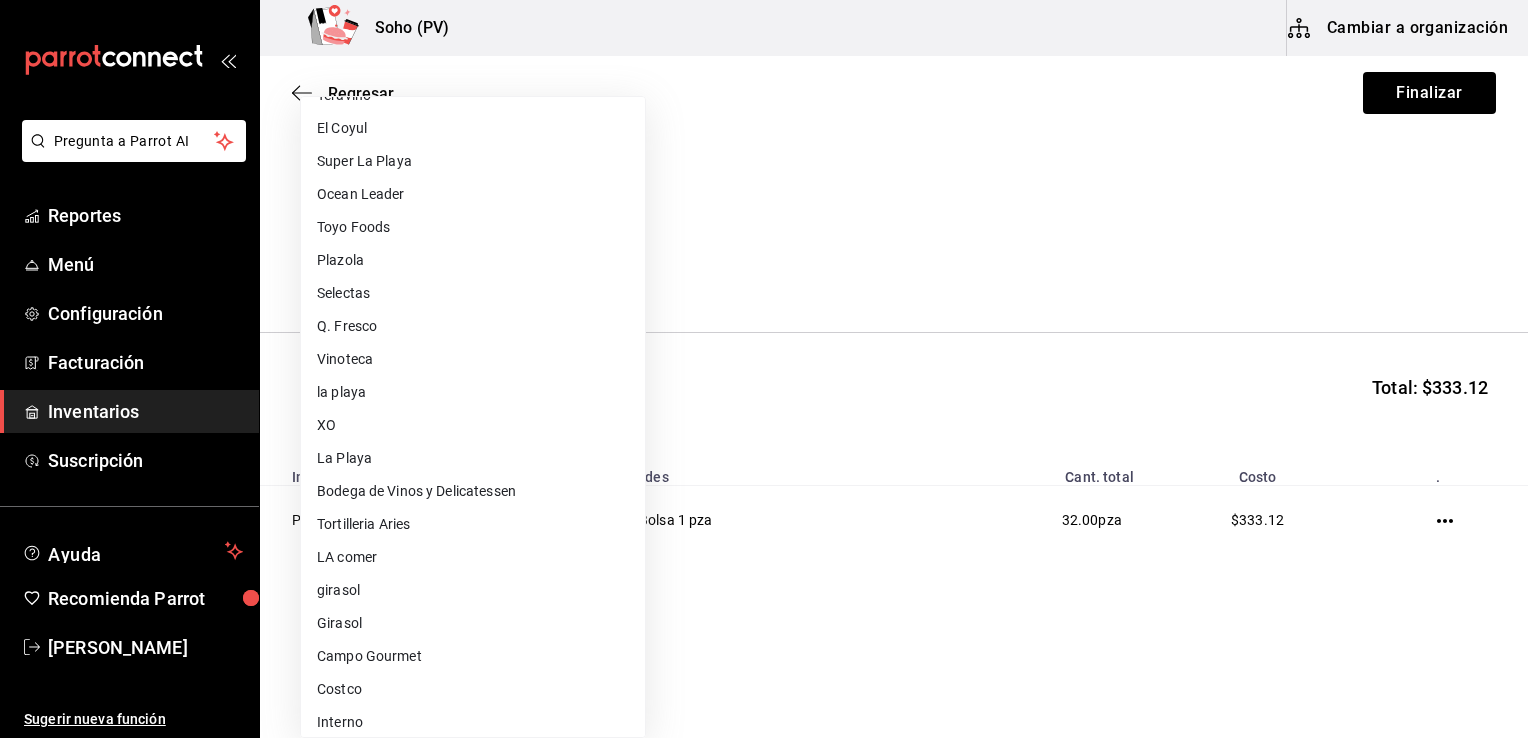 scroll, scrollTop: 101, scrollLeft: 0, axis: vertical 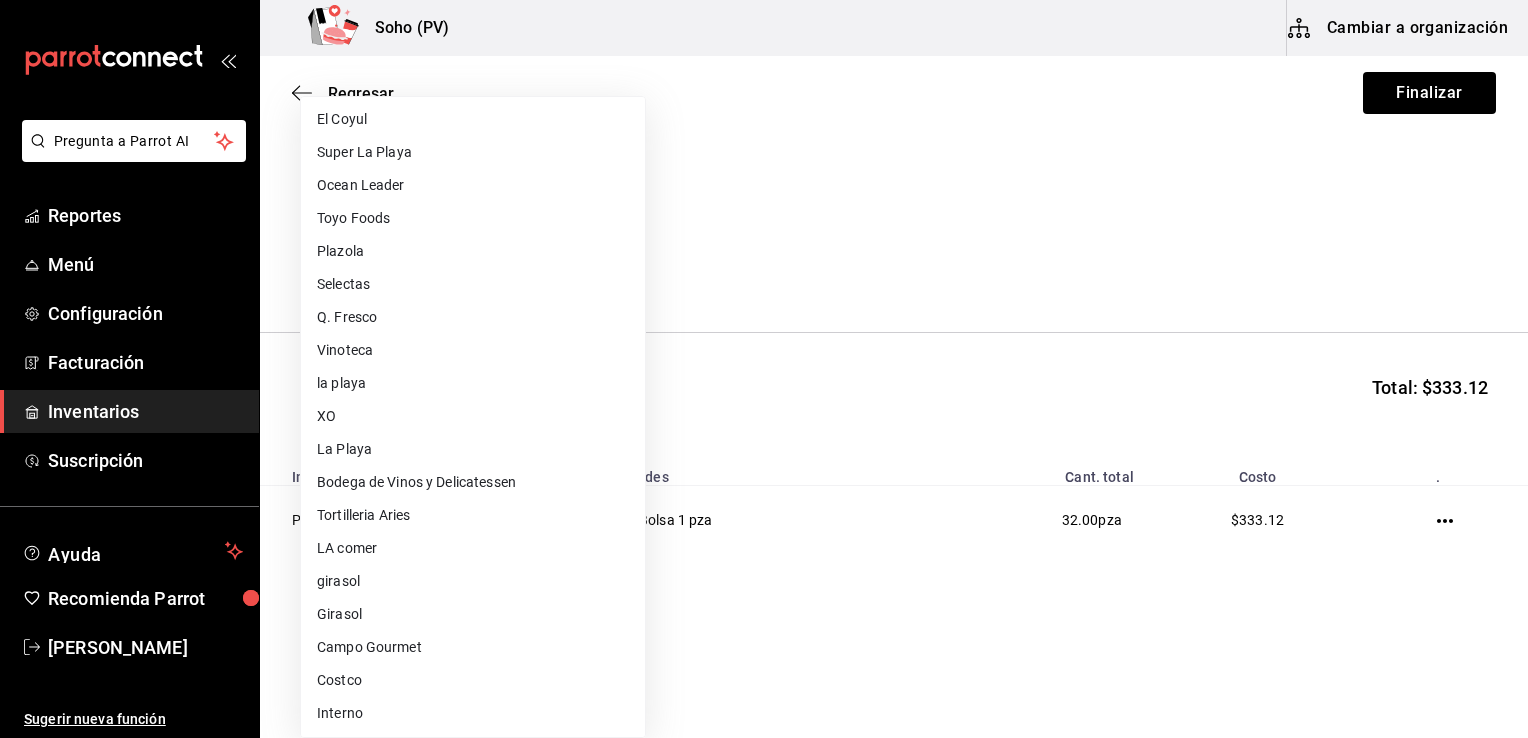 click on "Girasol" at bounding box center [473, 614] 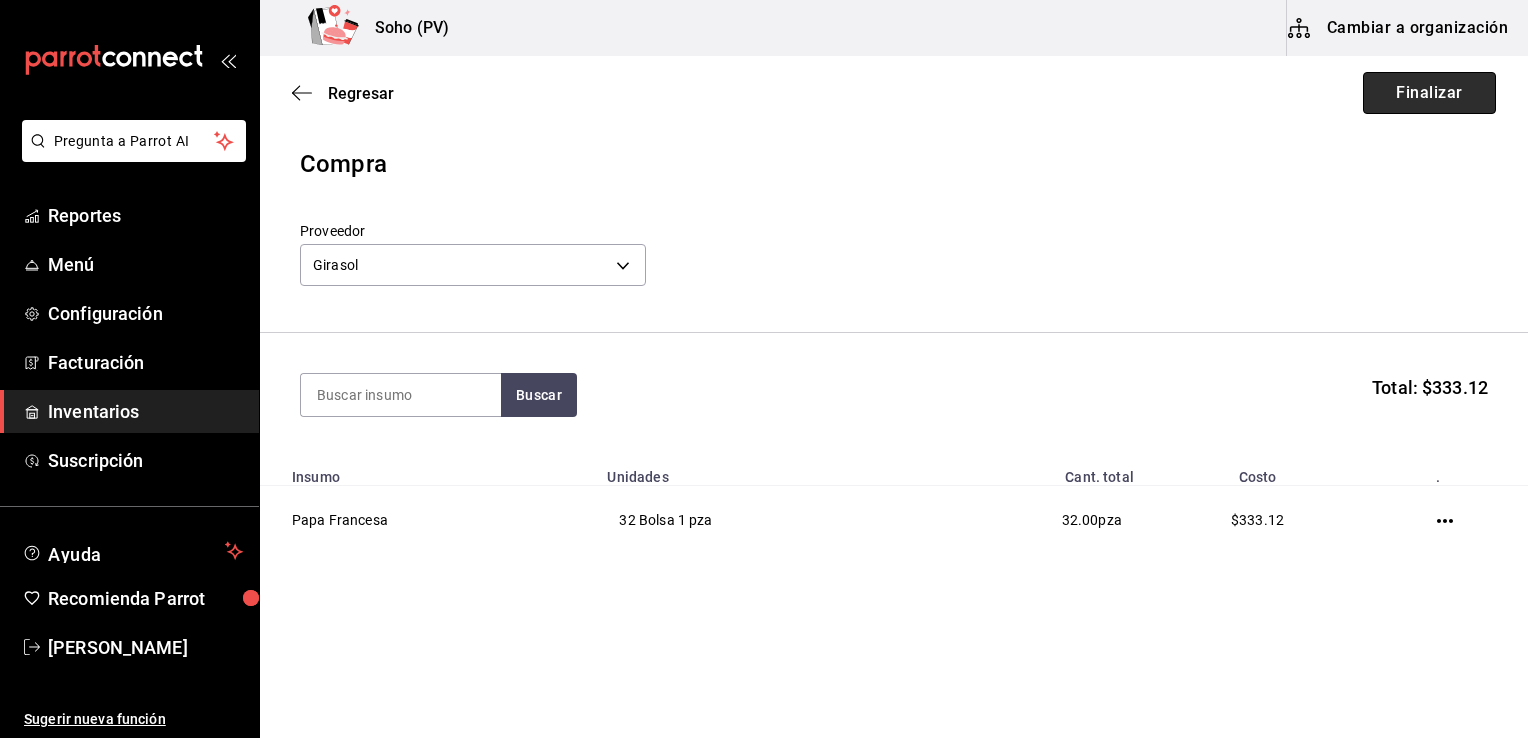 click on "Finalizar" at bounding box center [1429, 93] 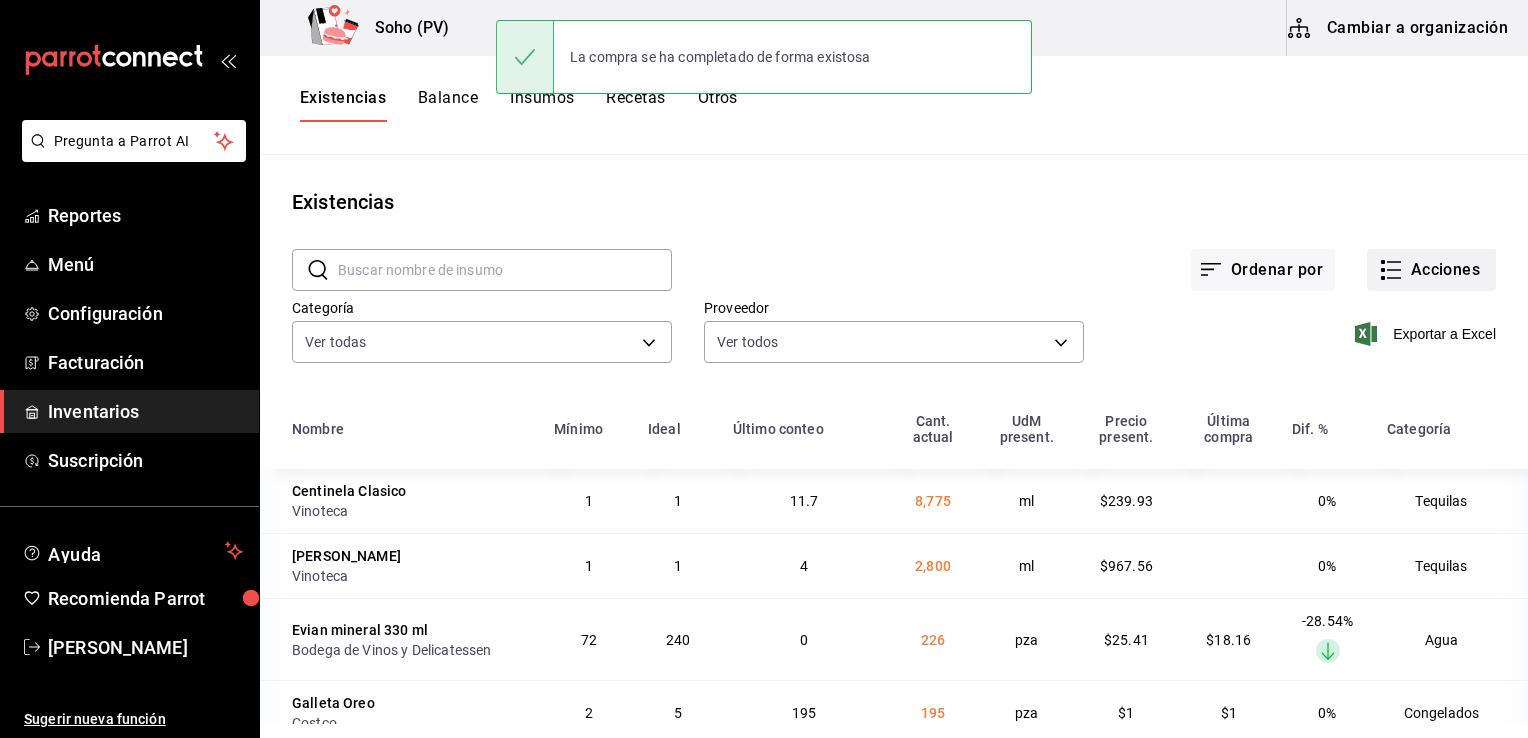 click on "Acciones" at bounding box center [1431, 270] 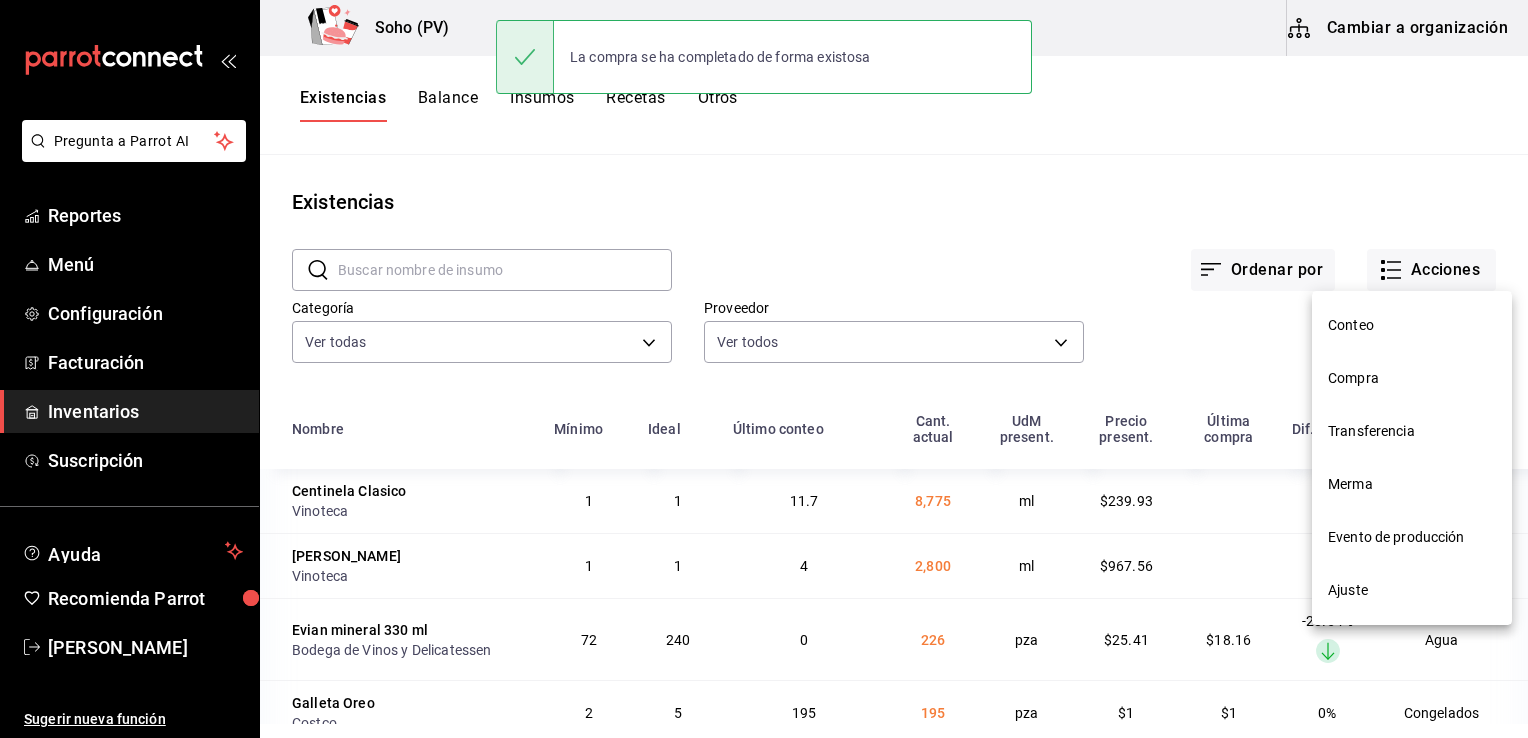 click on "Compra" at bounding box center [1412, 378] 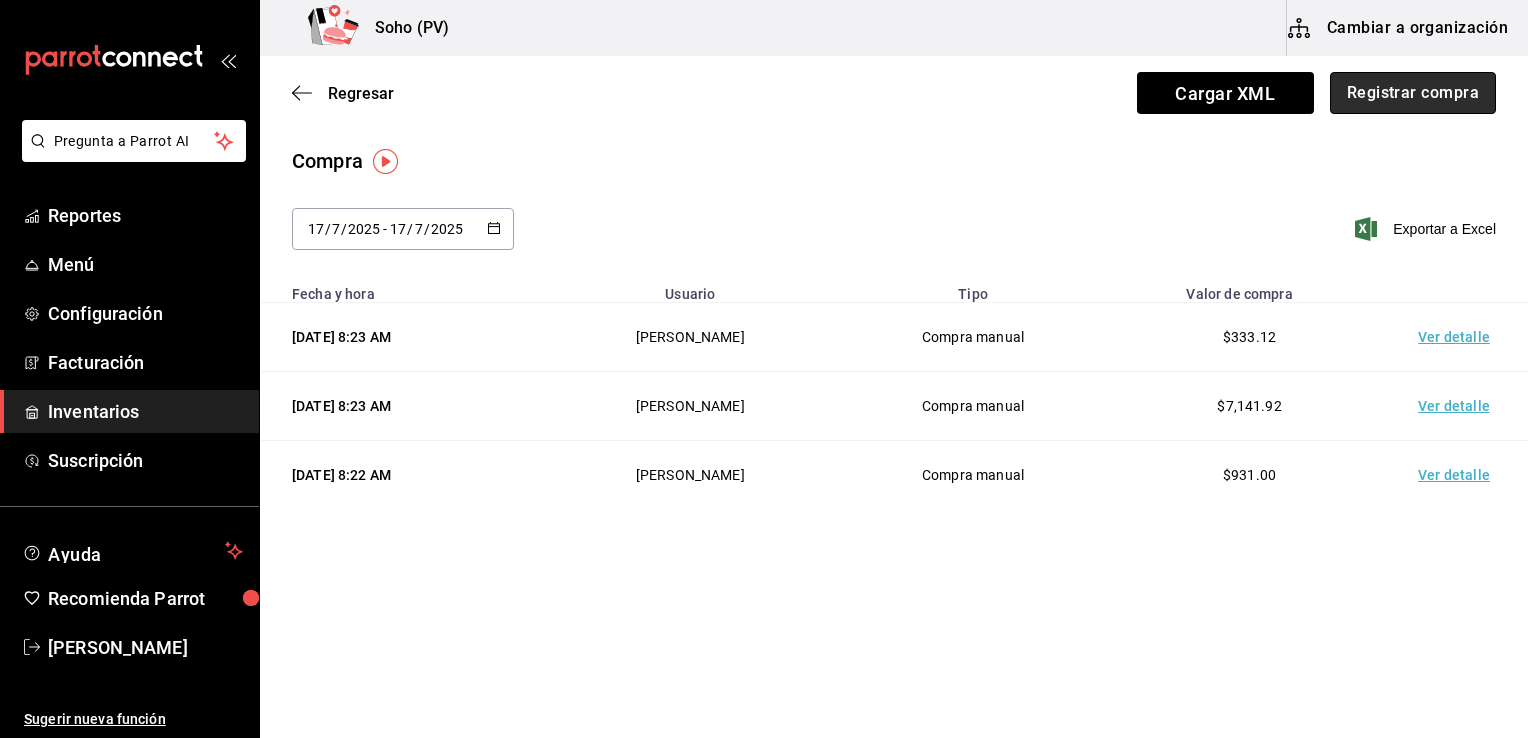 click on "Registrar compra" at bounding box center [1413, 93] 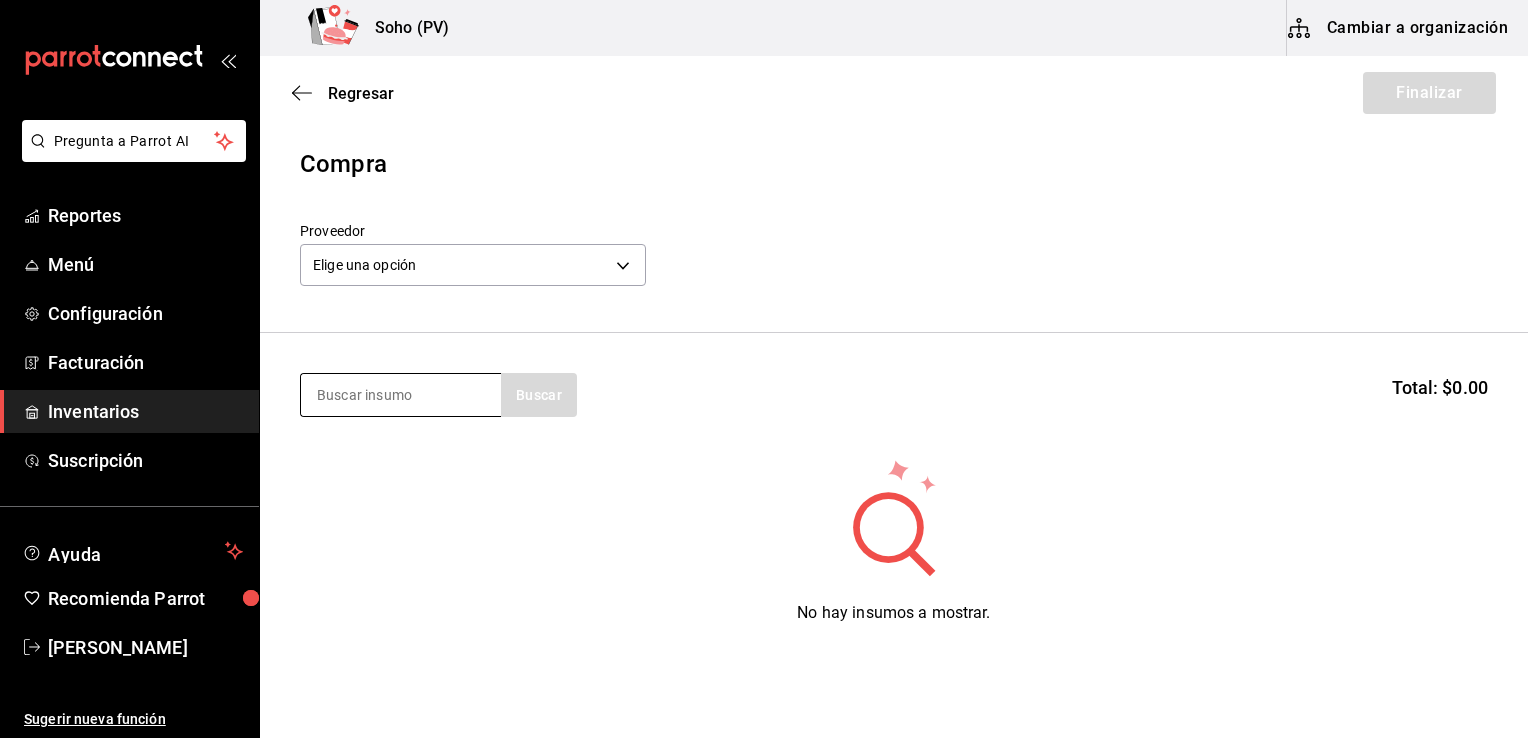 click at bounding box center (401, 395) 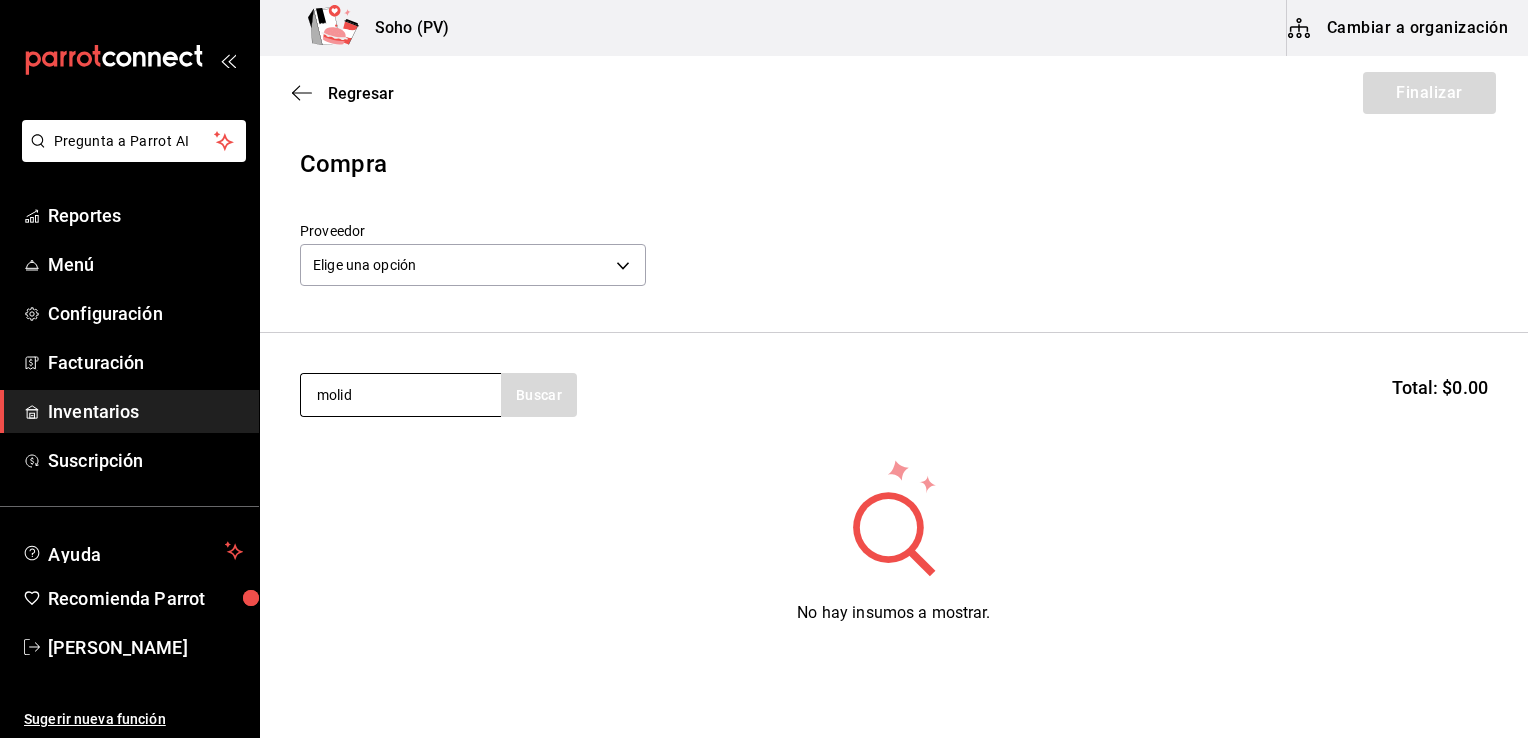 type on "molid" 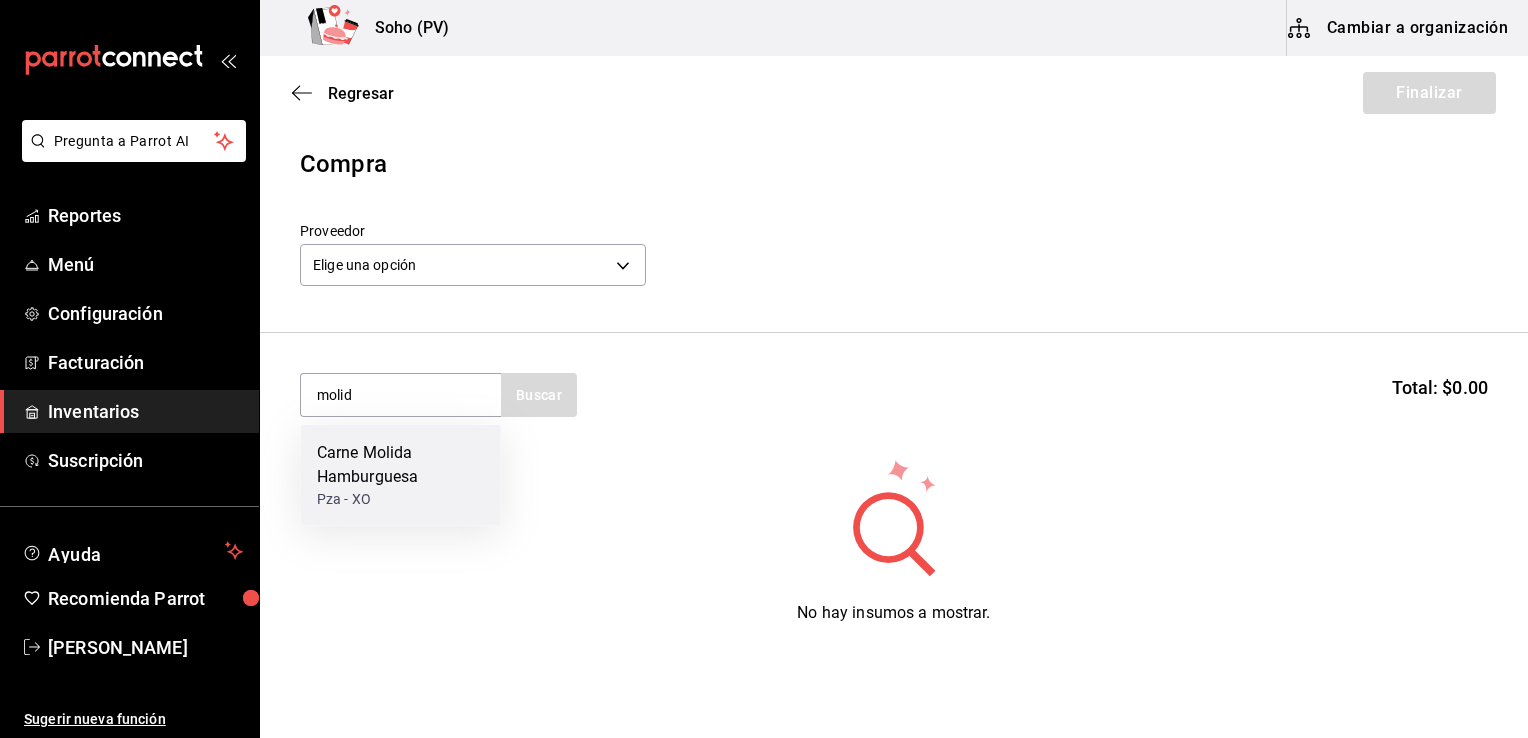 click on "Carne Molida Hamburguesa" at bounding box center [401, 465] 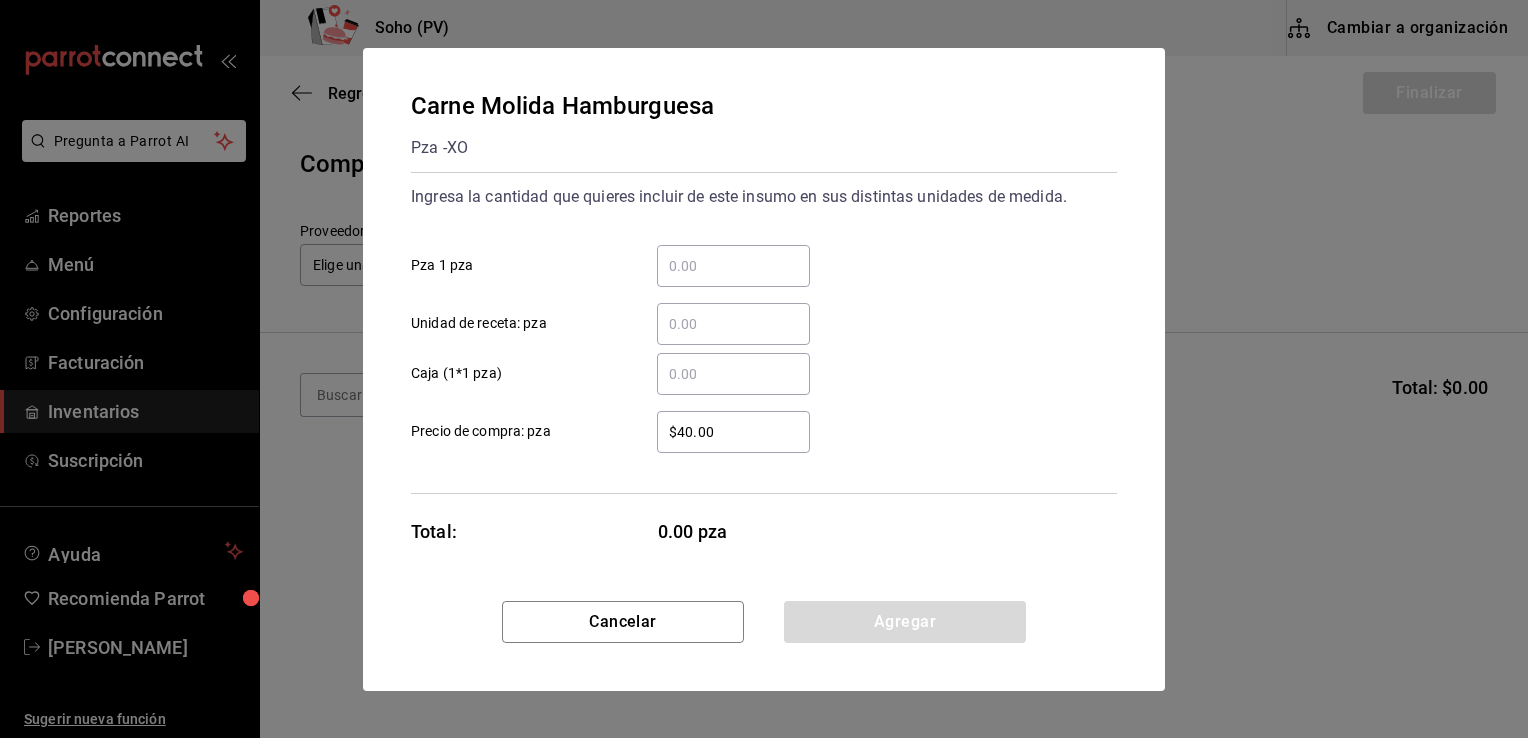 click on "​ Pza 1 pza" at bounding box center [733, 266] 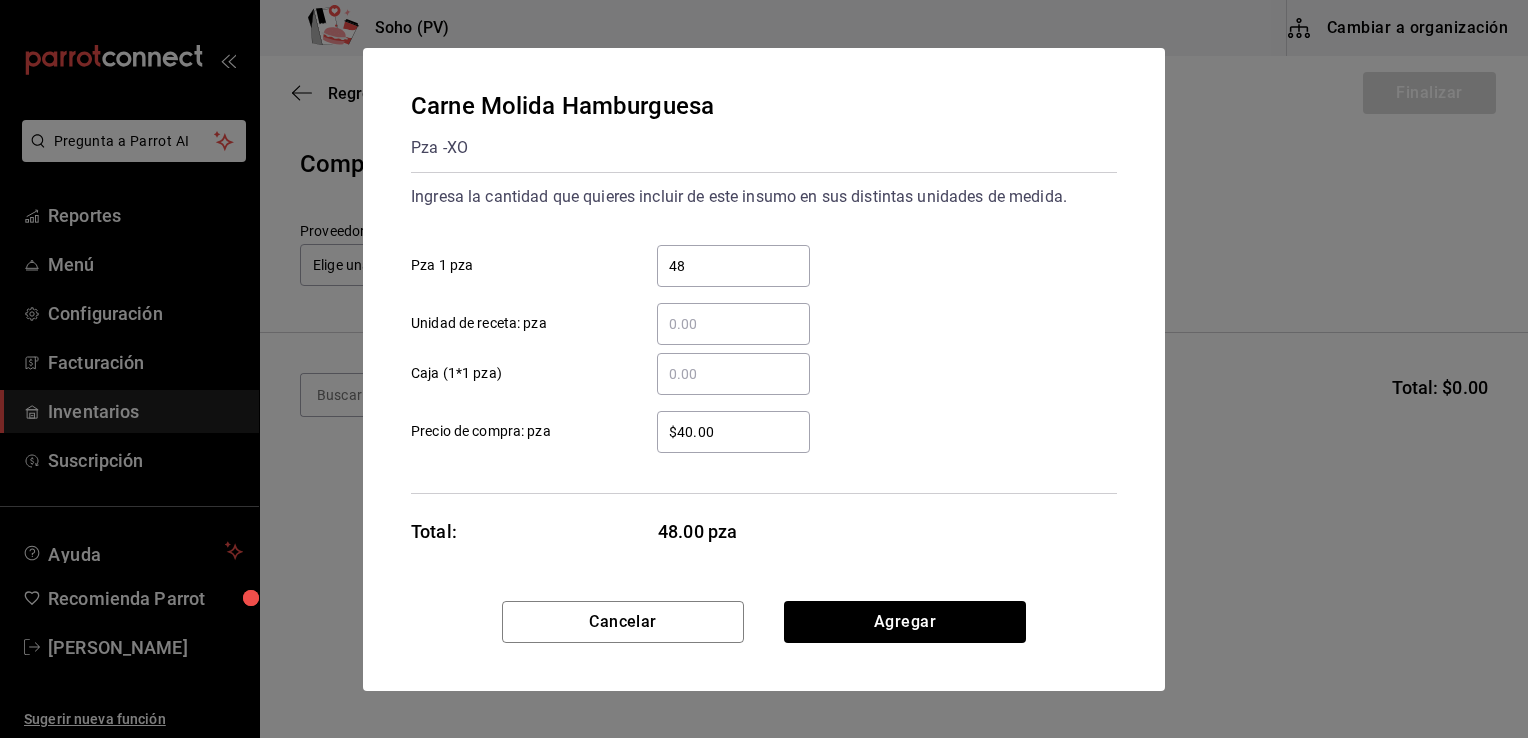 type on "48" 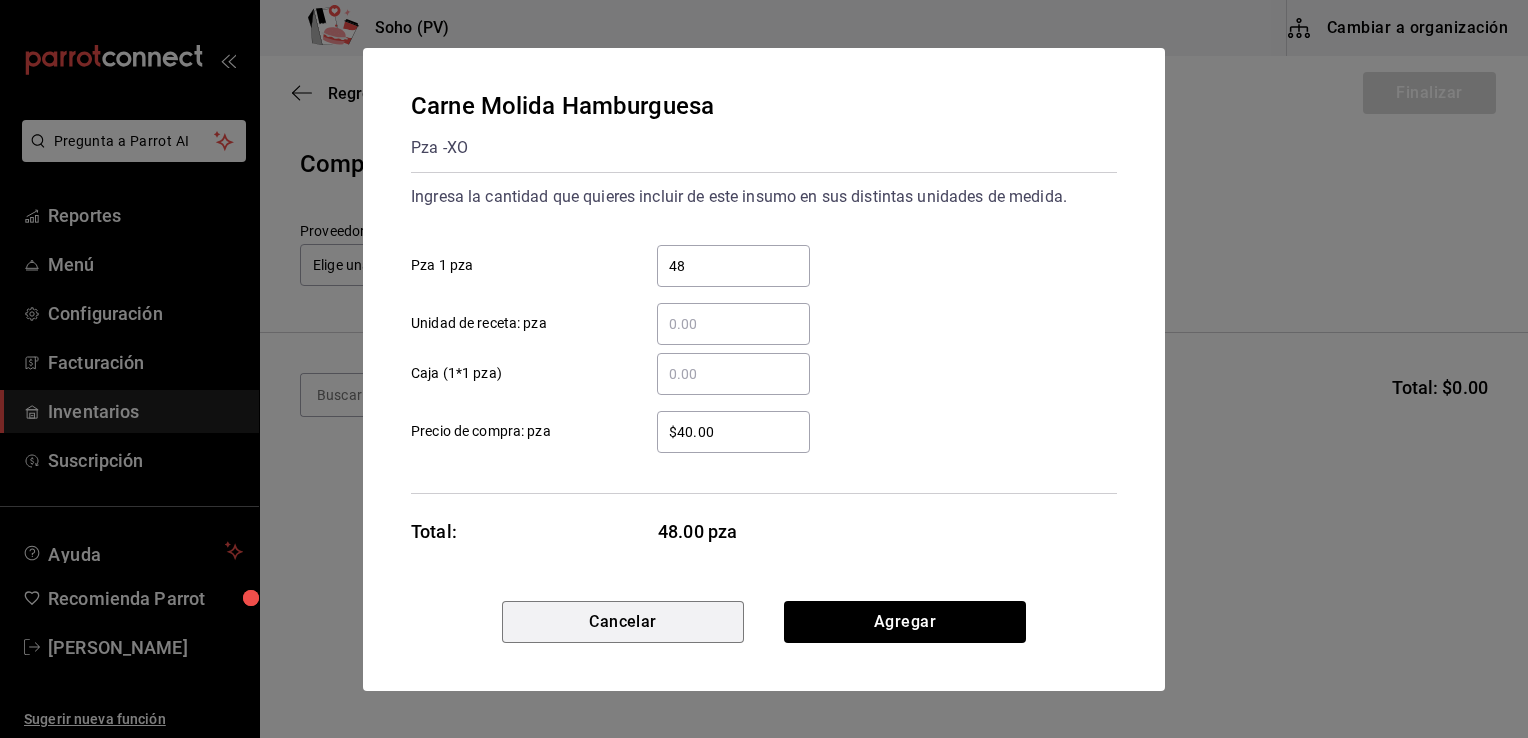 type 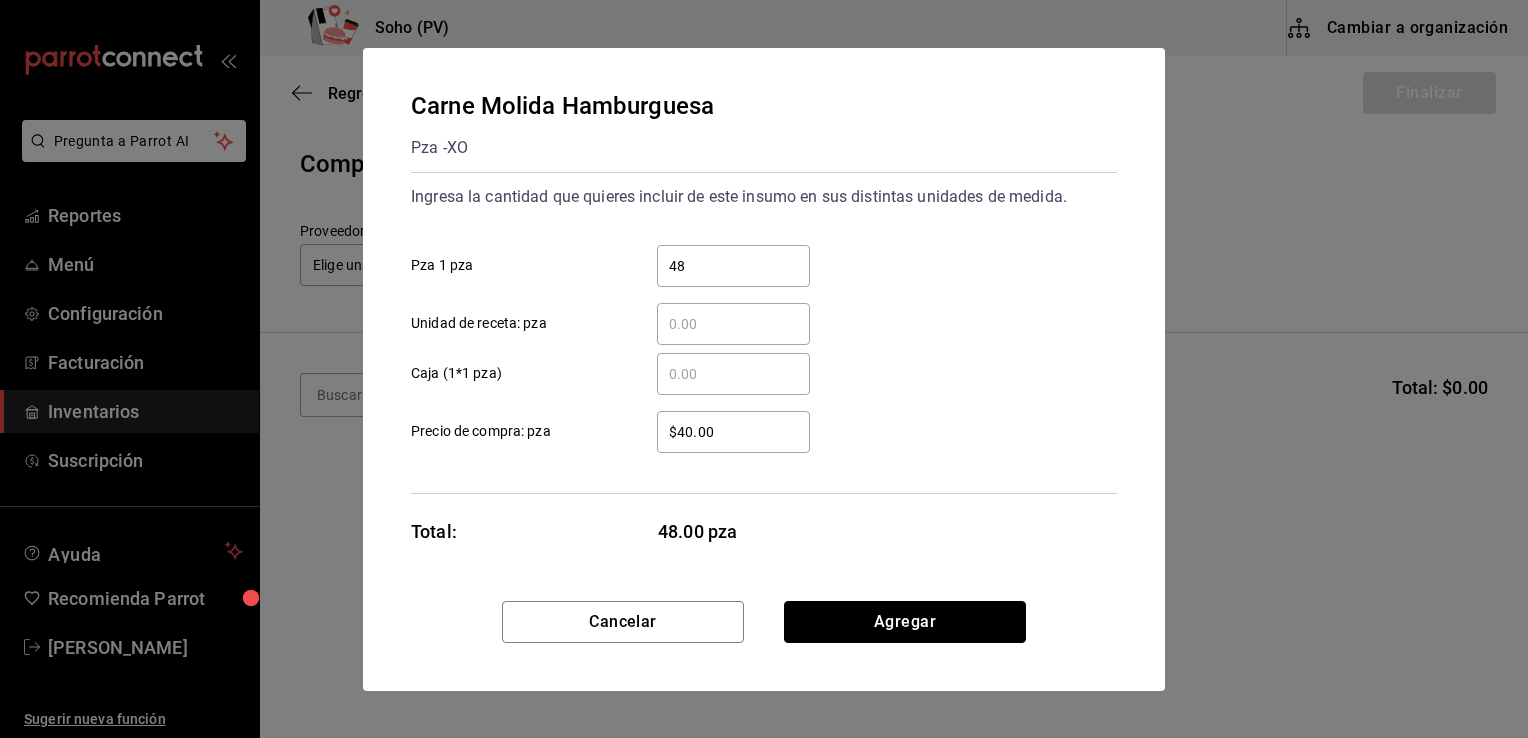 click on "Agregar" at bounding box center [905, 622] 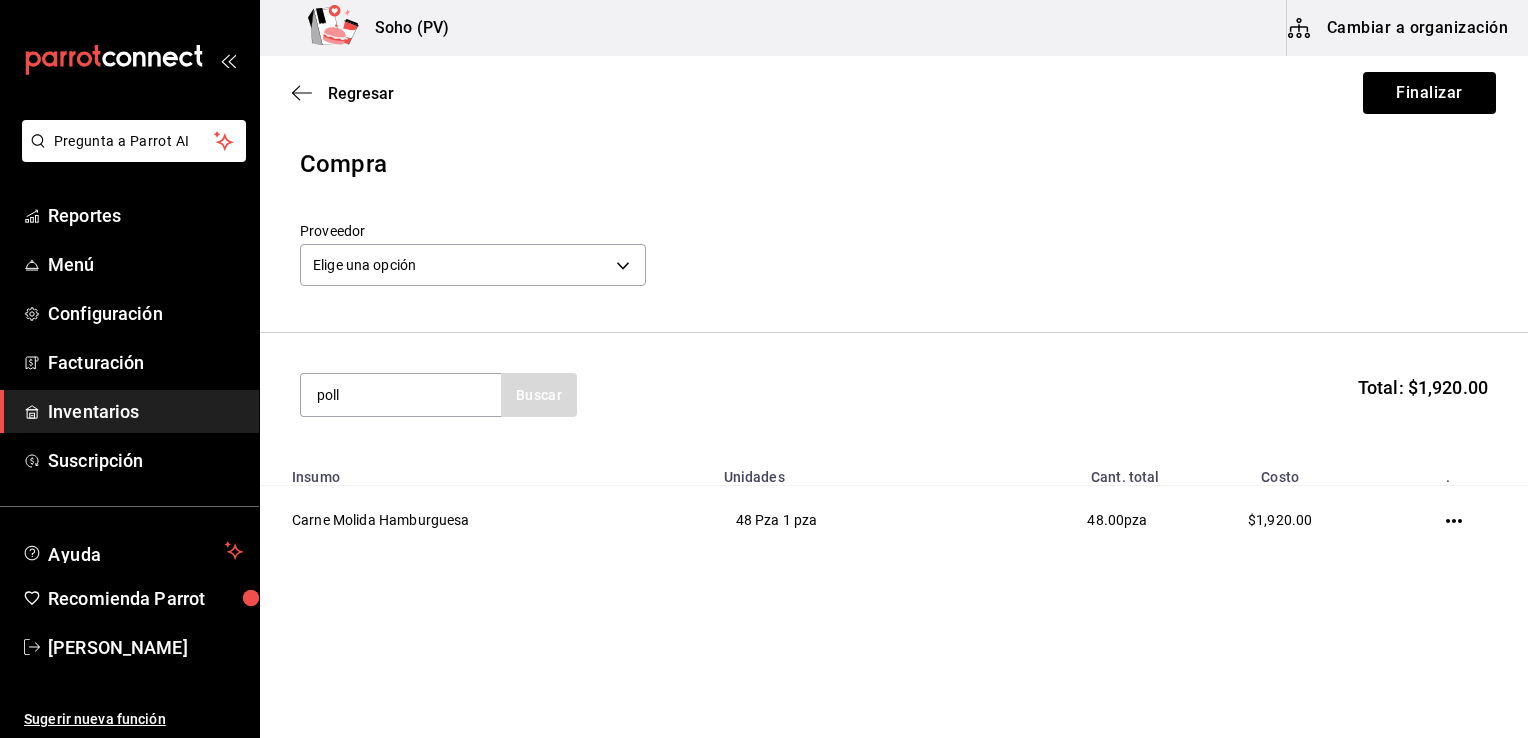 type on "poll" 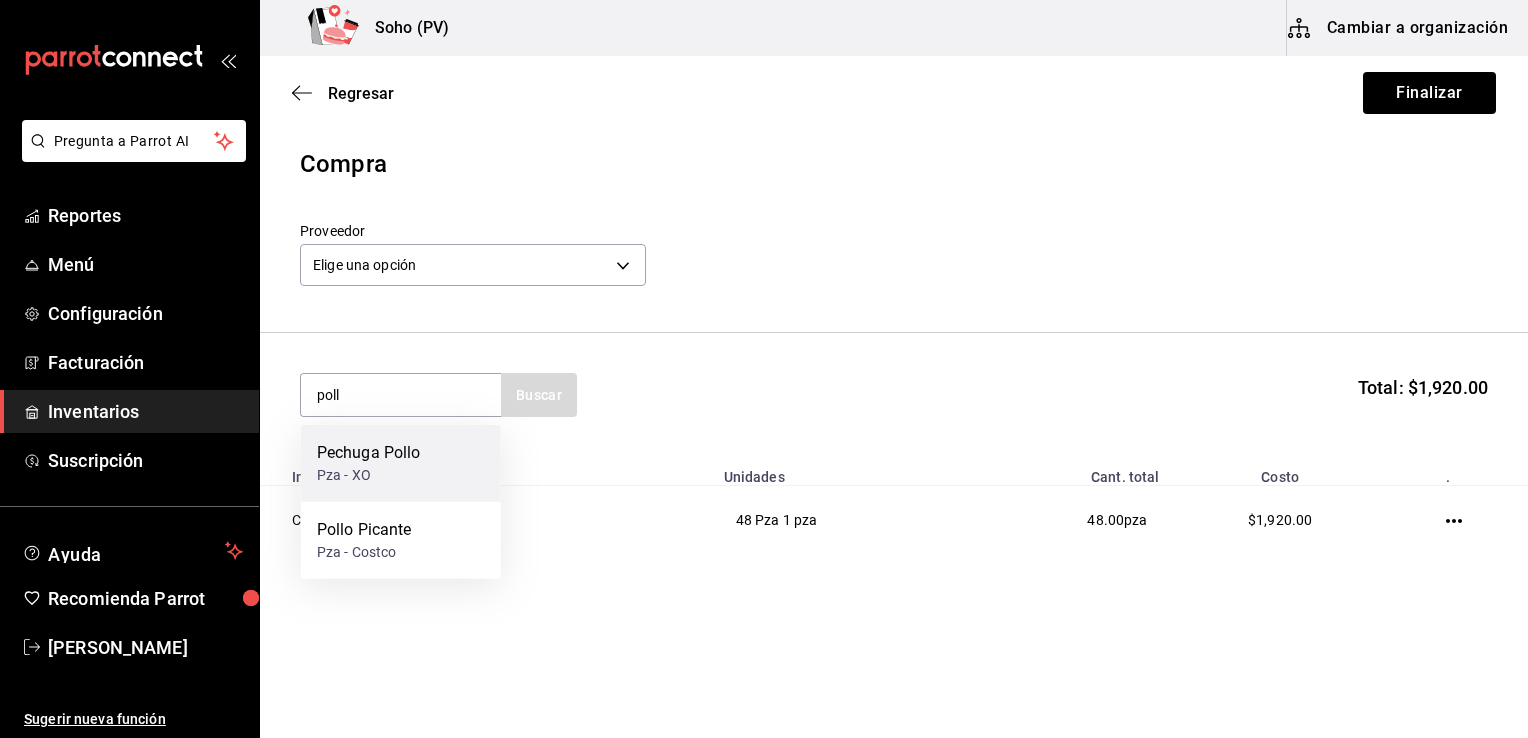 click on "Pza - XO" at bounding box center (369, 475) 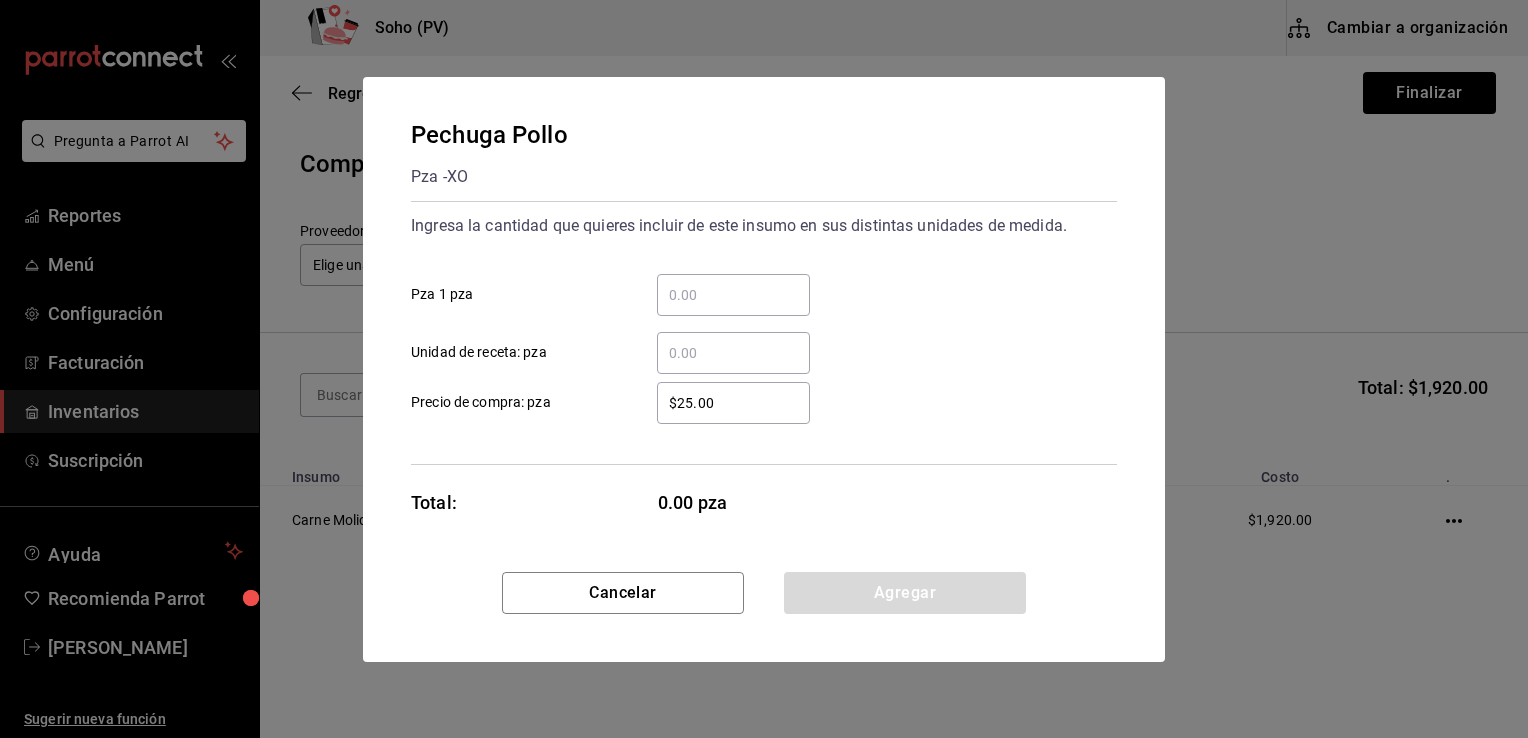 click on "​ Pza 1 pza" at bounding box center [733, 295] 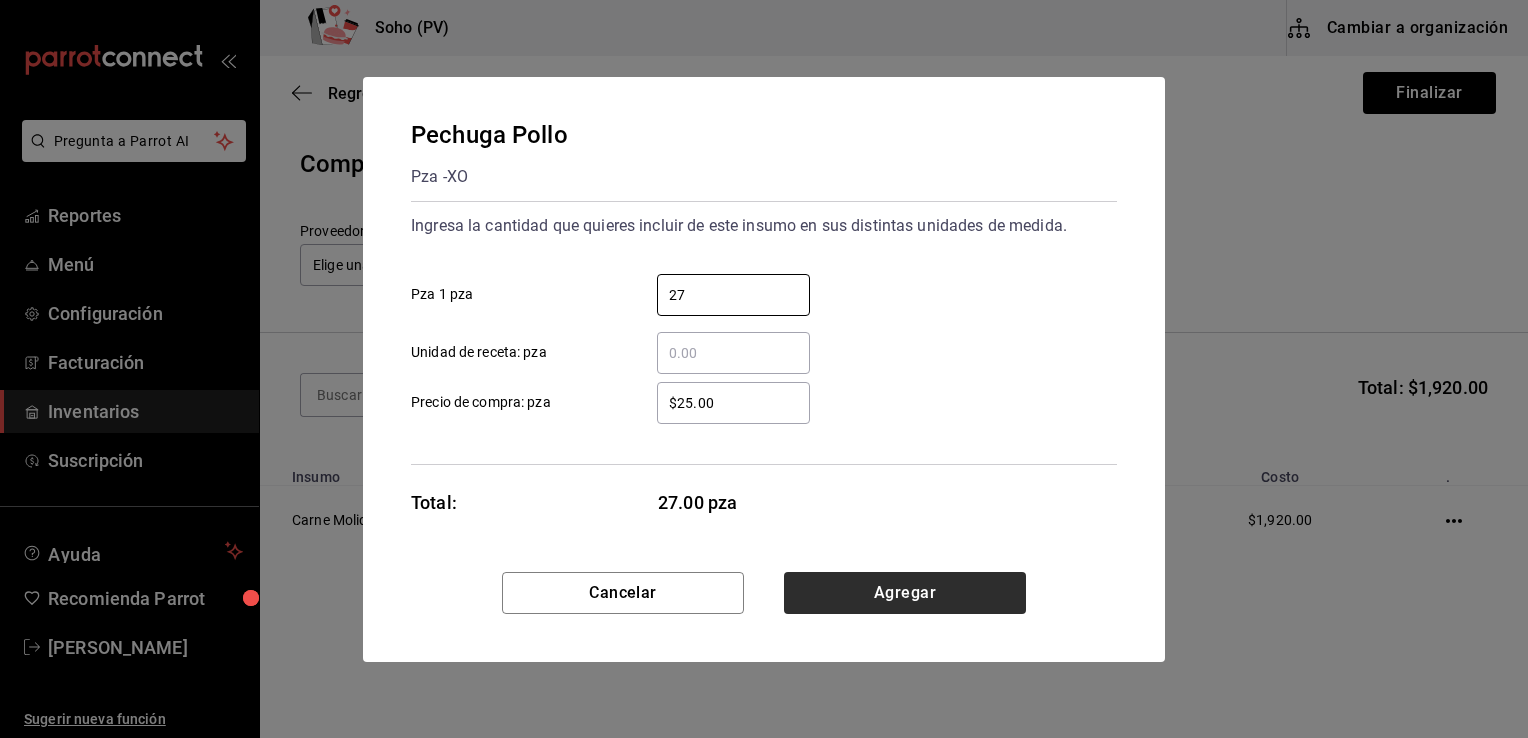 type on "27" 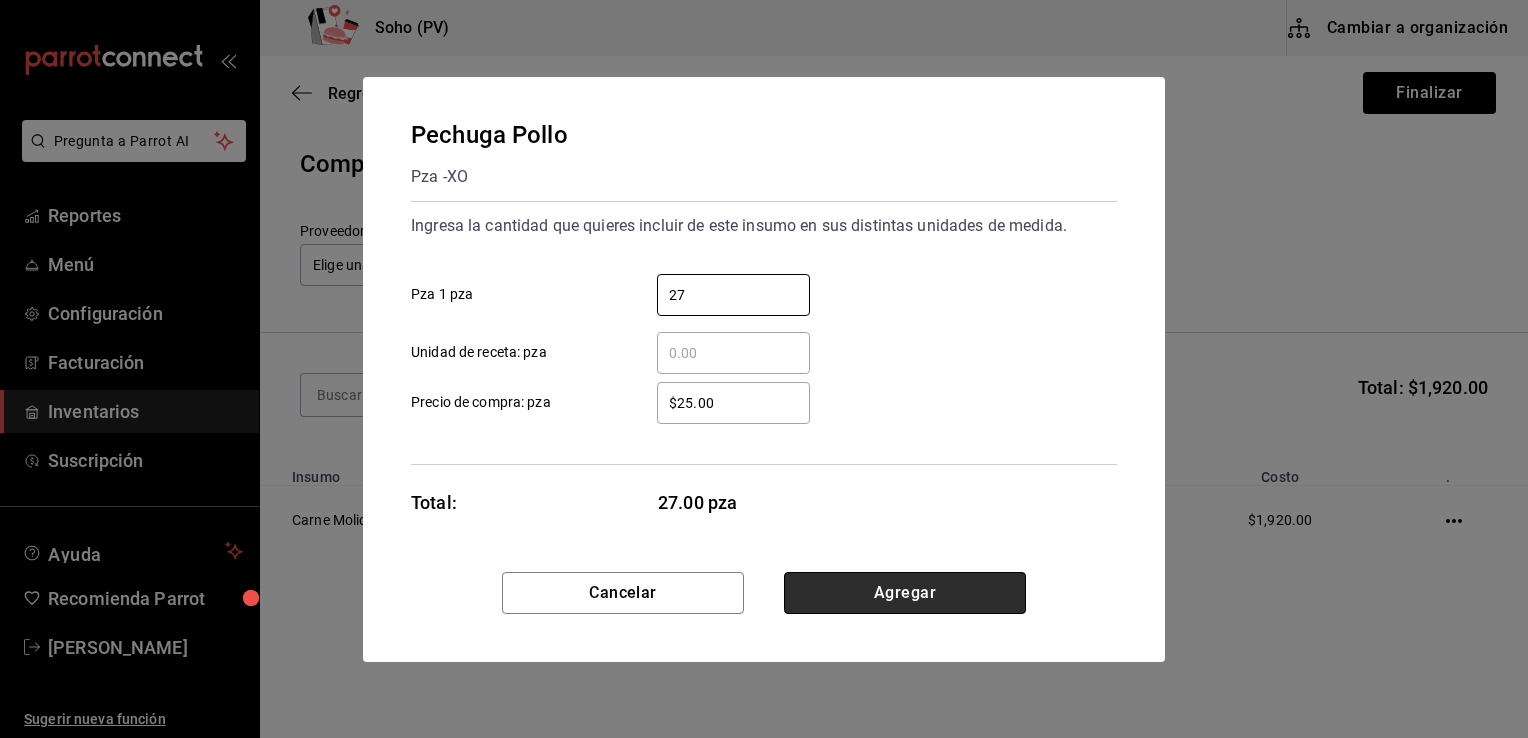 click on "Agregar" at bounding box center [905, 593] 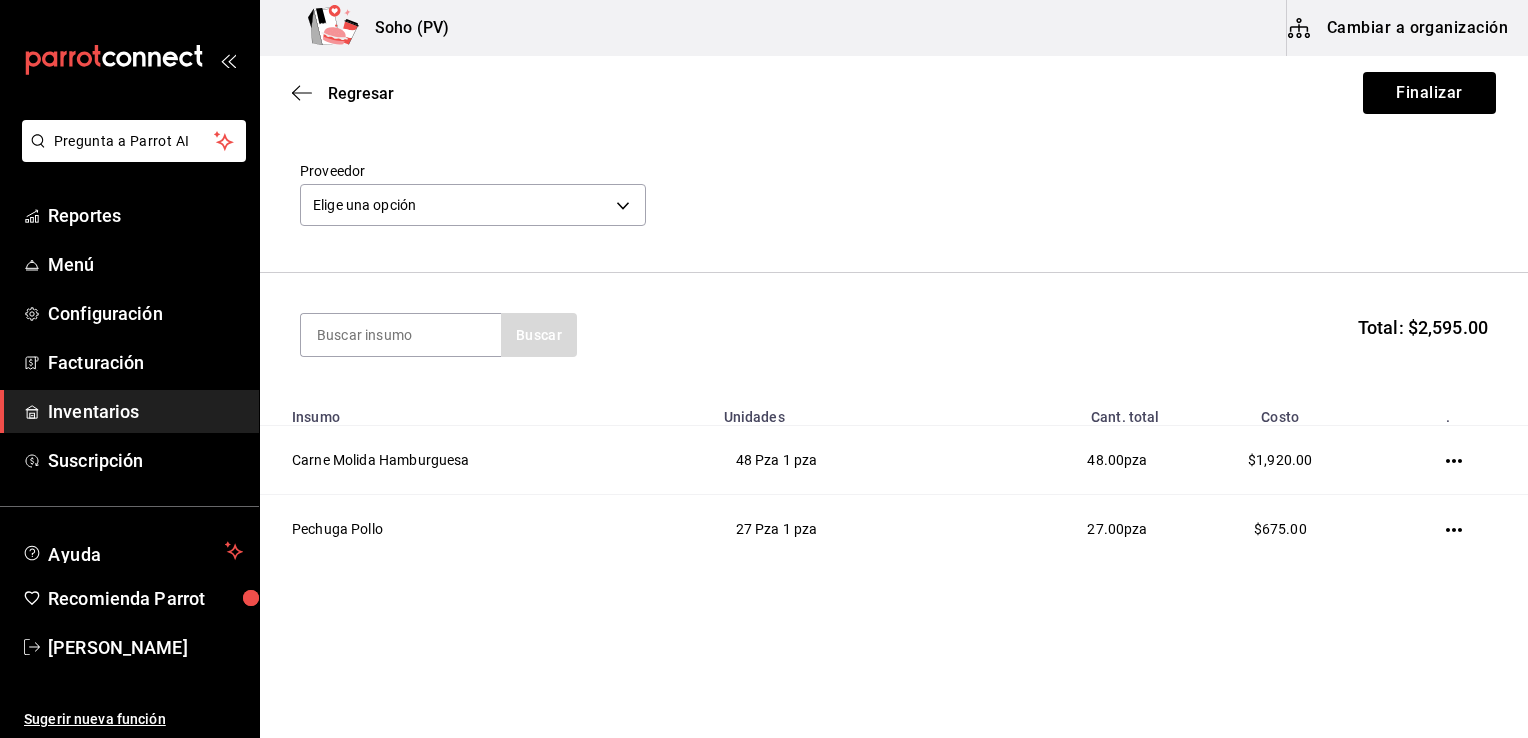 scroll, scrollTop: 61, scrollLeft: 0, axis: vertical 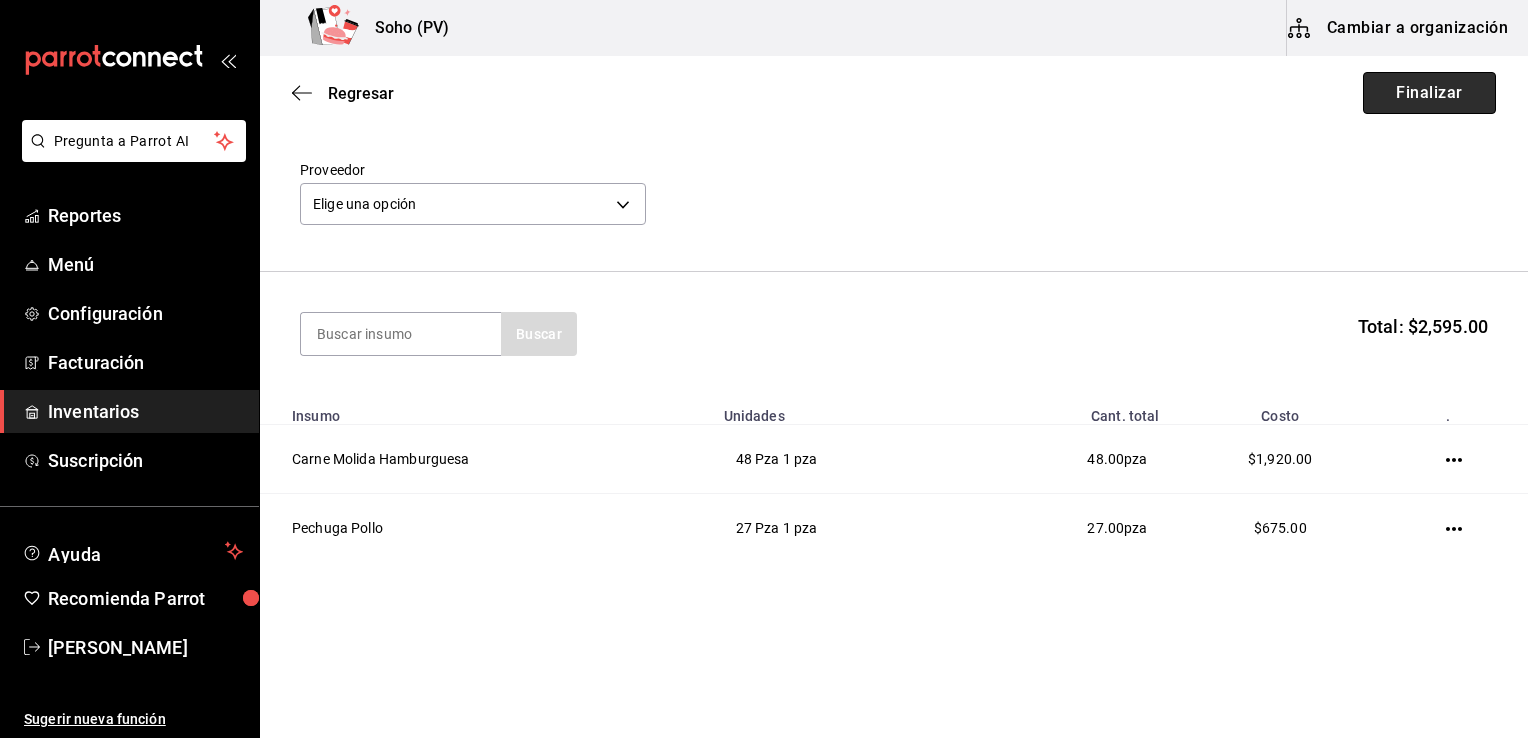 click on "Finalizar" at bounding box center [1429, 93] 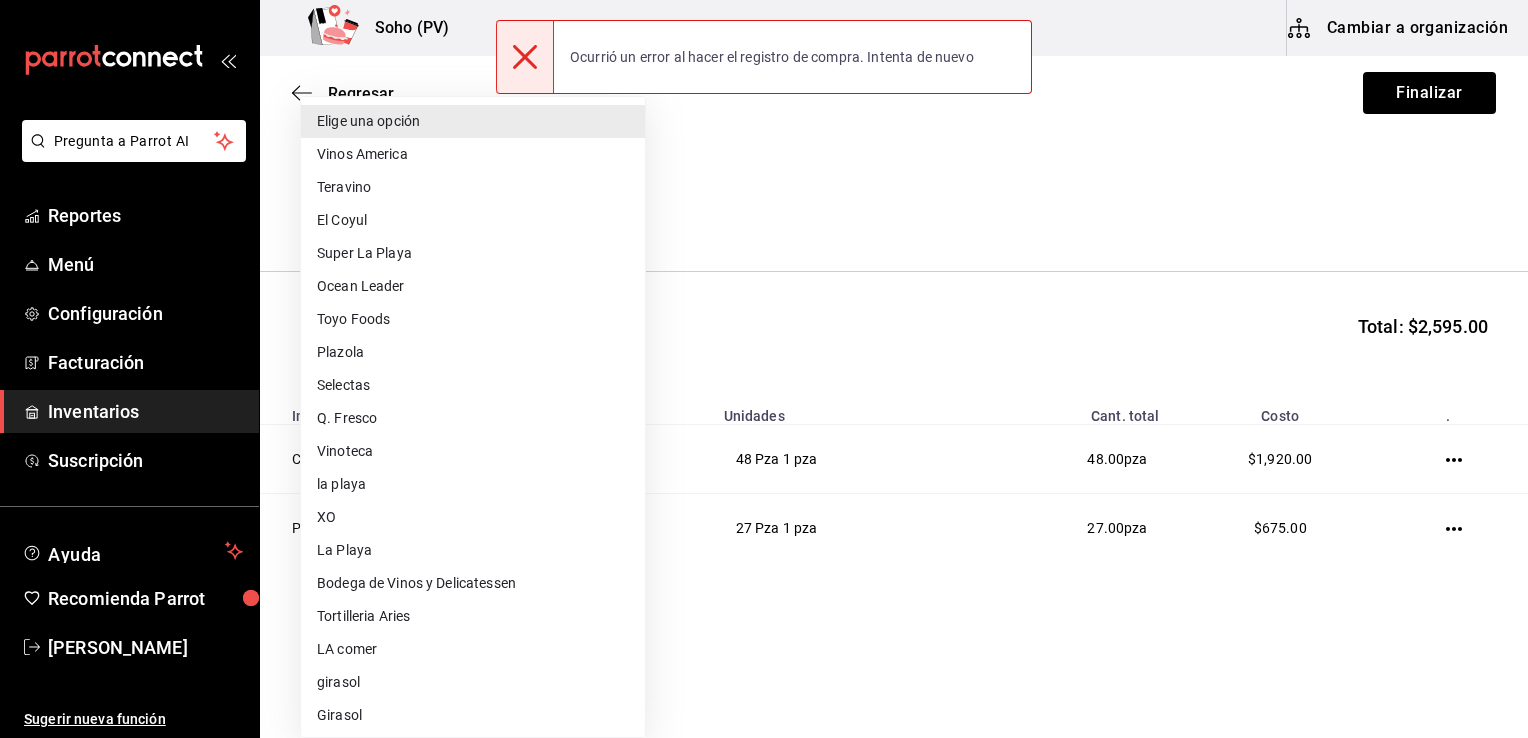 click on "Pregunta a Parrot AI Reportes   Menú   Configuración   Facturación   Inventarios   Suscripción   Ayuda Recomienda Parrot   Jose Alejandro Villa Zavala   Sugerir nueva función   Soho (PV) Cambiar a organización Regresar Finalizar Compra Proveedor Elige una opción default Buscar Total: $2,595.00 Insumo Unidades Cant. total Costo  .  Carne Molida Hamburguesa 48 Pza 1 pza 48.00  pza $1,920.00 Pechuga Pollo 27 Pza 1 pza 27.00  pza $675.00 Ocurrió un error al hacer el registro de compra. Intenta de nuevo GANA 1 MES GRATIS EN TU SUSCRIPCIÓN AQUÍ ¿Recuerdas cómo empezó tu restaurante?
Hoy puedes ayudar a un colega a tener el mismo cambio que tú viviste.
Recomienda Parrot directamente desde tu Portal Administrador.
Es fácil y rápido.
🎁 Por cada restaurante que se una, ganas 1 mes gratis. Ver video tutorial Ir a video Pregunta a Parrot AI Reportes   Menú   Configuración   Facturación   Inventarios   Suscripción   Ayuda Recomienda Parrot   Jose Alejandro Villa Zavala   Sugerir nueva función" at bounding box center (764, 312) 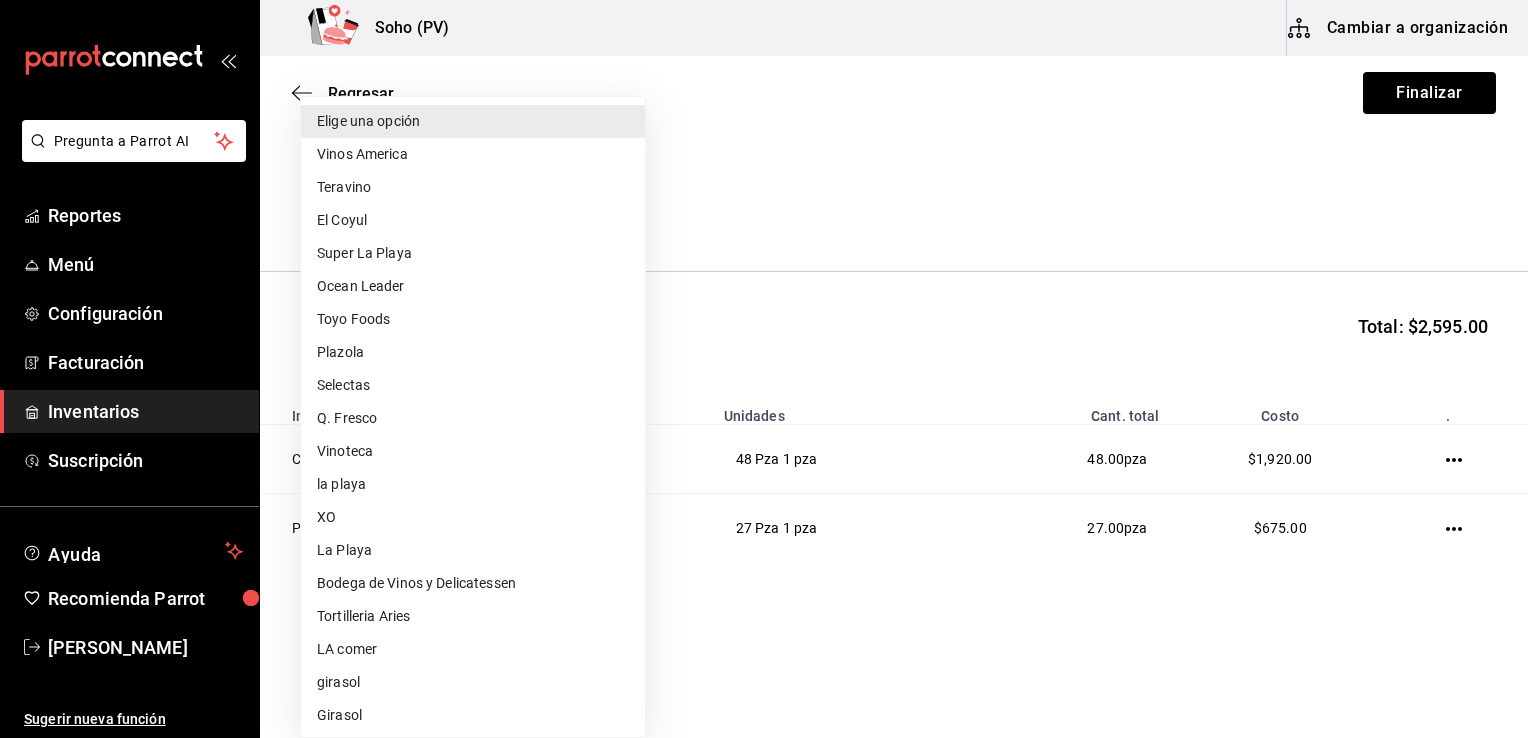 click on "XO" at bounding box center (473, 517) 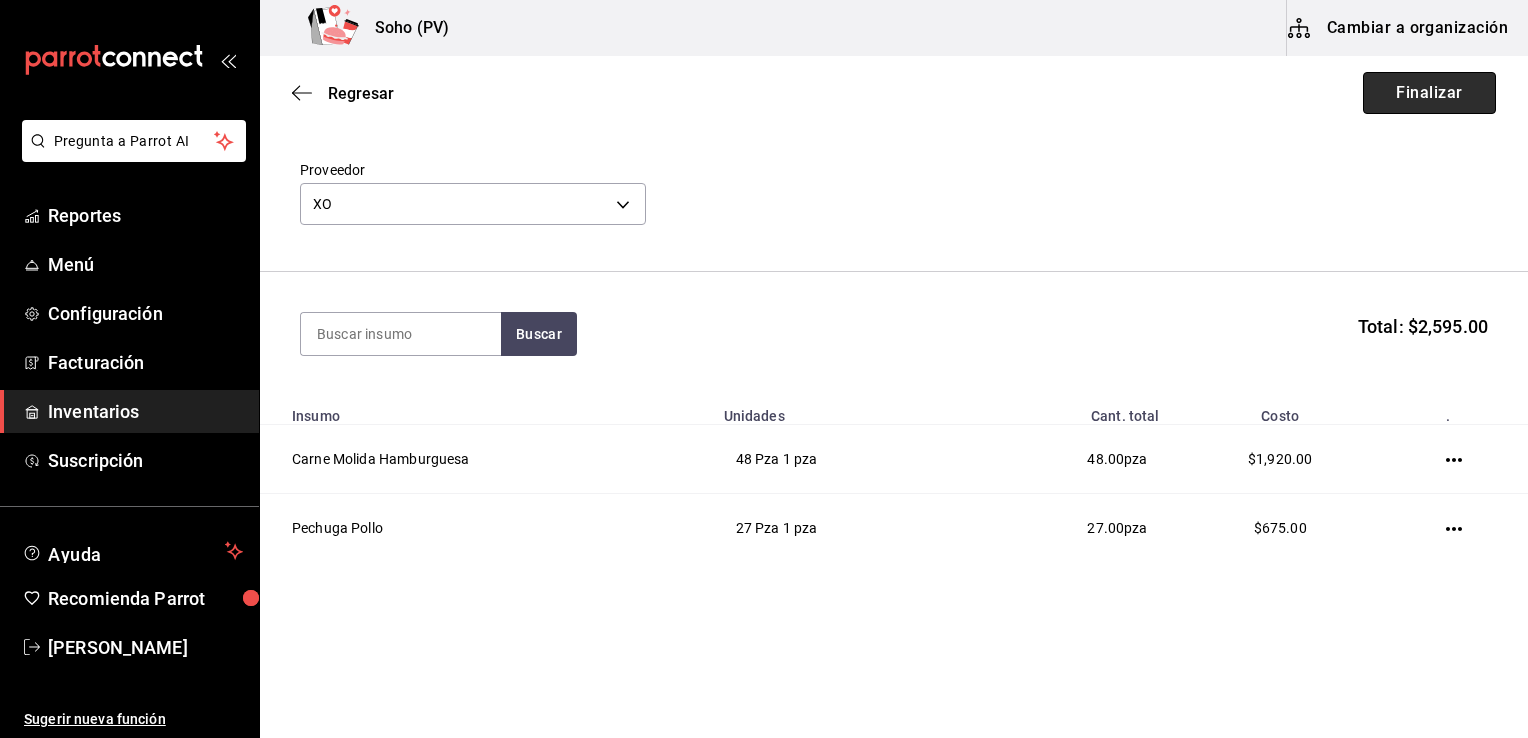 click on "Finalizar" at bounding box center [1429, 93] 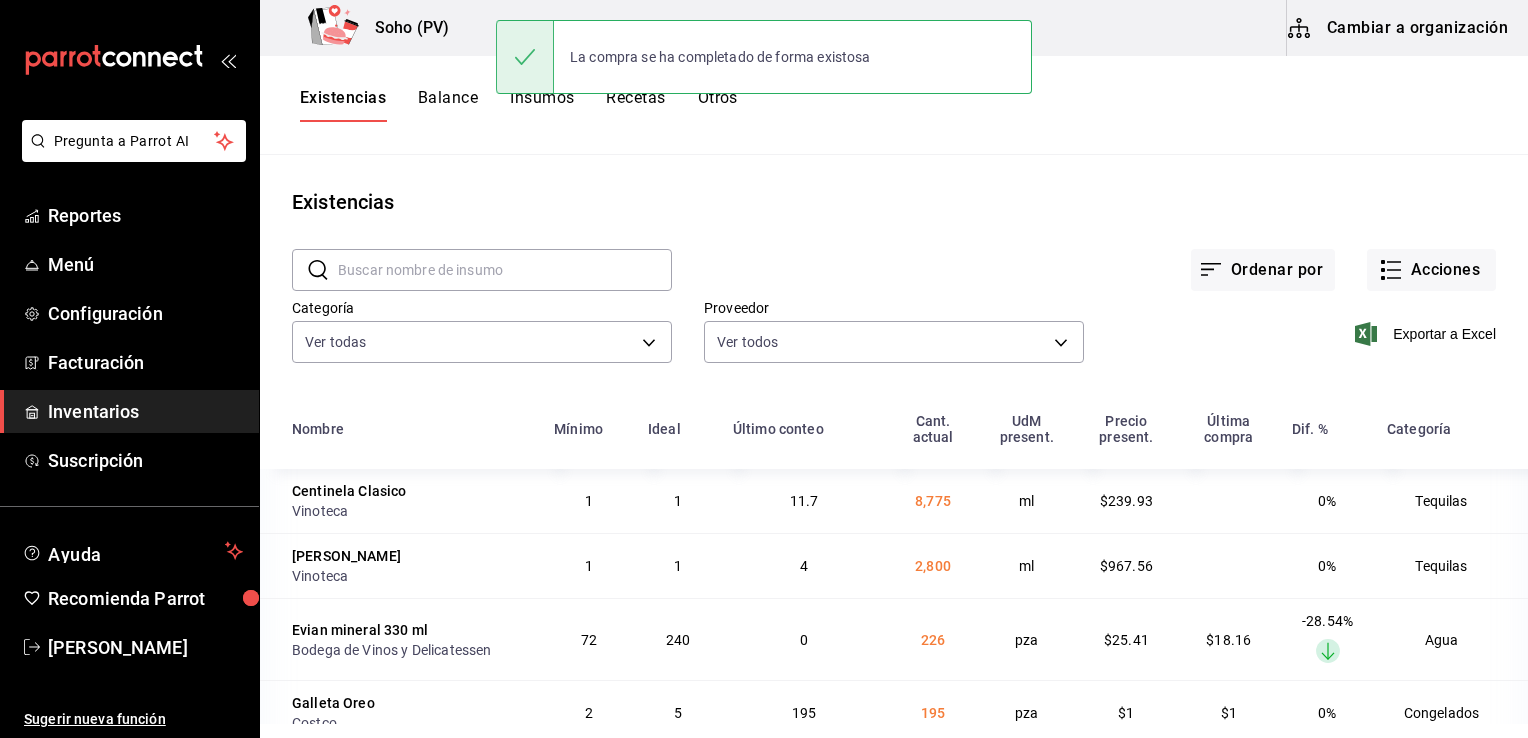 click at bounding box center [505, 270] 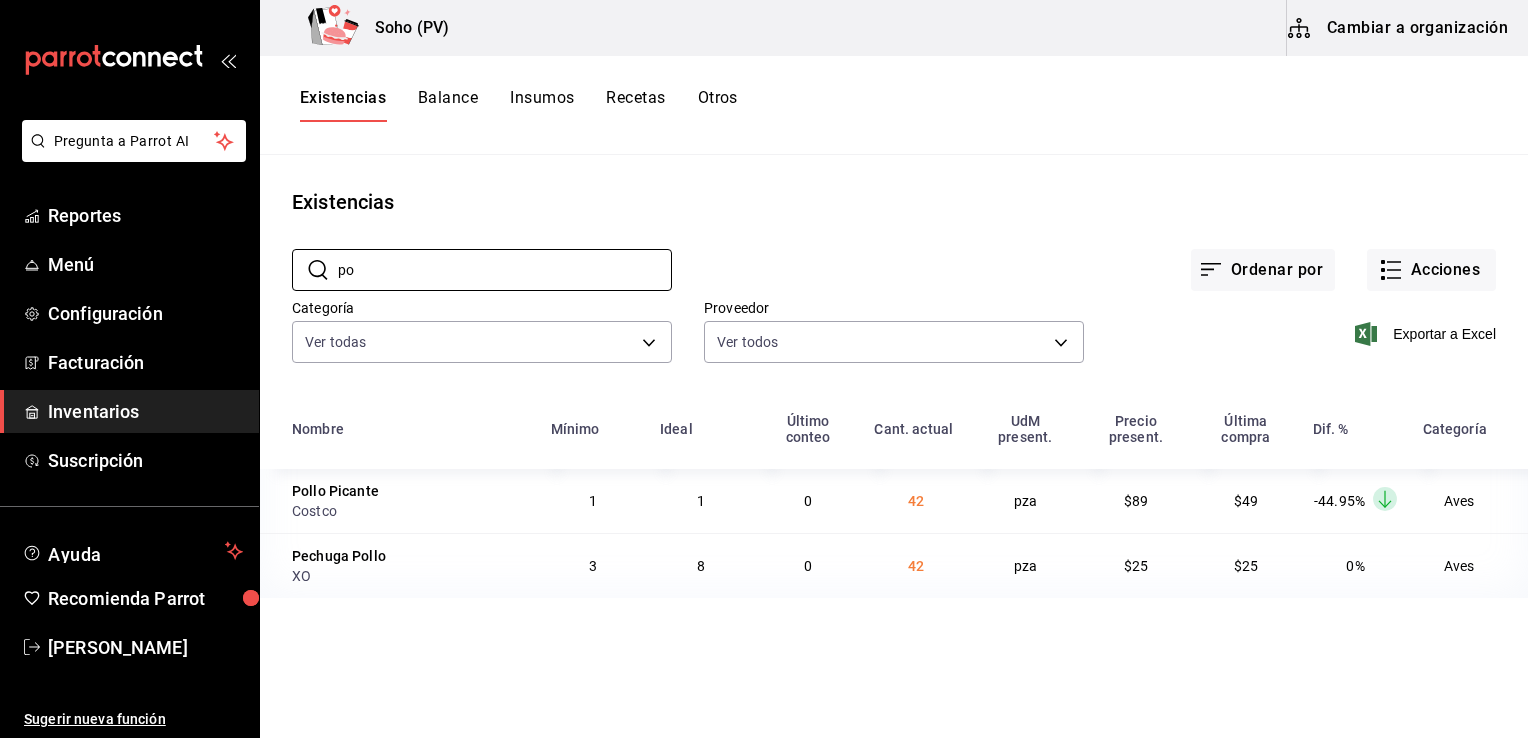 type on "p" 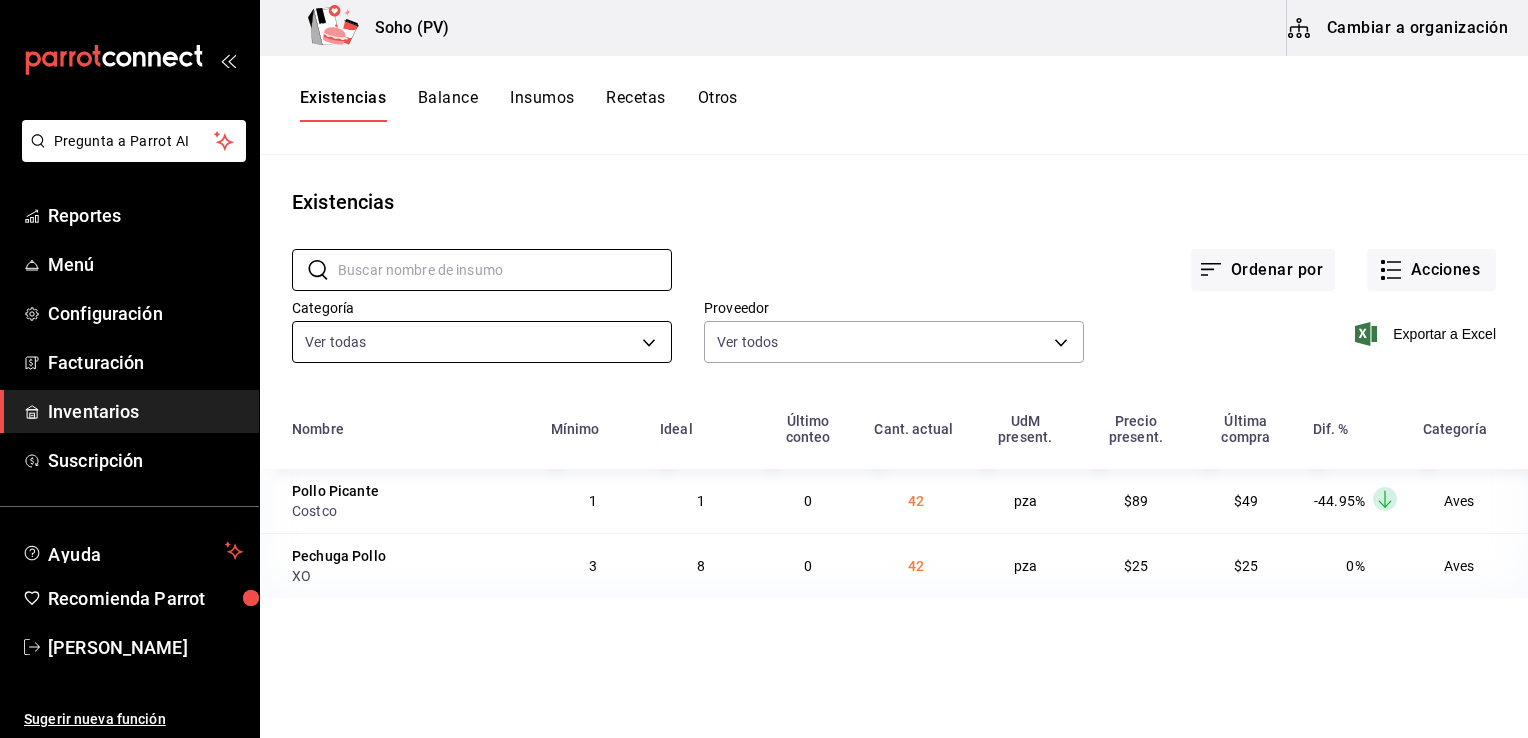 type 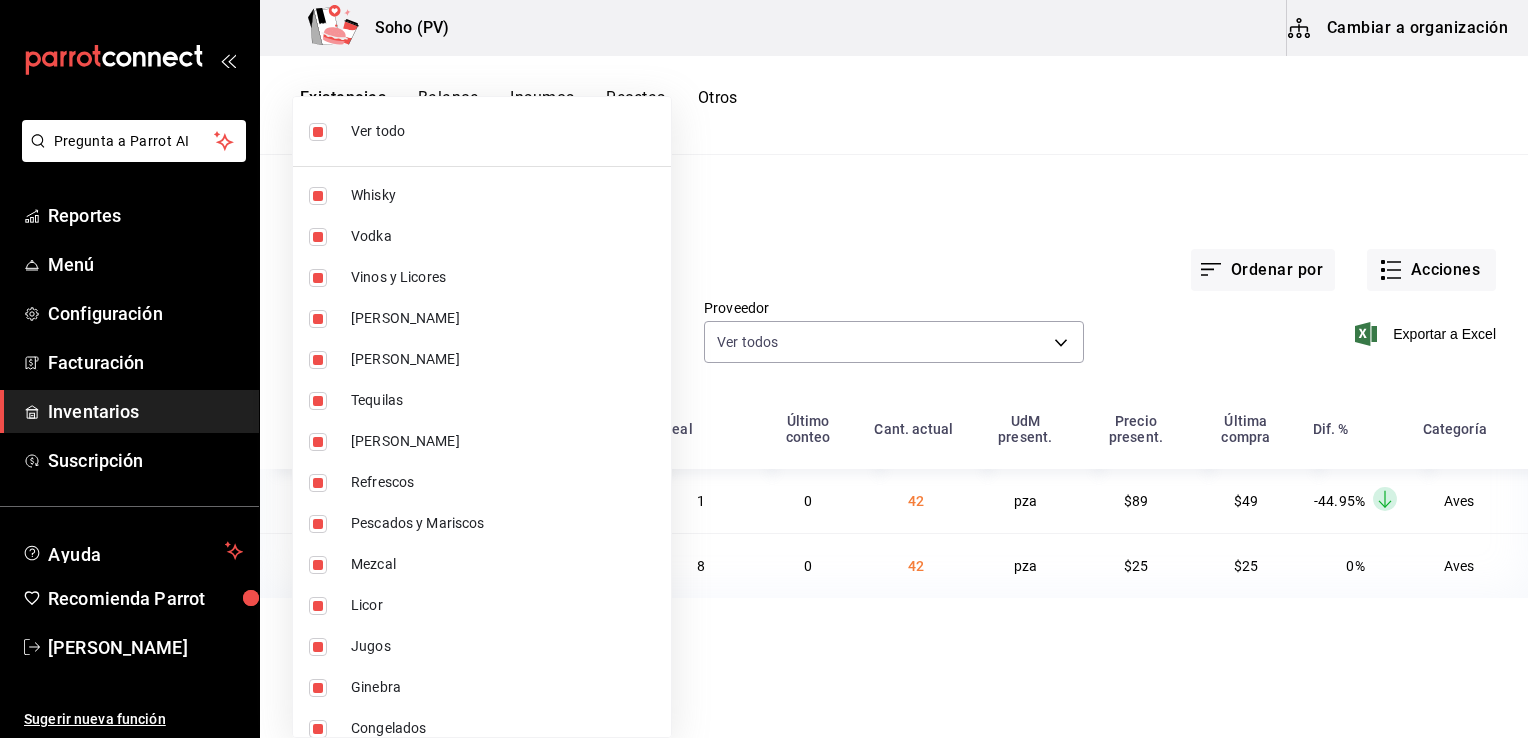 click on "Ver todo" at bounding box center [503, 131] 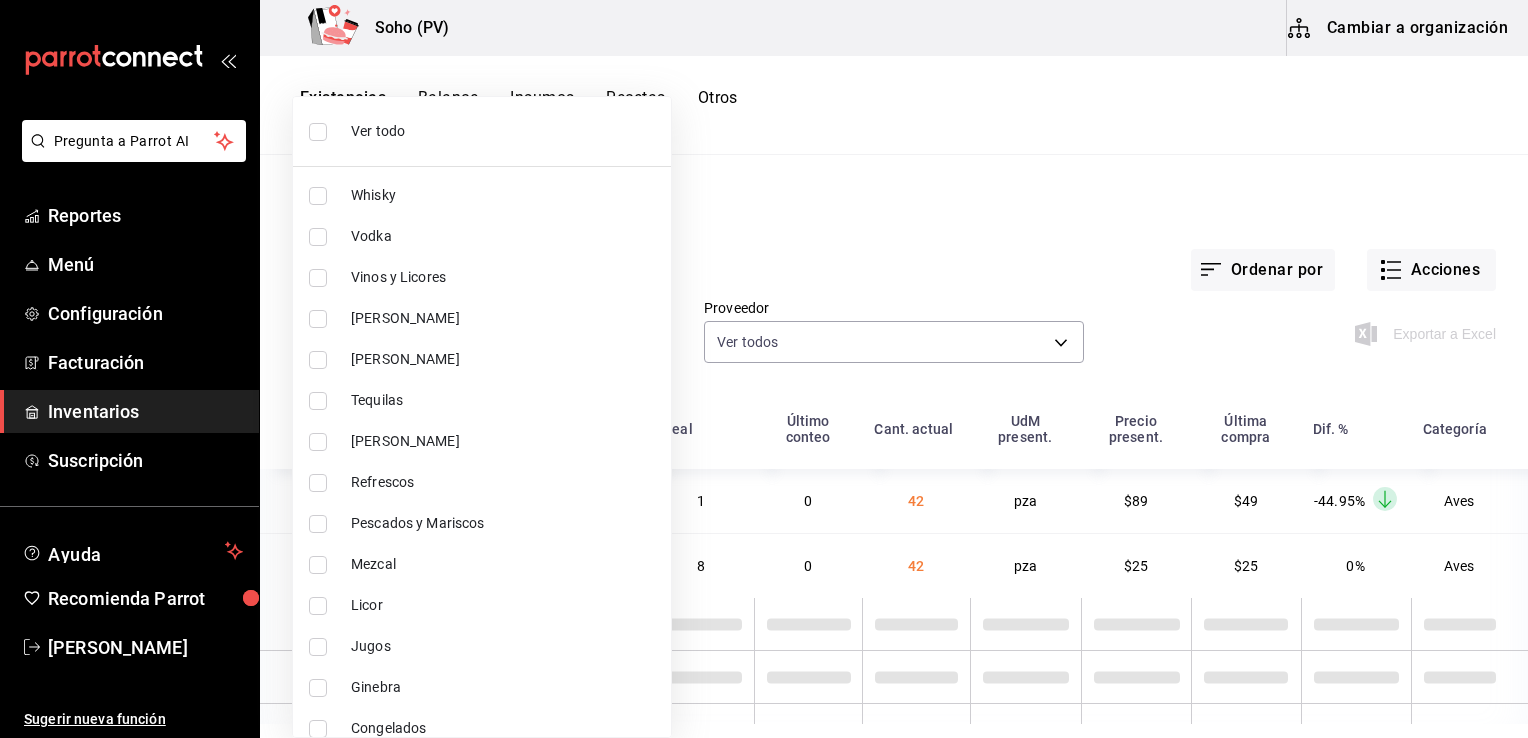 click on "Pescados y Mariscos" at bounding box center [503, 523] 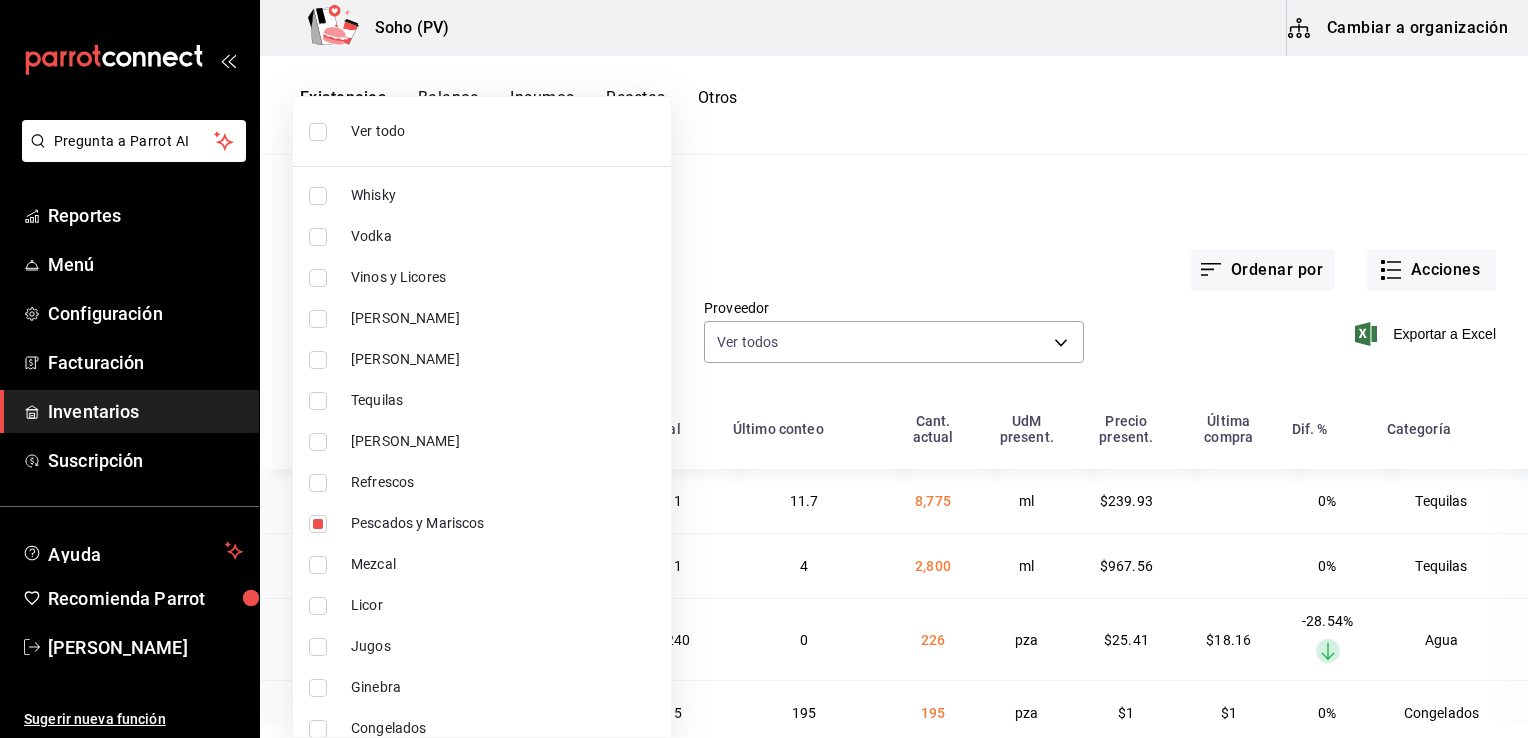 type on "d504ab49-17ad-4072-9b31-7e53b55b8890" 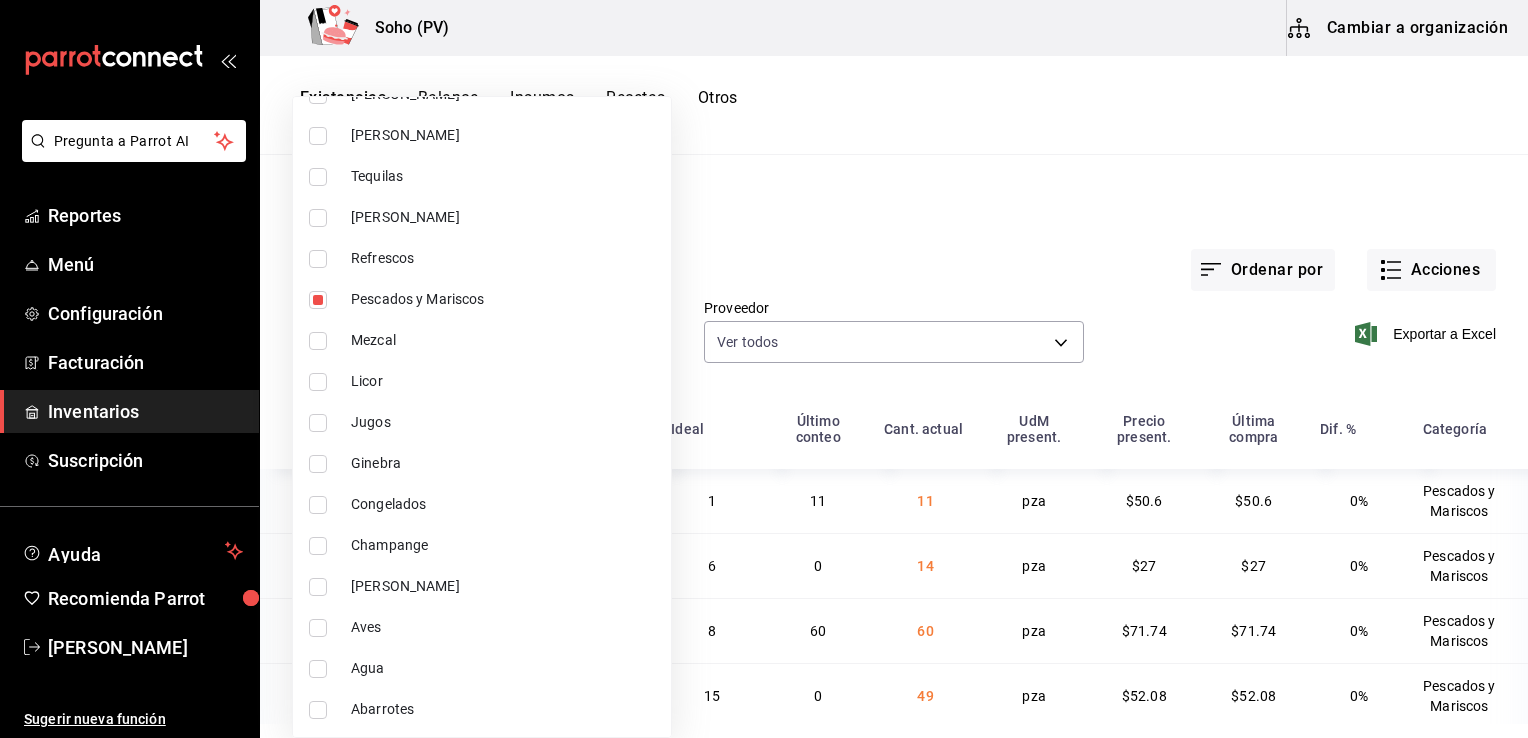 click on "Aves" at bounding box center (503, 627) 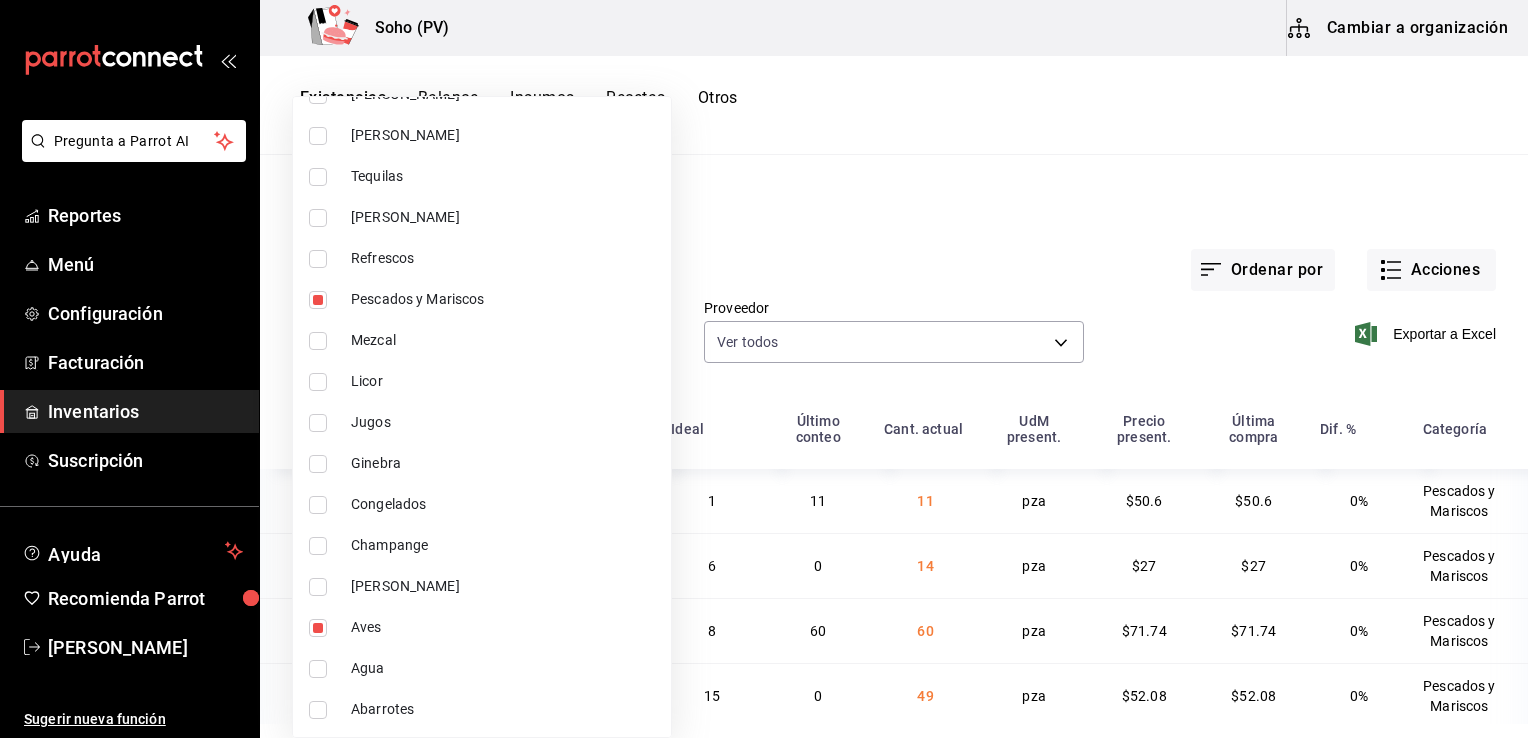 click on "[PERSON_NAME]" at bounding box center (503, 586) 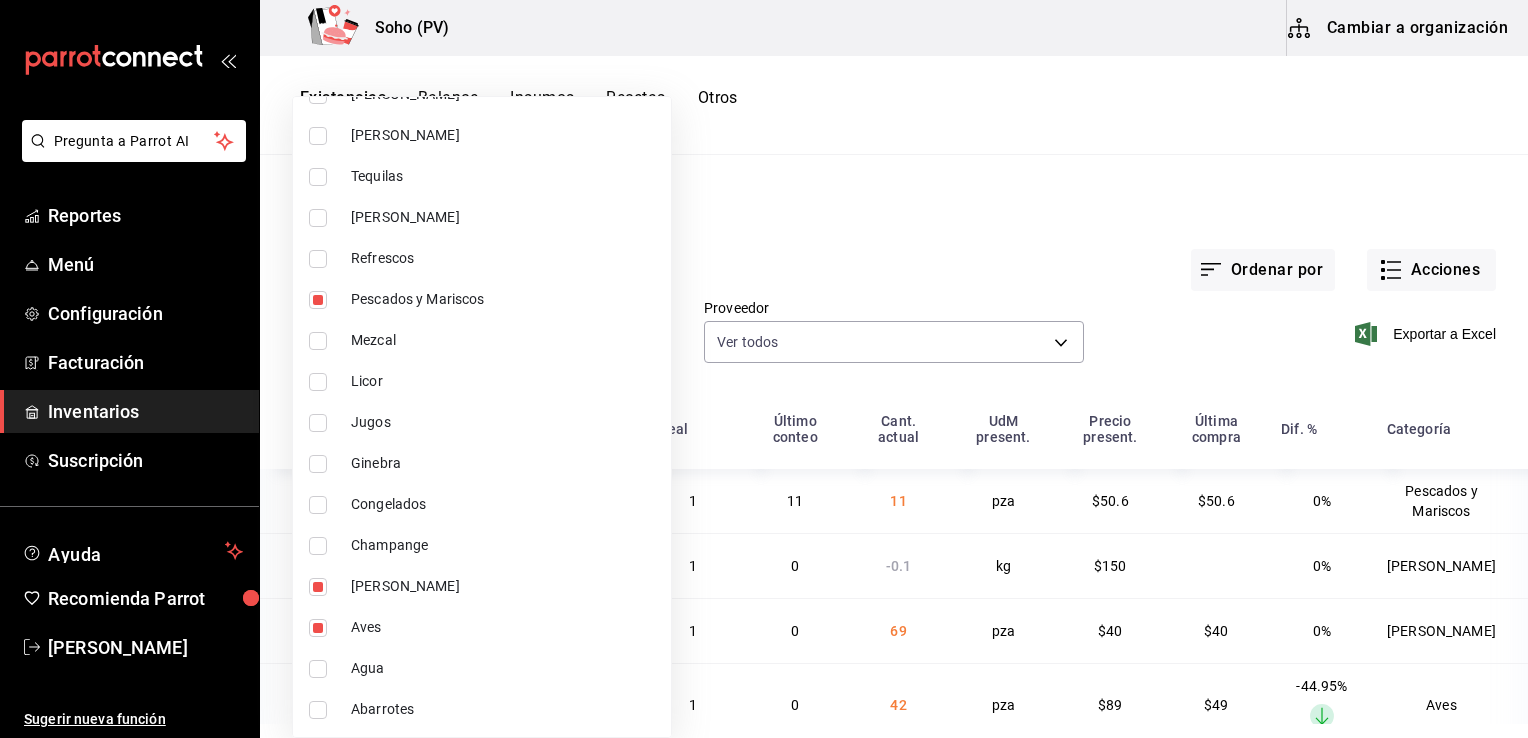 click on "Congelados" at bounding box center (482, 504) 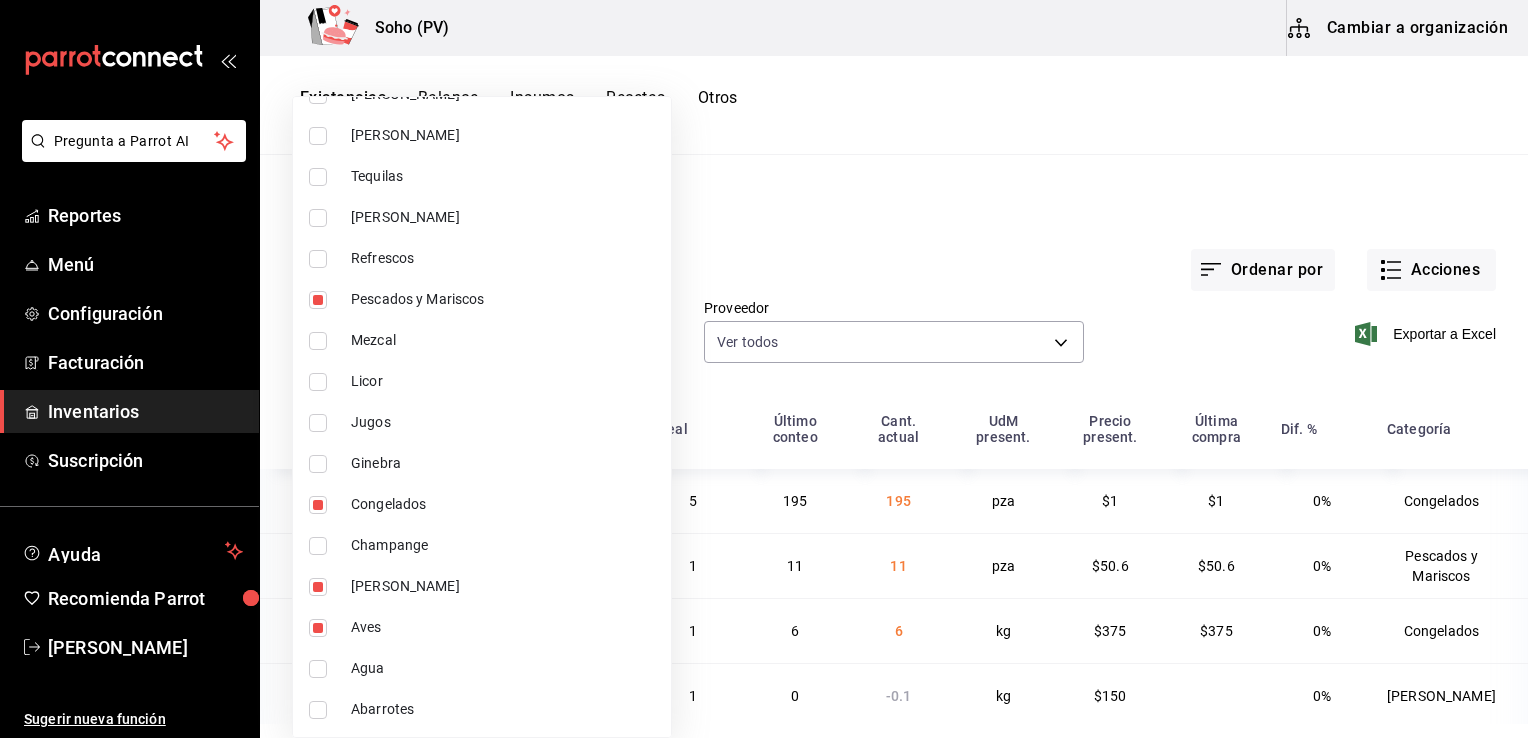click at bounding box center (764, 369) 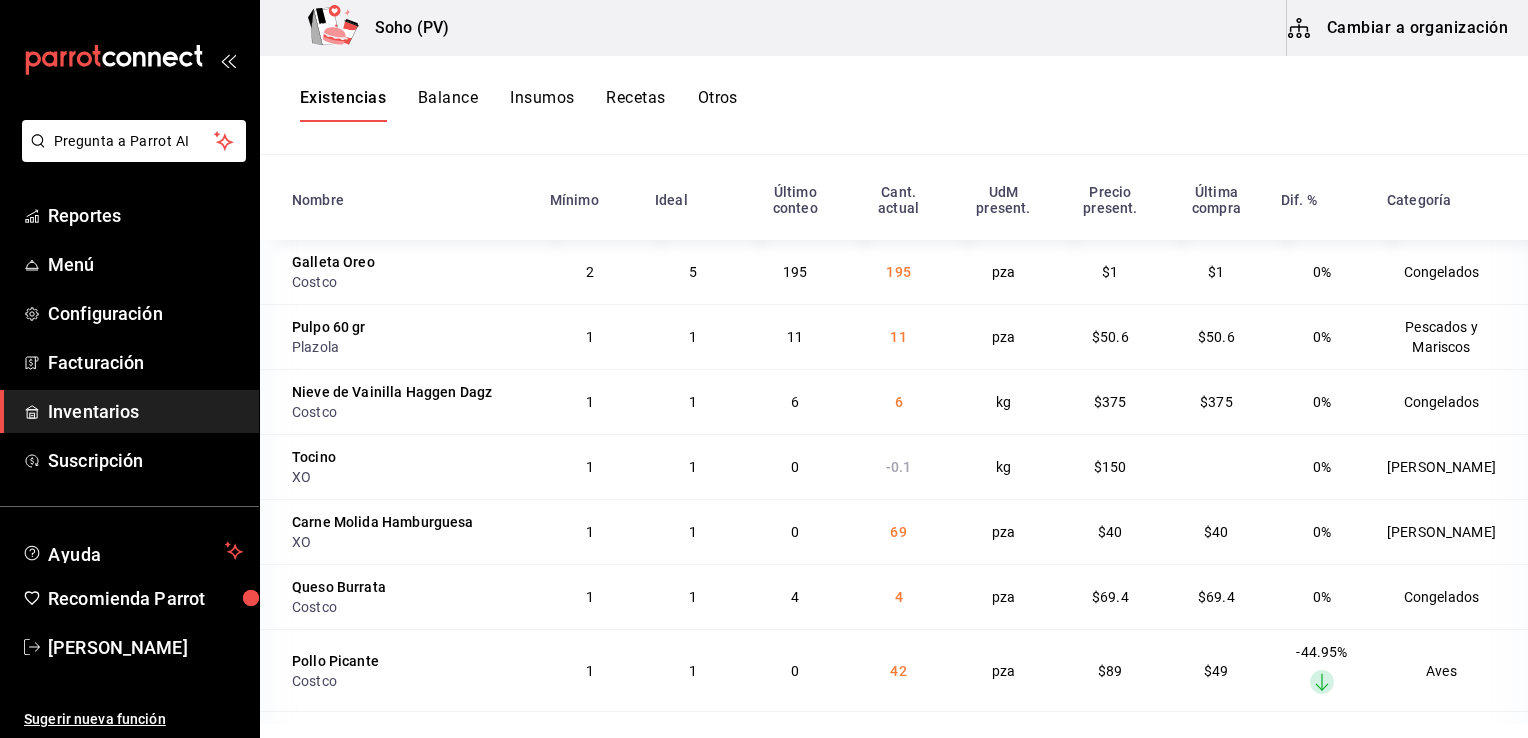 scroll, scrollTop: 244, scrollLeft: 0, axis: vertical 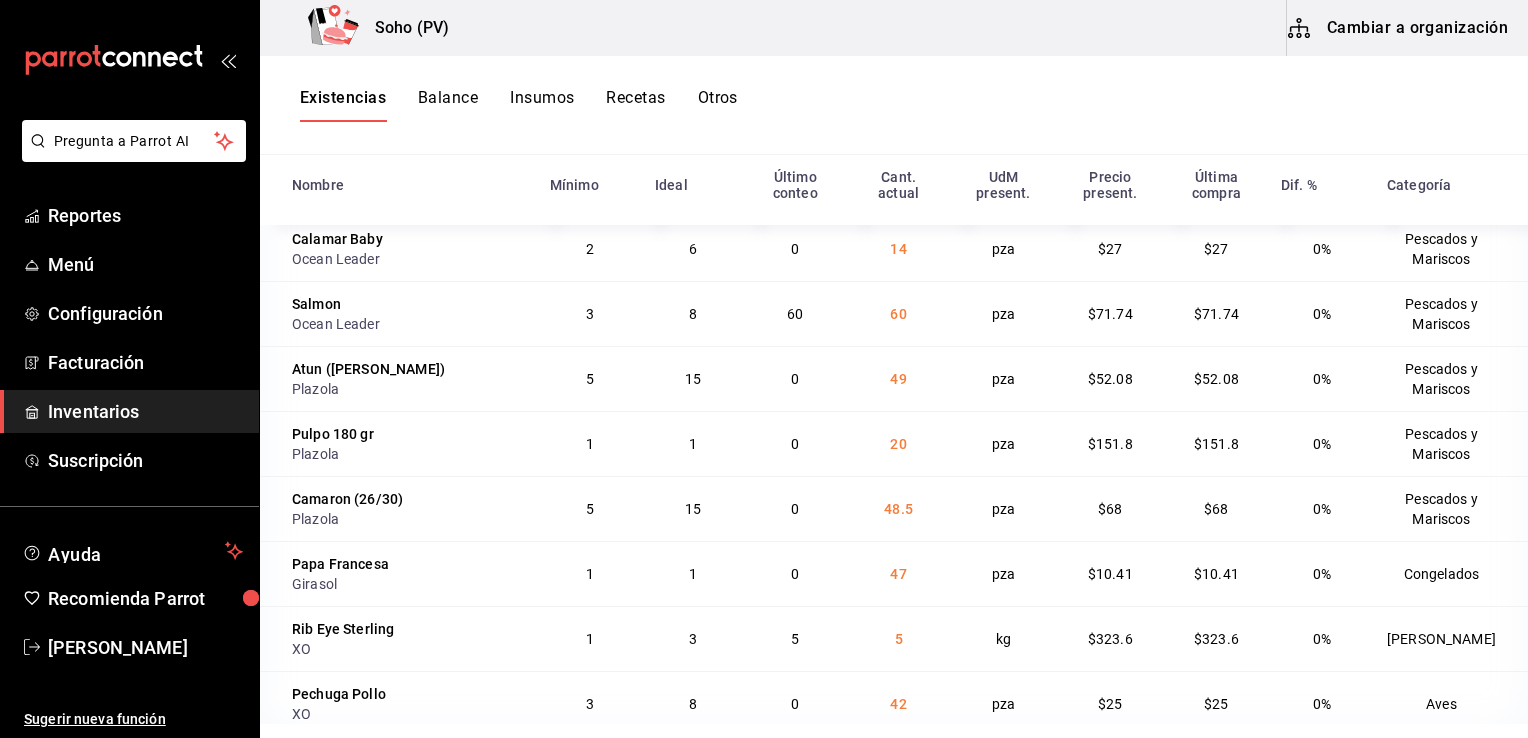 click on "Inventarios" at bounding box center (145, 411) 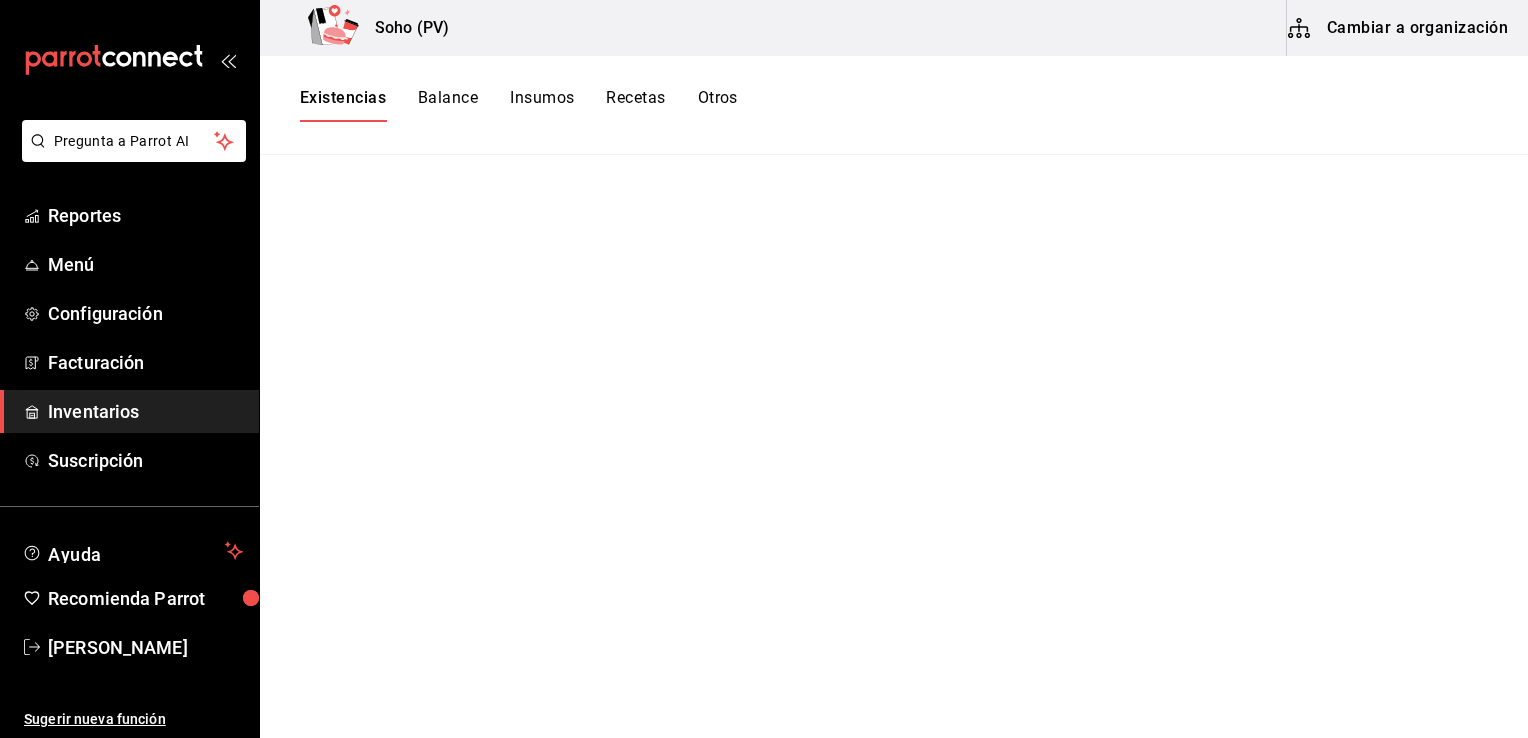 scroll, scrollTop: 0, scrollLeft: 0, axis: both 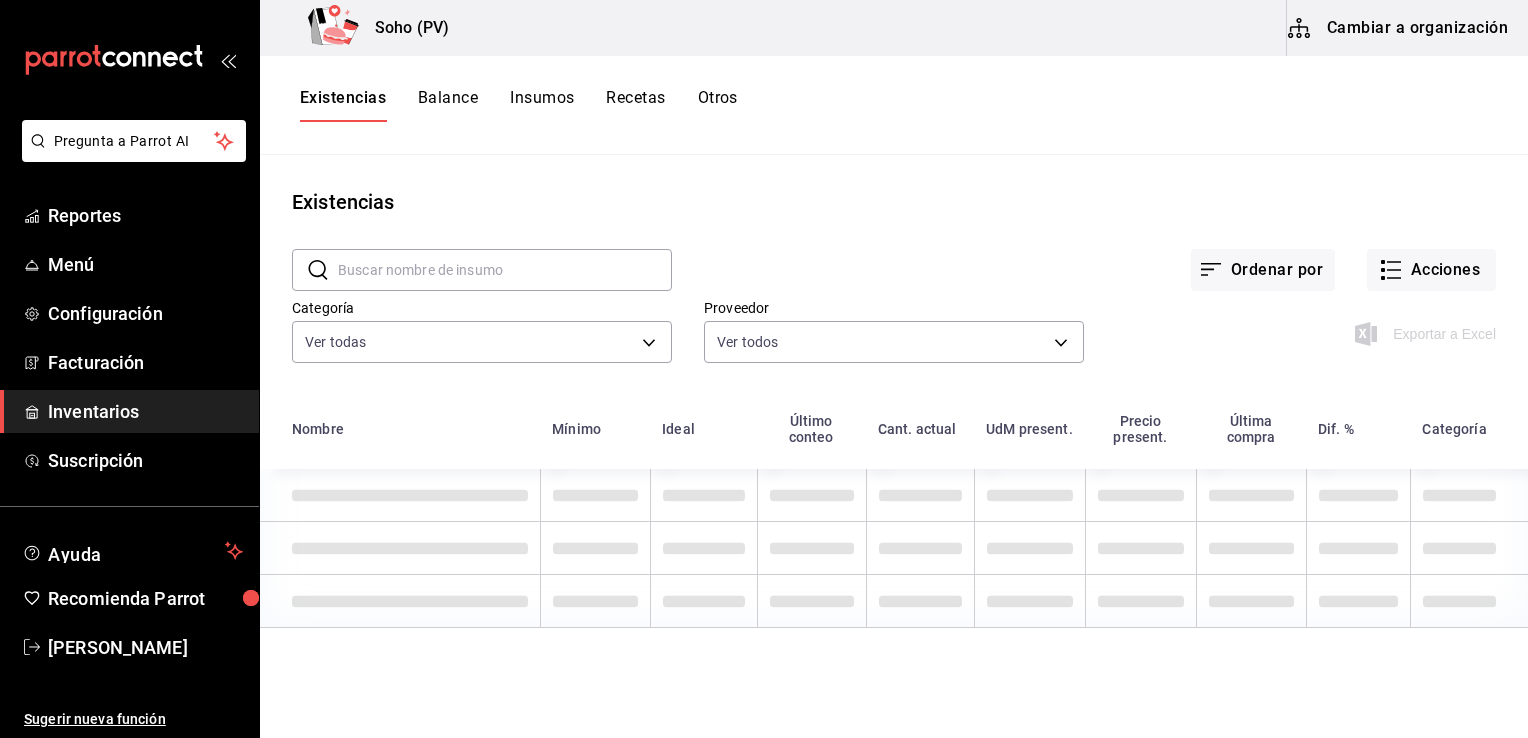 click on "Exportar a Excel" at bounding box center [1290, 318] 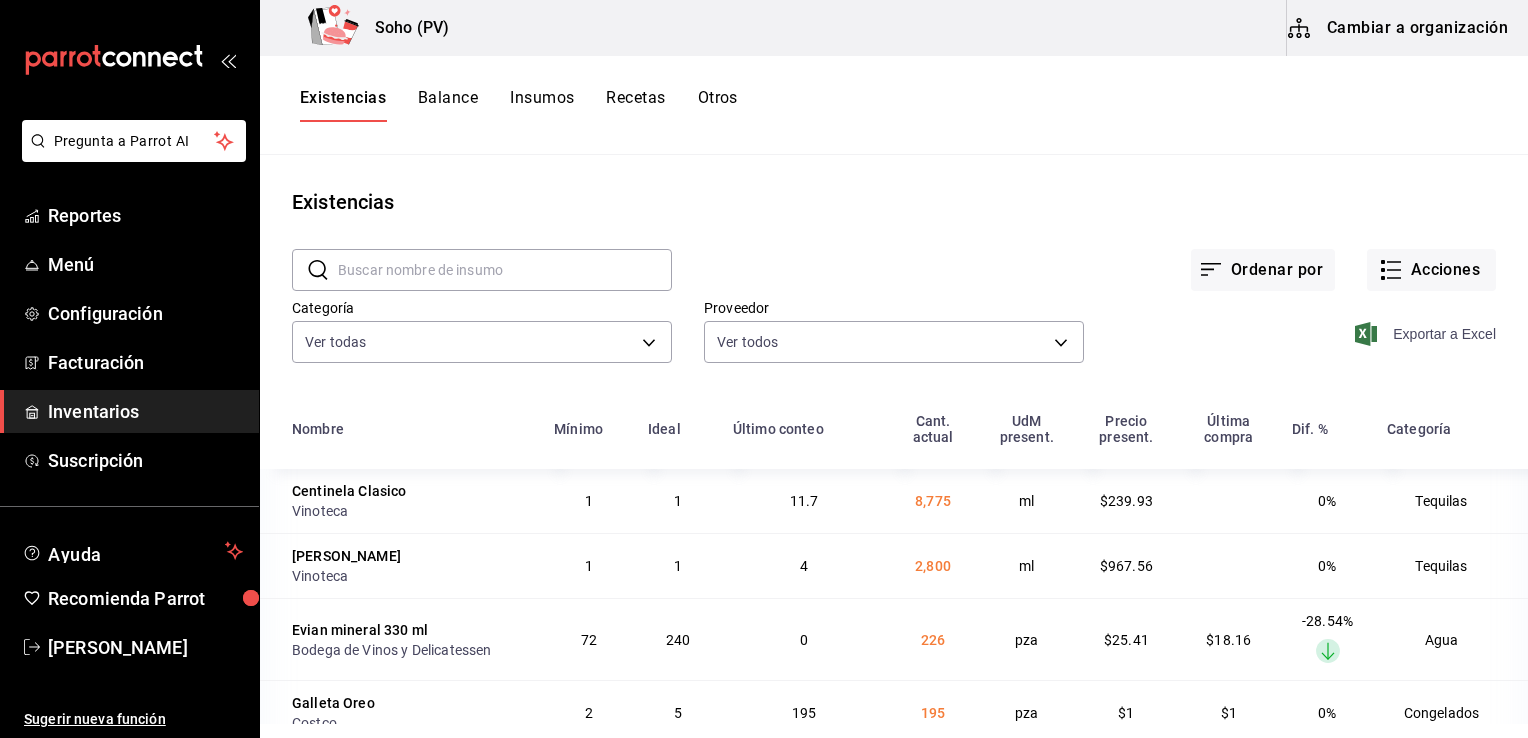 click on "Exportar a Excel" at bounding box center [1427, 334] 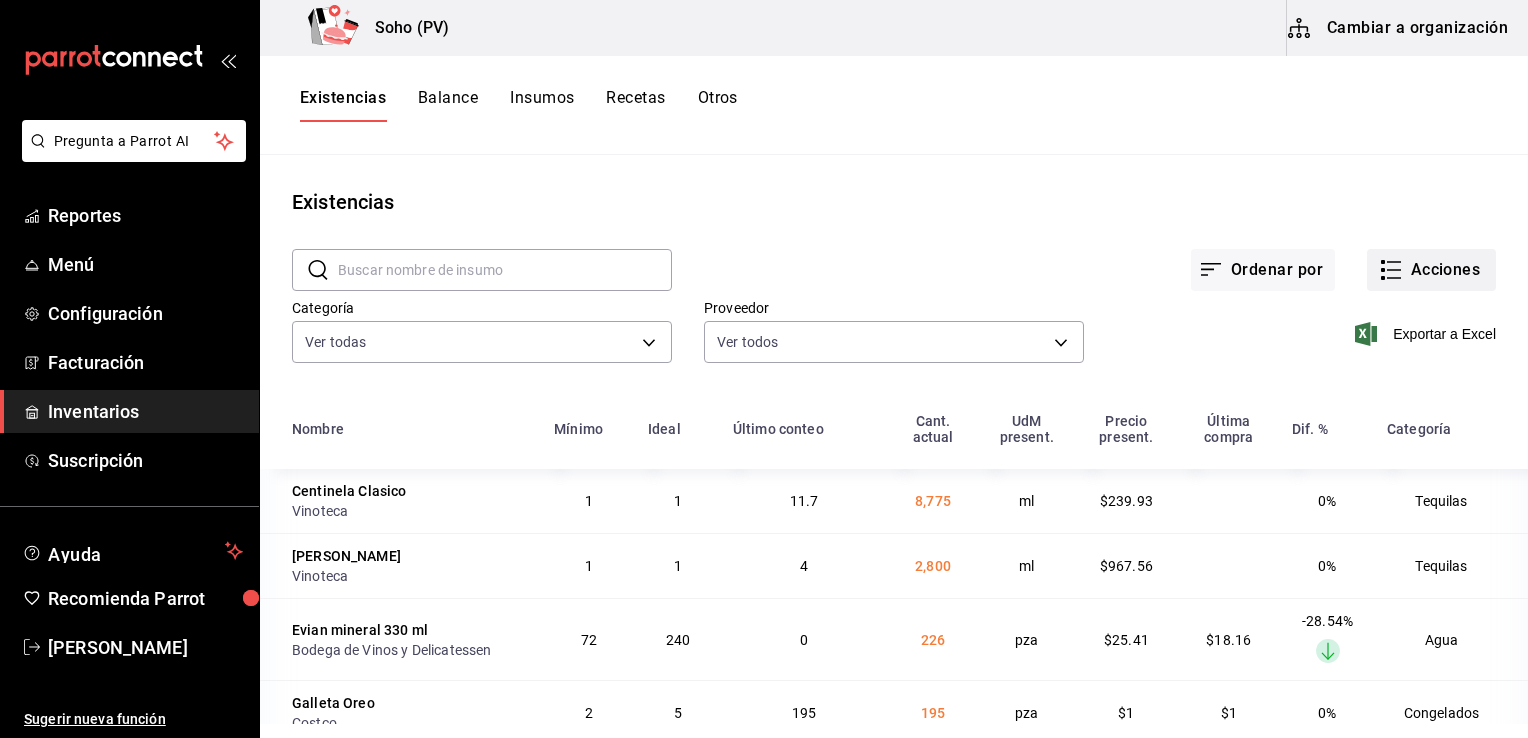 click 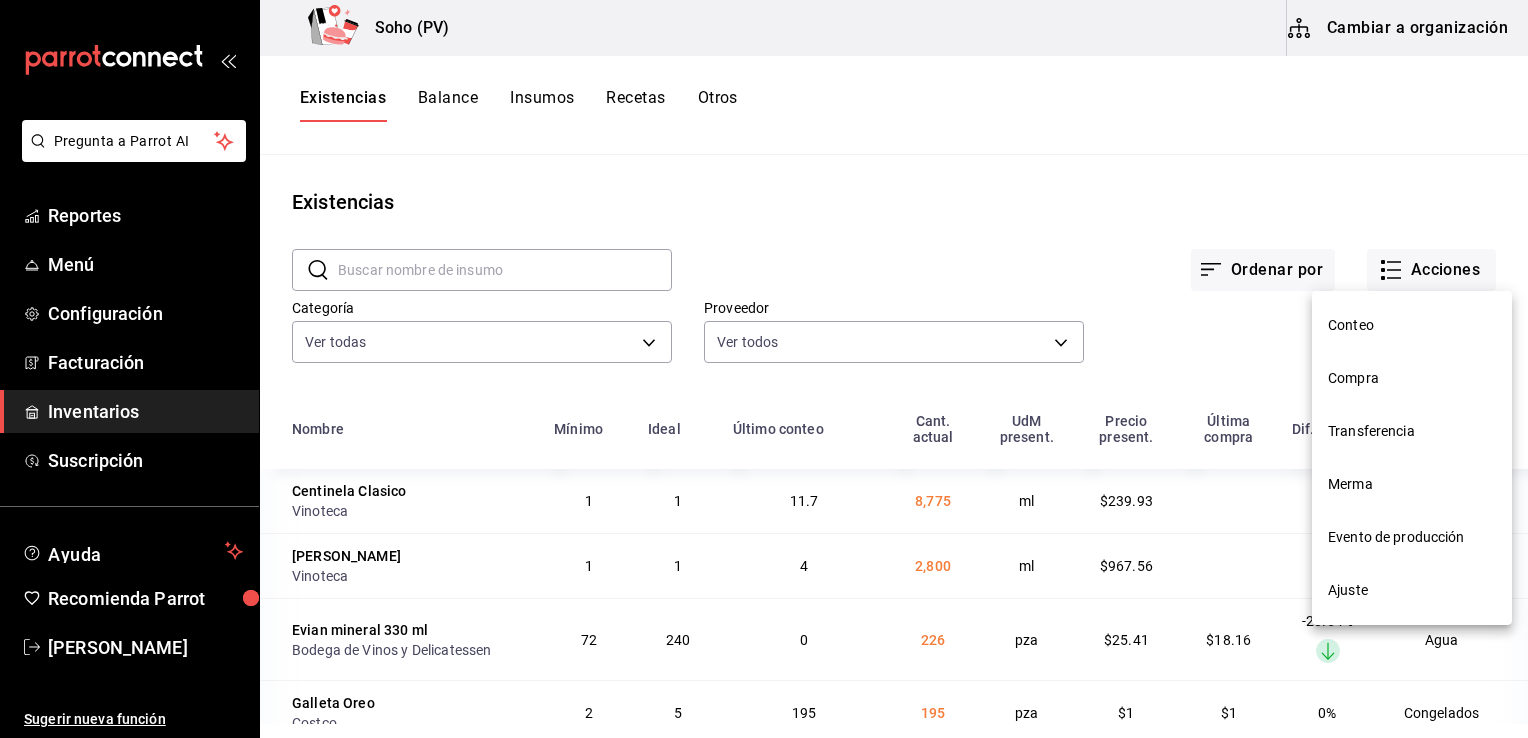 click on "Conteo" at bounding box center (1412, 325) 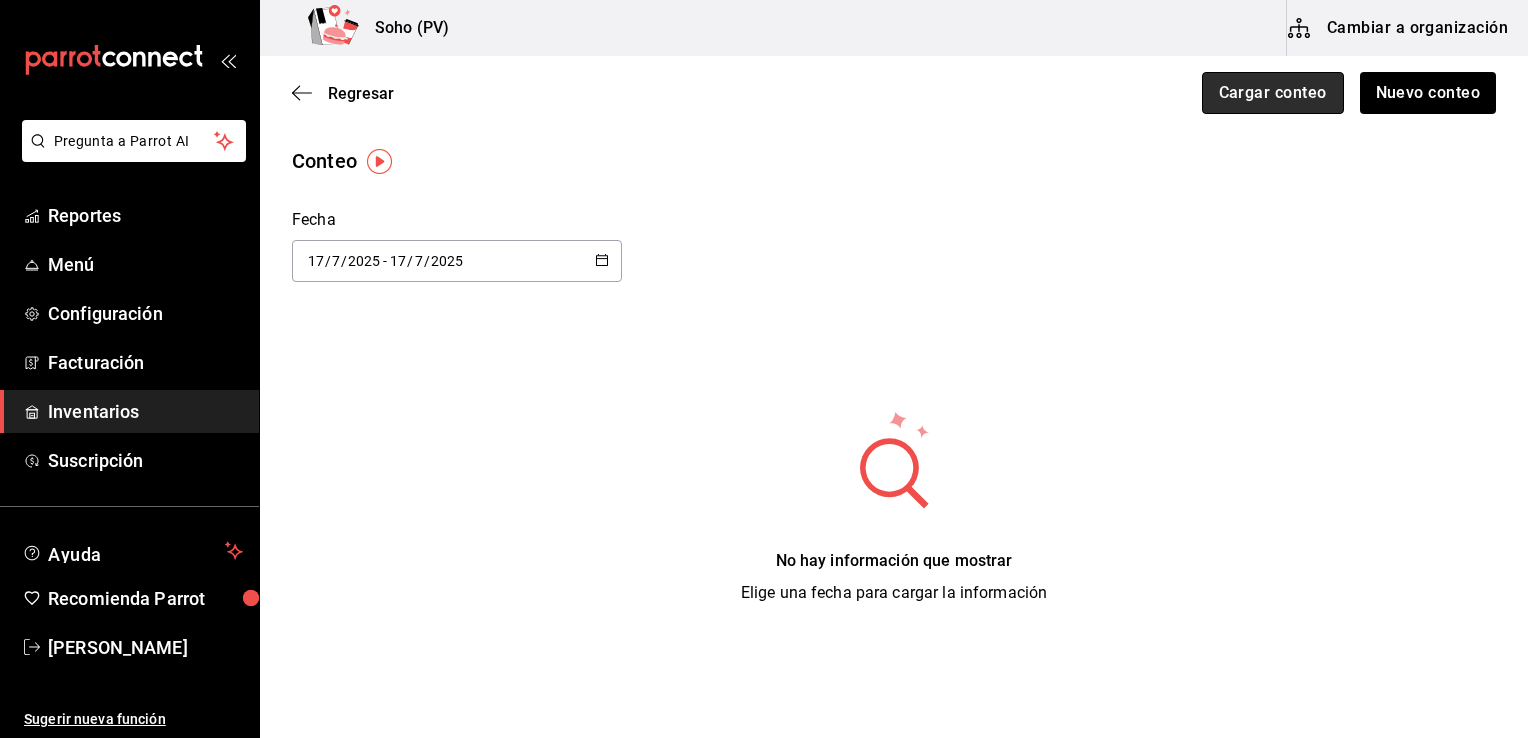 click on "Cargar conteo" at bounding box center (1273, 93) 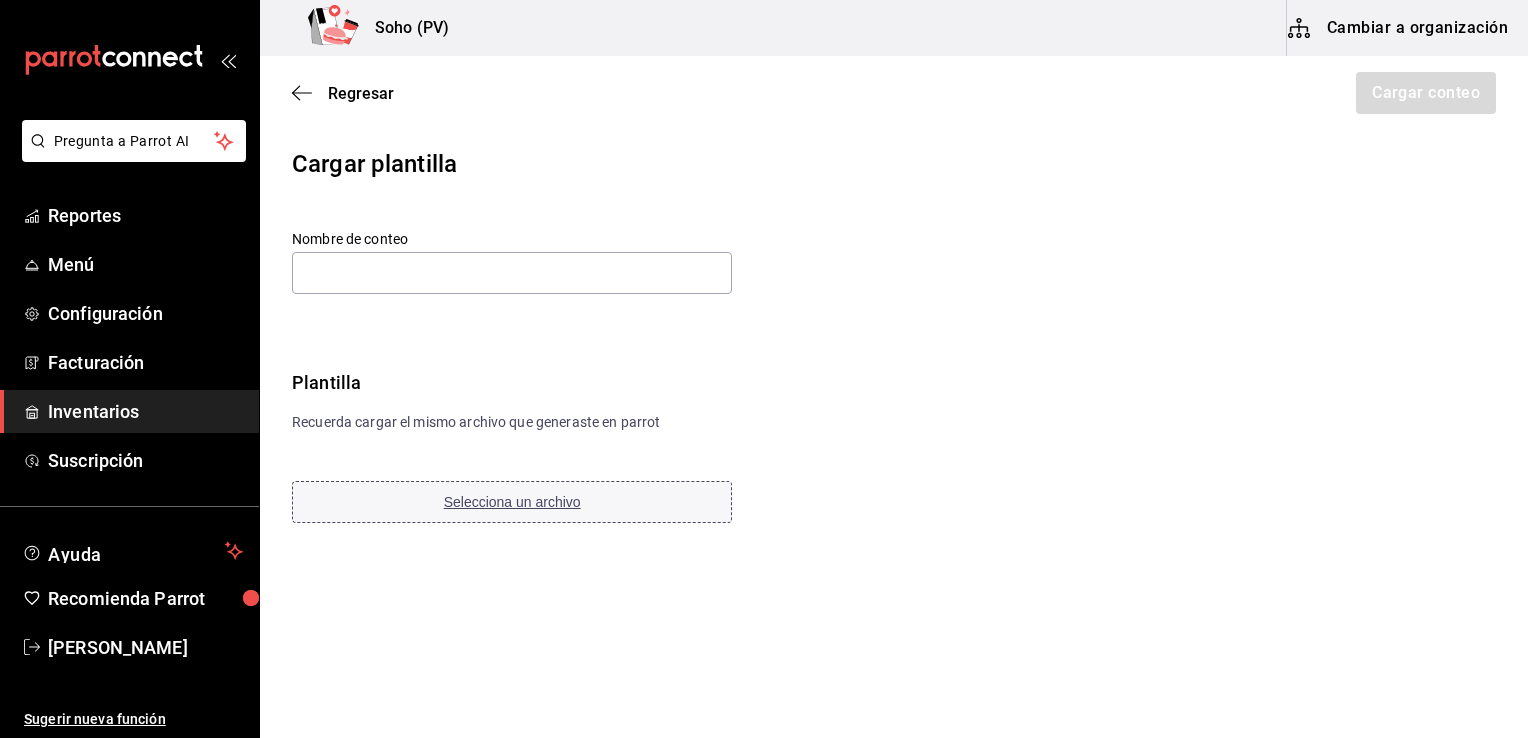 click on "Selecciona un archivo" at bounding box center (512, 502) 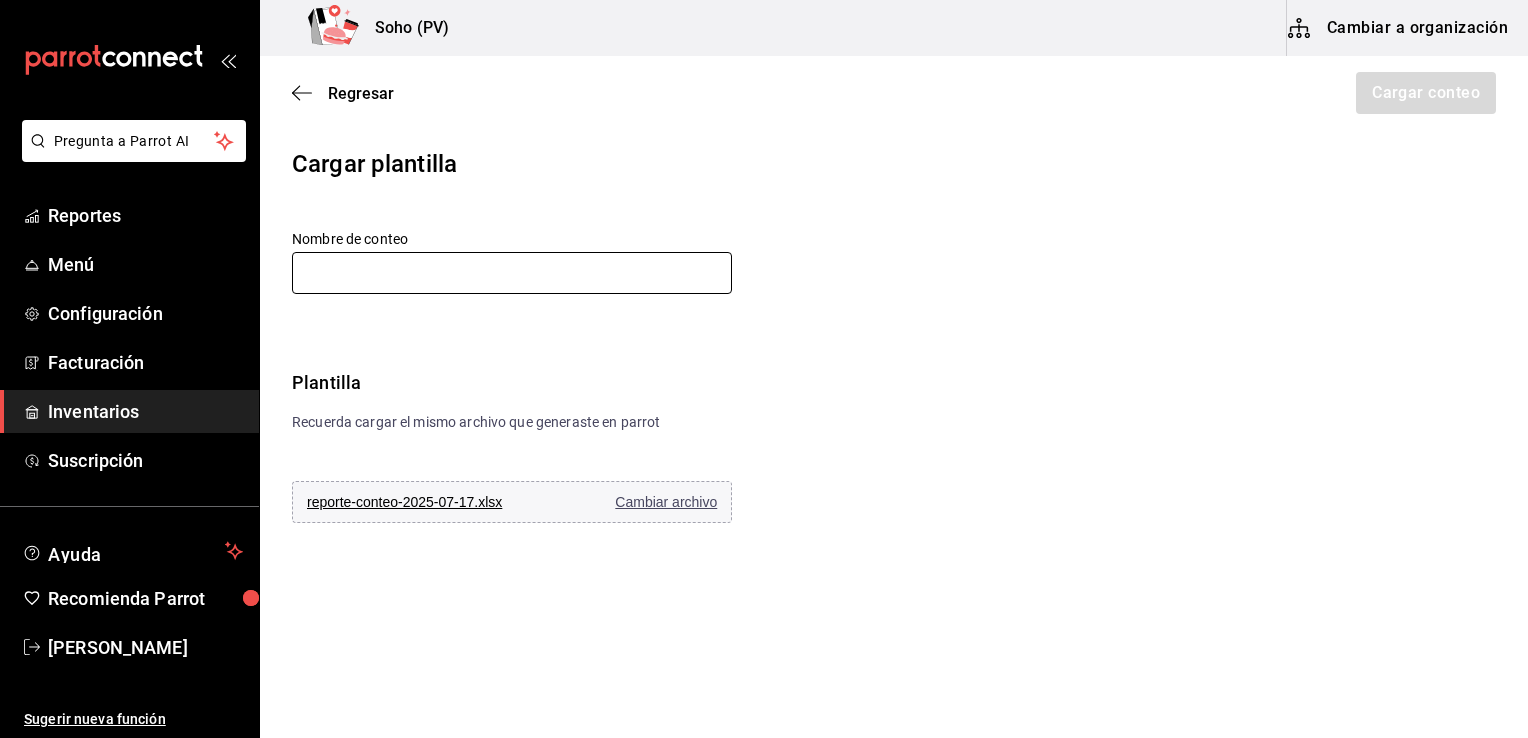 click at bounding box center [512, 273] 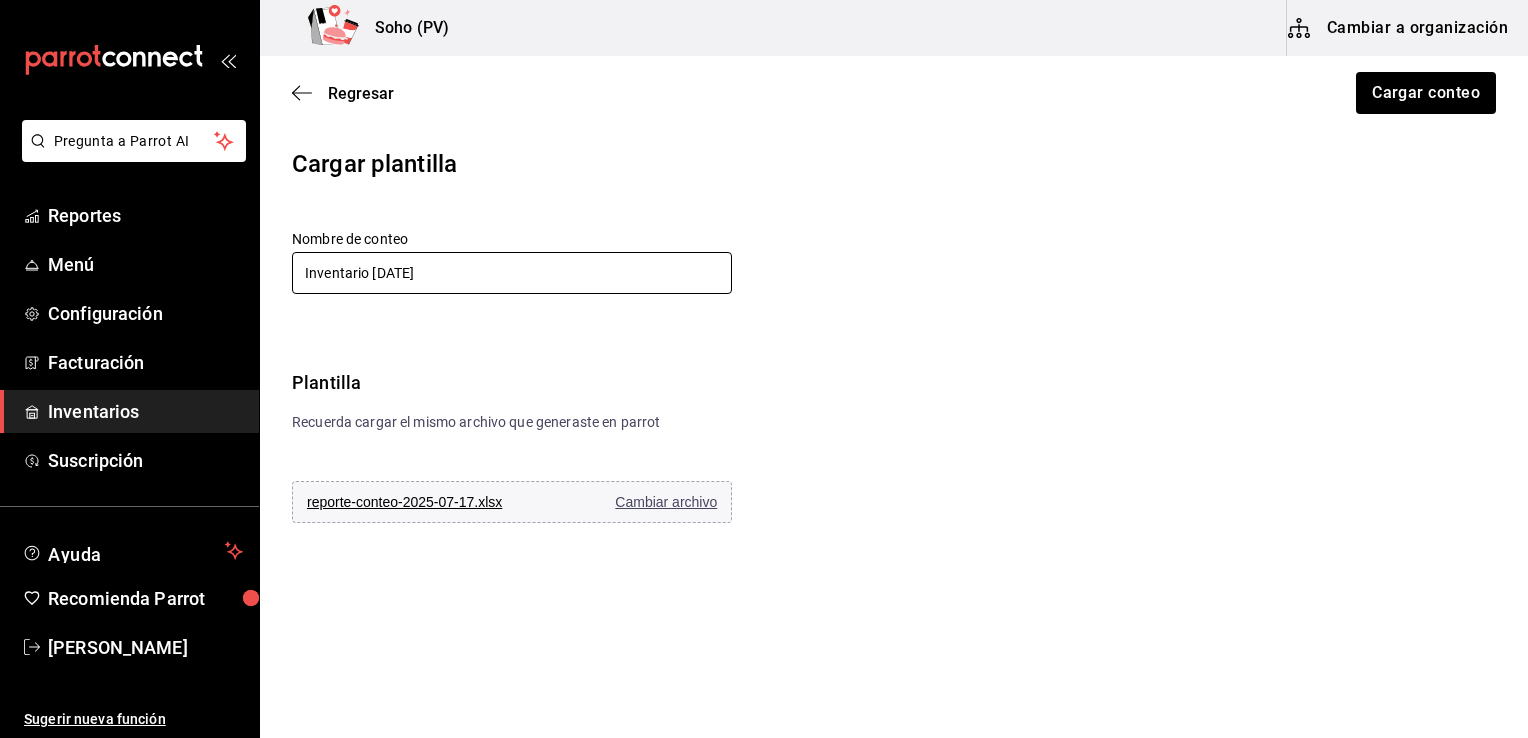 click on "Inventario 12 de Julio 2025" at bounding box center (512, 273) 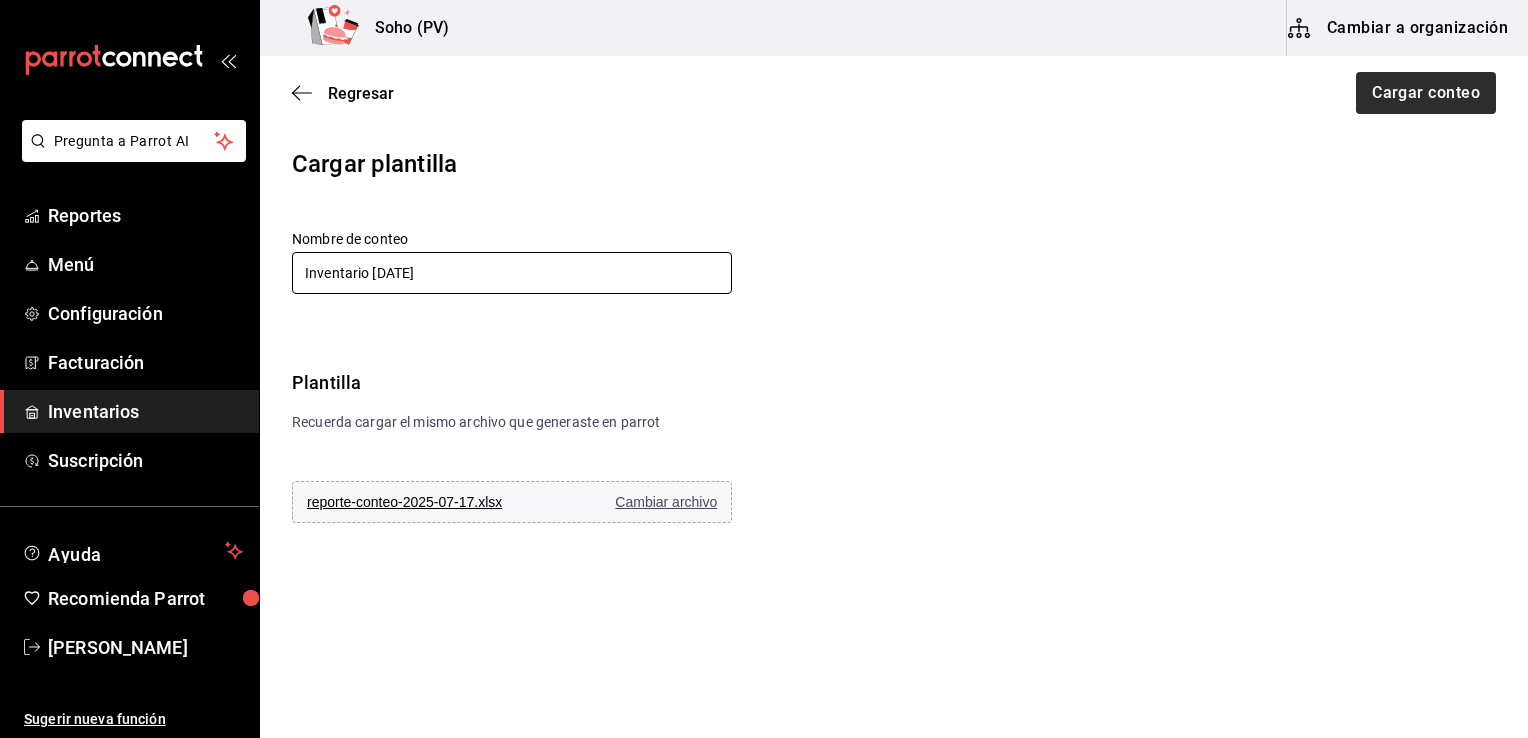type on "Inventario 17 de Julio 2025" 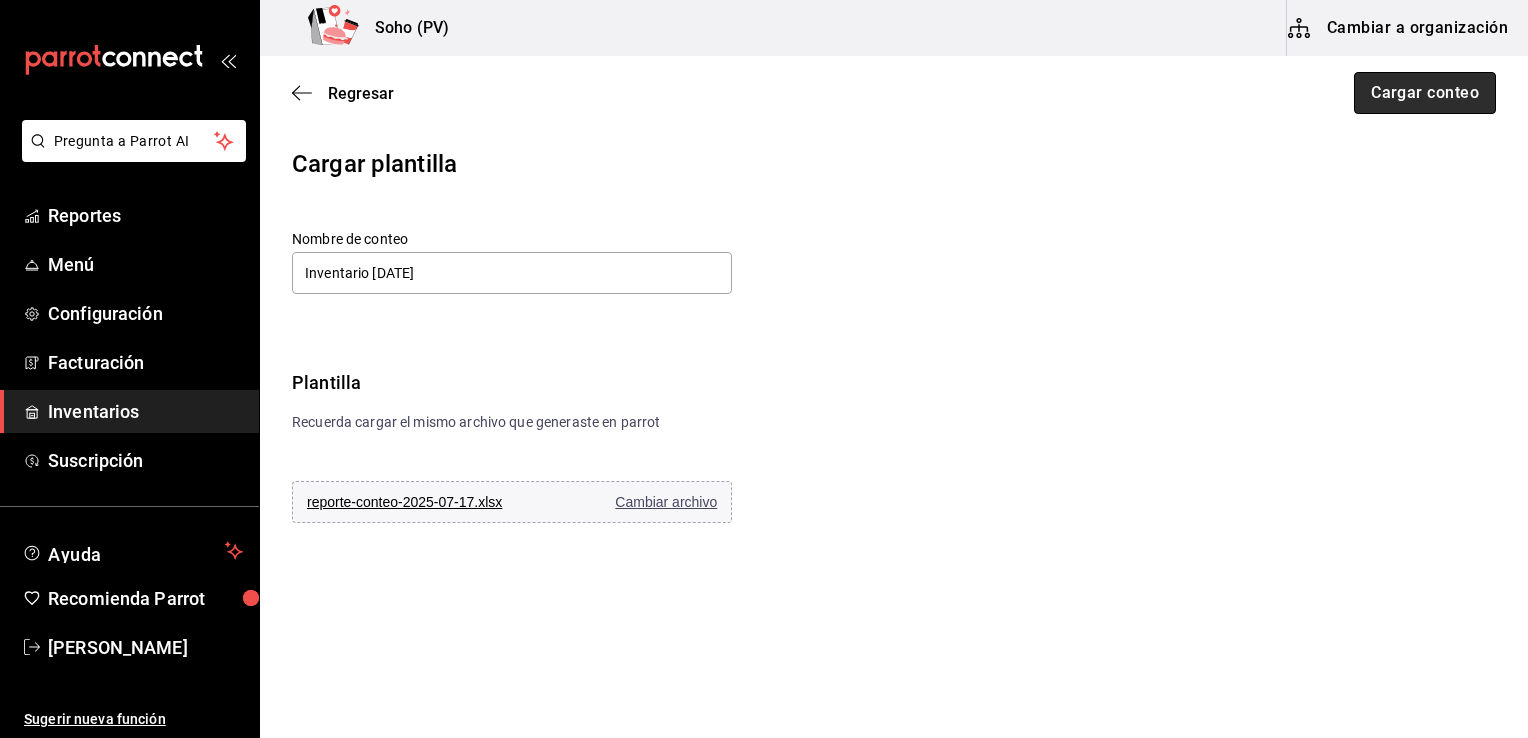 click on "Cargar conteo" at bounding box center [1425, 93] 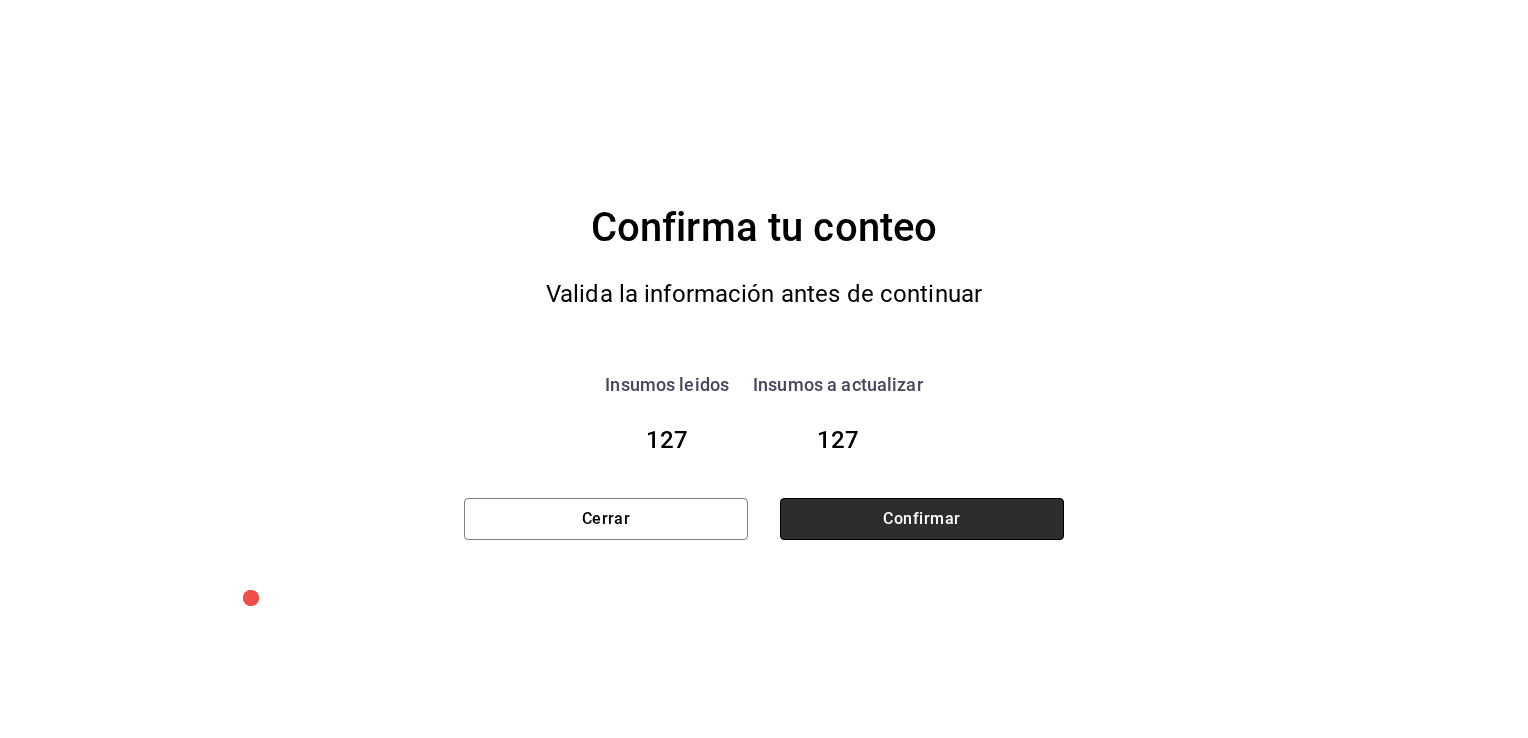 click on "Confirmar" at bounding box center (922, 519) 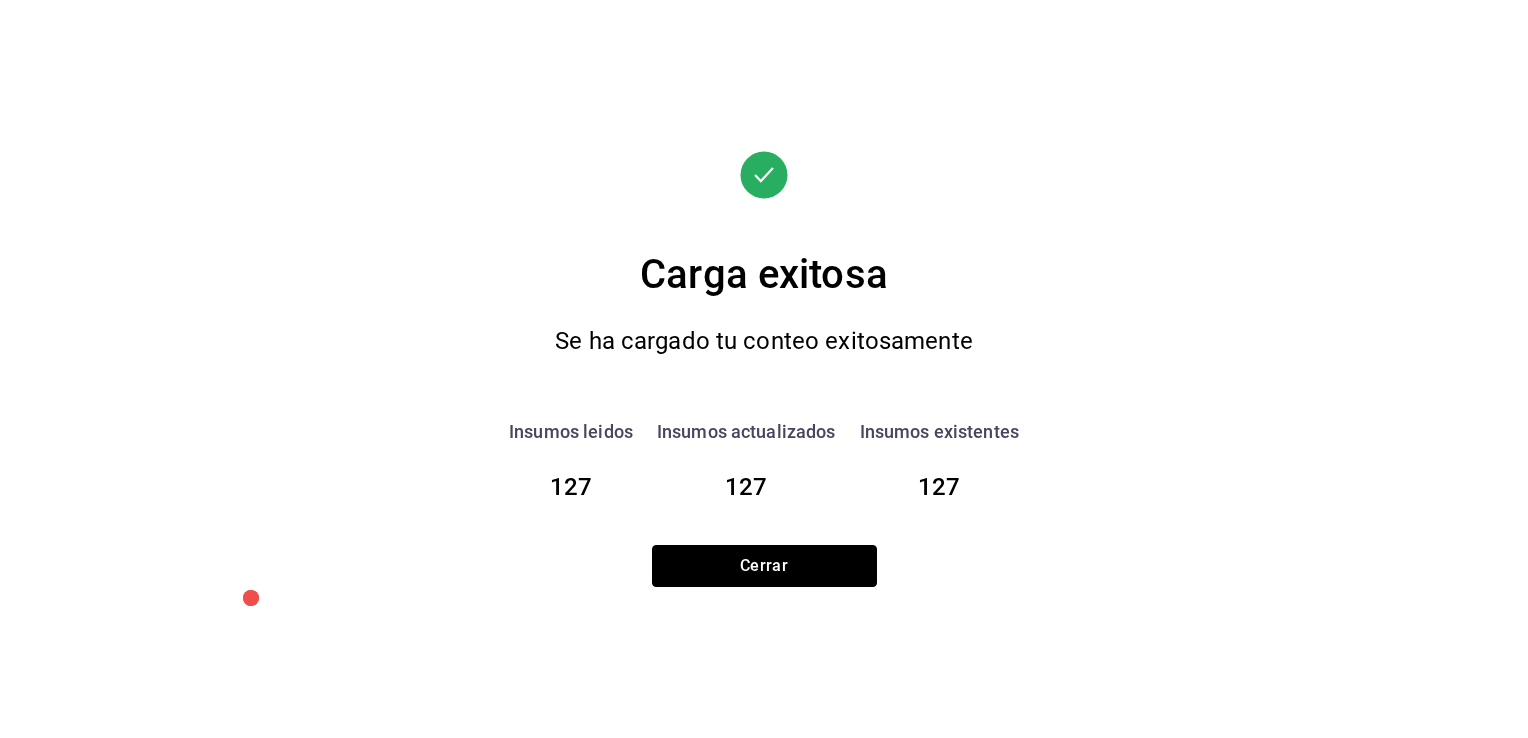 click on "Cerrar" at bounding box center [764, 566] 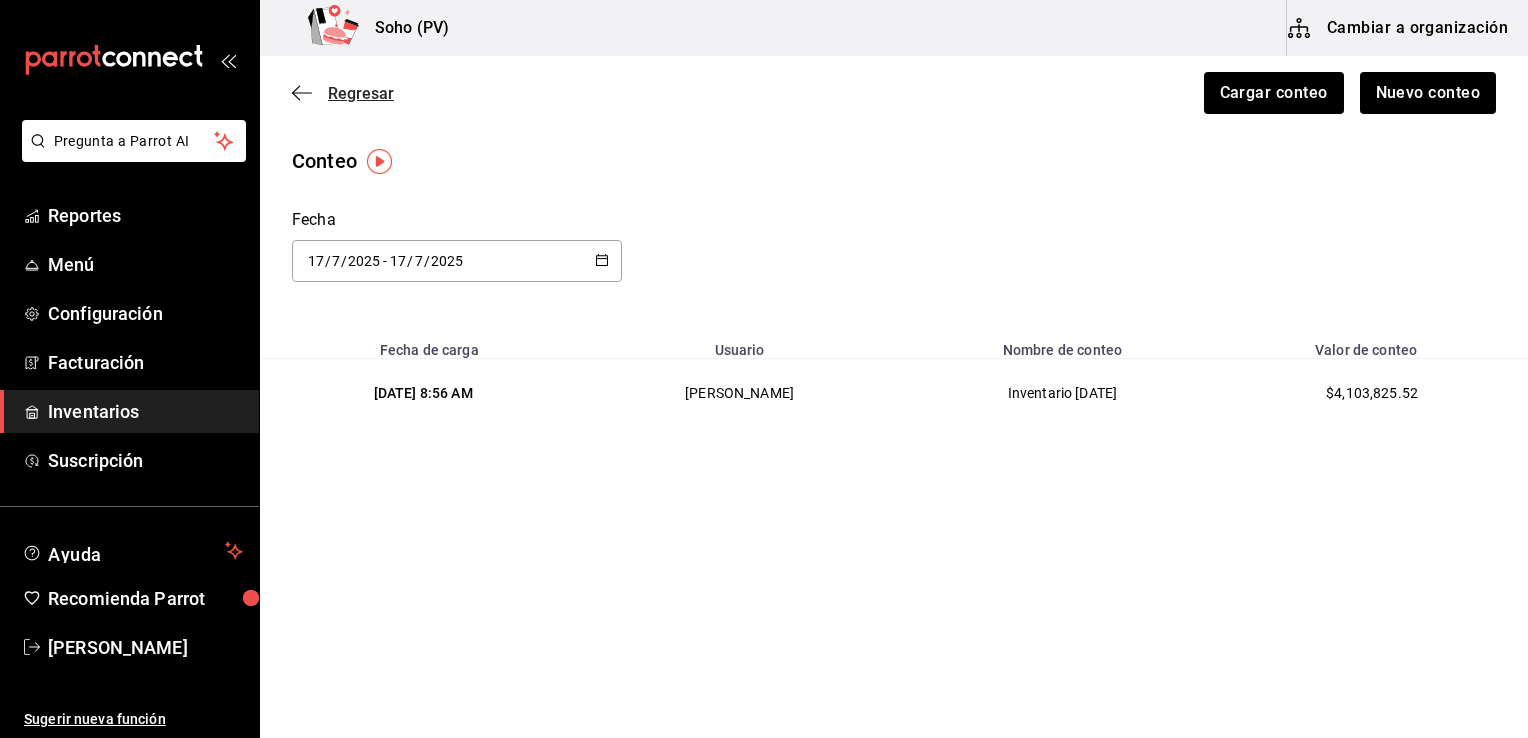 click on "Regresar" at bounding box center [361, 93] 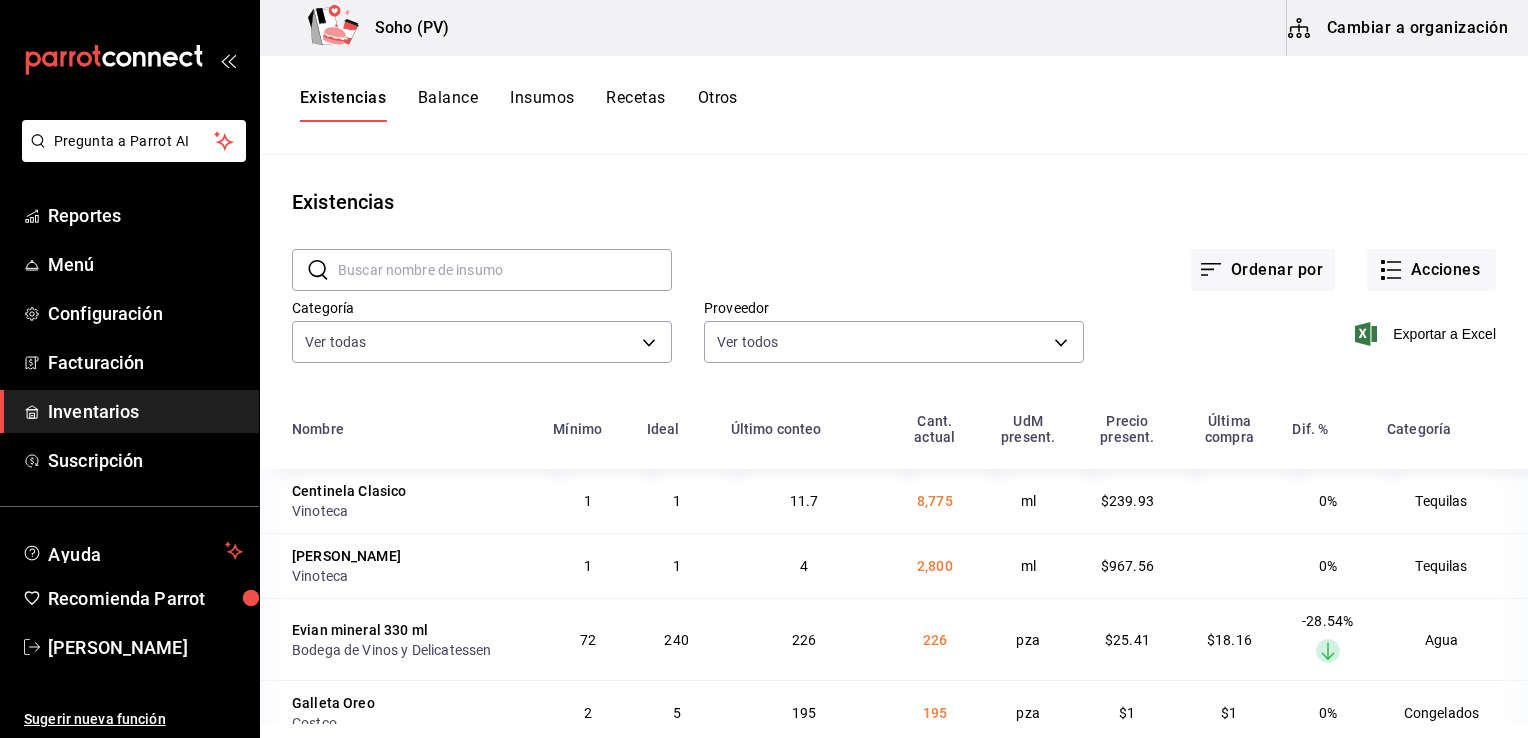 click on "Inventarios" at bounding box center (145, 411) 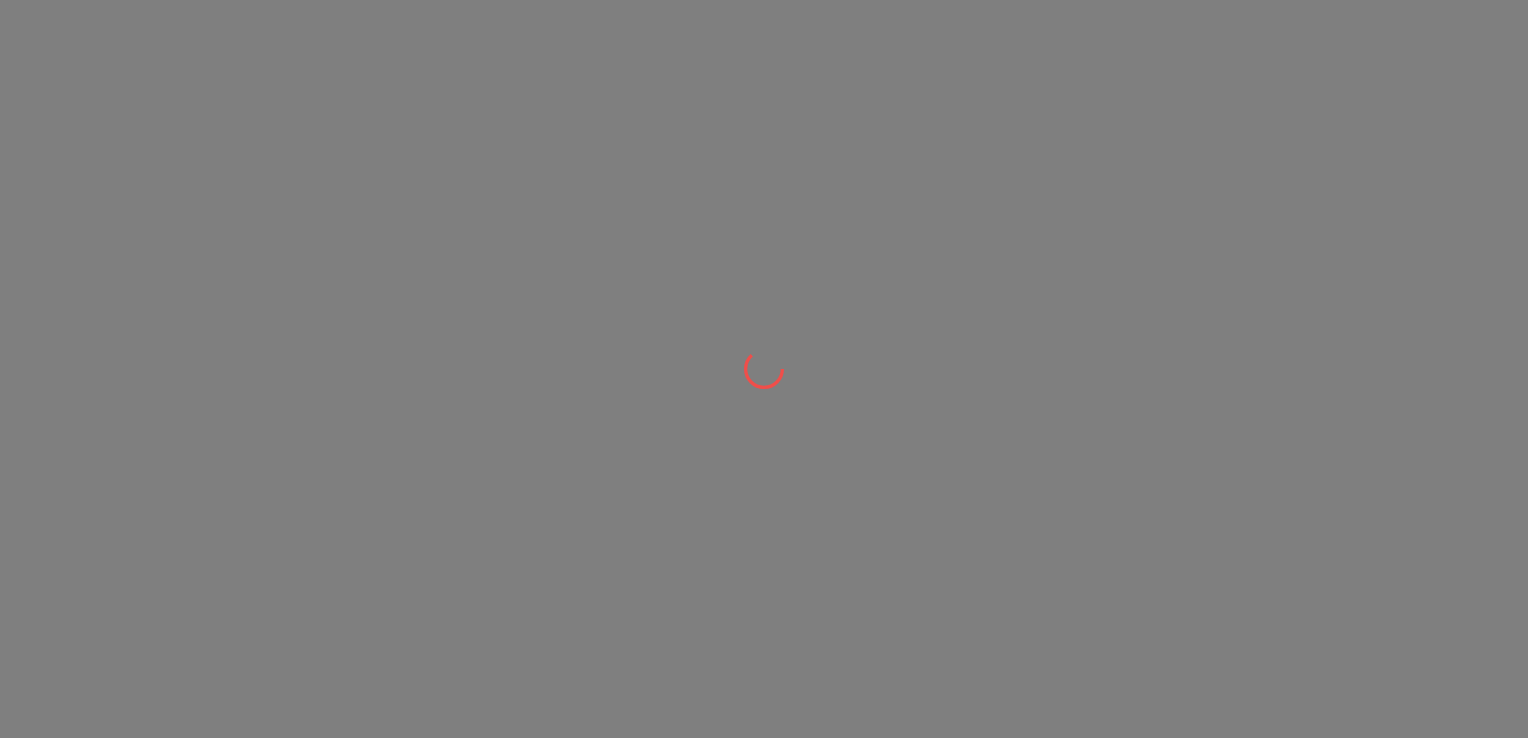 scroll, scrollTop: 0, scrollLeft: 0, axis: both 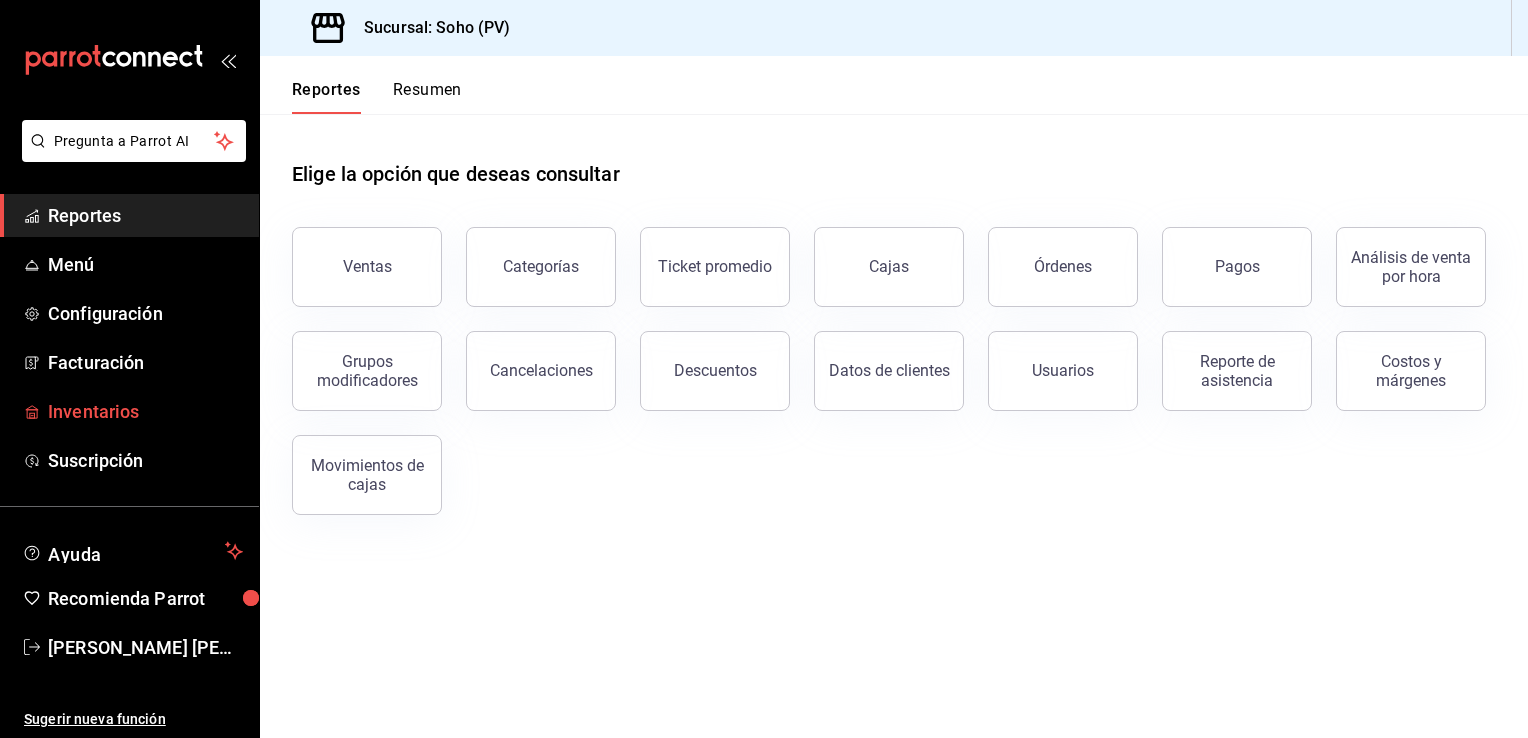 click on "Inventarios" at bounding box center (145, 411) 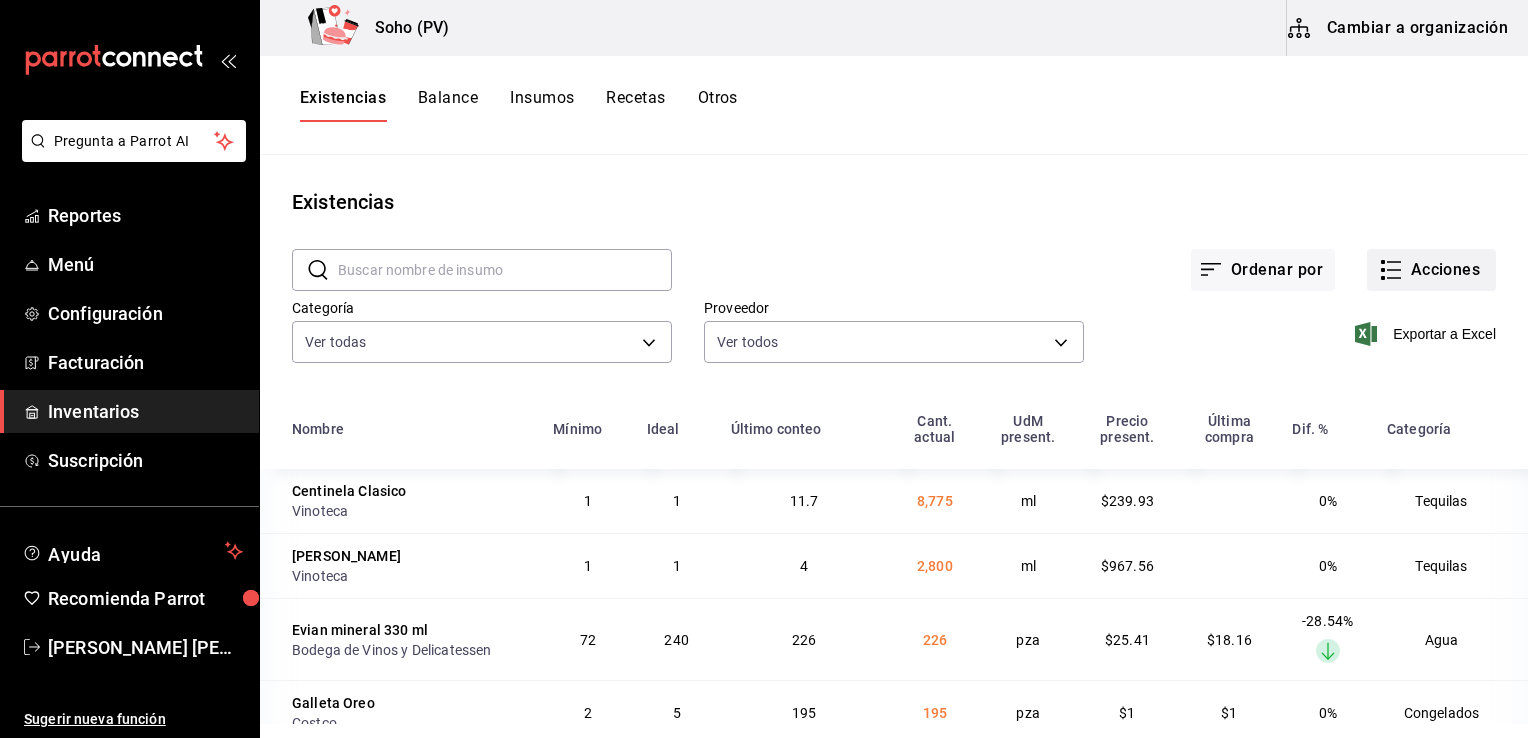 click on "Acciones" at bounding box center [1431, 270] 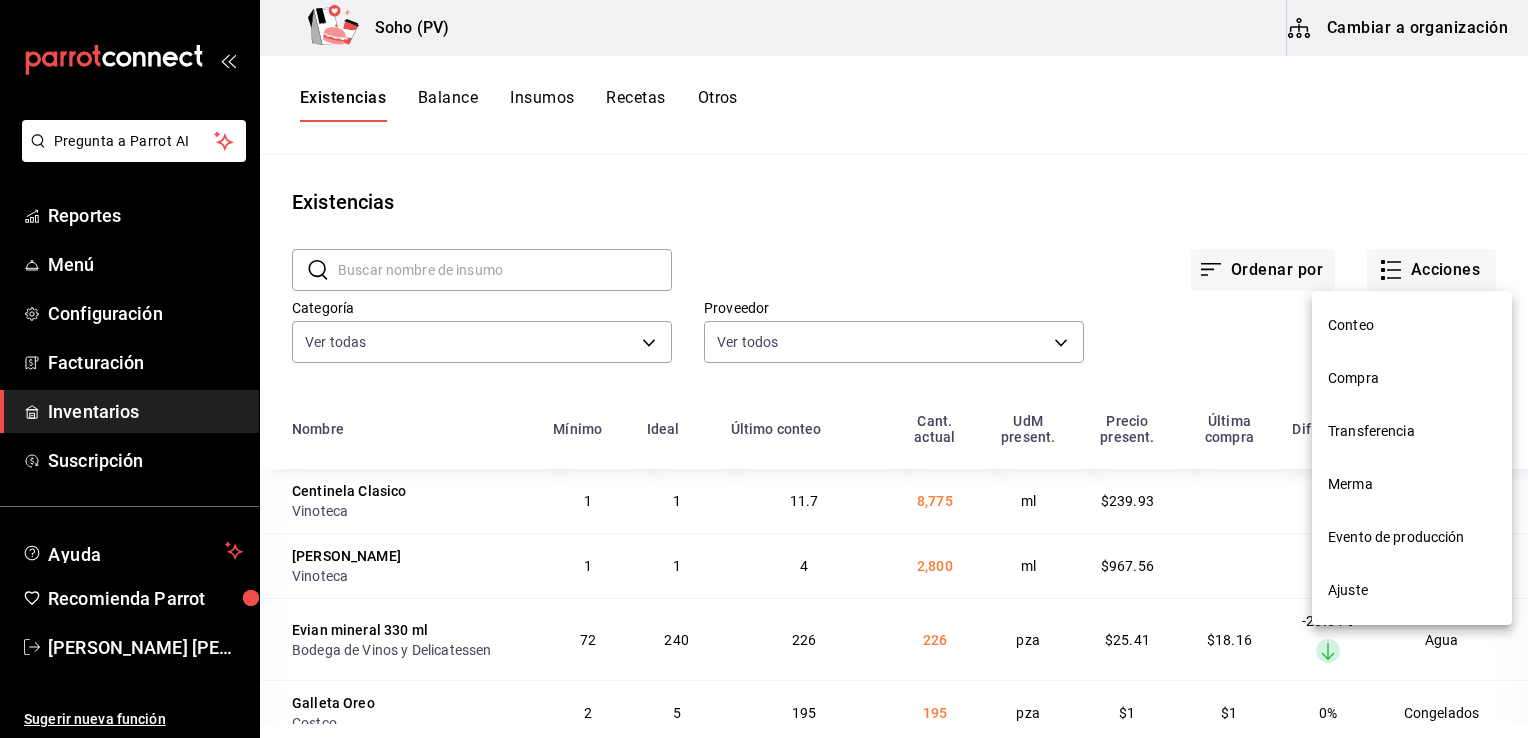 click on "Compra" at bounding box center (1412, 378) 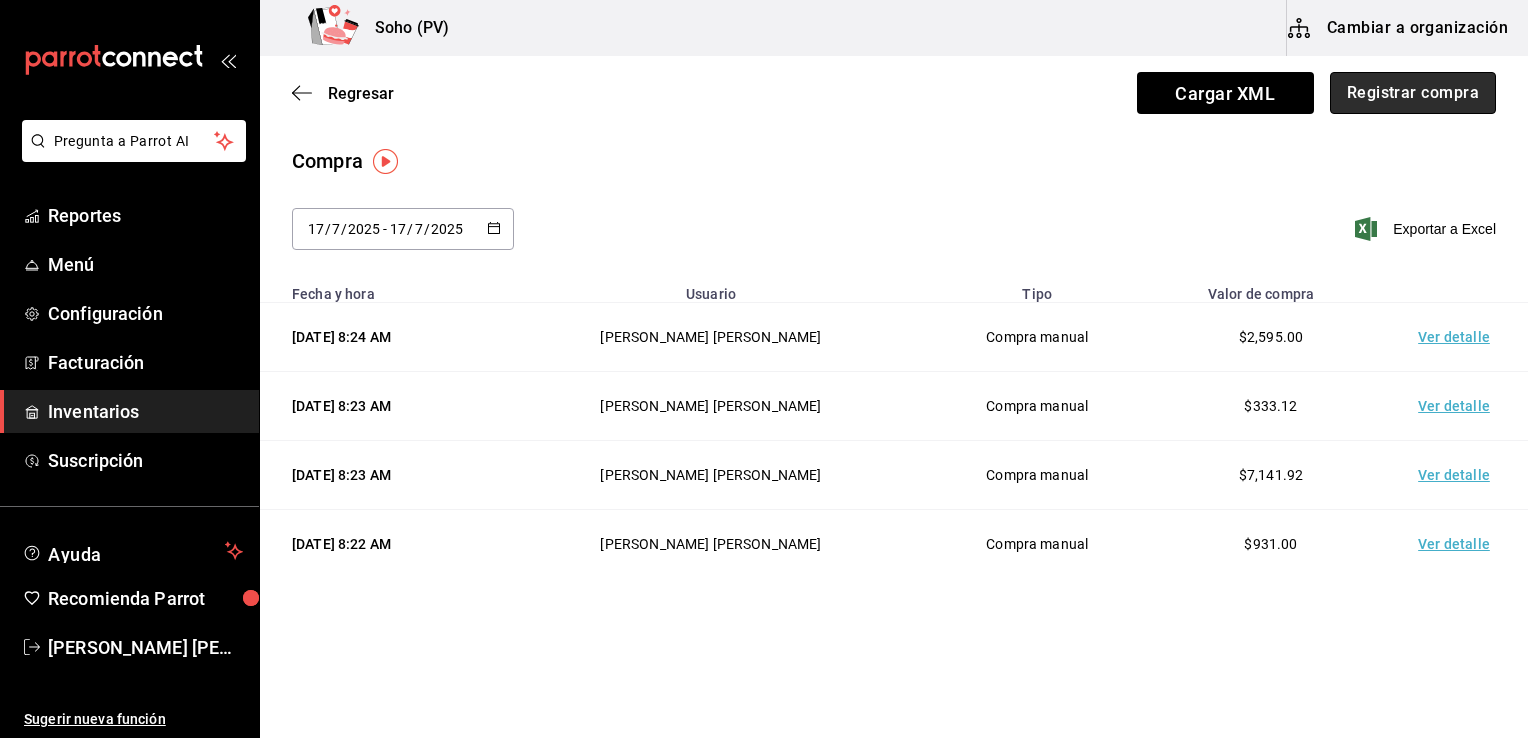 click on "Registrar compra" at bounding box center [1413, 93] 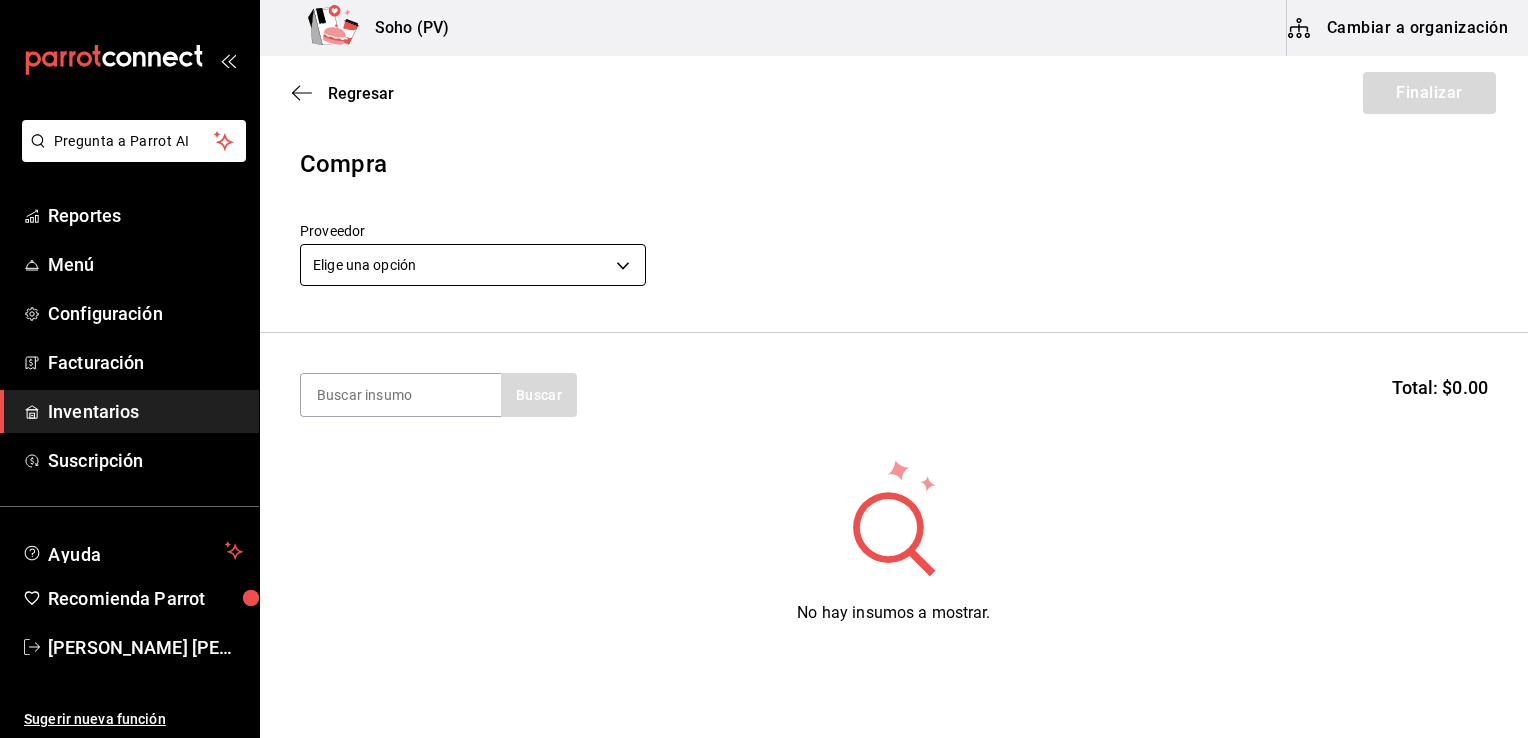 click on "Pregunta a Parrot AI Reportes   Menú   Configuración   Facturación   Inventarios   Suscripción   Ayuda Recomienda Parrot   [PERSON_NAME] [PERSON_NAME]   Sugerir nueva función   Soho (PV) Cambiar a organización Regresar Finalizar Compra Proveedor Elige una opción default Buscar Total: $0.00 No hay insumos a mostrar. Busca un insumo para agregarlo a la lista GANA 1 MES GRATIS EN TU SUSCRIPCIÓN AQUÍ ¿Recuerdas cómo empezó tu restaurante?
[PERSON_NAME] puedes ayudar a un colega a tener el mismo cambio que tú viviste.
Recomienda Parrot directamente desde tu Portal Administrador.
Es fácil y rápido.
🎁 Por cada restaurante que se una, ganas 1 mes gratis. Ver video tutorial Ir a video Pregunta a Parrot AI Reportes   Menú   Configuración   Facturación   Inventarios   Suscripción   Ayuda Recomienda Parrot   [PERSON_NAME] [PERSON_NAME]   Sugerir nueva función   Editar Eliminar Visitar centro de ayuda [PHONE_NUMBER] [EMAIL_ADDRESS][DOMAIN_NAME] Visitar centro de ayuda [PHONE_NUMBER] [EMAIL_ADDRESS][DOMAIN_NAME]" at bounding box center [764, 312] 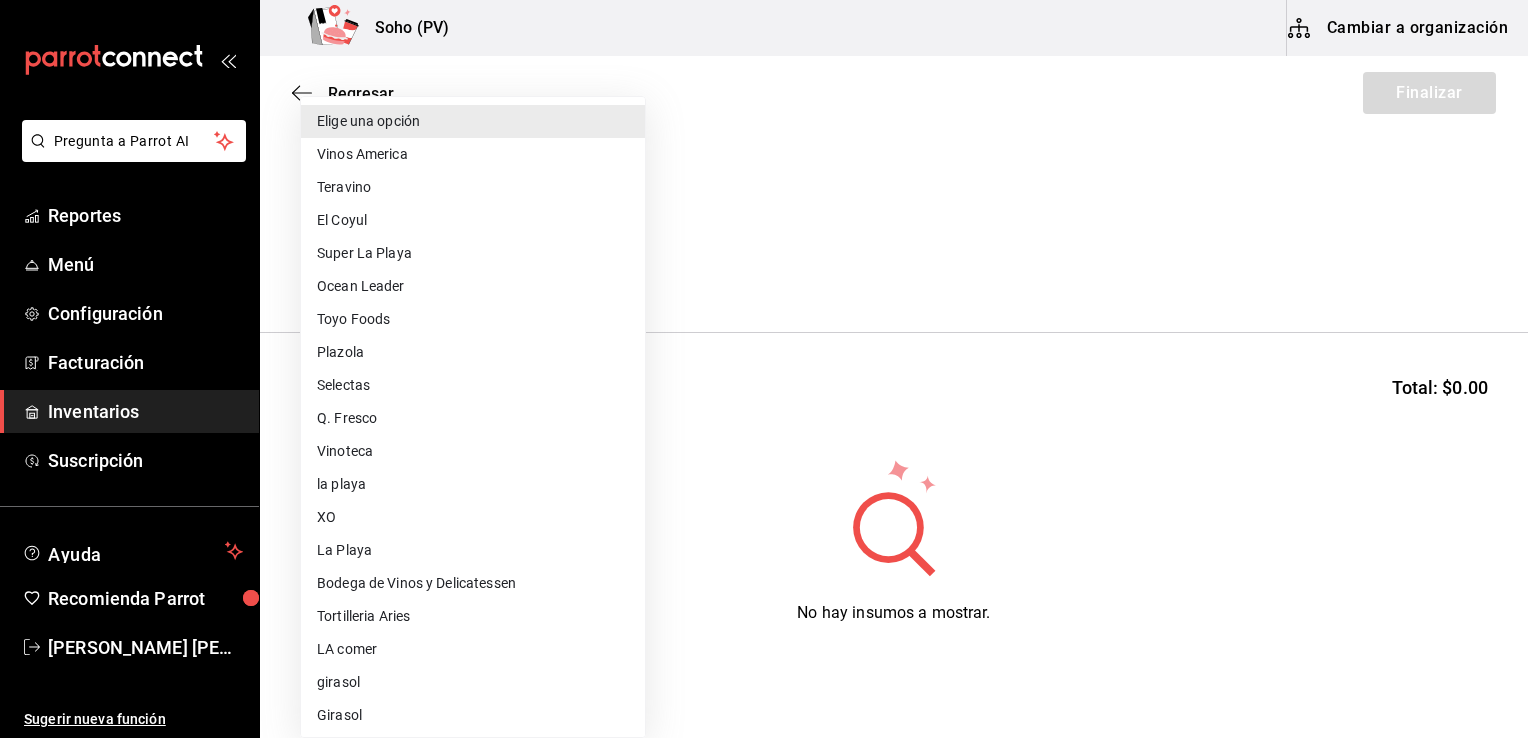 click at bounding box center [764, 369] 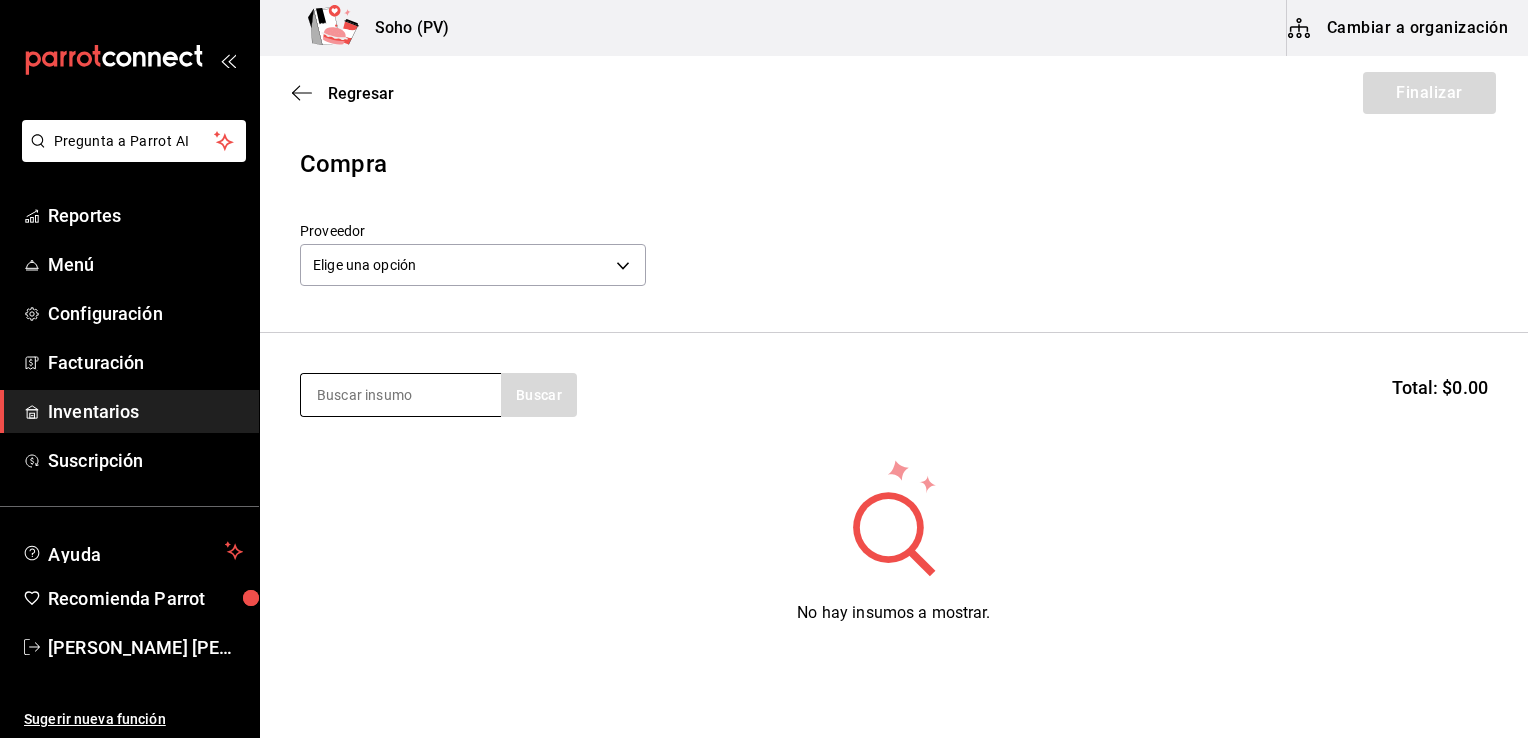 click at bounding box center (401, 395) 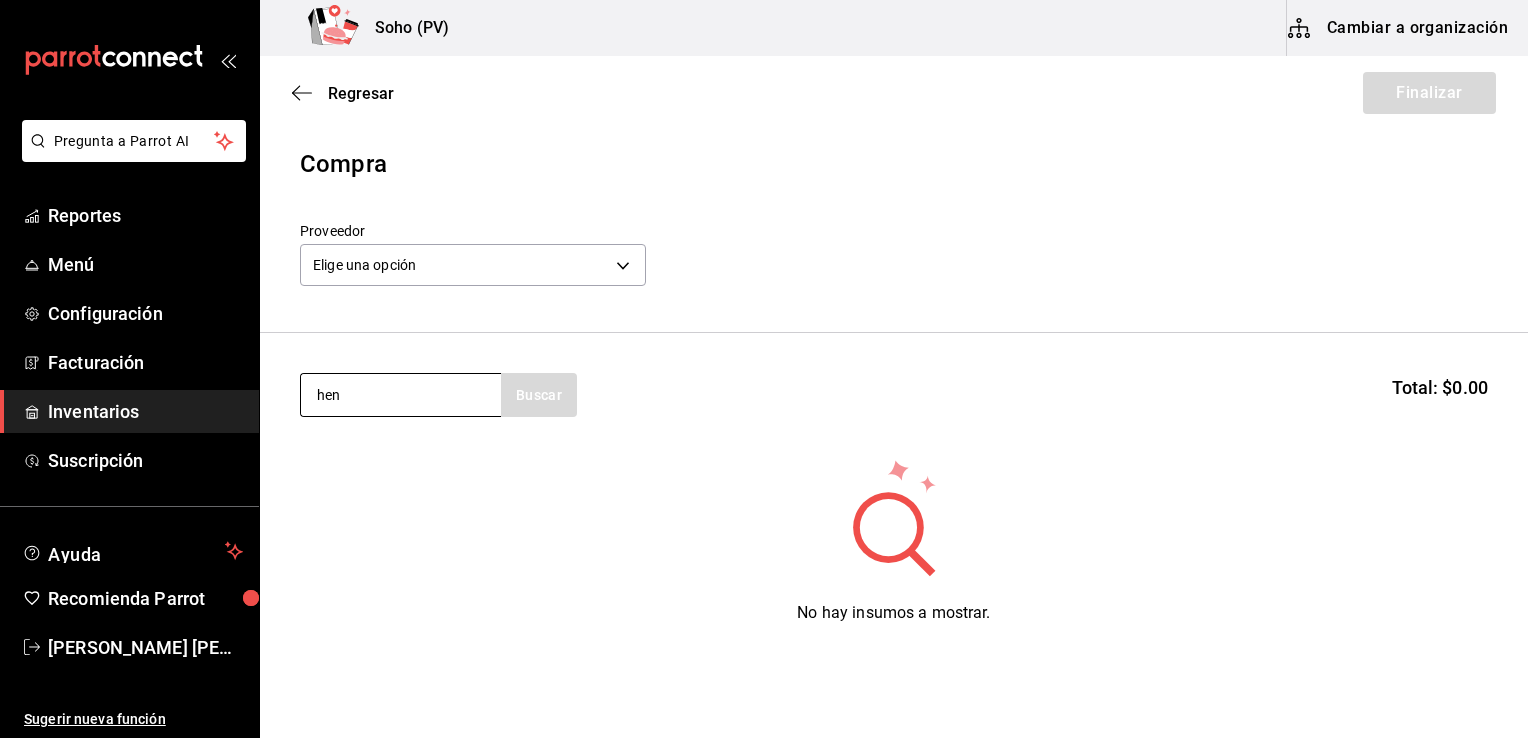 type on "hen" 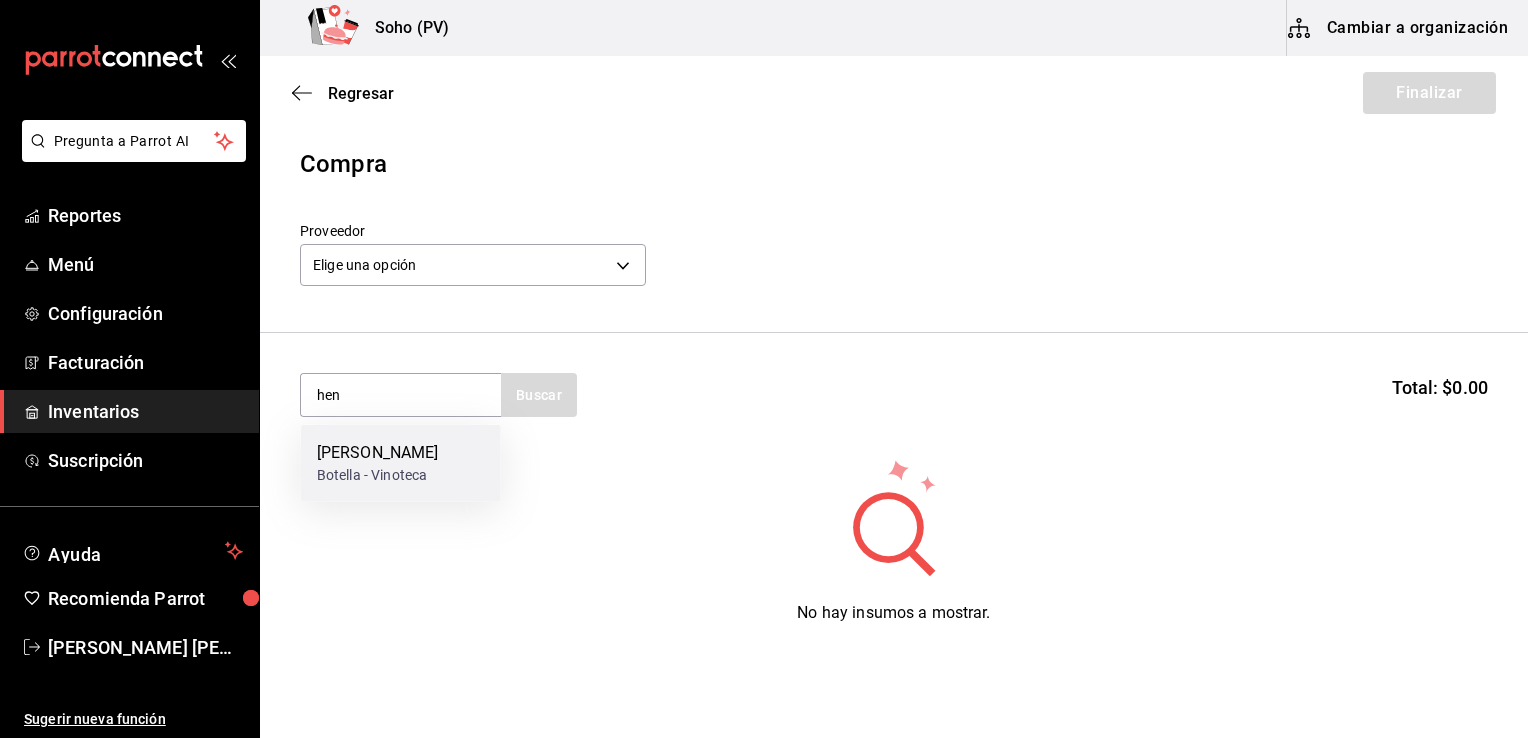 click on "[PERSON_NAME] Botella - Vinoteca" at bounding box center (401, 463) 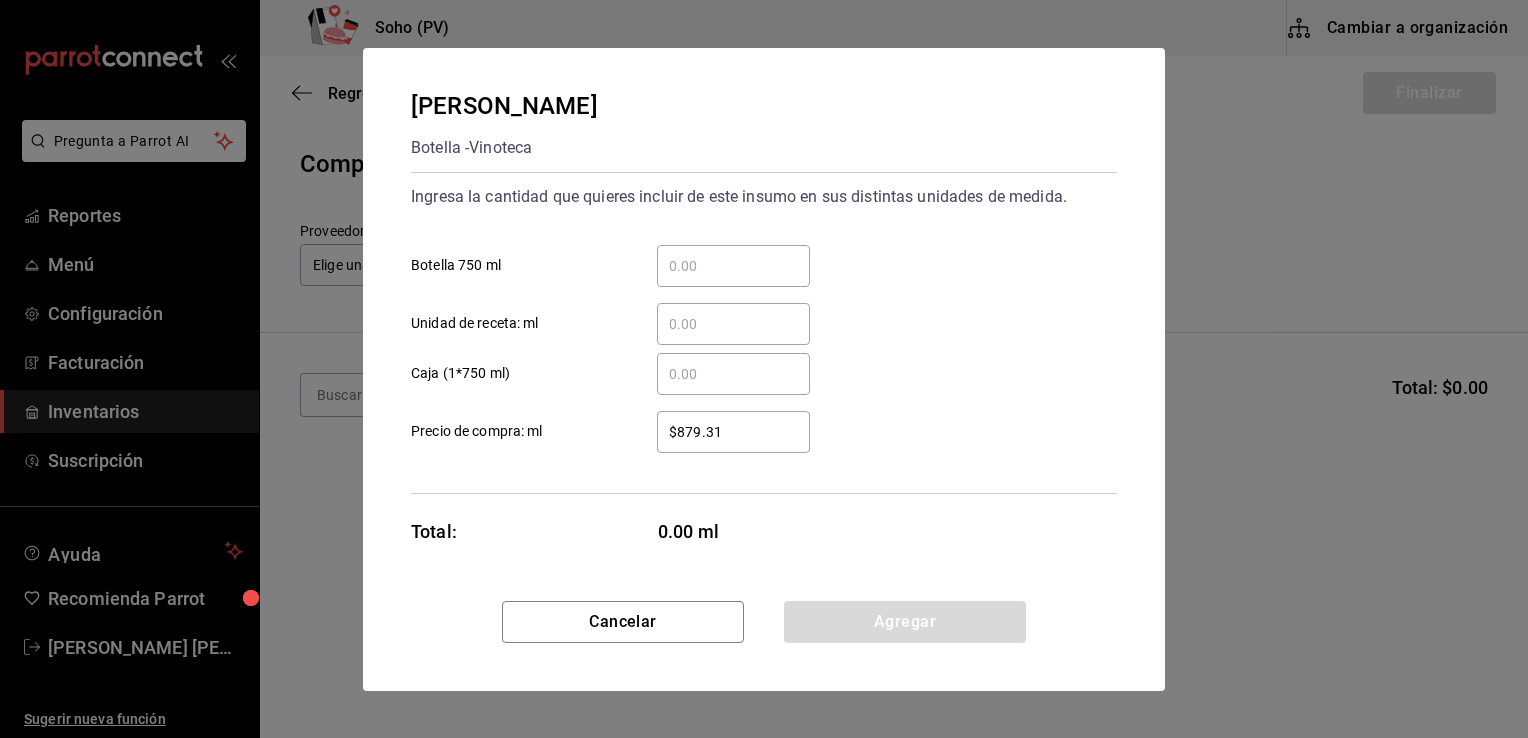 click on "​ Botella 750 ml" at bounding box center (733, 266) 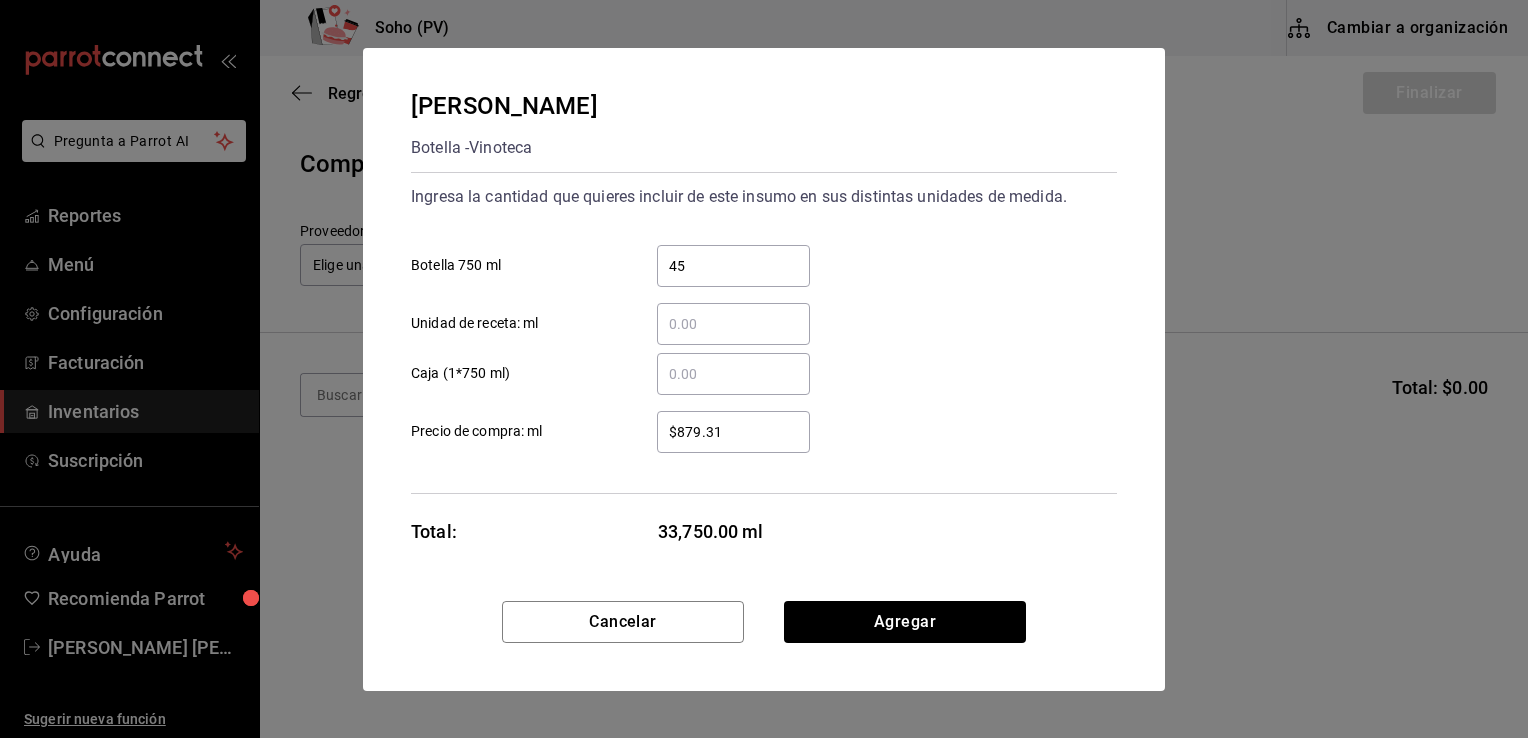 type on "4" 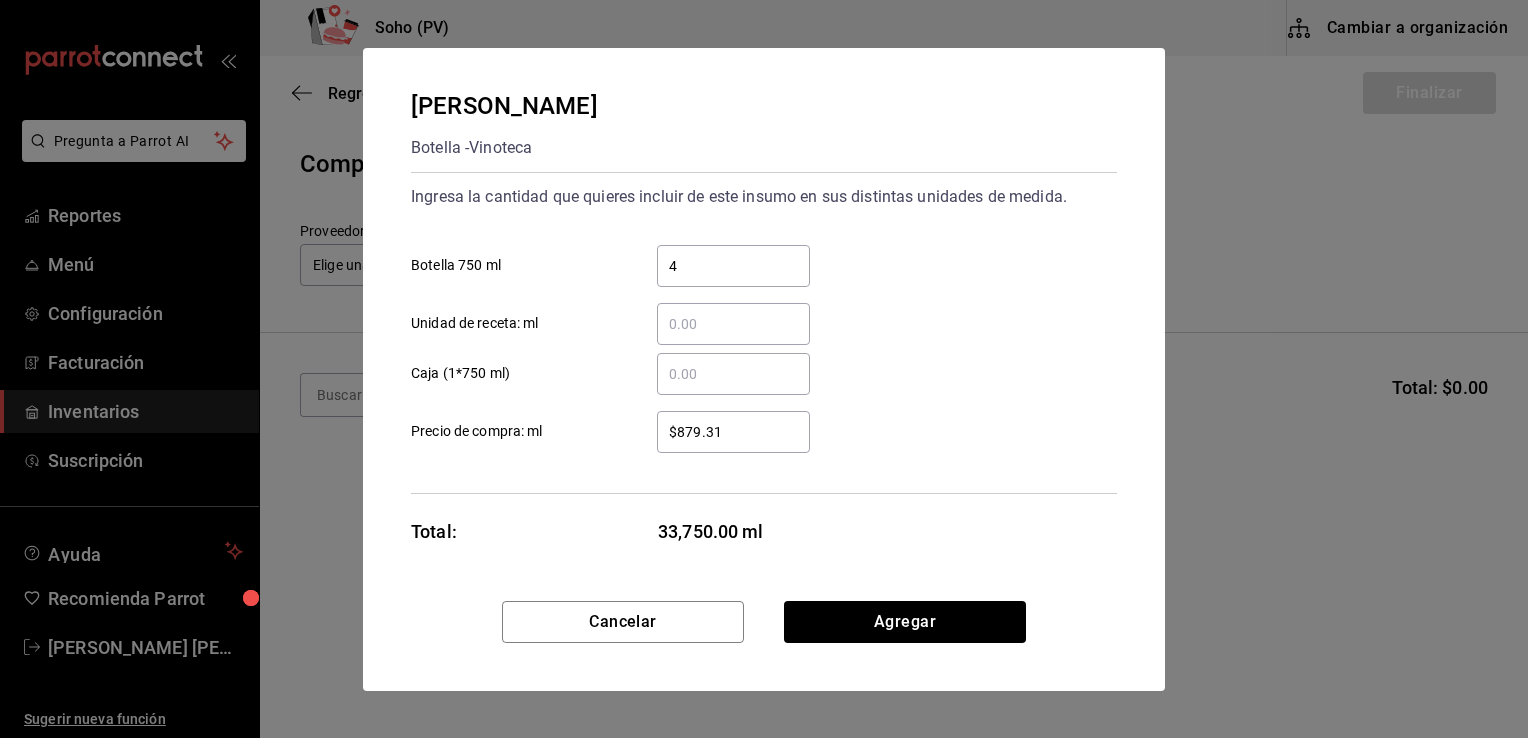 type 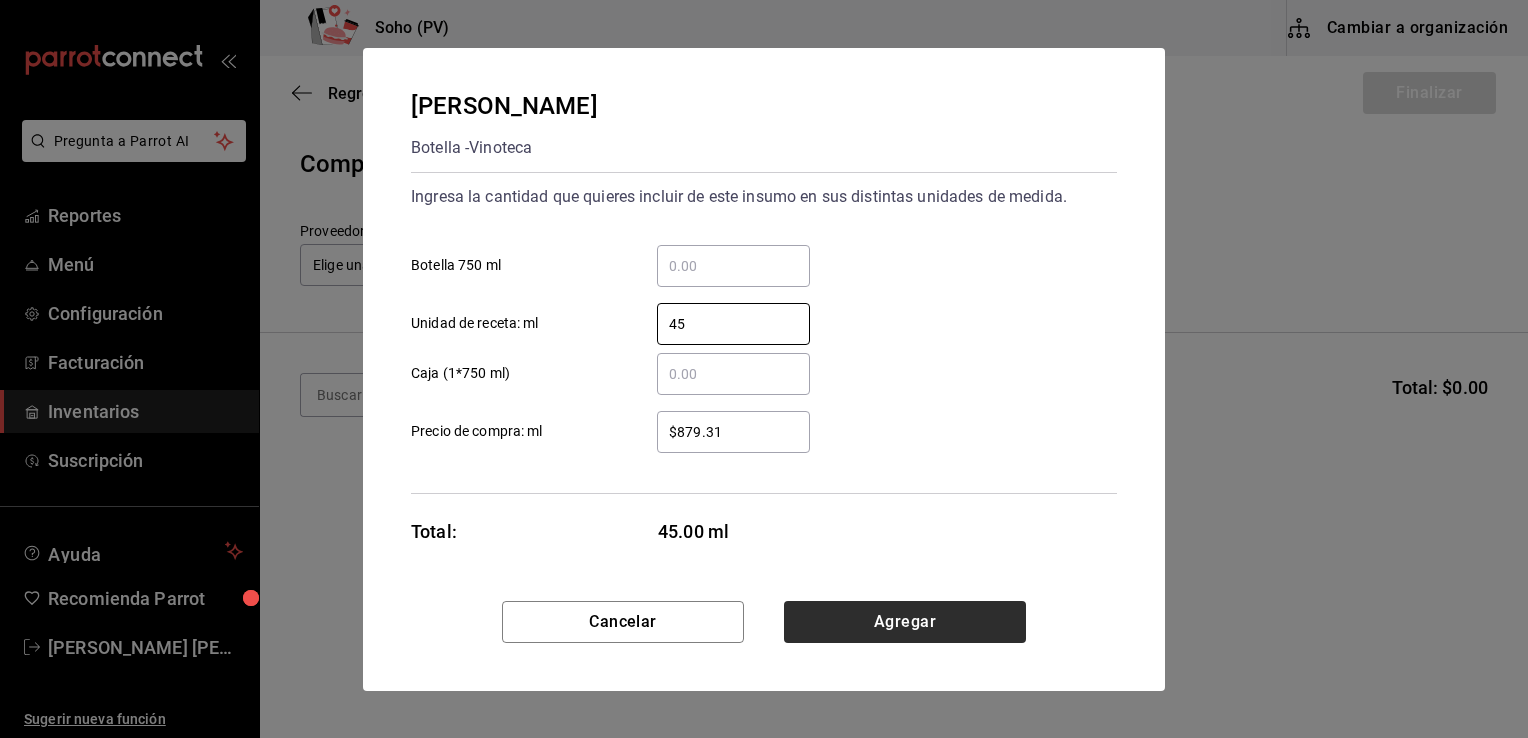 type on "45" 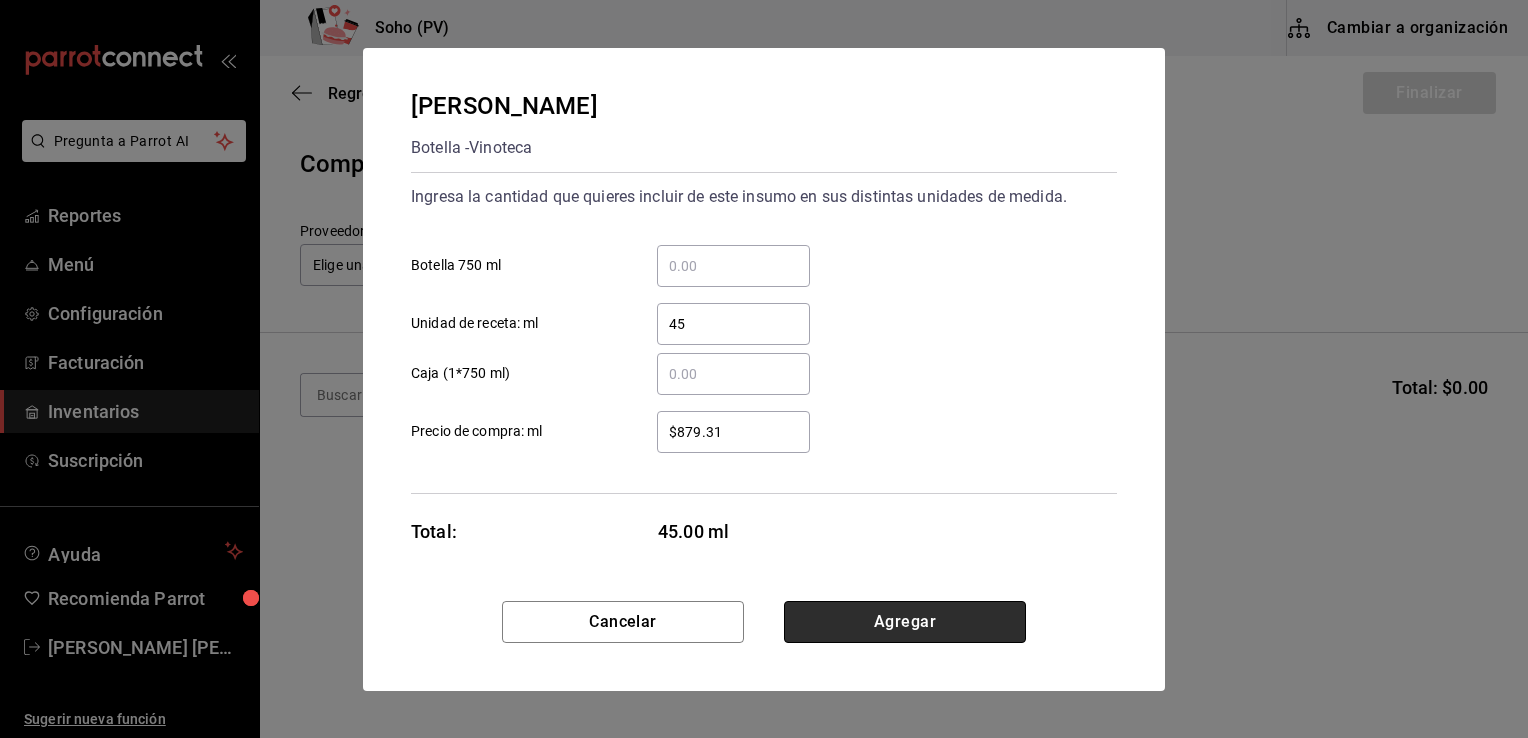 click on "Agregar" at bounding box center [905, 622] 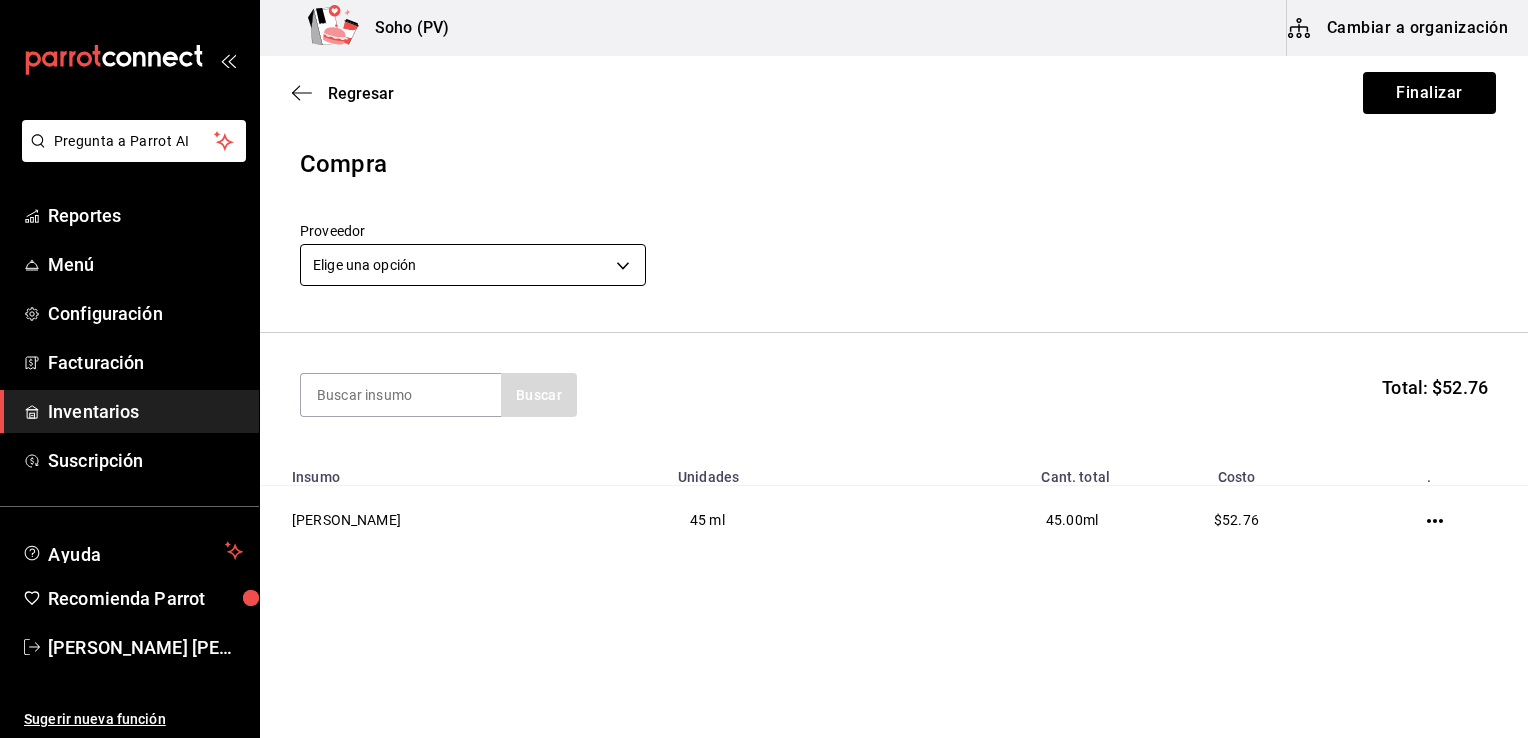 click on "Pregunta a Parrot AI Reportes   Menú   Configuración   Facturación   Inventarios   Suscripción   Ayuda Recomienda Parrot   [PERSON_NAME] [PERSON_NAME]   Sugerir nueva función   Soho (PV) Cambiar a organización Regresar Finalizar Compra Proveedor Elige una opción default Buscar Total: $52.76 Insumo Unidades Cant. total Costo  .  [PERSON_NAME] 45 ml 45.00  ml $52.76 GANA 1 MES GRATIS EN TU SUSCRIPCIÓN AQUÍ ¿Recuerdas cómo empezó tu restaurante?
[PERSON_NAME] puedes ayudar a un colega a tener el mismo cambio que tú viviste.
Recomienda Parrot directamente desde tu Portal Administrador.
Es fácil y rápido.
🎁 Por cada restaurante que se una, ganas 1 mes gratis. Ver video tutorial Ir a video Pregunta a Parrot AI Reportes   Menú   Configuración   Facturación   Inventarios   Suscripción   Ayuda Recomienda Parrot   [PERSON_NAME] [PERSON_NAME]   Sugerir nueva función   Editar Eliminar Visitar centro de ayuda [PHONE_NUMBER] [EMAIL_ADDRESS][DOMAIN_NAME] Visitar centro de ayuda [PHONE_NUMBER]" at bounding box center (764, 312) 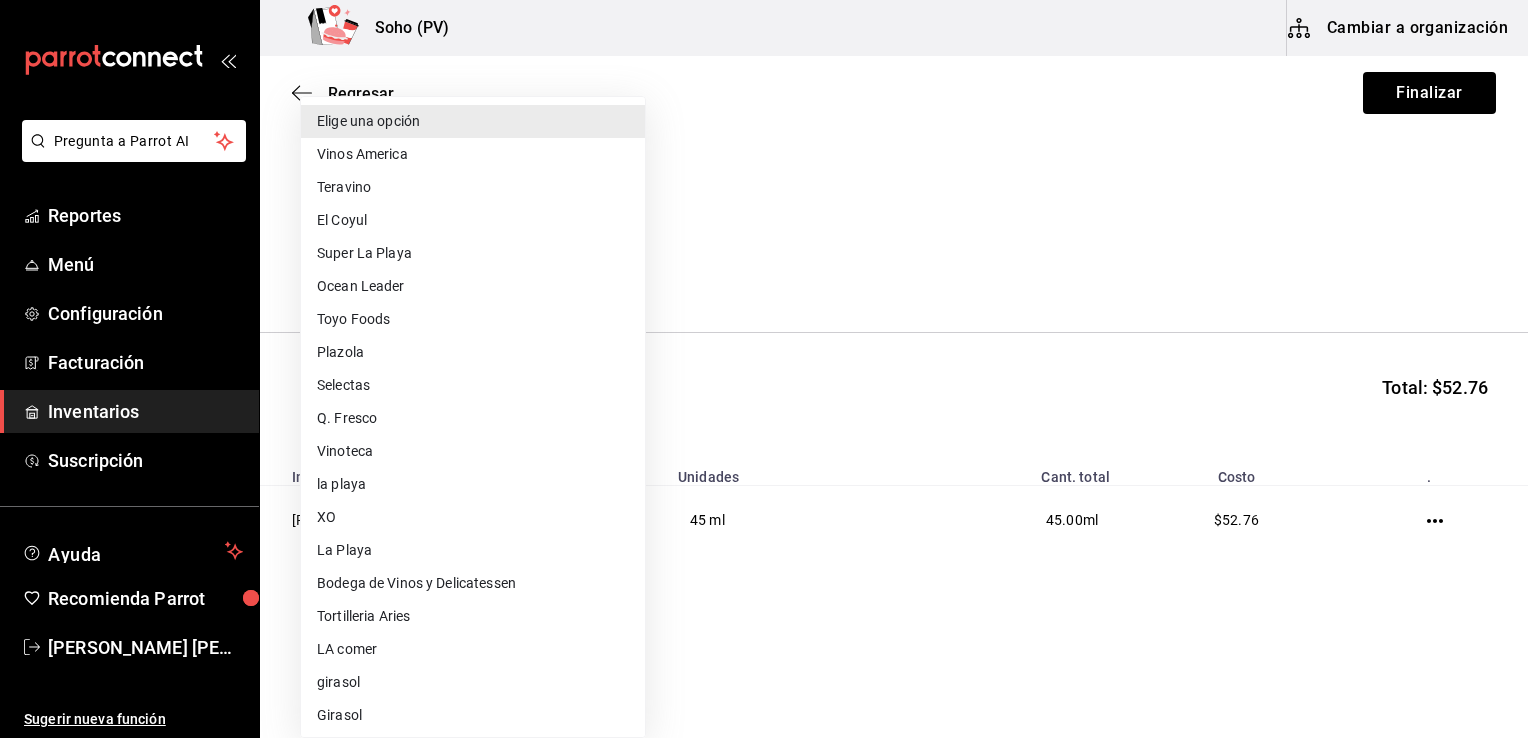click on "Vinoteca" at bounding box center [473, 451] 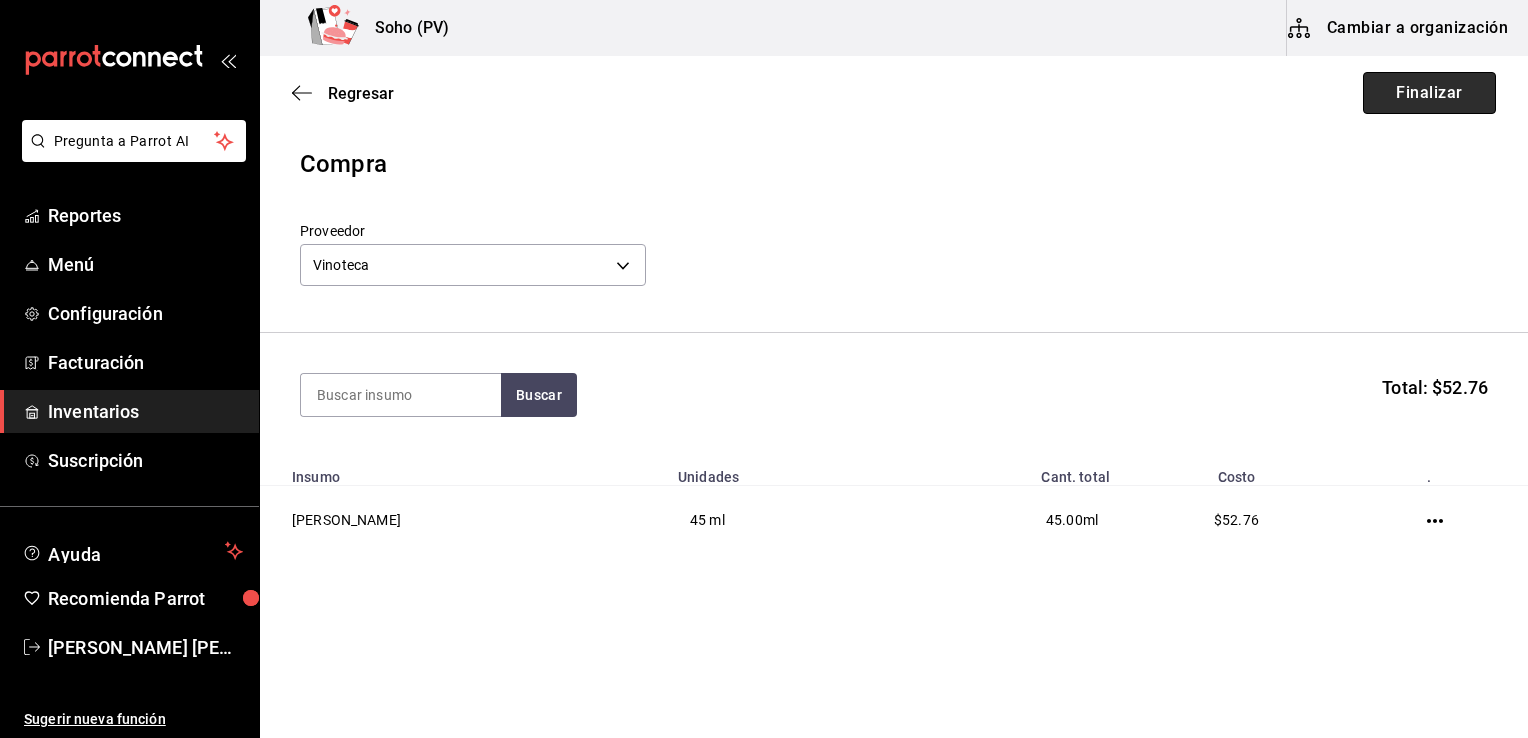click on "Finalizar" at bounding box center (1429, 93) 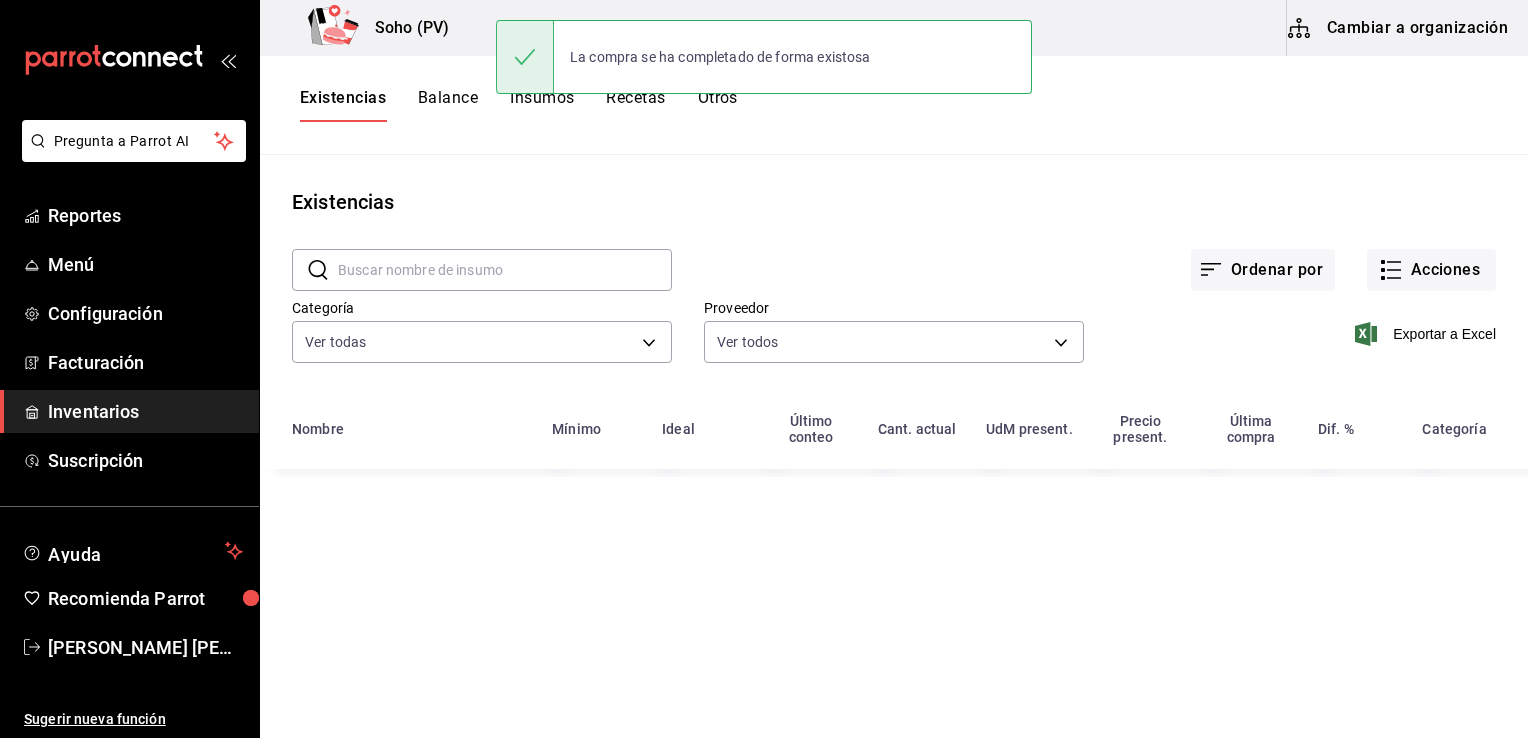 click at bounding box center (505, 270) 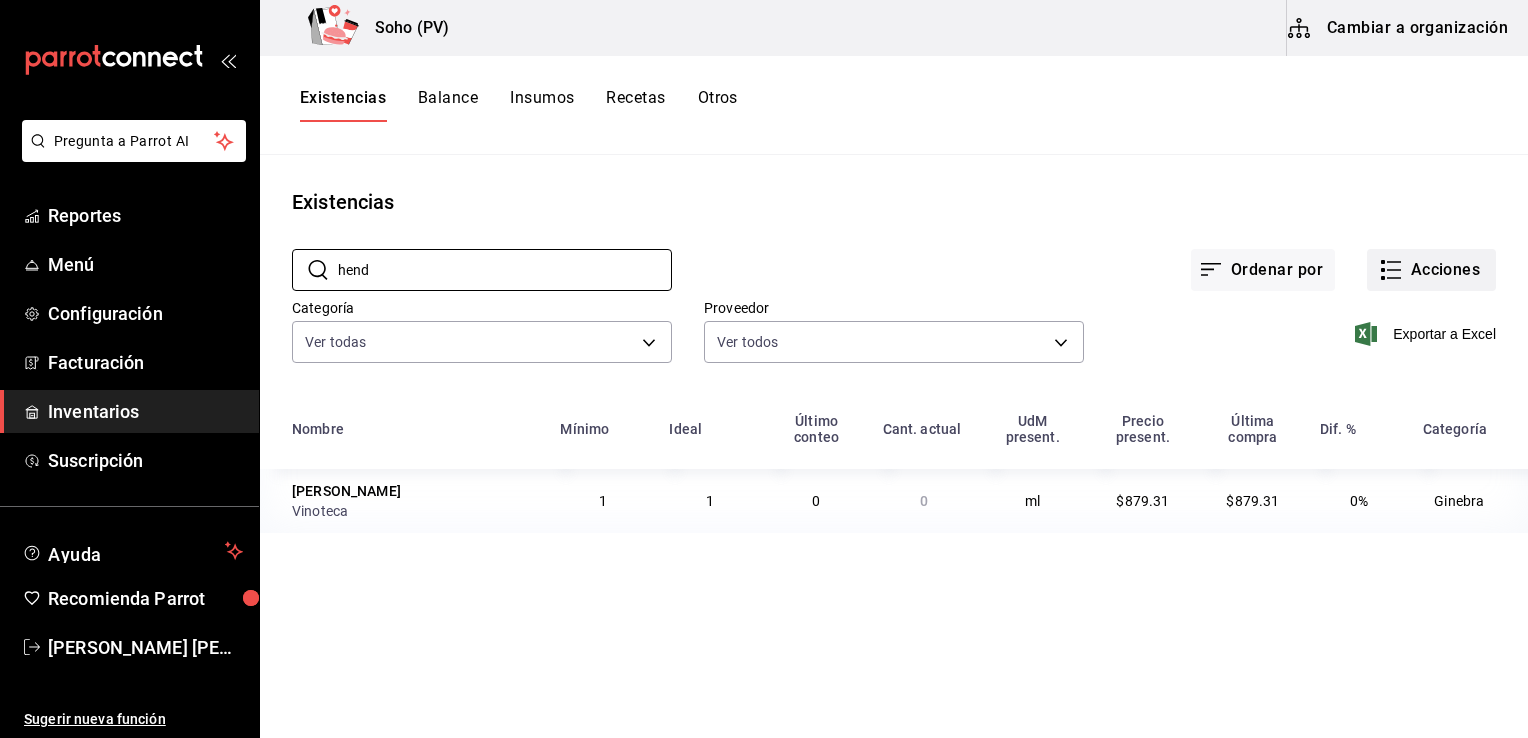 type on "hend" 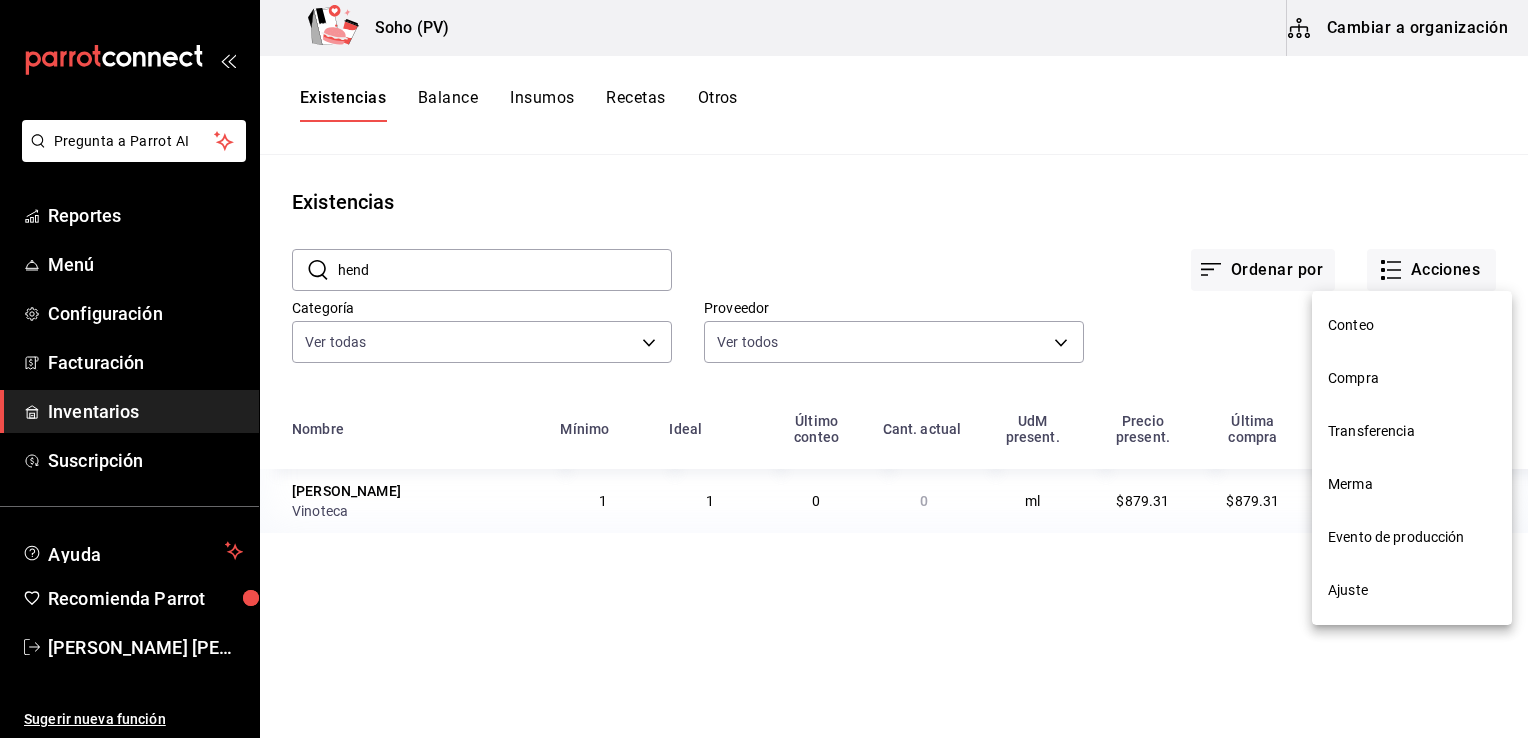 click on "Merma" at bounding box center (1412, 484) 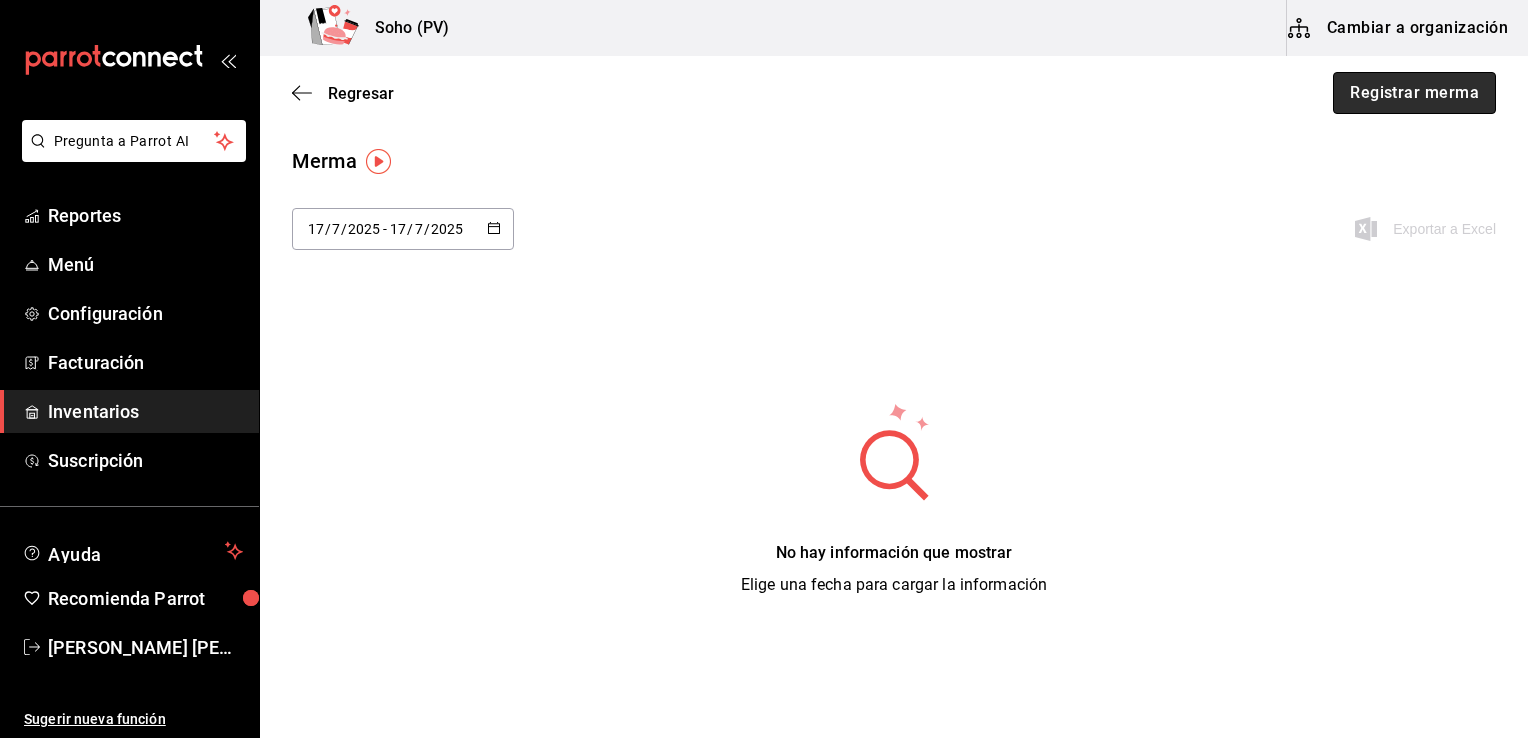 click on "Registrar merma" at bounding box center [1414, 93] 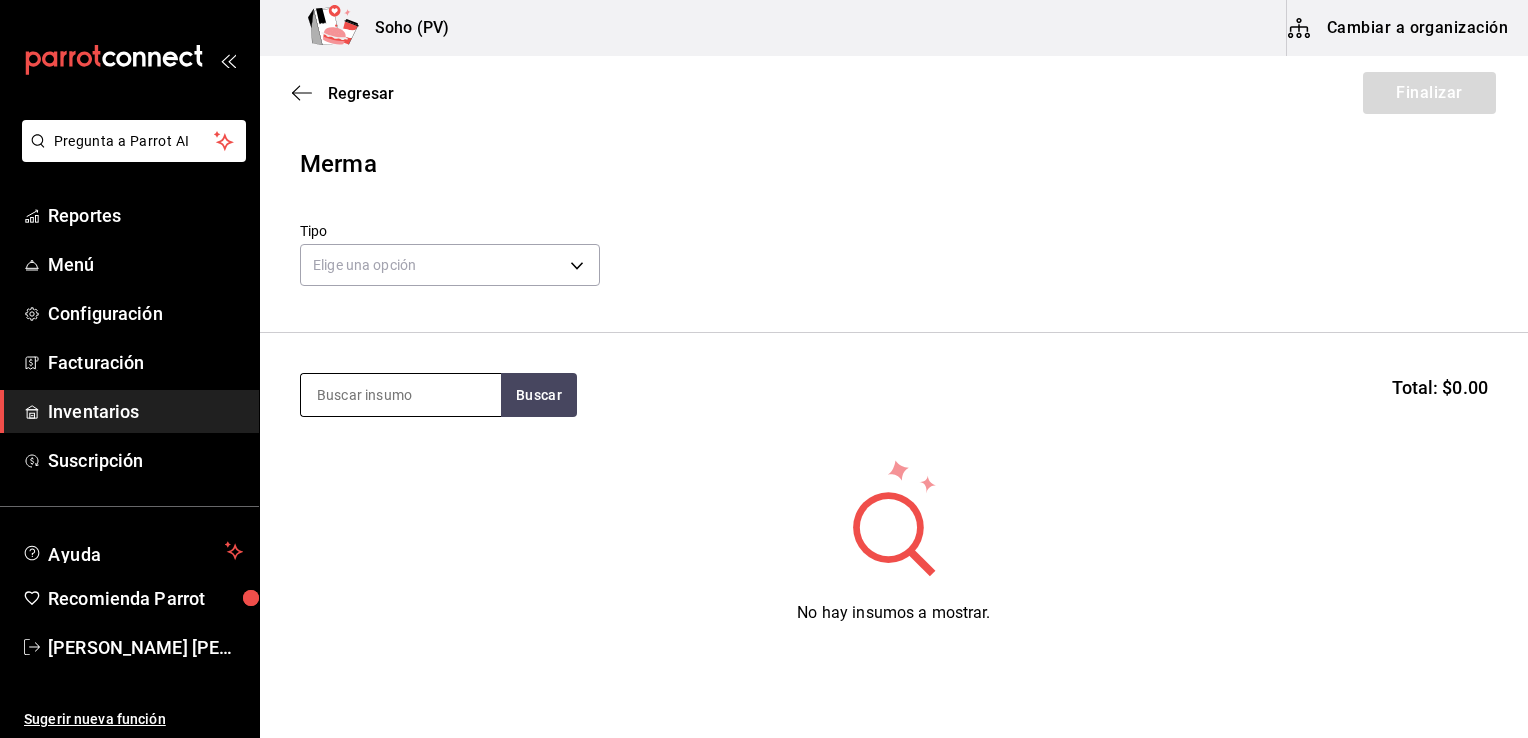 click at bounding box center (401, 395) 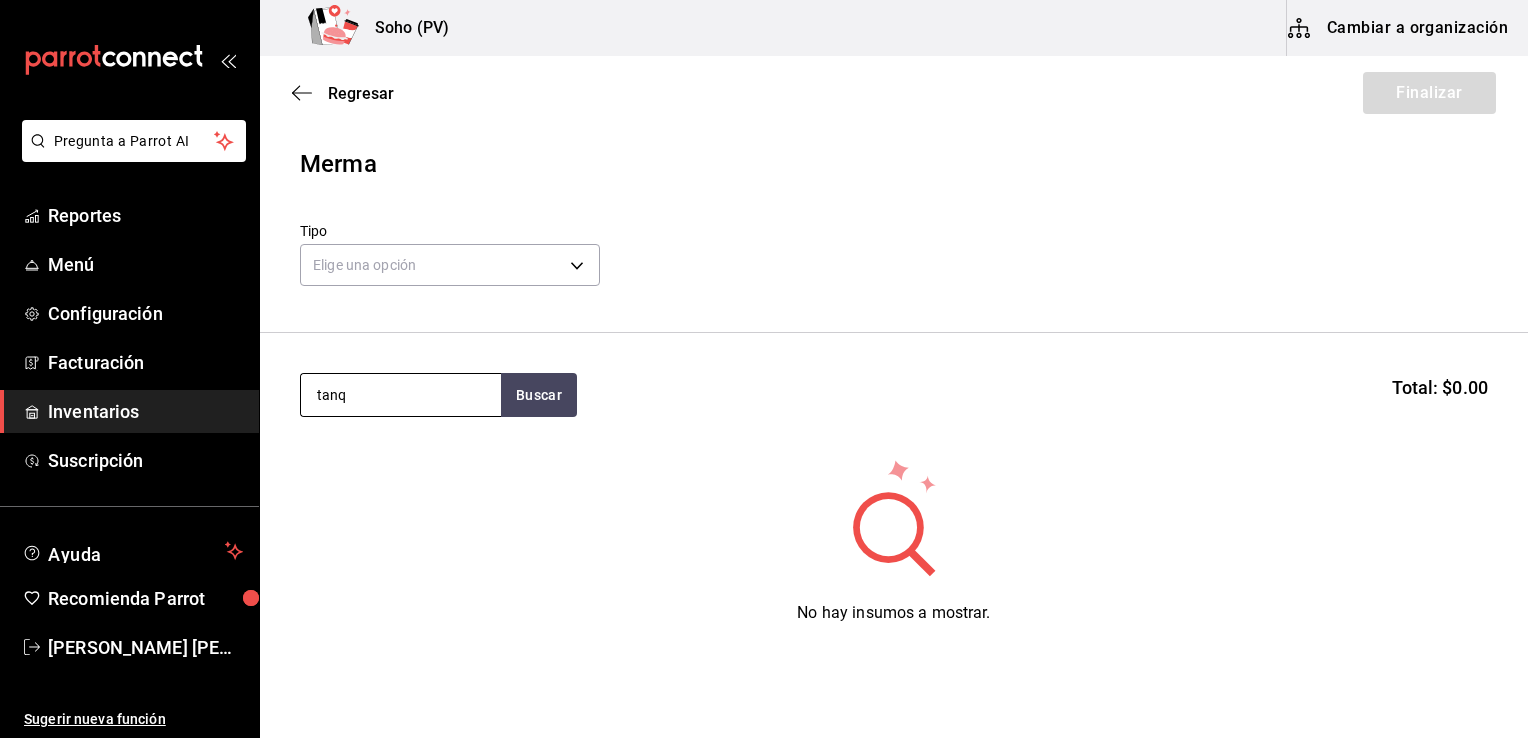 type on "tanq" 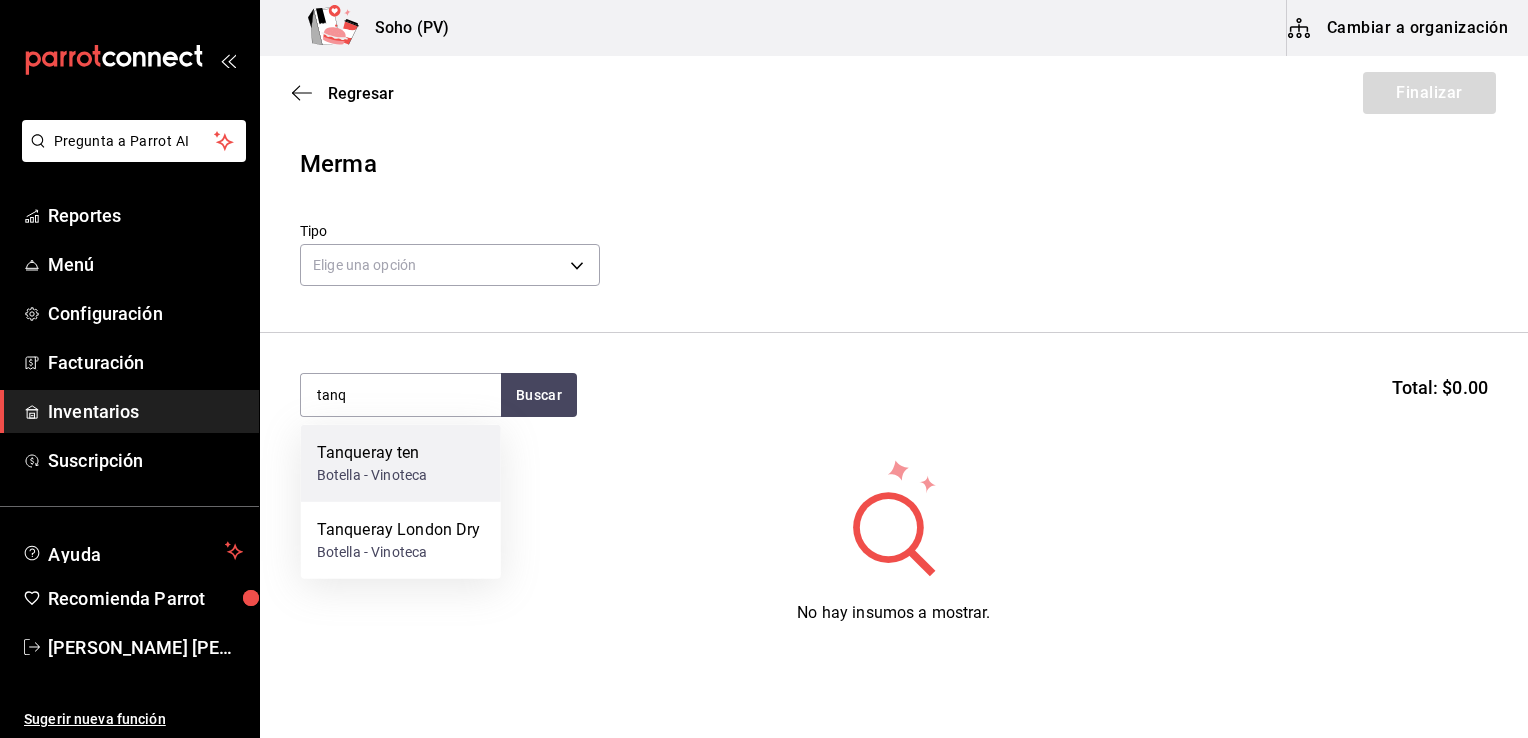 click on "Tanqueray ten" at bounding box center [372, 453] 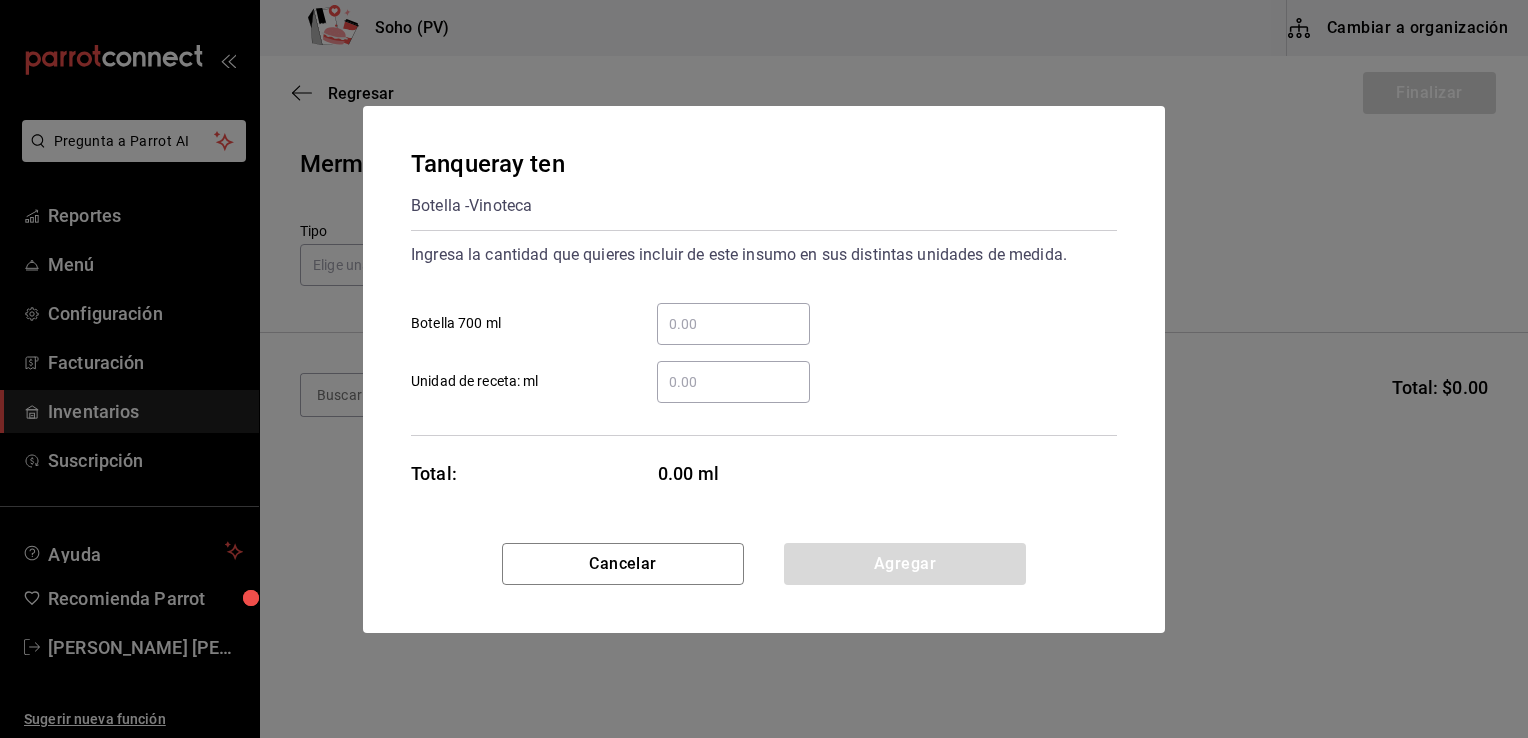 click on "​ Botella 700 ml" at bounding box center (733, 324) 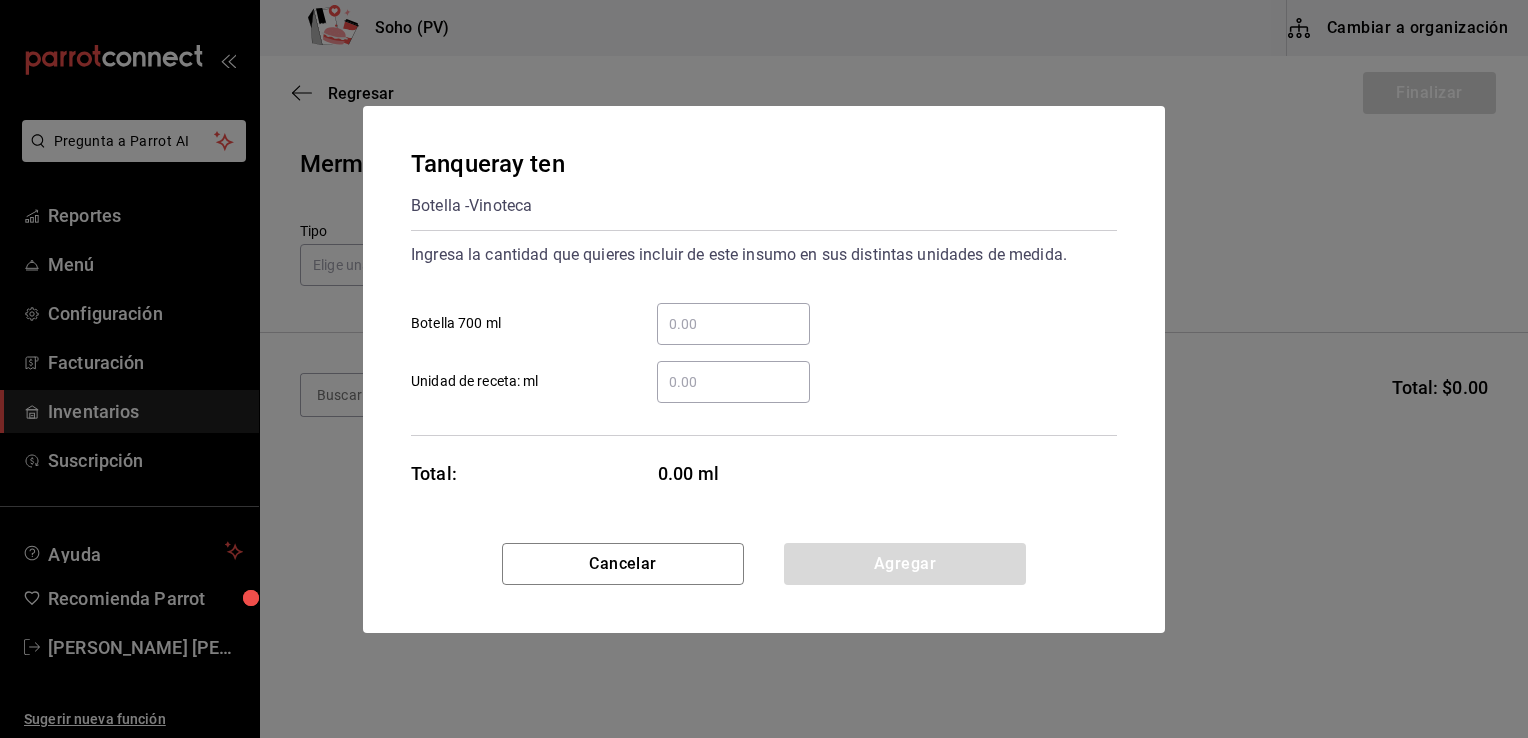 click on "​ Unidad de receta: ml" at bounding box center (733, 382) 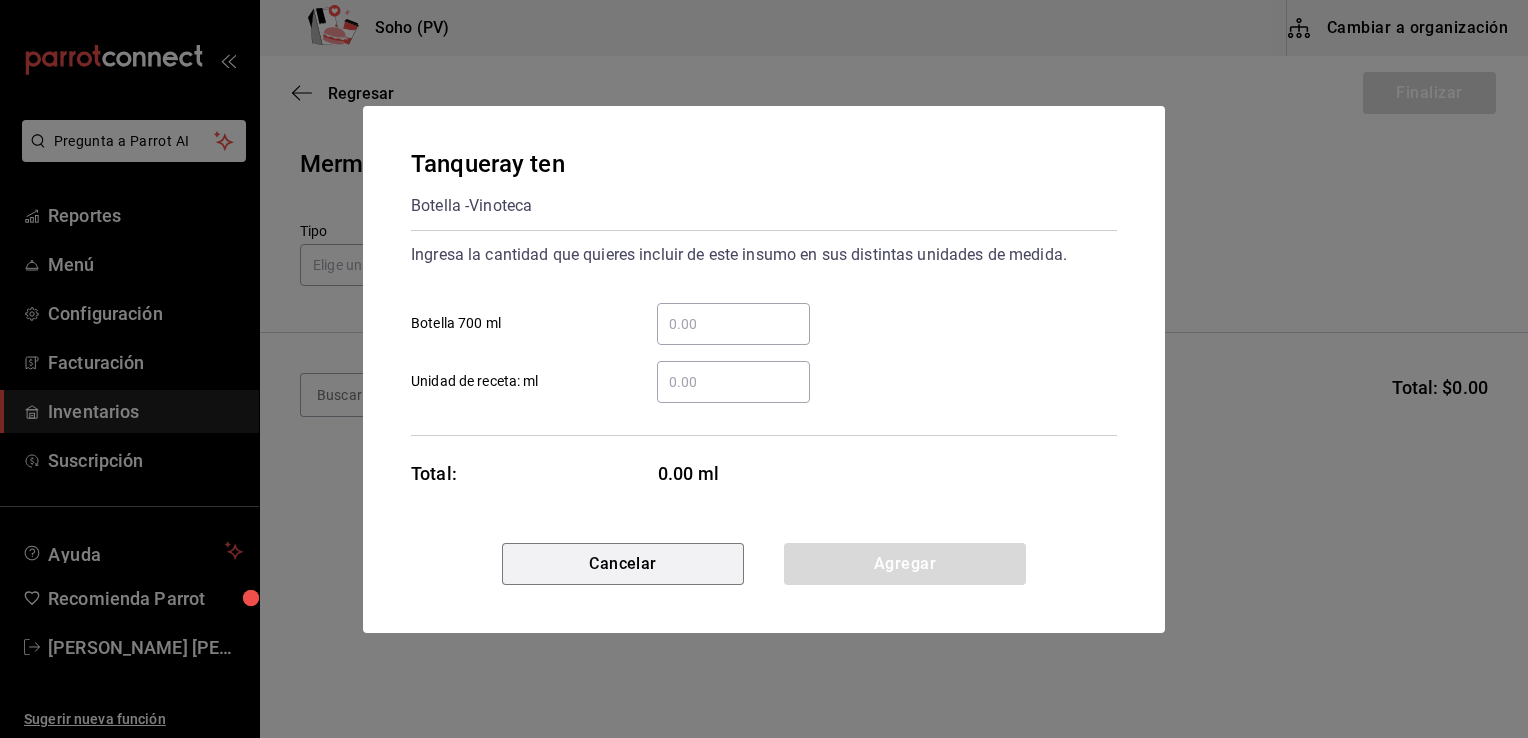 type 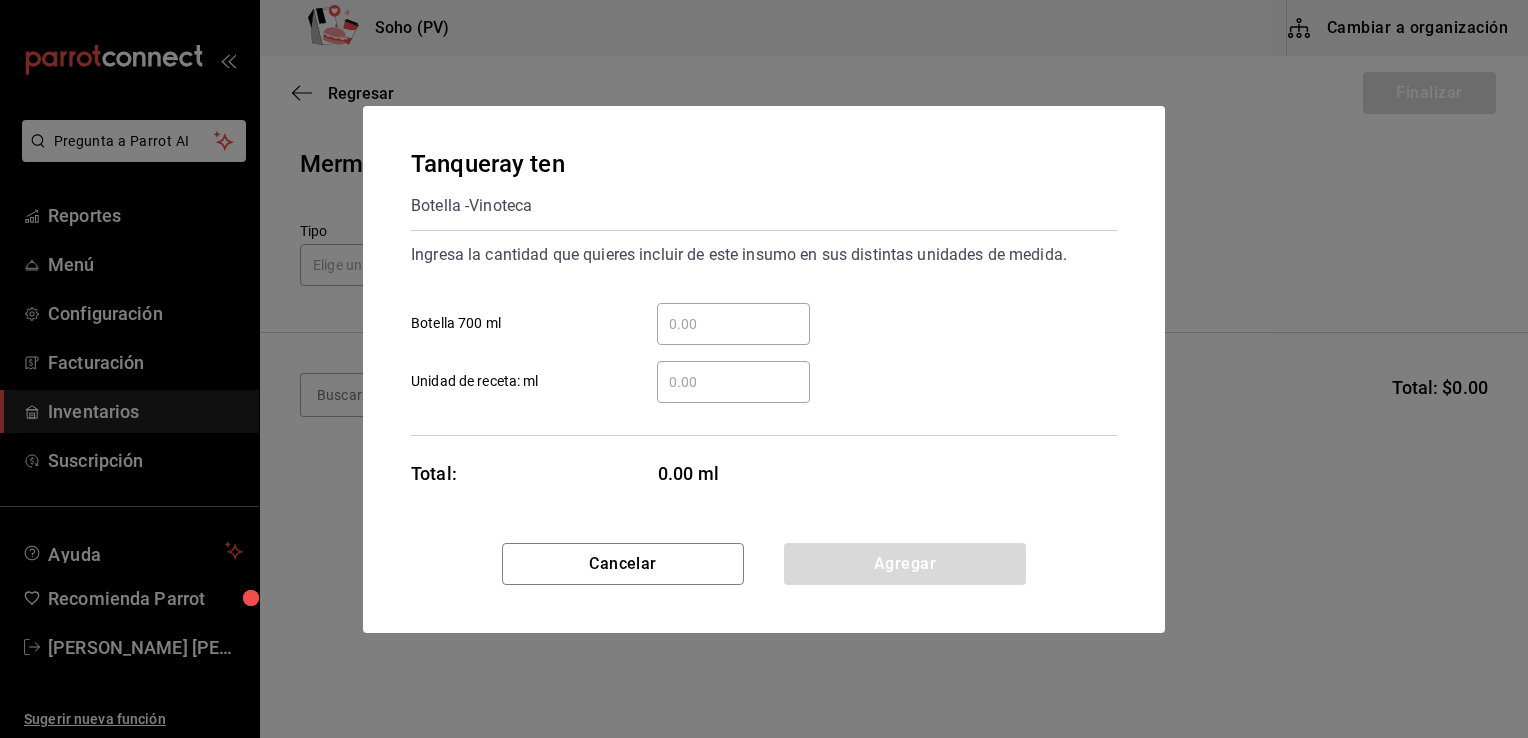 click on "​ Unidad de receta: ml" at bounding box center (733, 382) 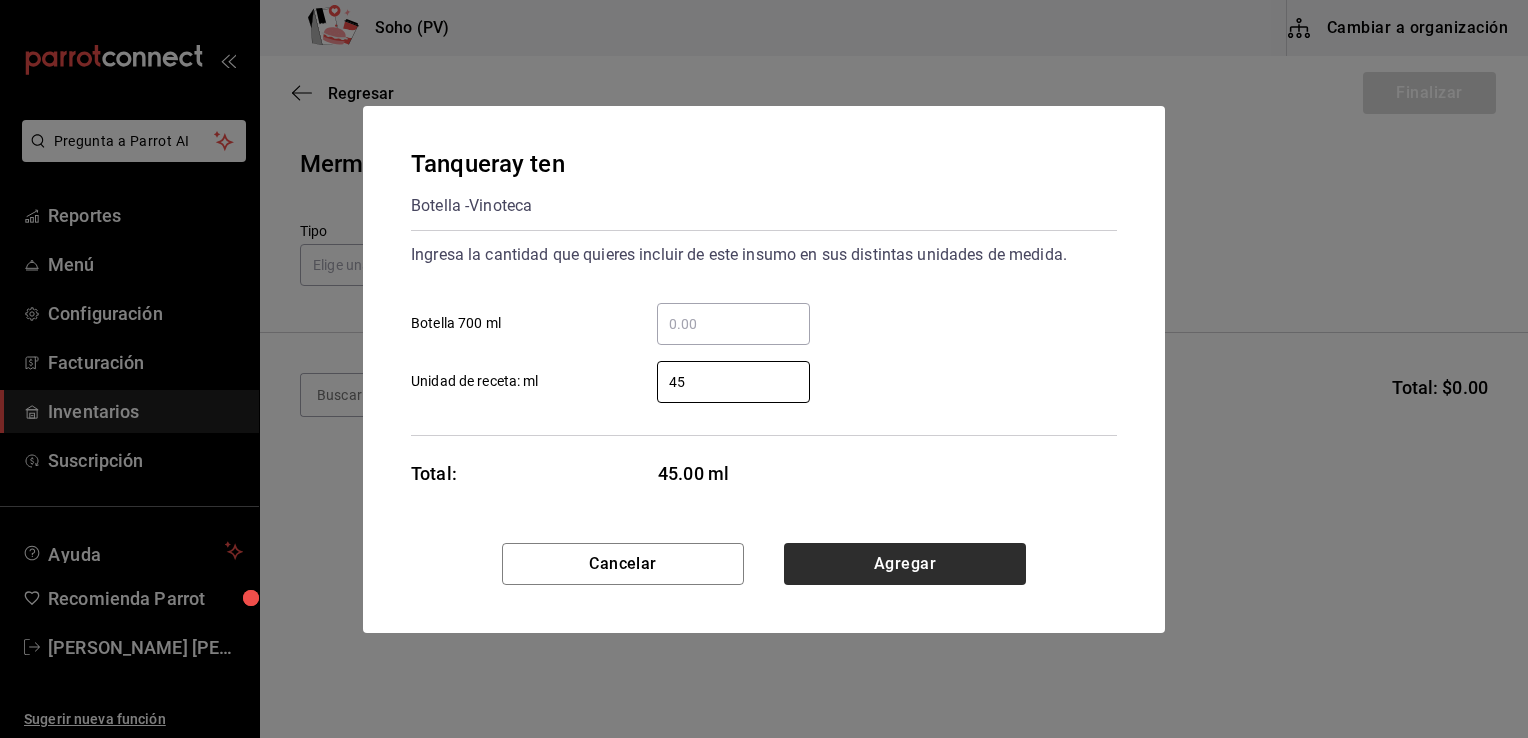 type on "45" 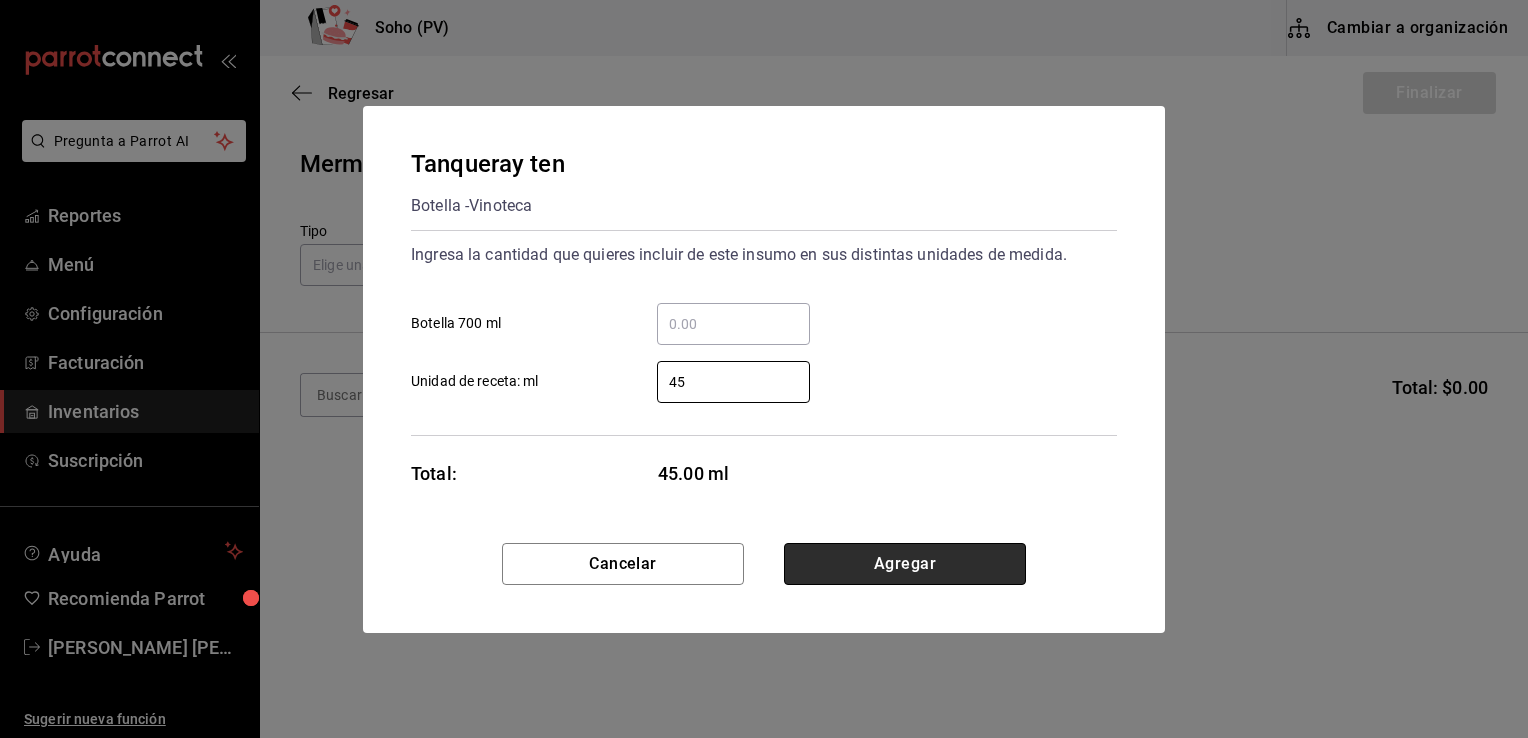 click on "Agregar" at bounding box center [905, 564] 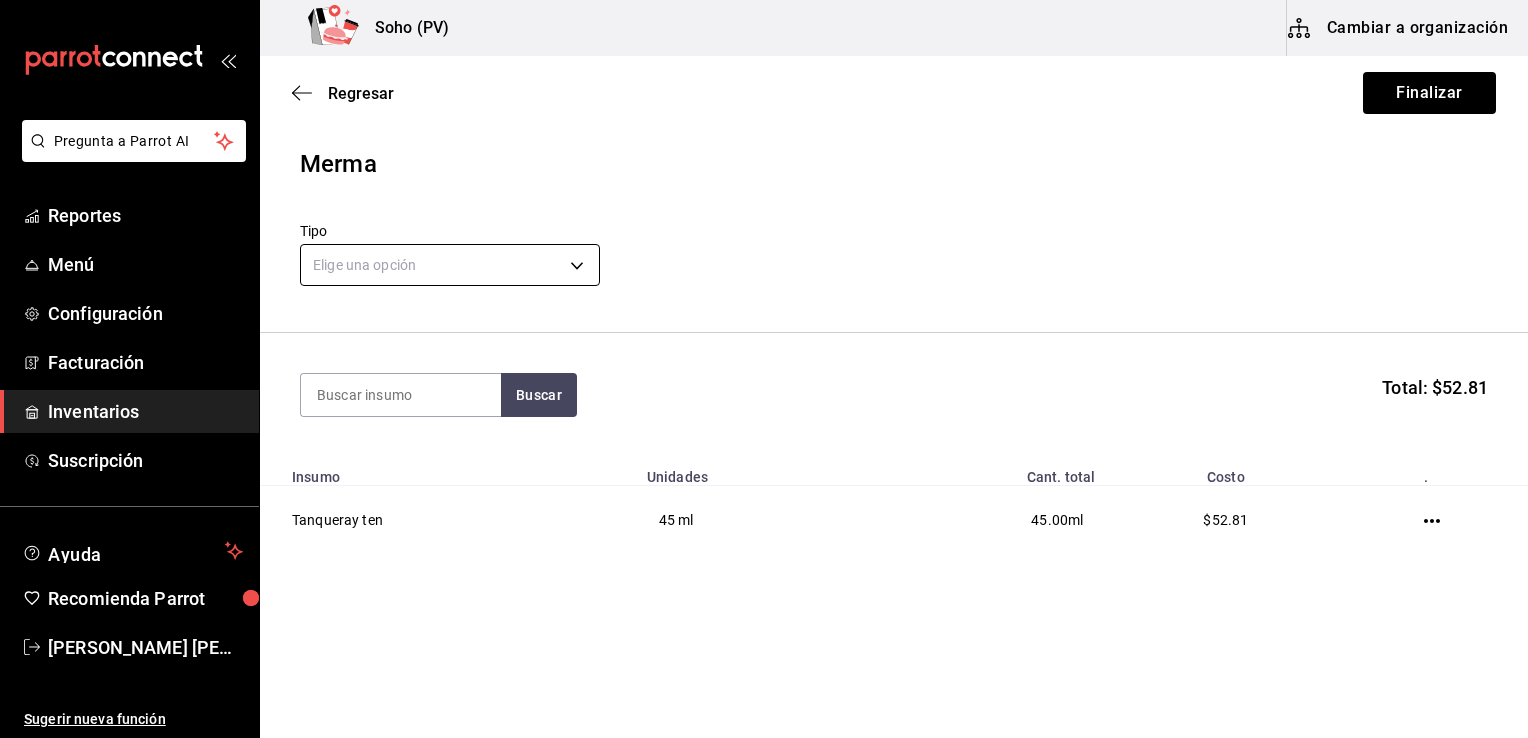 click on "Pregunta a Parrot AI Reportes   Menú   Configuración   Facturación   Inventarios   Suscripción   Ayuda Recomienda Parrot   [PERSON_NAME] [PERSON_NAME]   Sugerir nueva función   Soho (PV) Cambiar a organización Regresar Finalizar Merma Tipo Elige una opción default Buscar Total: $52.81 Insumo Unidades Cant. total Costo  .  Tanqueray ten 45 ml 45.00  ml $52.81 GANA 1 MES GRATIS EN TU SUSCRIPCIÓN AQUÍ ¿Recuerdas cómo empezó tu restaurante?
[PERSON_NAME] puedes ayudar a un colega a tener el mismo cambio que tú viviste.
Recomienda Parrot directamente desde tu Portal Administrador.
Es fácil y rápido.
🎁 Por cada restaurante que se una, ganas 1 mes gratis. Pregunta a Parrot AI Reportes   Menú   Configuración   Facturación   Inventarios   Suscripción   Ayuda Recomienda Parrot   [PERSON_NAME] [PERSON_NAME]   Sugerir nueva función   Editar Eliminar Visitar centro de ayuda [PHONE_NUMBER] [EMAIL_ADDRESS][DOMAIN_NAME] Visitar centro de ayuda [PHONE_NUMBER] [EMAIL_ADDRESS][DOMAIN_NAME]" at bounding box center [764, 312] 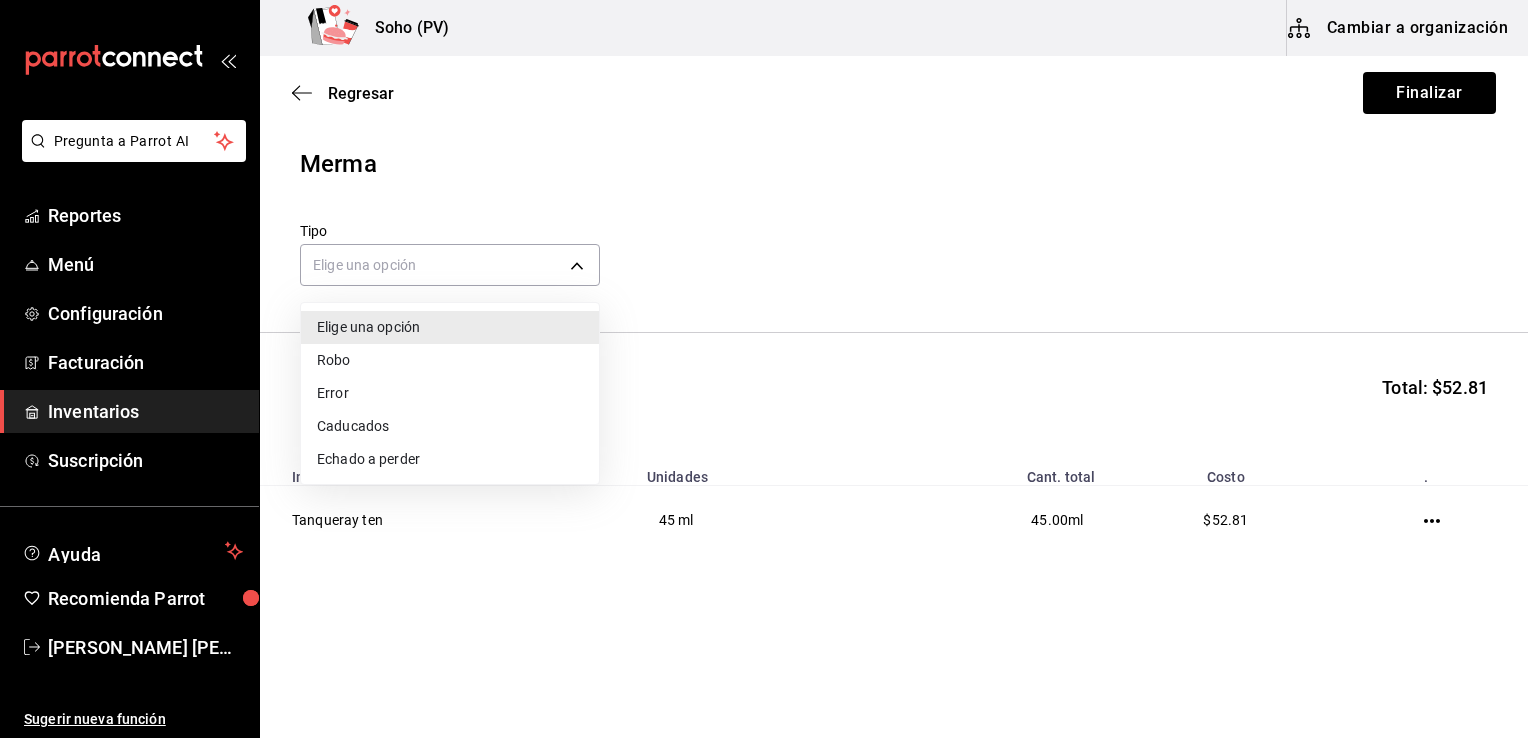 click on "Error" at bounding box center (450, 393) 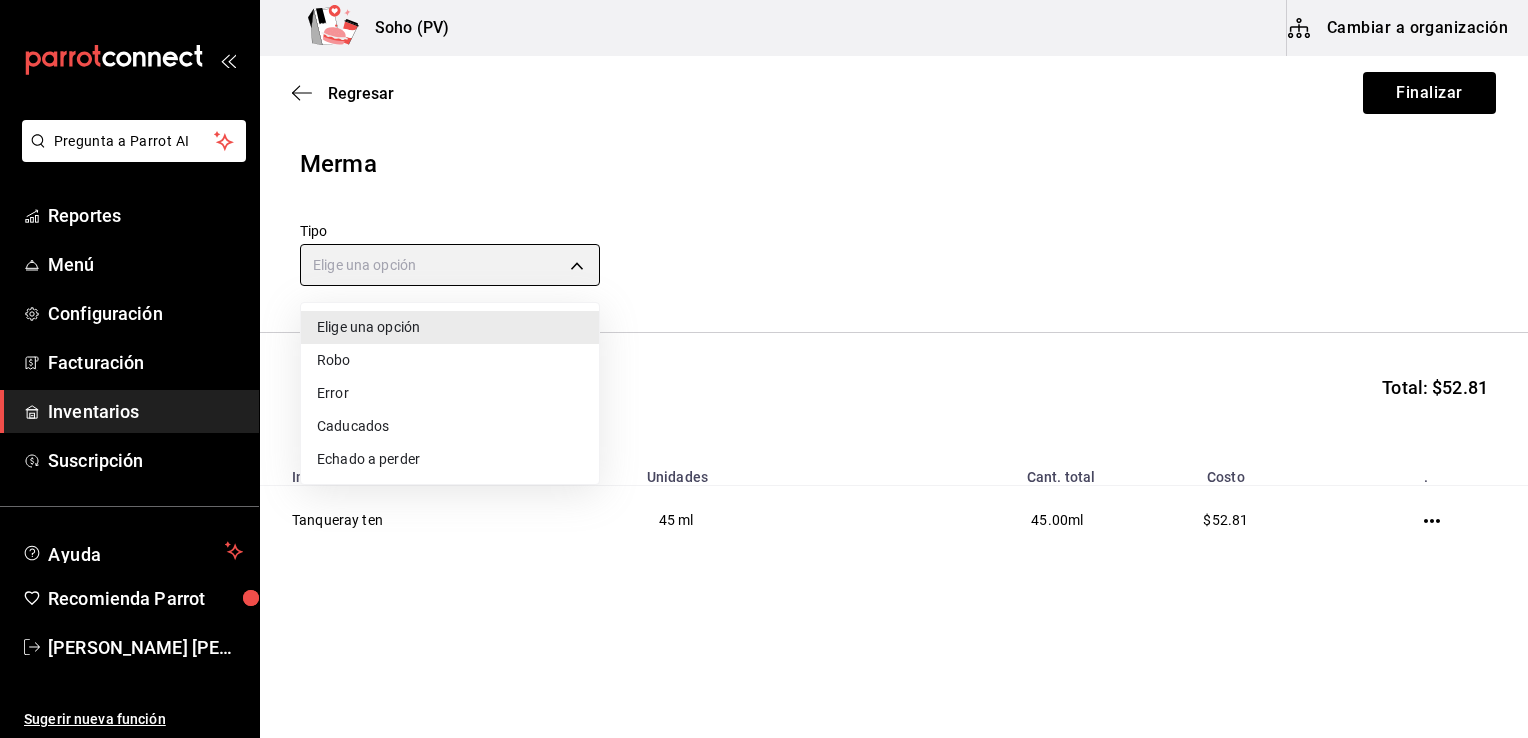 type on "ERROR" 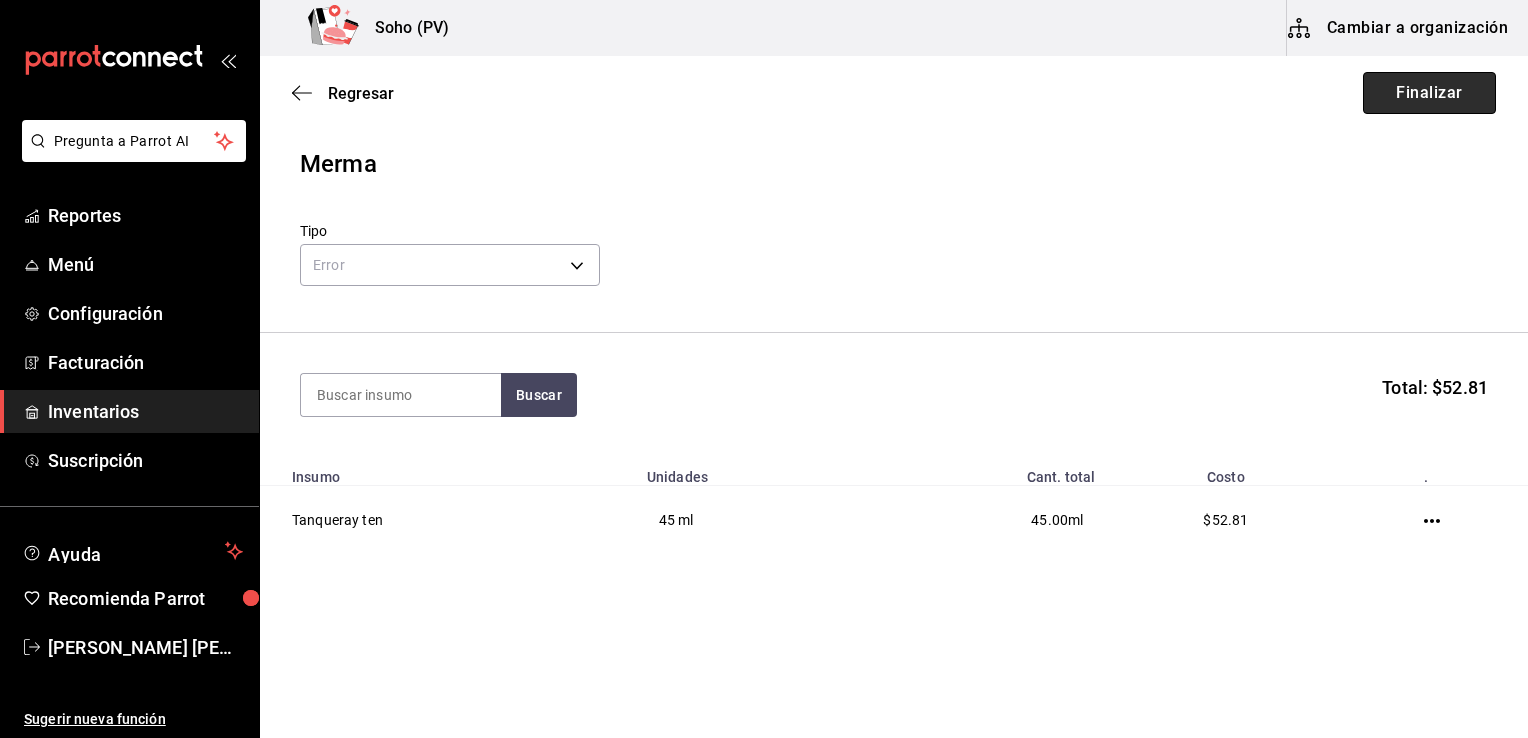 click on "Finalizar" at bounding box center (1429, 93) 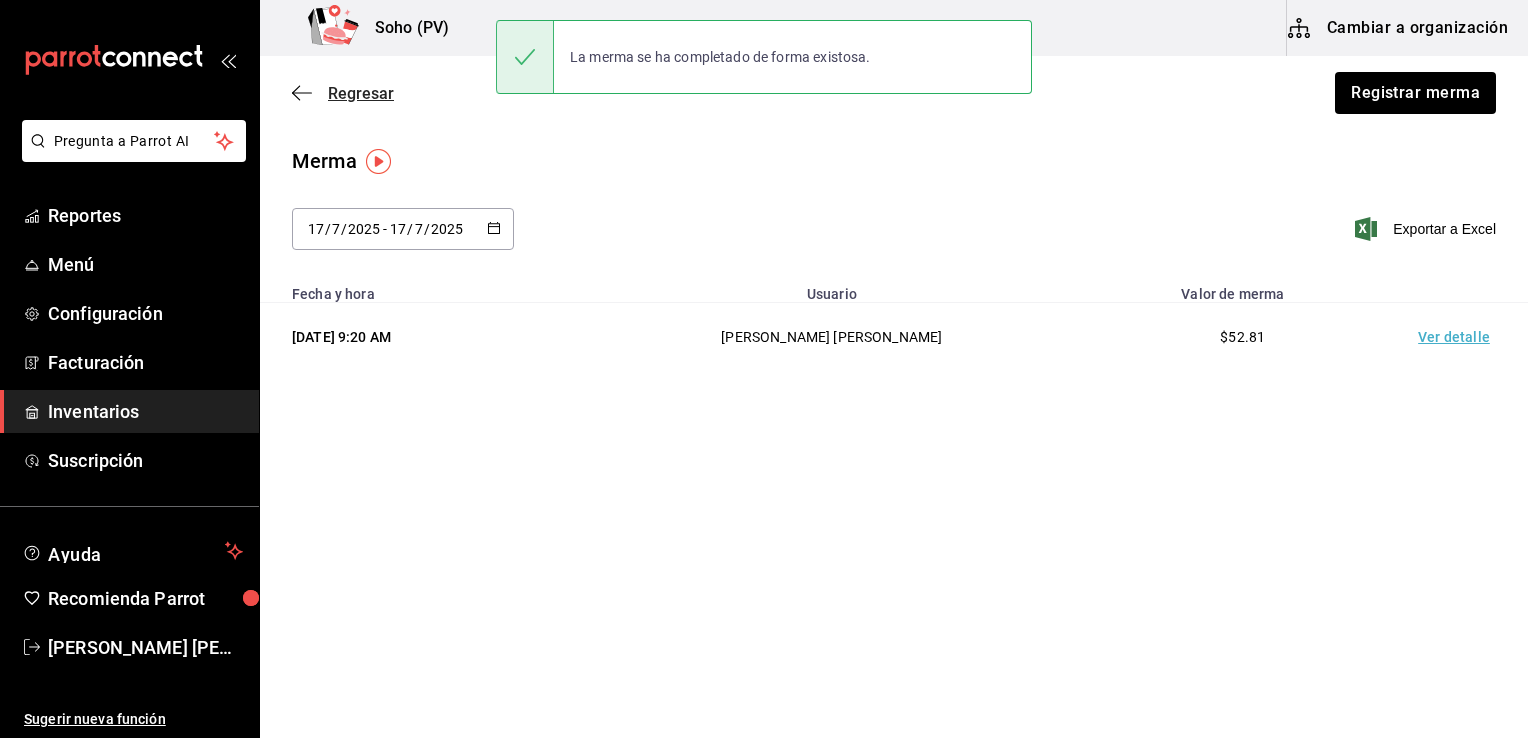 click on "Regresar" at bounding box center (361, 93) 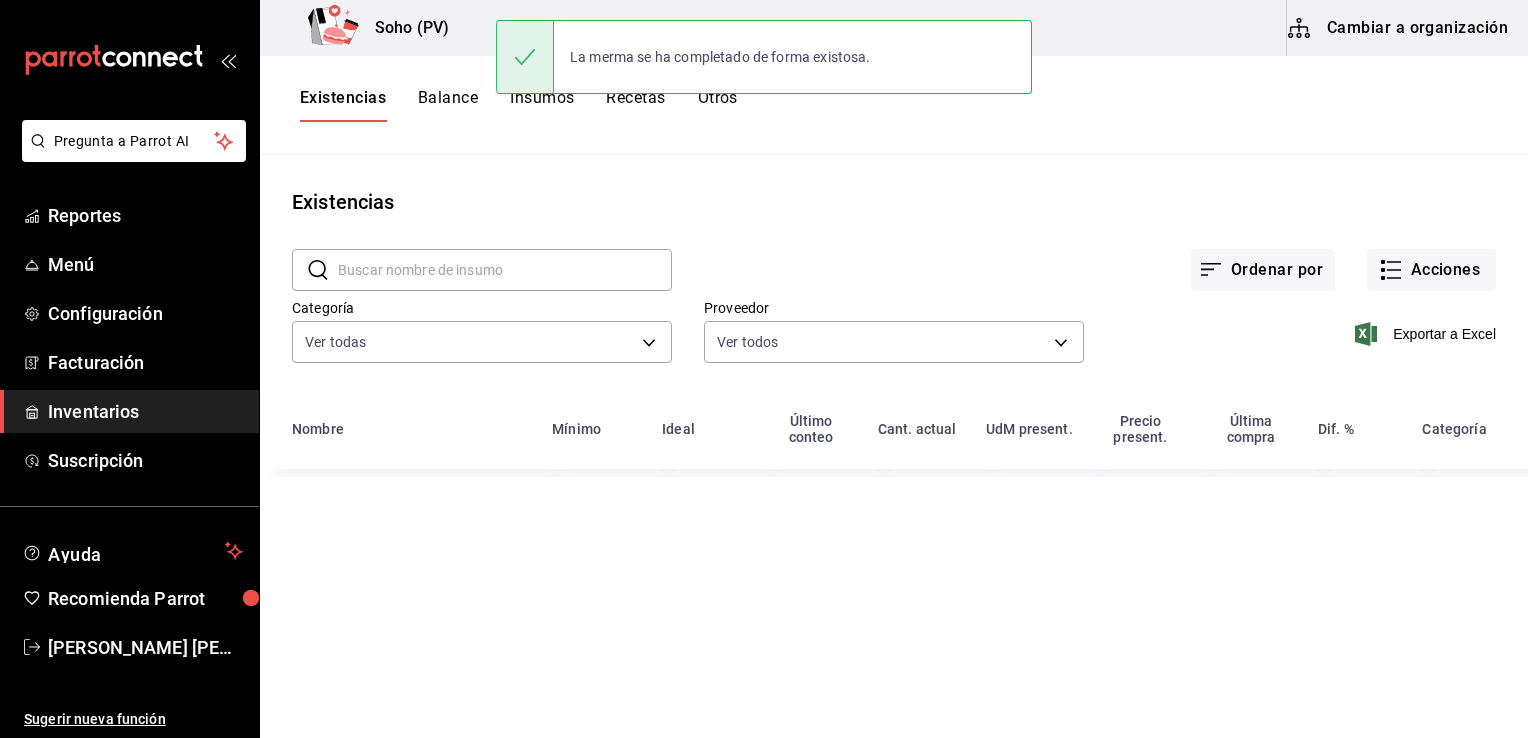 click at bounding box center [505, 270] 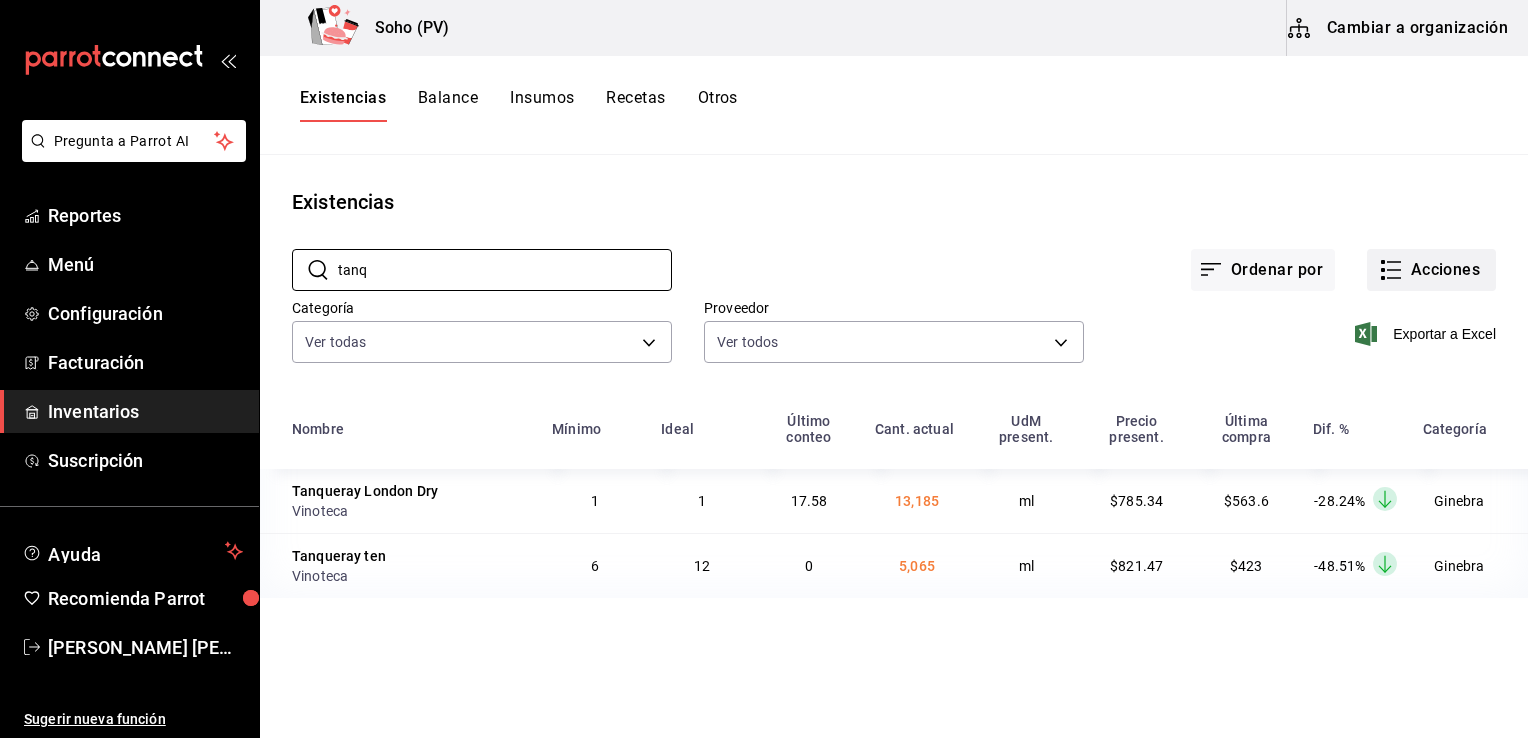 type on "tanq" 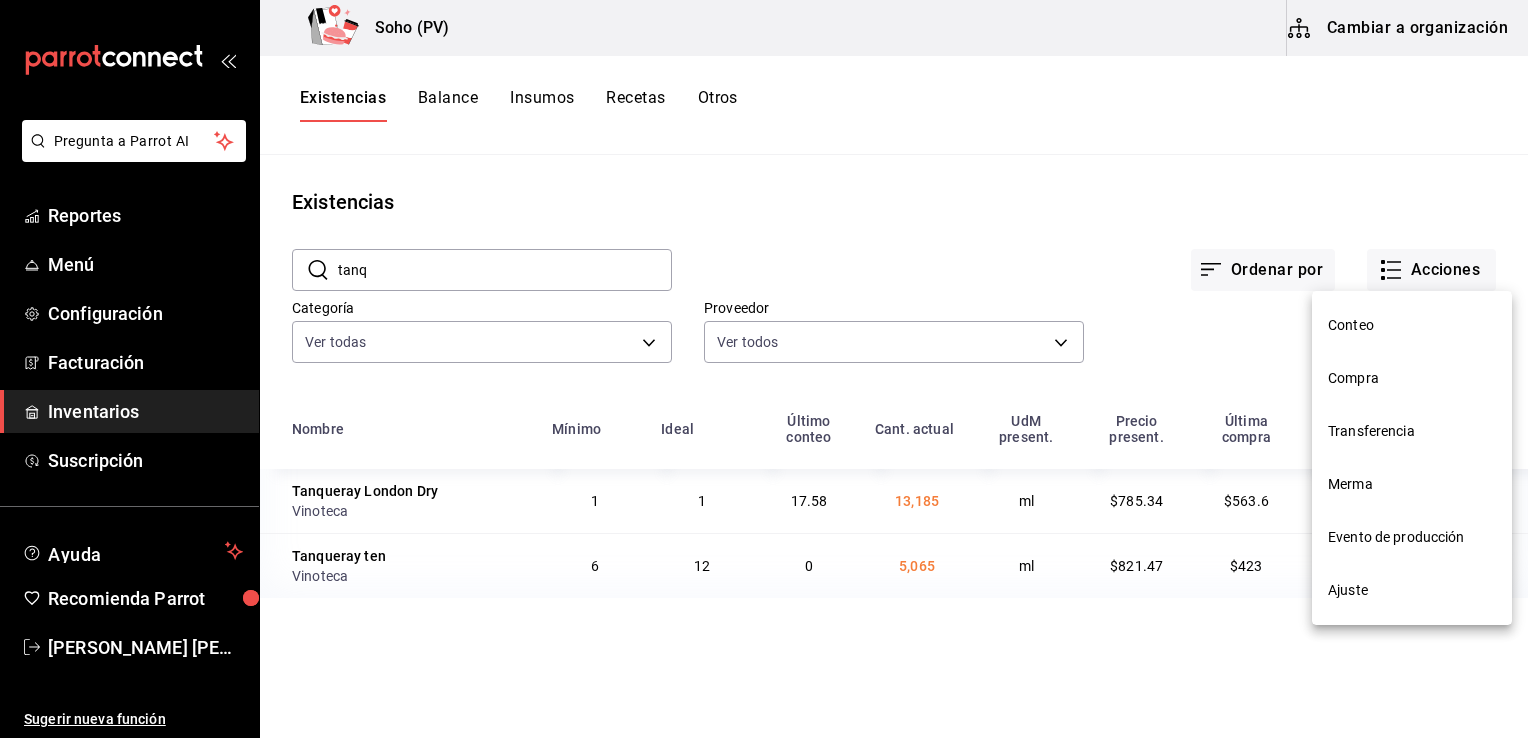 click at bounding box center (764, 369) 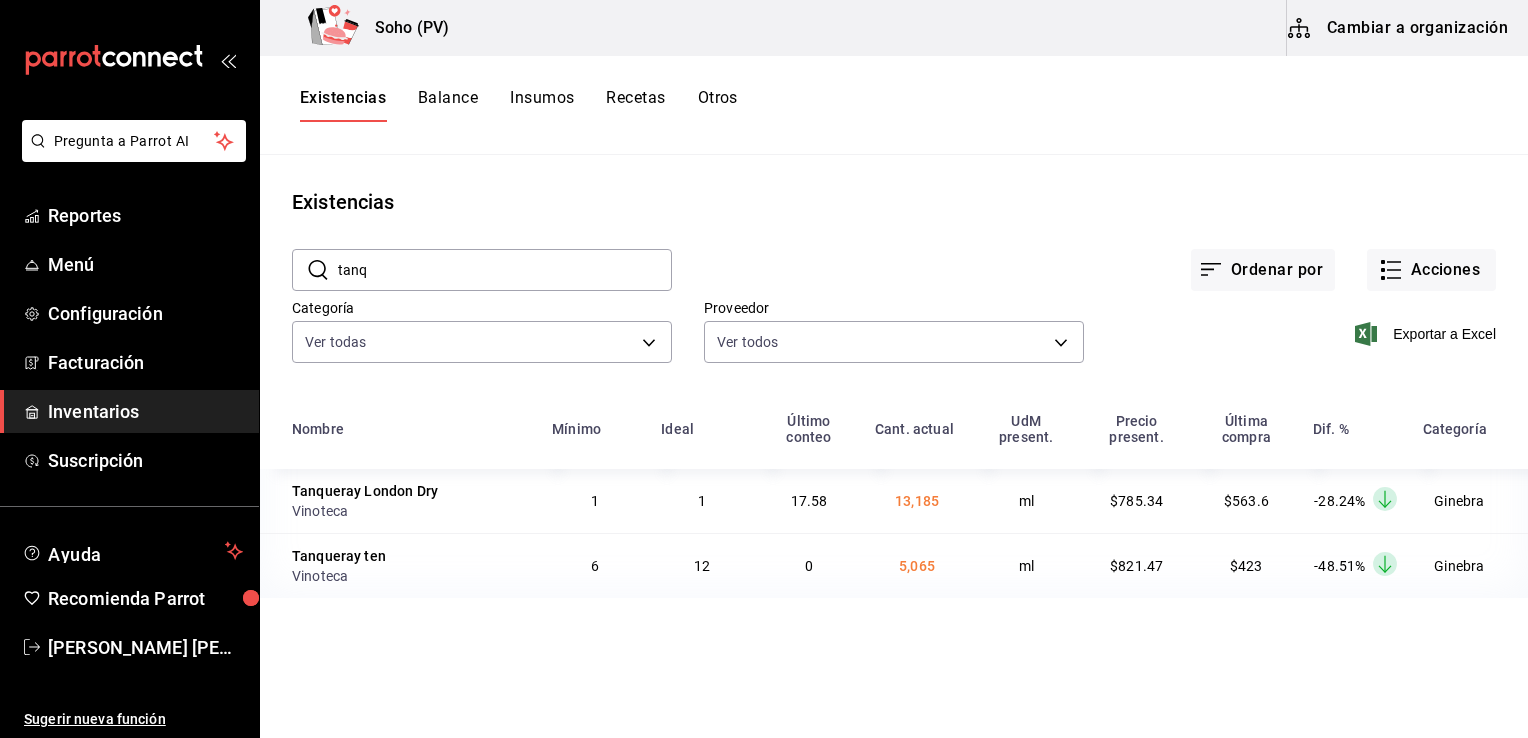 click on "Cambiar a organización" at bounding box center (1399, 28) 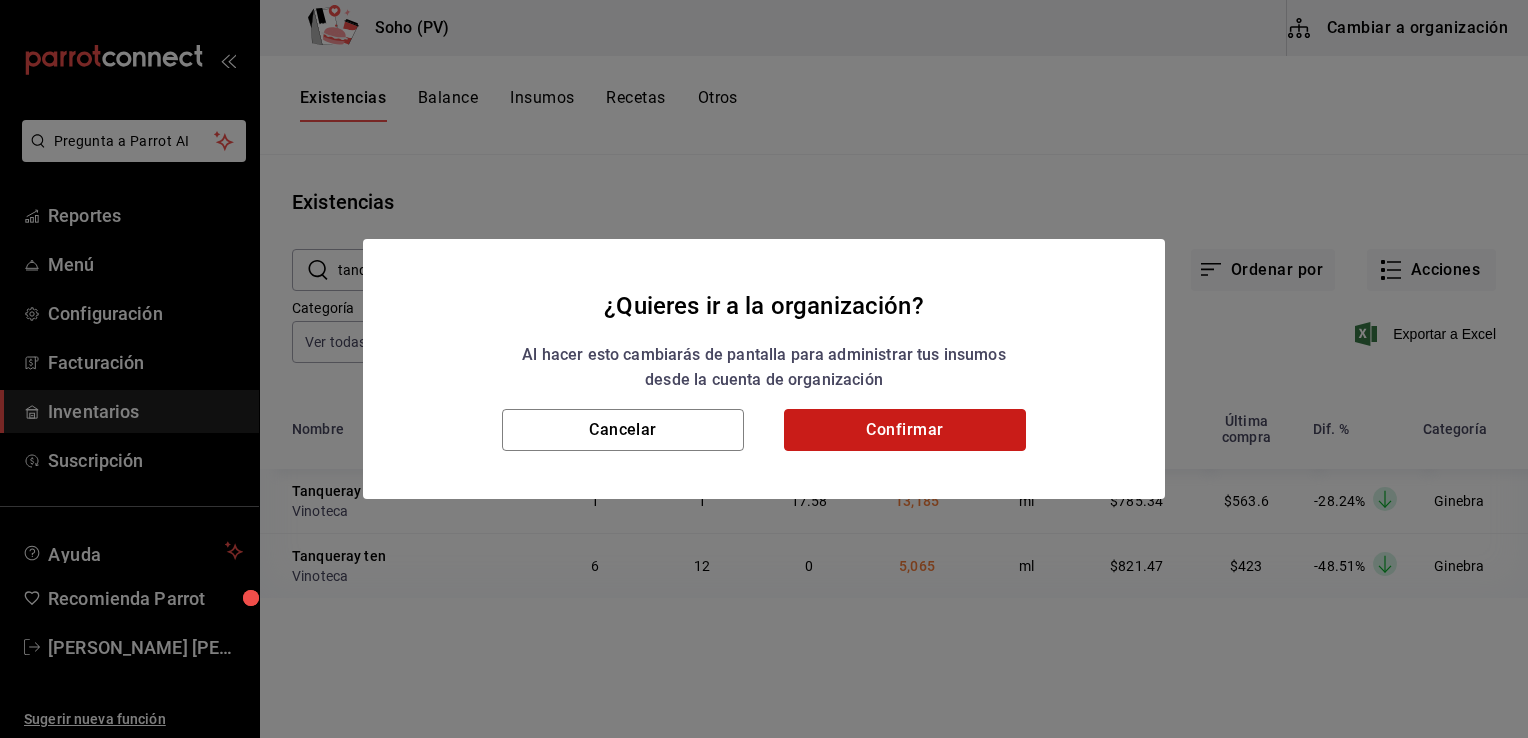 click on "Confirmar" at bounding box center [905, 430] 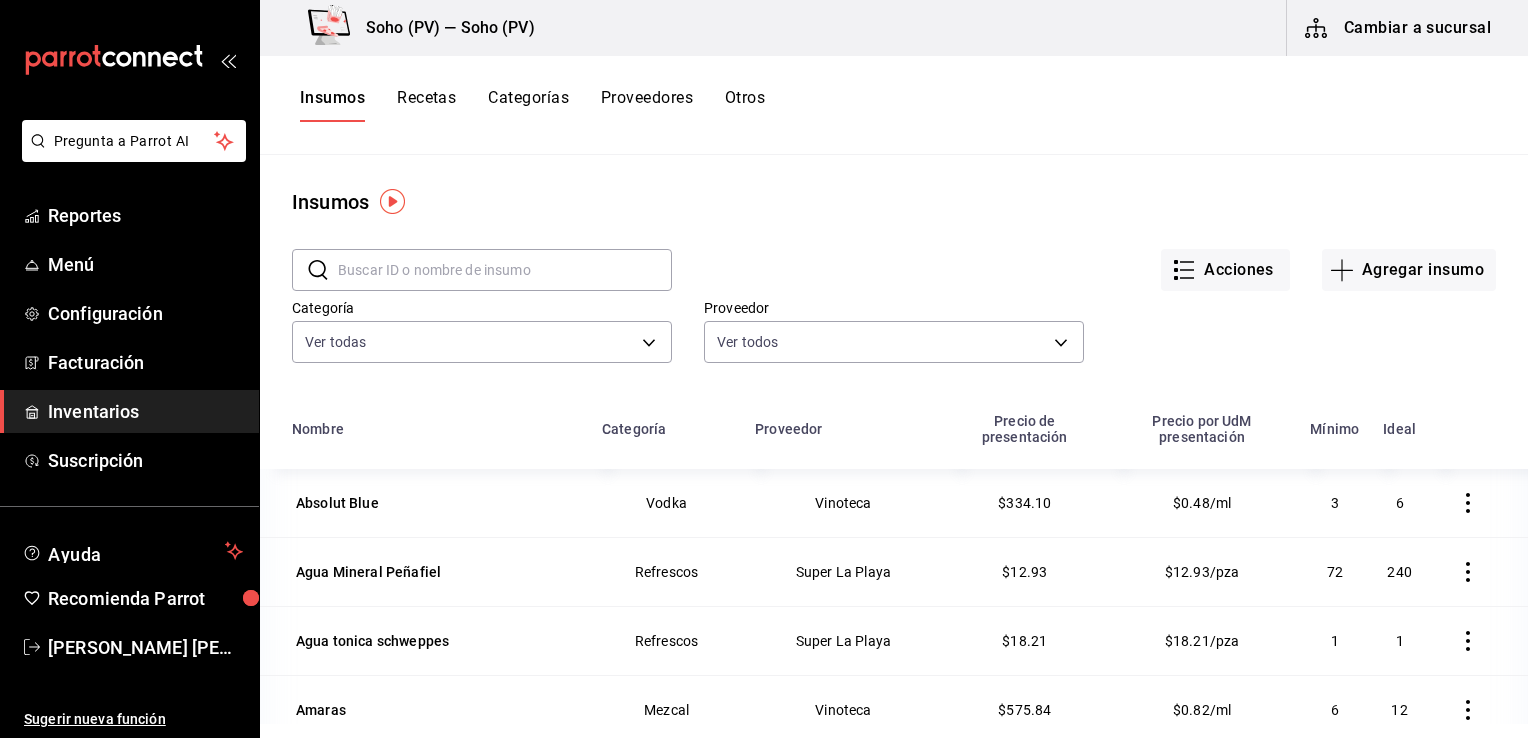 drag, startPoint x: 516, startPoint y: 241, endPoint x: 545, endPoint y: 260, distance: 34.669872 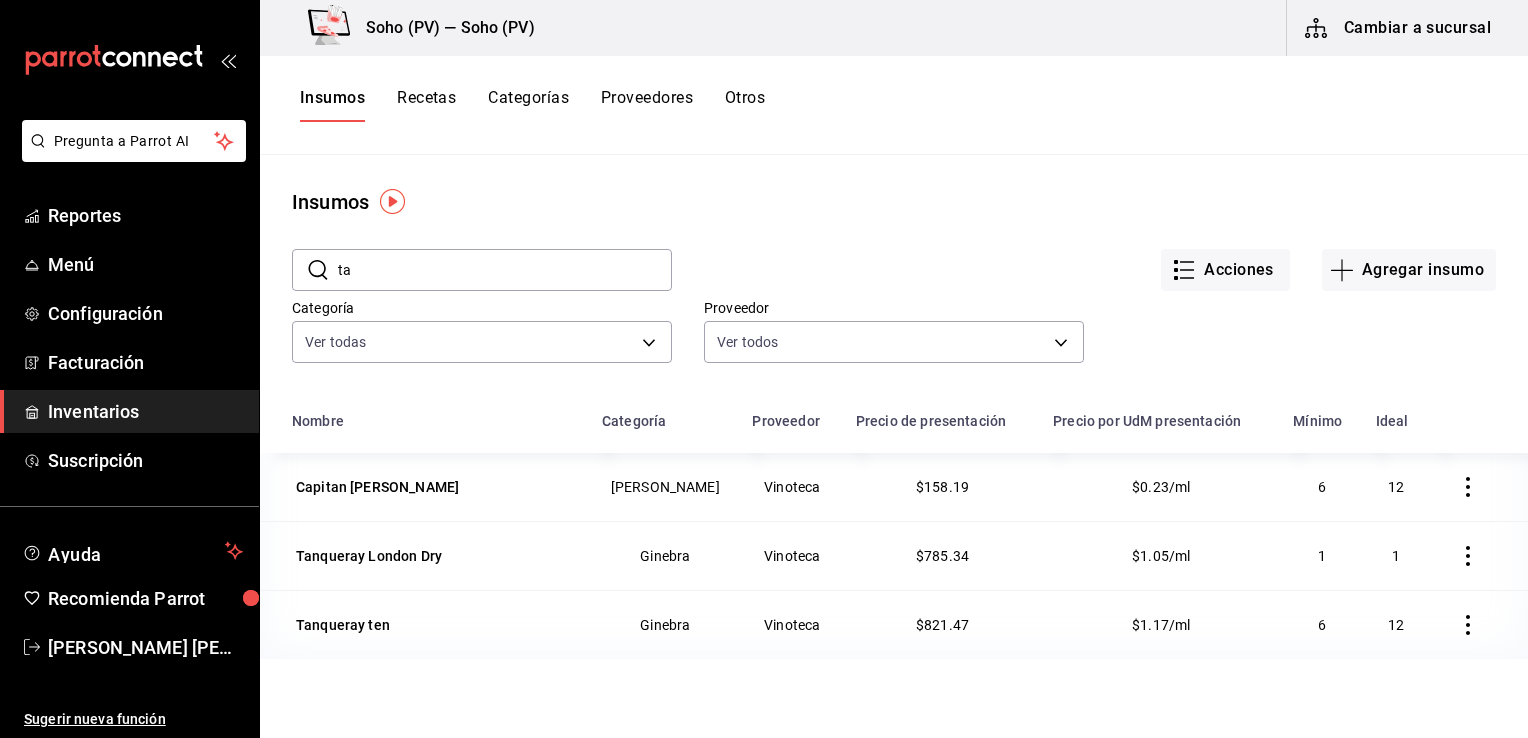 type on "t" 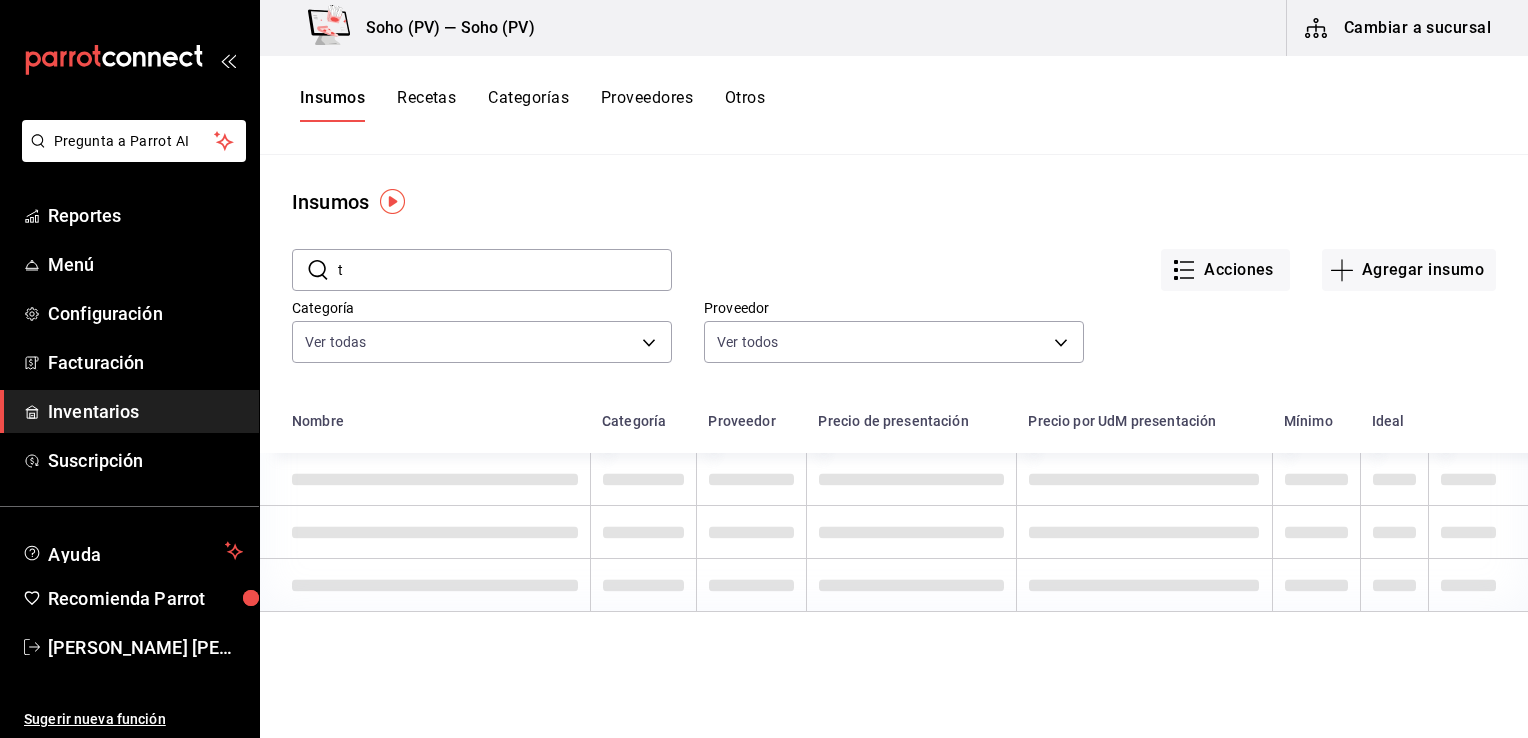 type 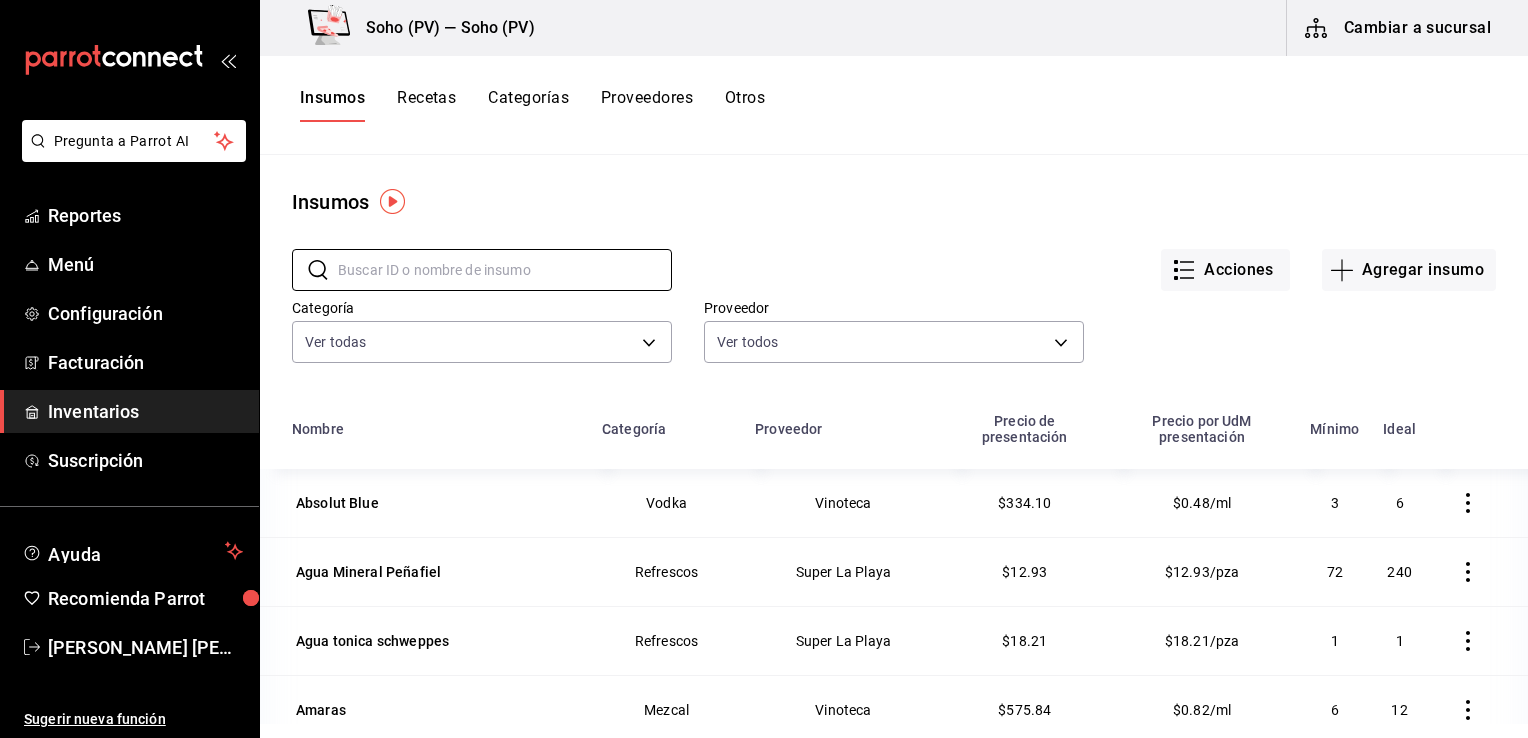 click on "Insumos Recetas Categorías Proveedores Otros" at bounding box center (894, 105) 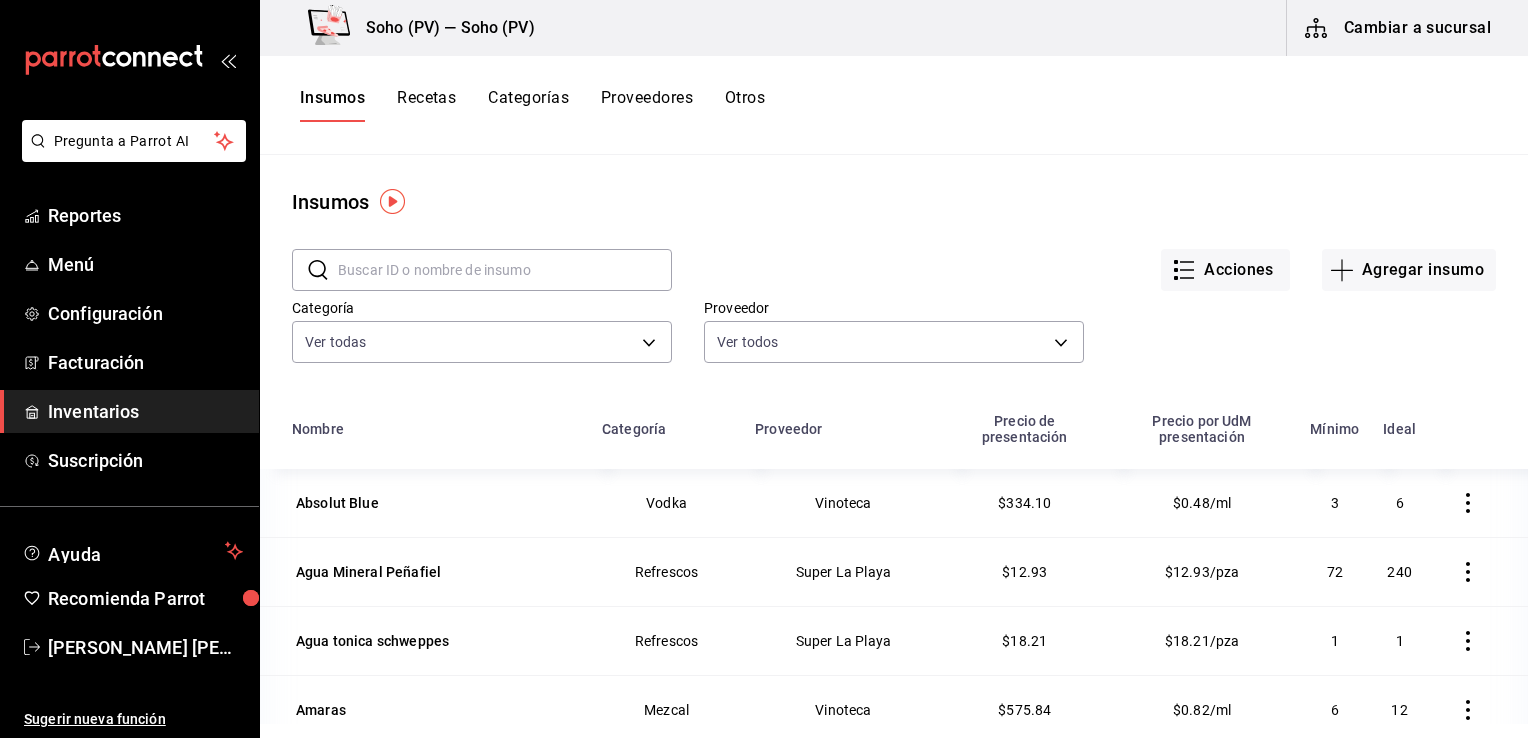 click on "Insumos Recetas Categorías Proveedores Otros" at bounding box center [532, 105] 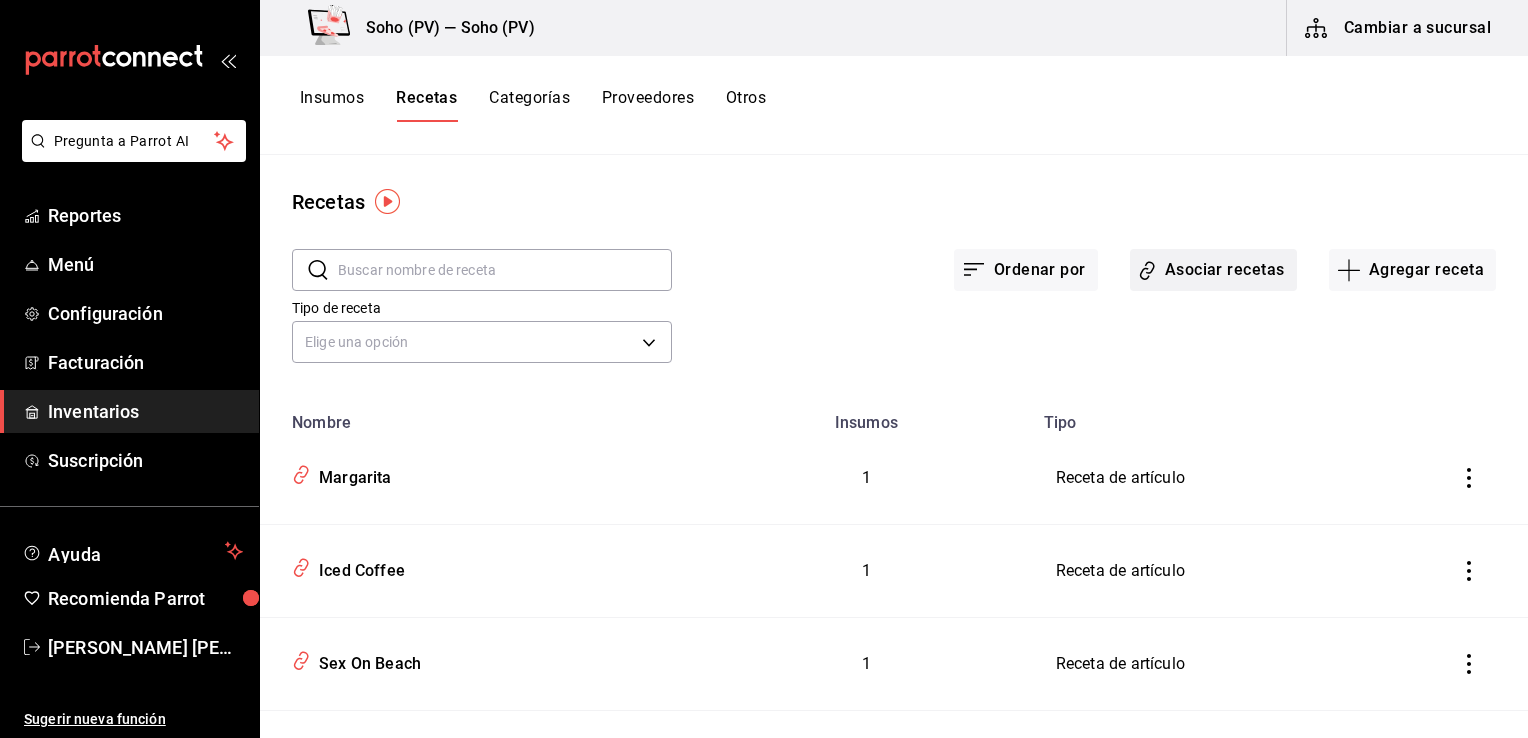 click on "Asociar recetas" at bounding box center (1213, 270) 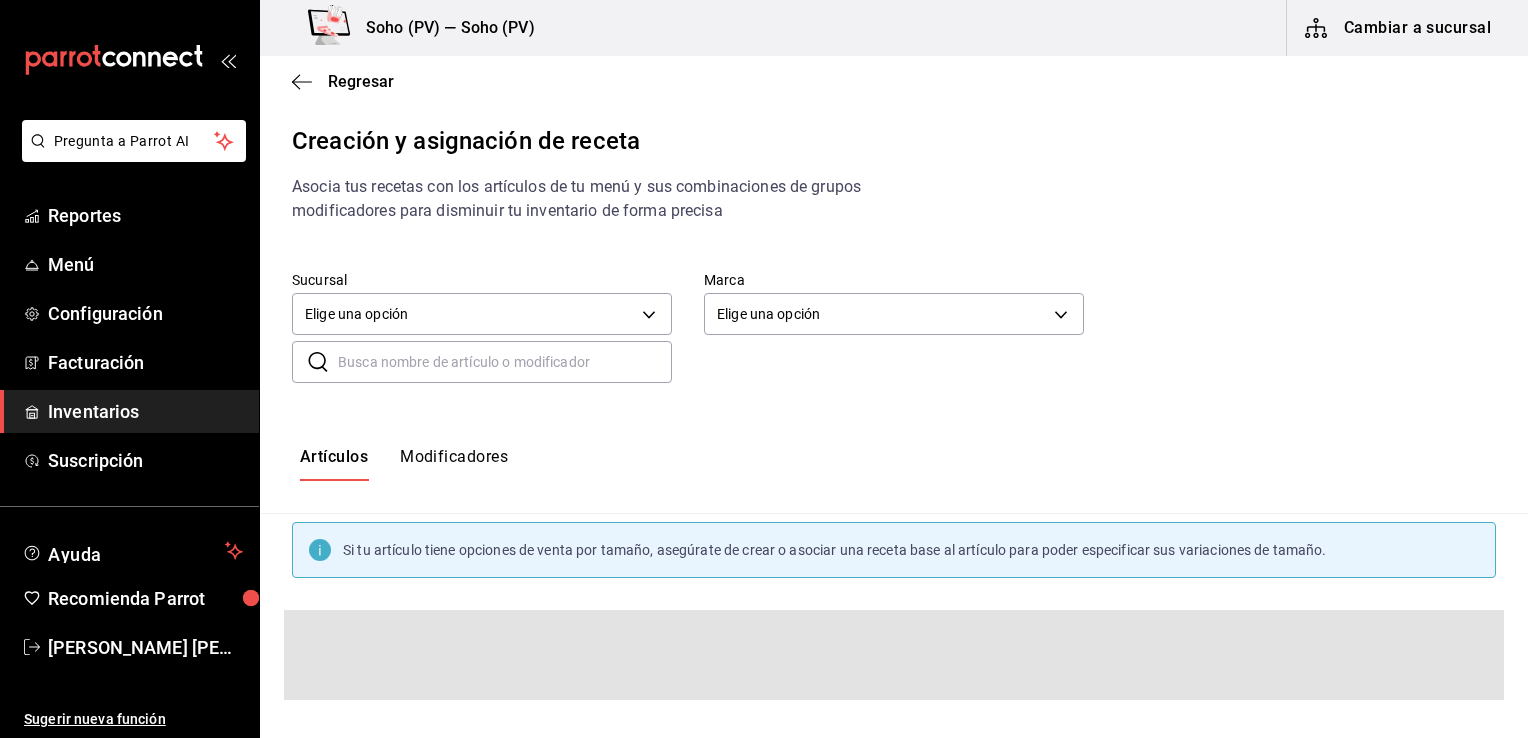 click at bounding box center (505, 362) 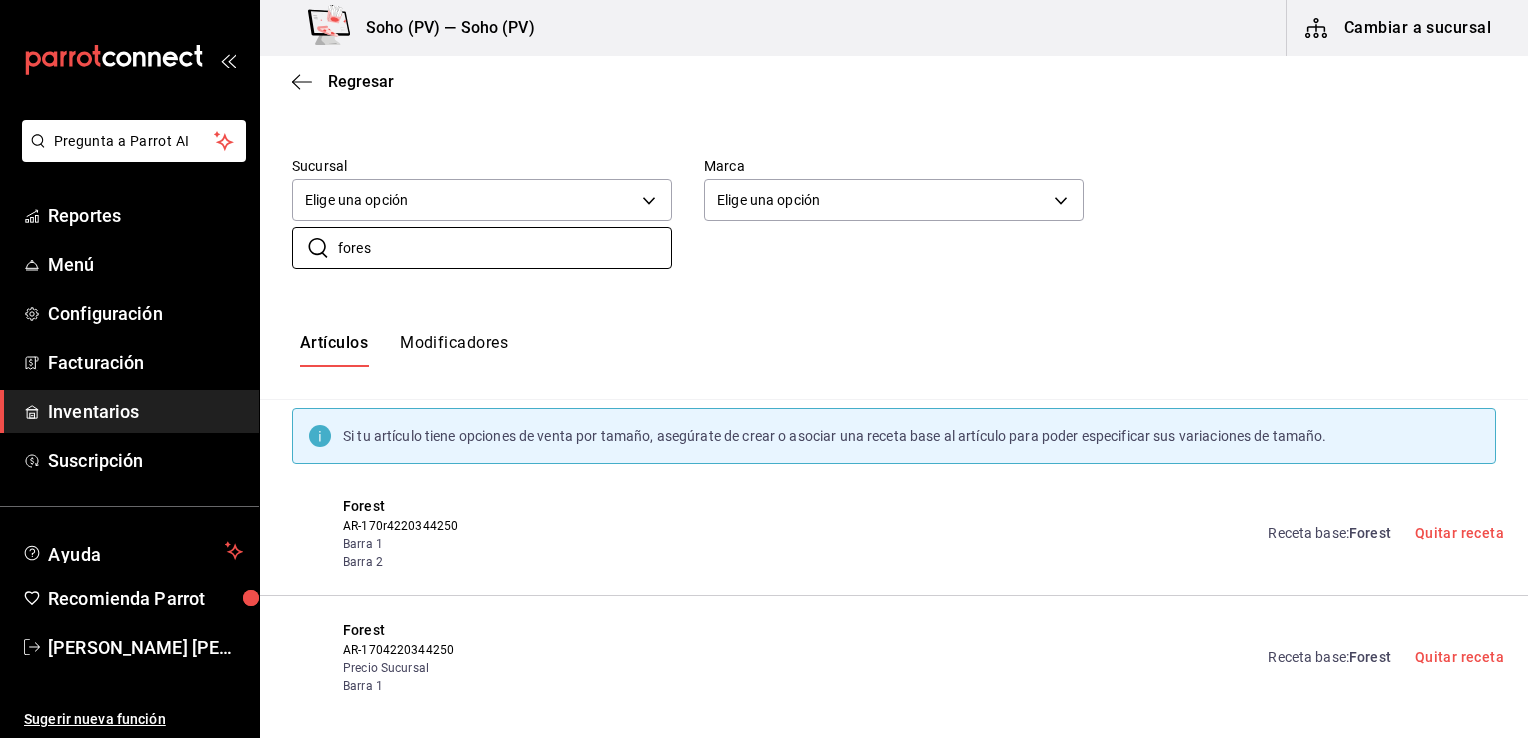 scroll, scrollTop: 128, scrollLeft: 0, axis: vertical 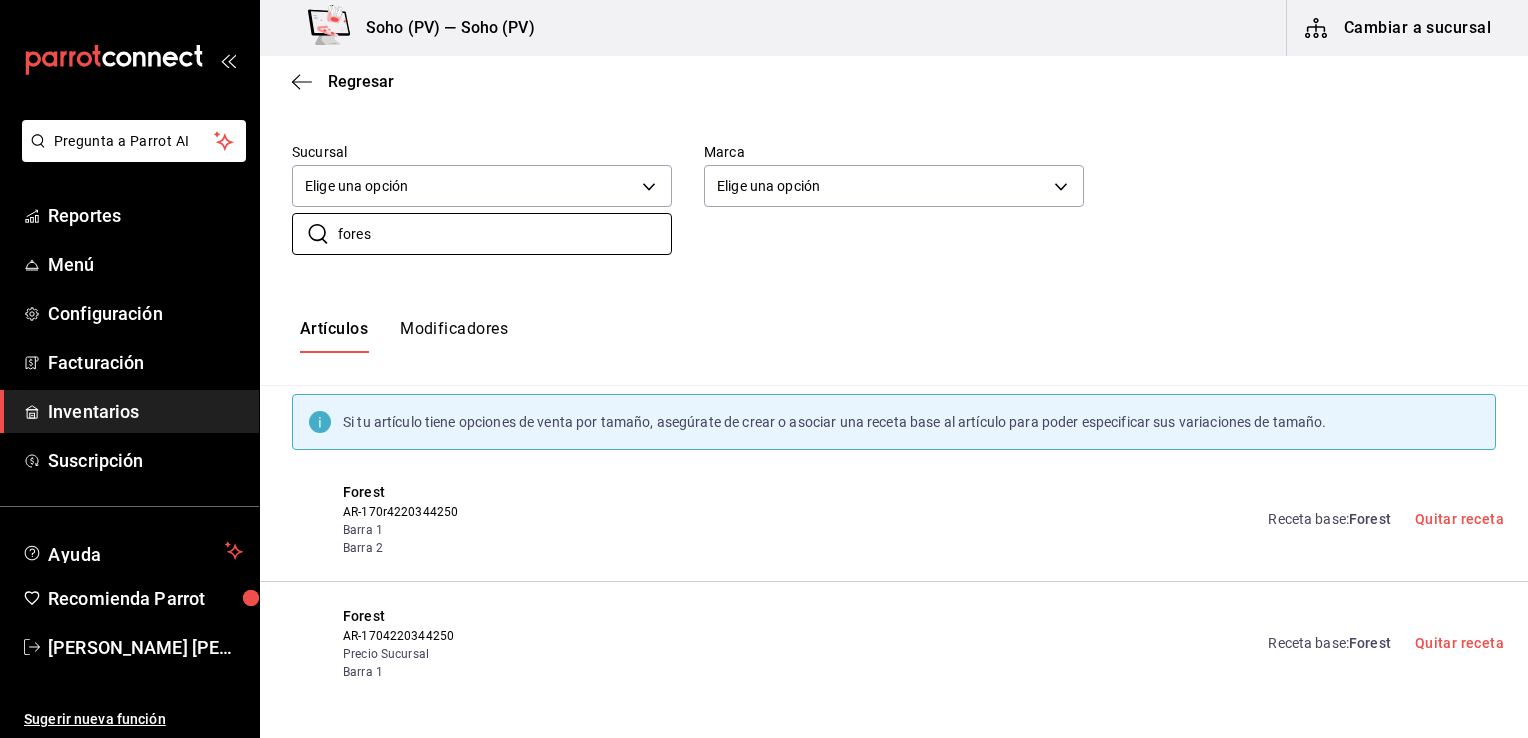 type on "fores" 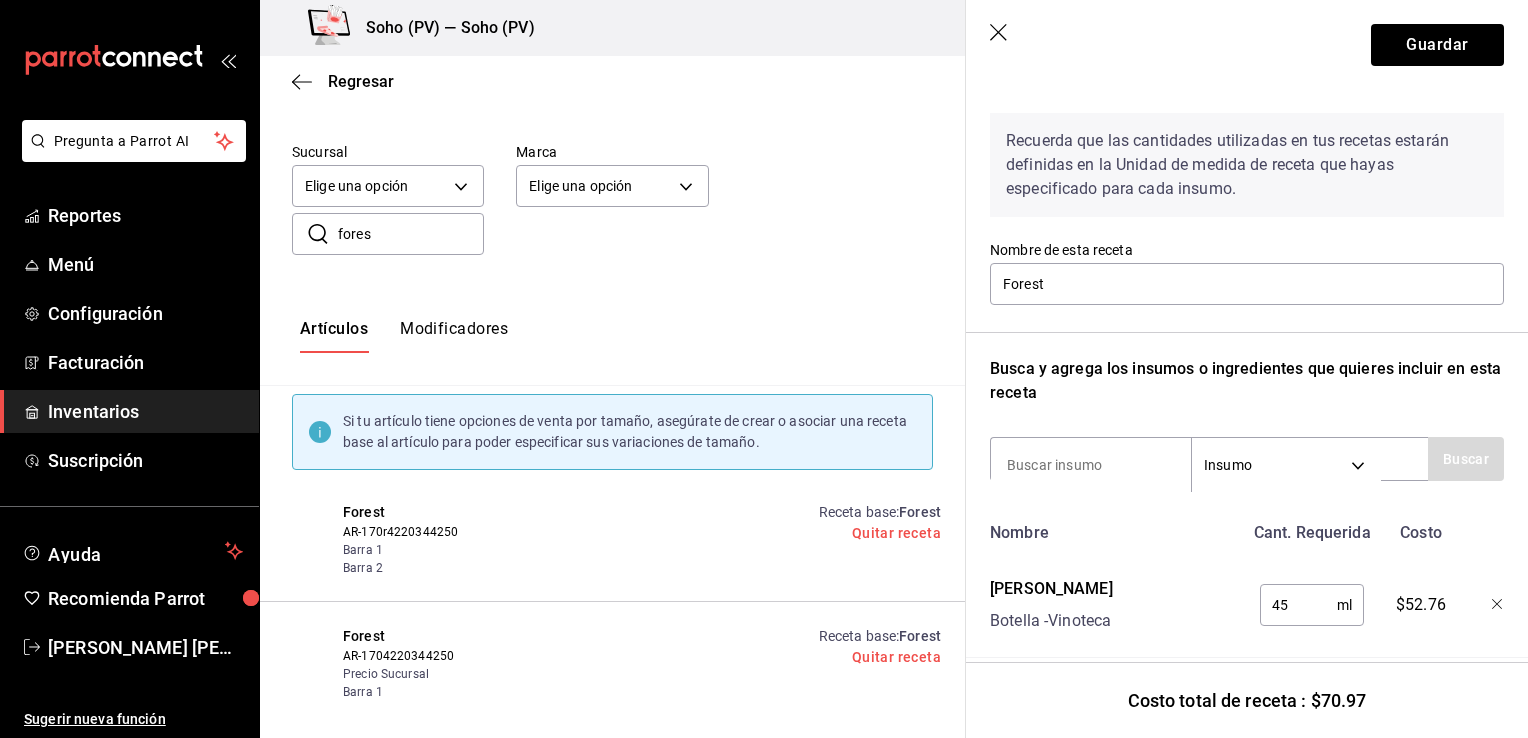 scroll, scrollTop: 204, scrollLeft: 0, axis: vertical 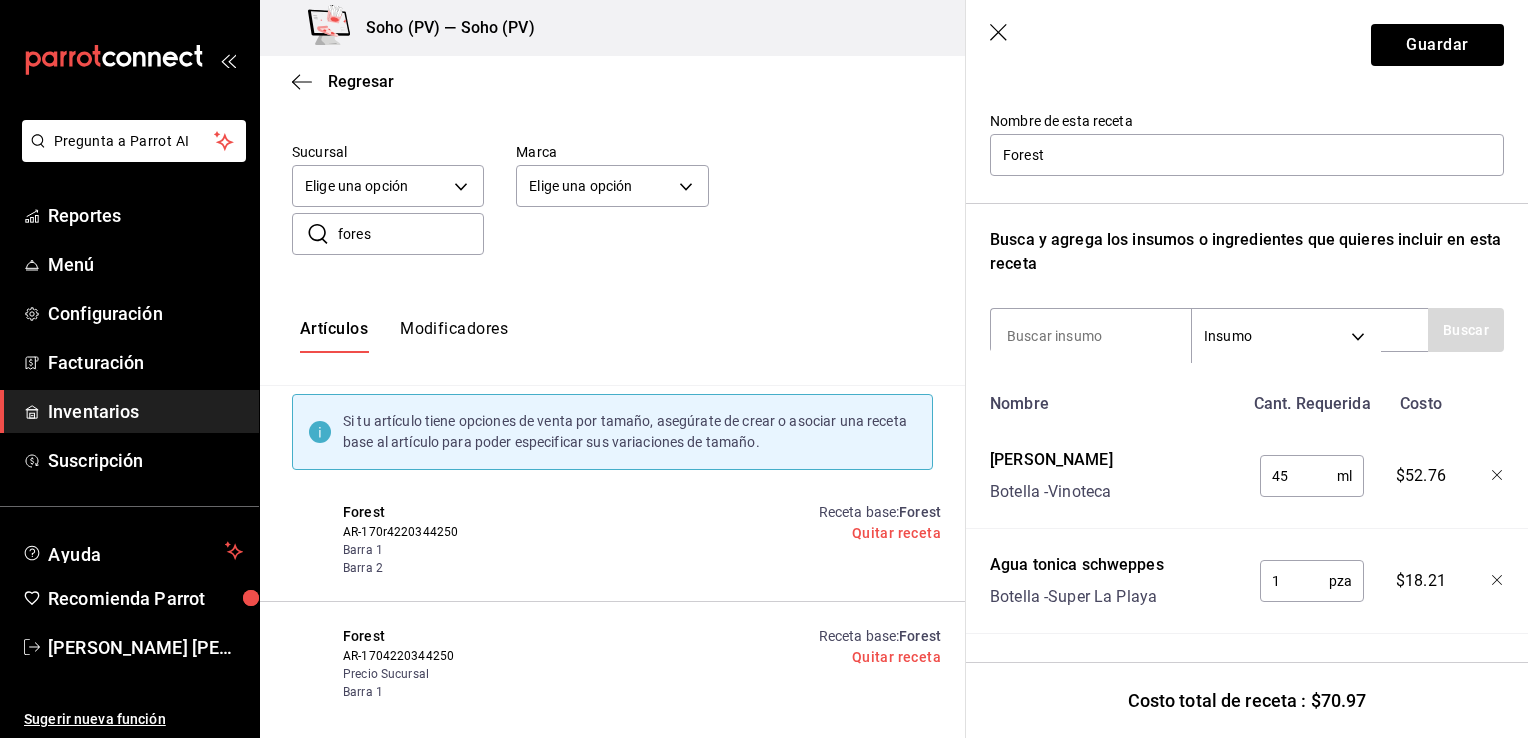 click 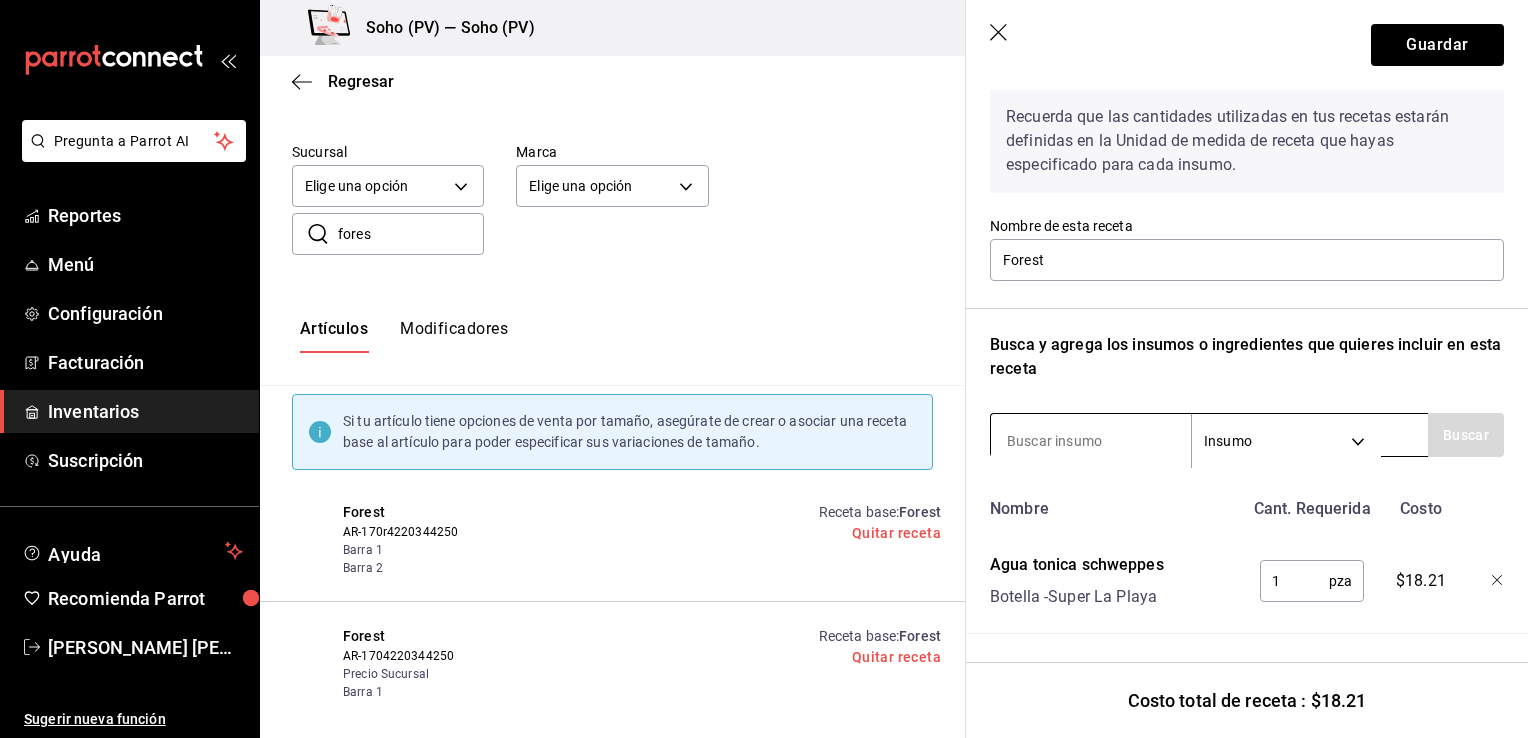 click at bounding box center [1091, 441] 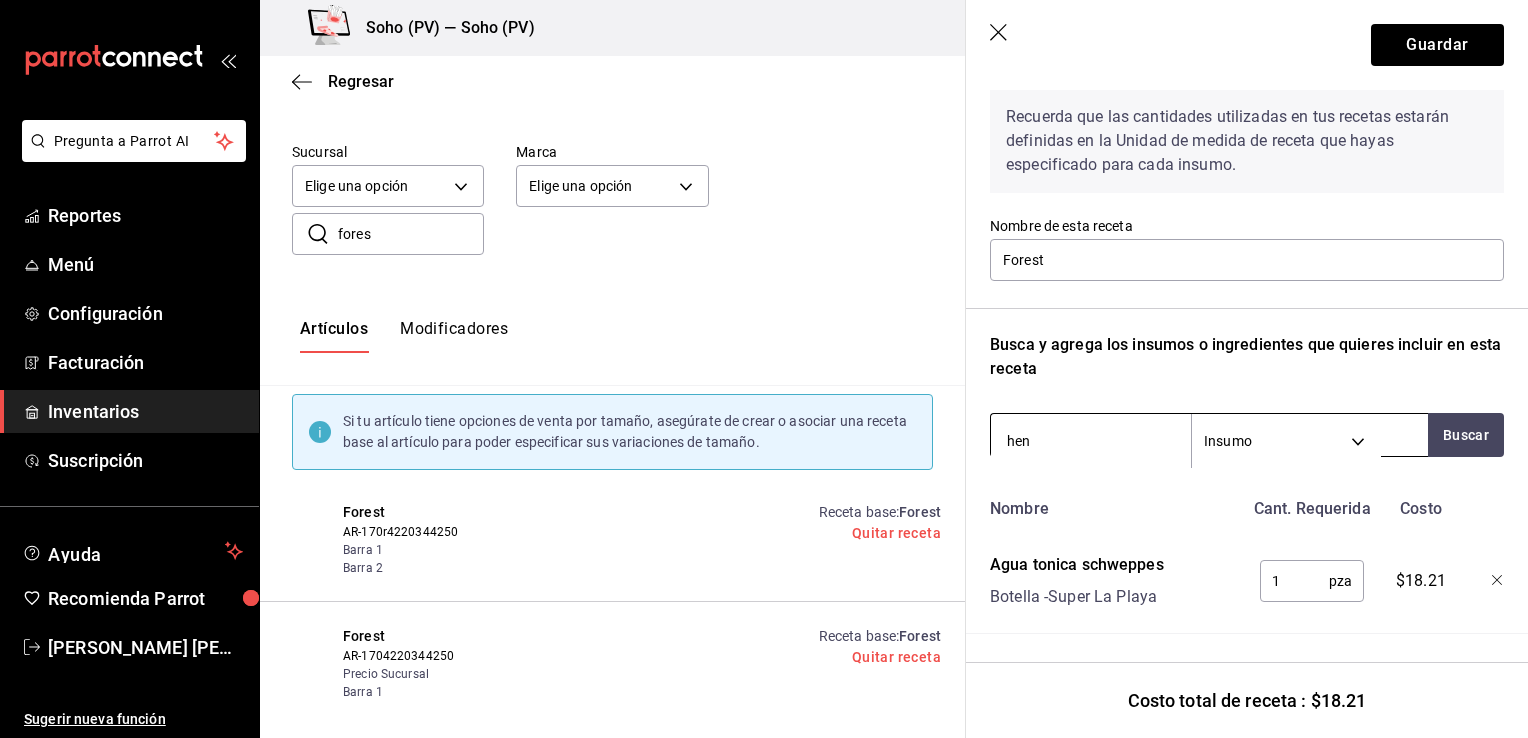 type on "hend" 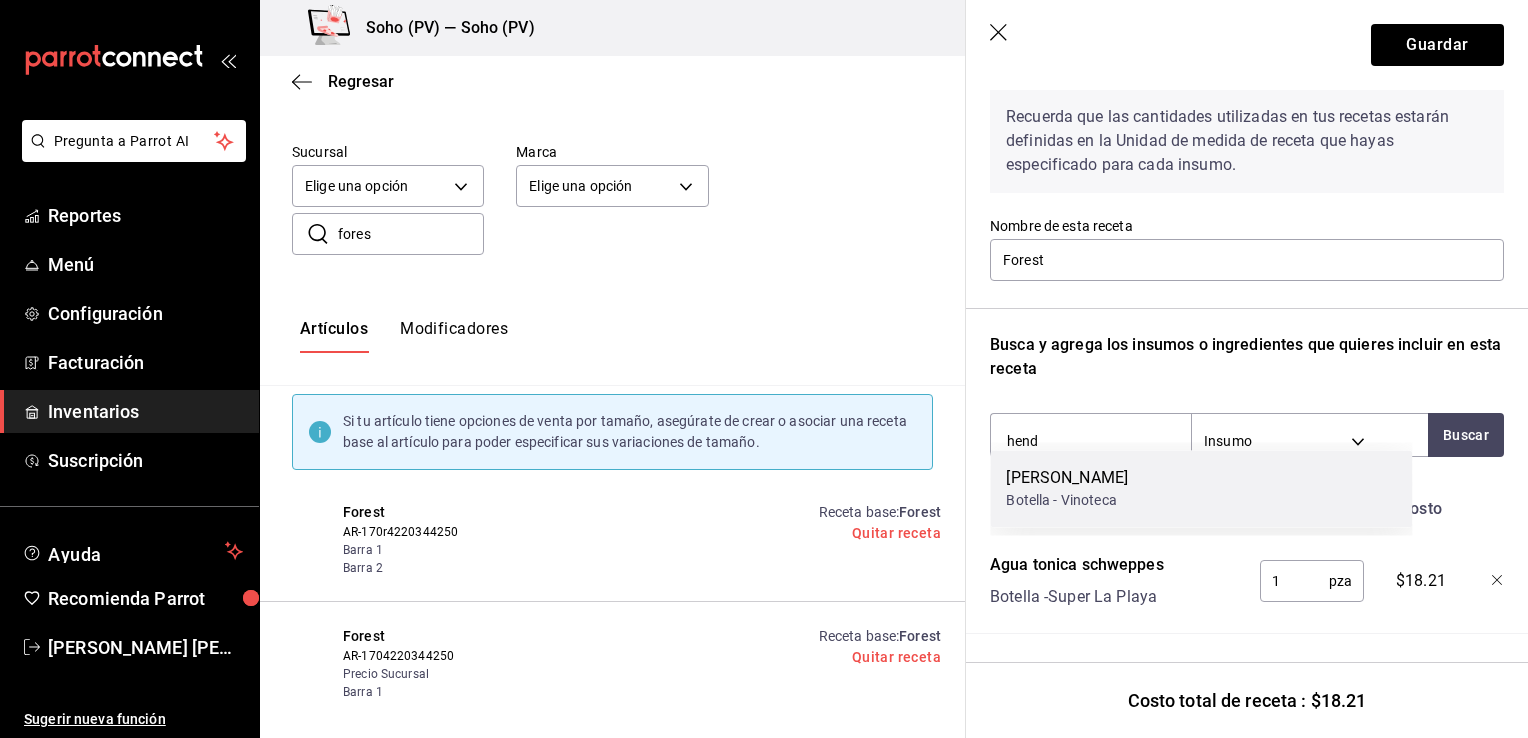 click on "[PERSON_NAME] Botella - Vinoteca" at bounding box center (1201, 488) 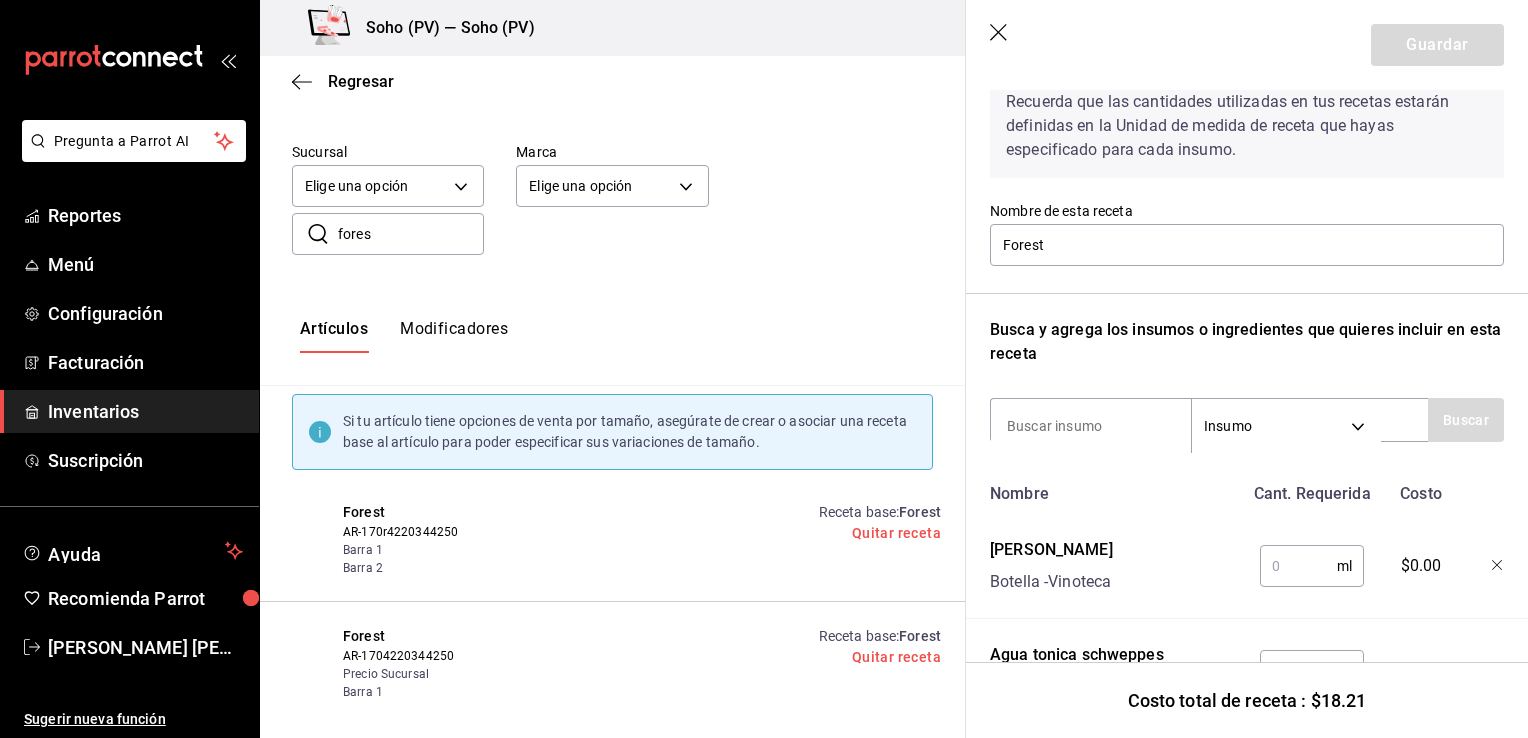 click at bounding box center [1298, 566] 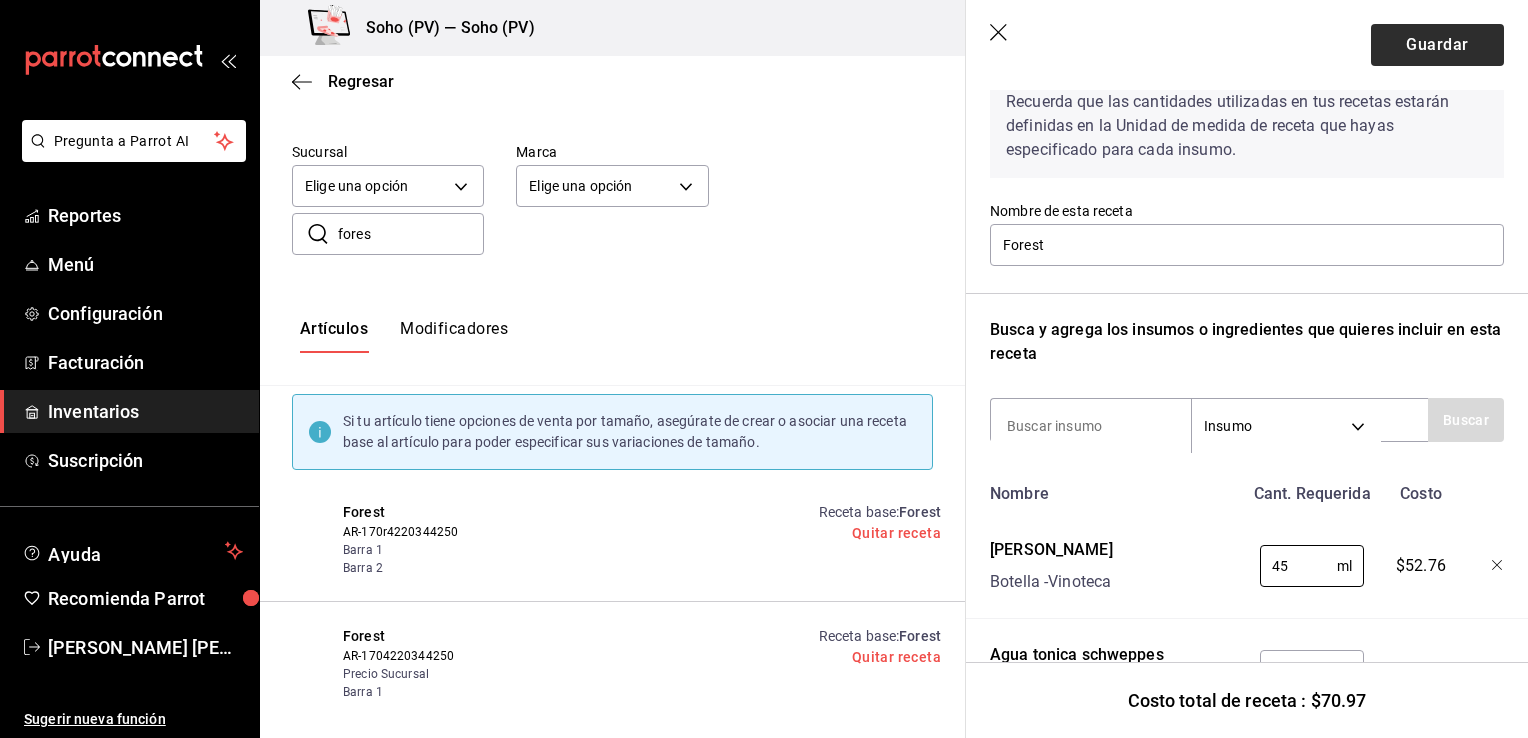 type on "45" 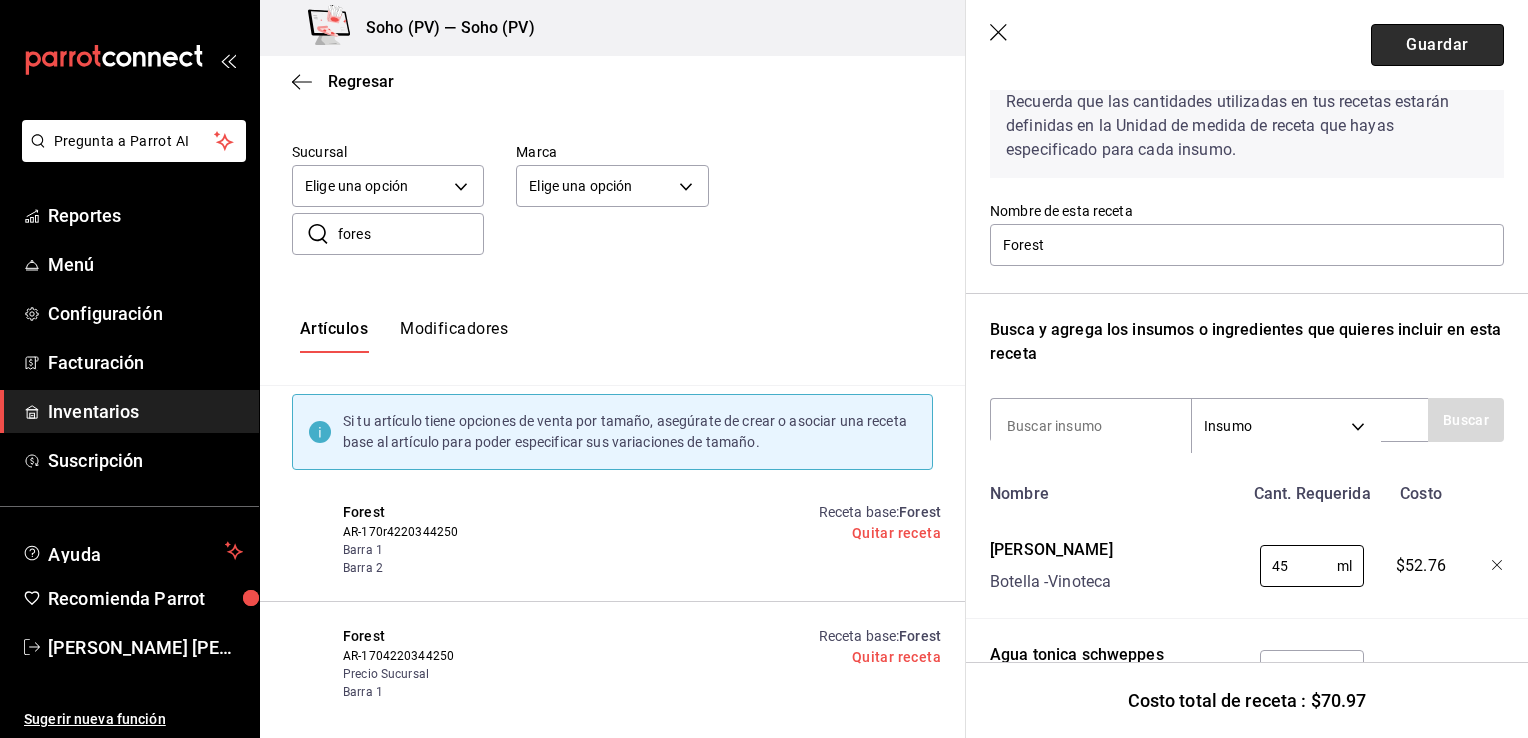 click on "Guardar" at bounding box center (1437, 45) 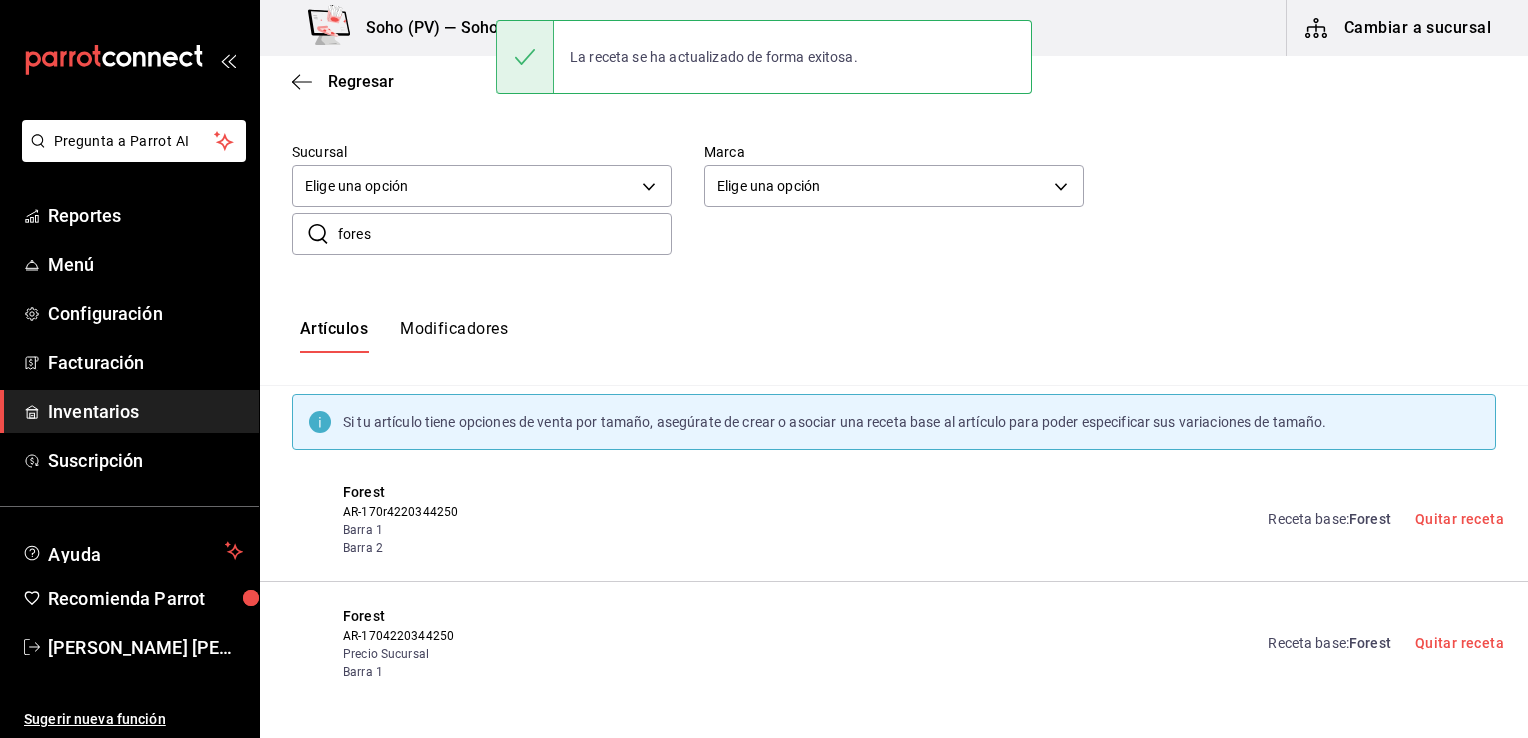 scroll, scrollTop: 0, scrollLeft: 0, axis: both 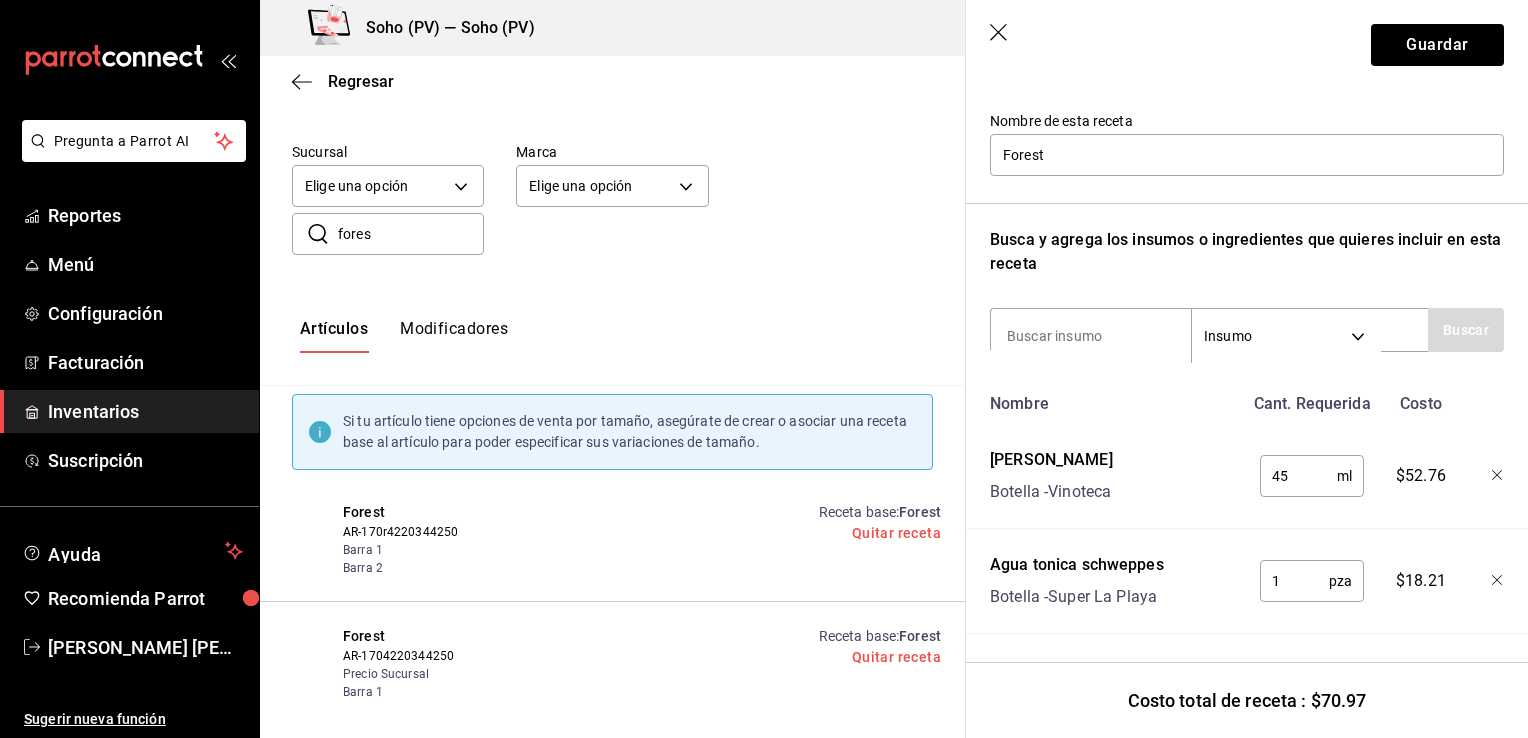 drag, startPoint x: 1484, startPoint y: 459, endPoint x: 1482, endPoint y: 442, distance: 17.117243 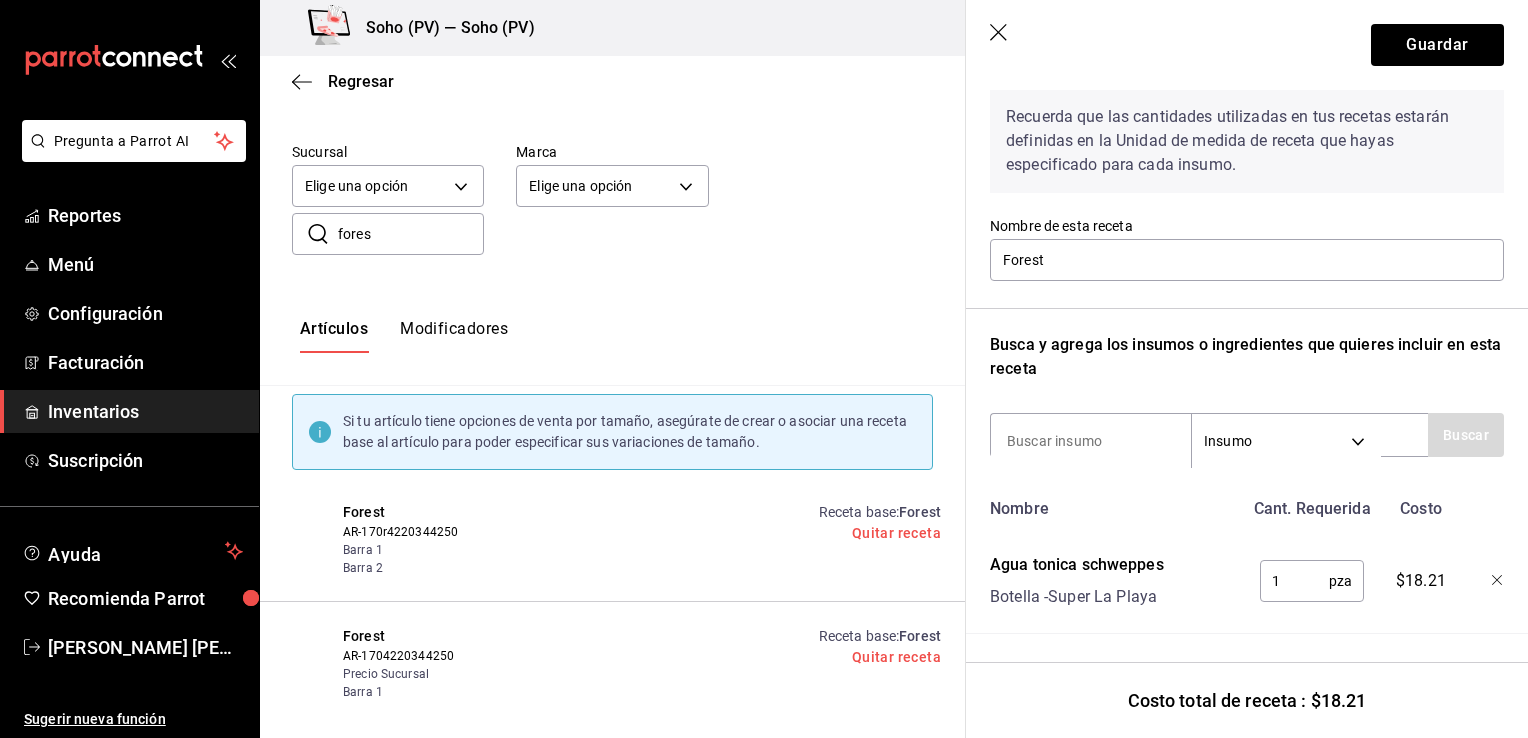 scroll, scrollTop: 100, scrollLeft: 0, axis: vertical 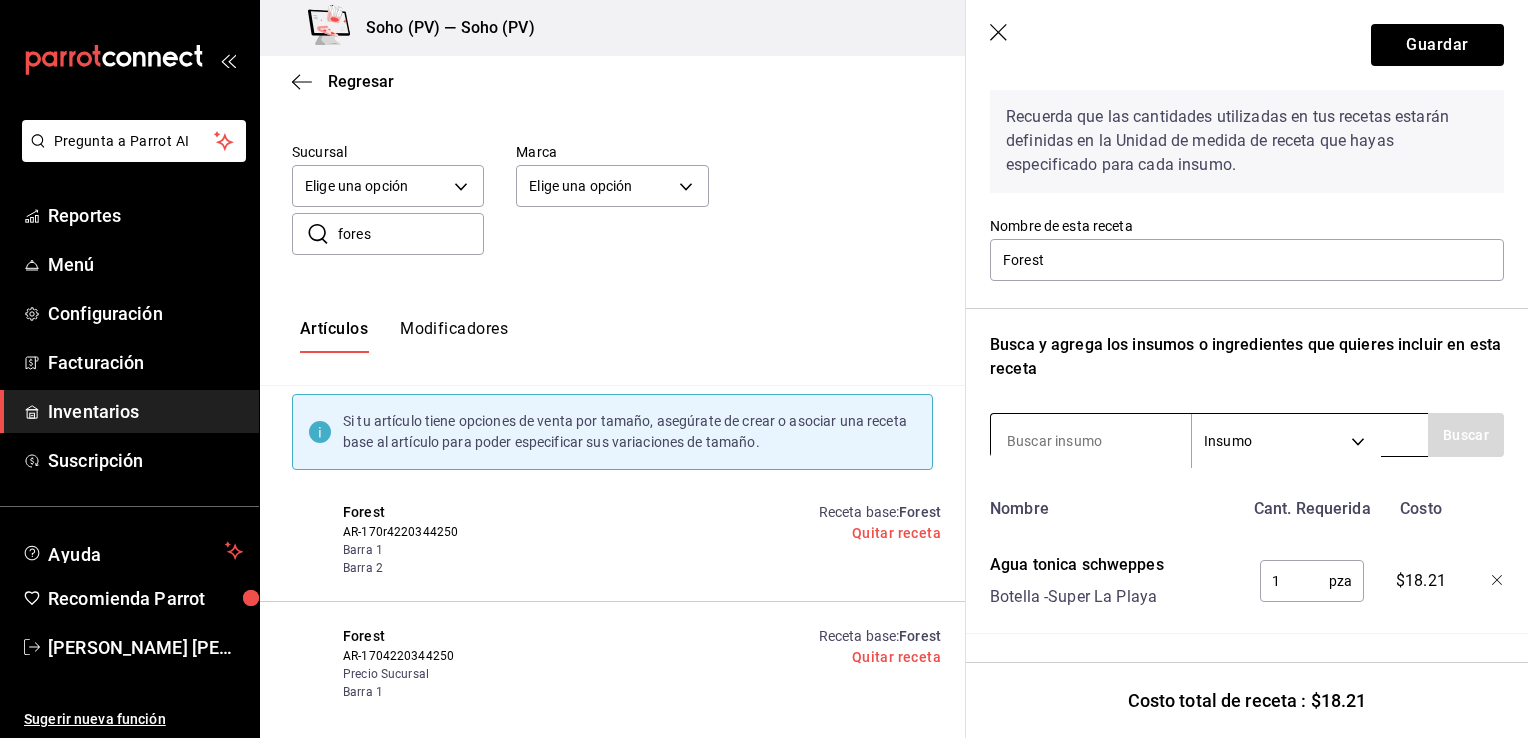 click at bounding box center (1091, 441) 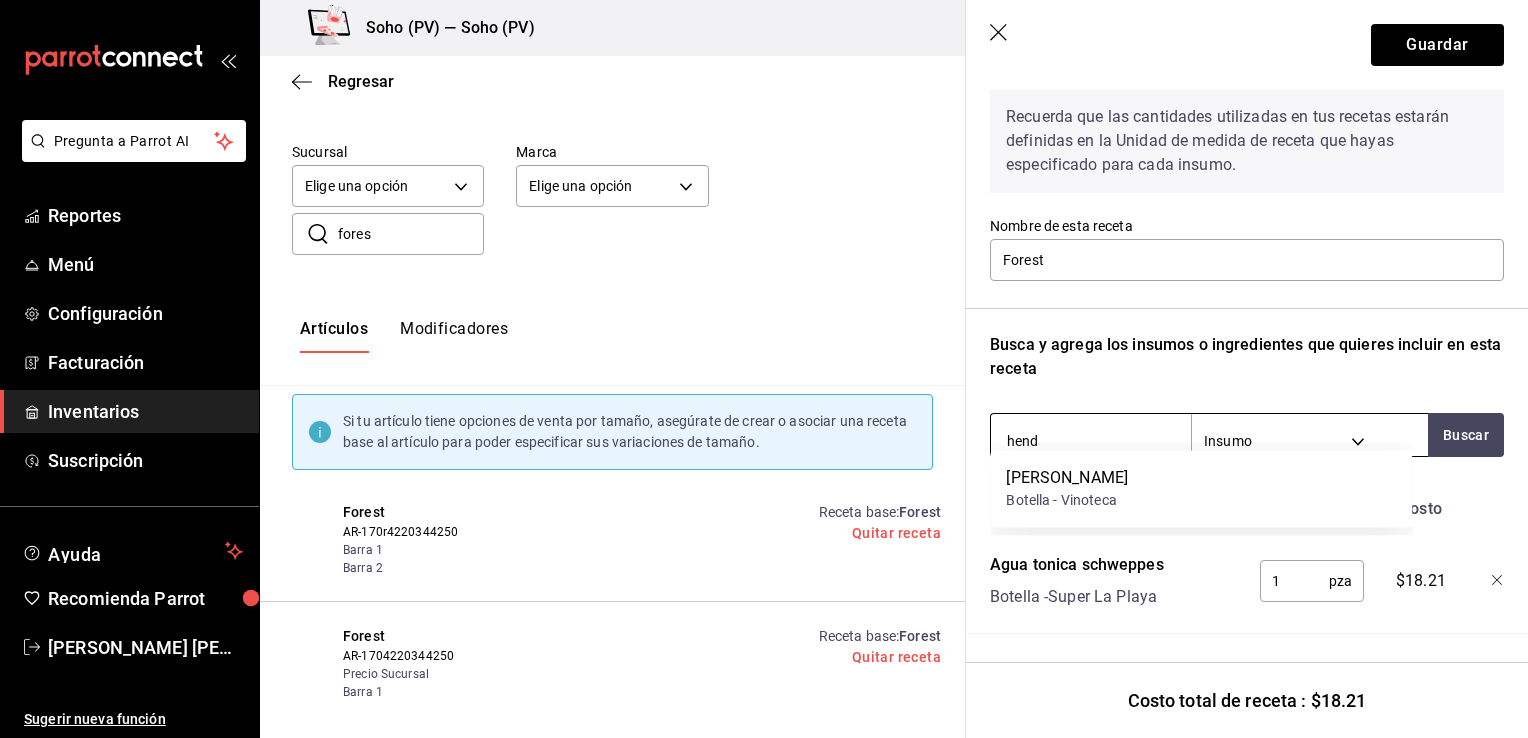 click on "hend" at bounding box center (1091, 441) 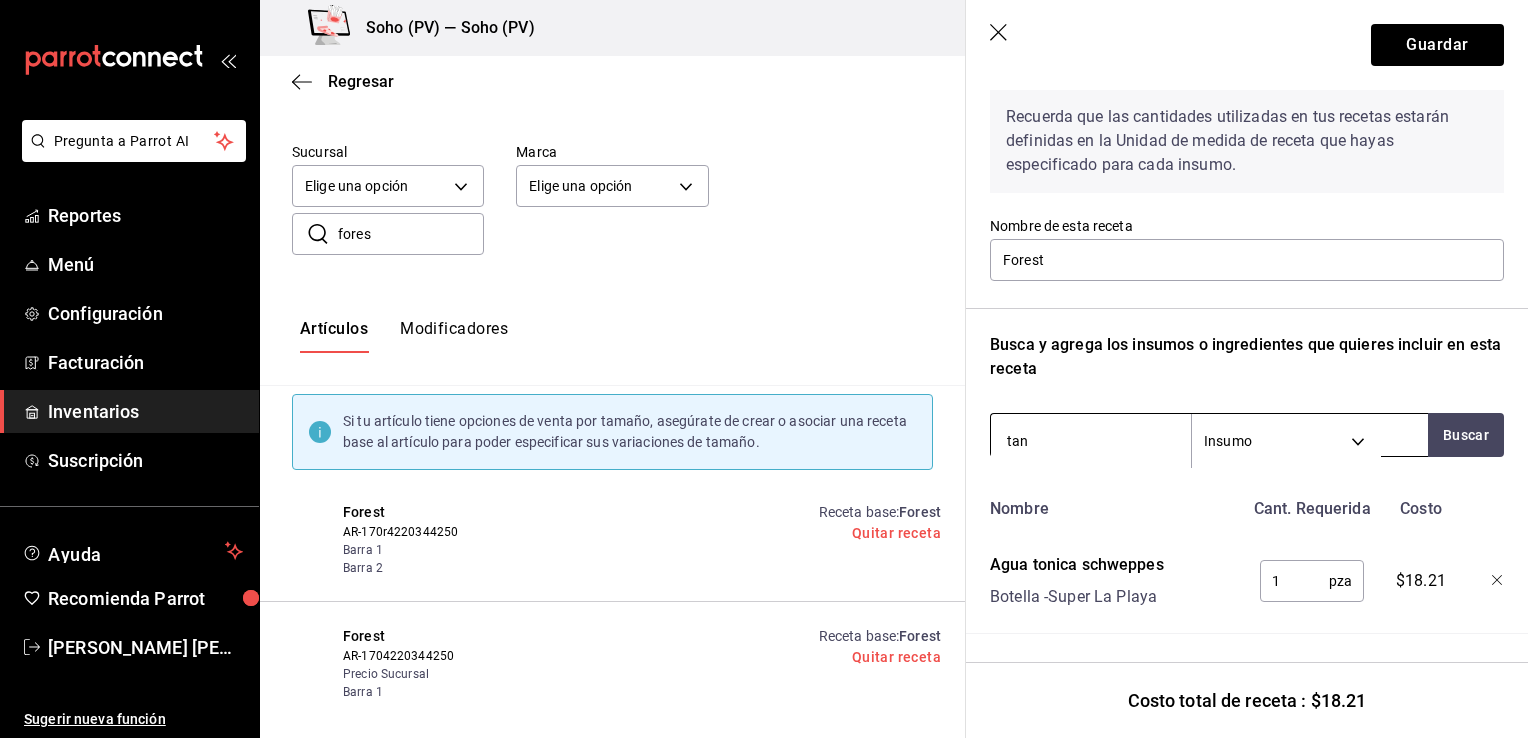 type on "tanq" 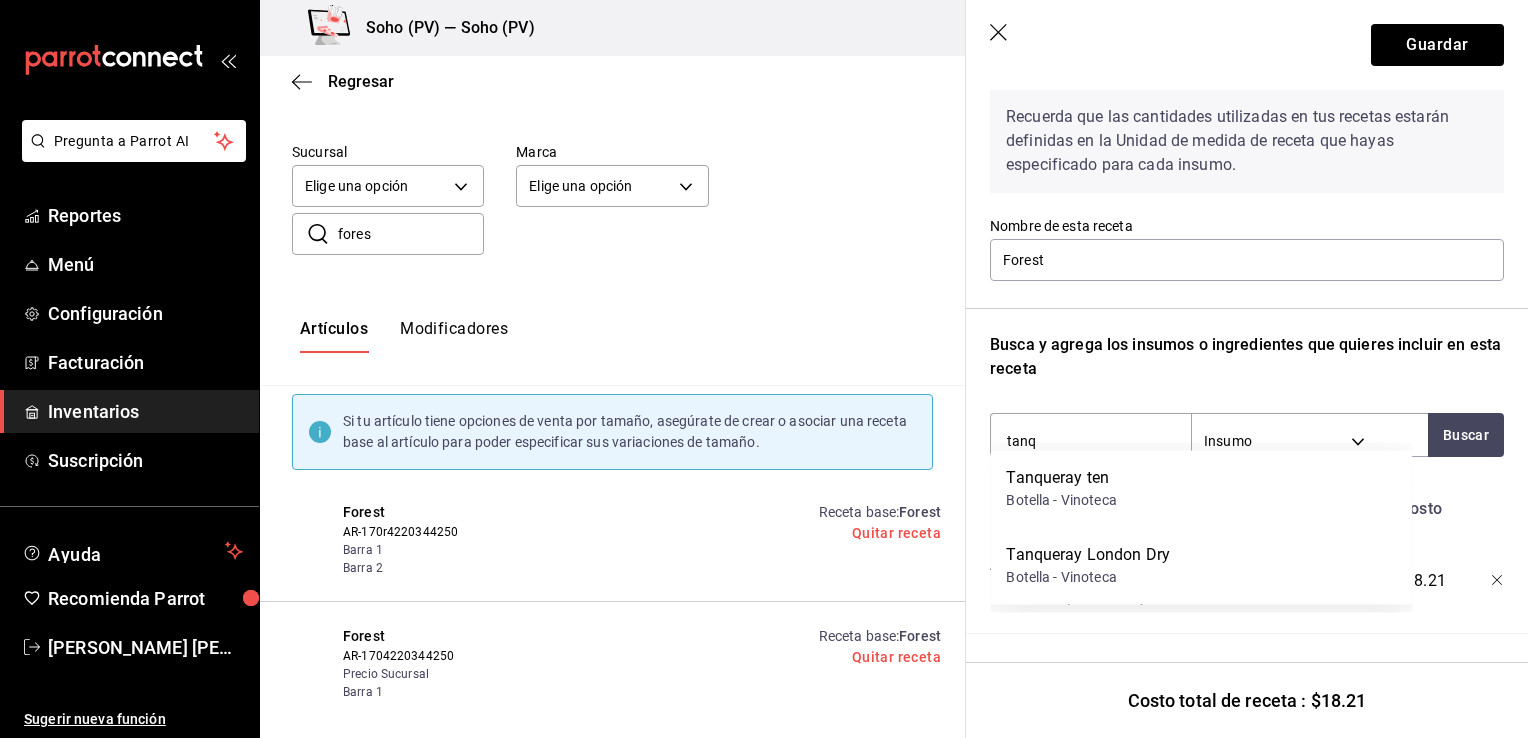 click on "Tanqueray ten" at bounding box center (1061, 478) 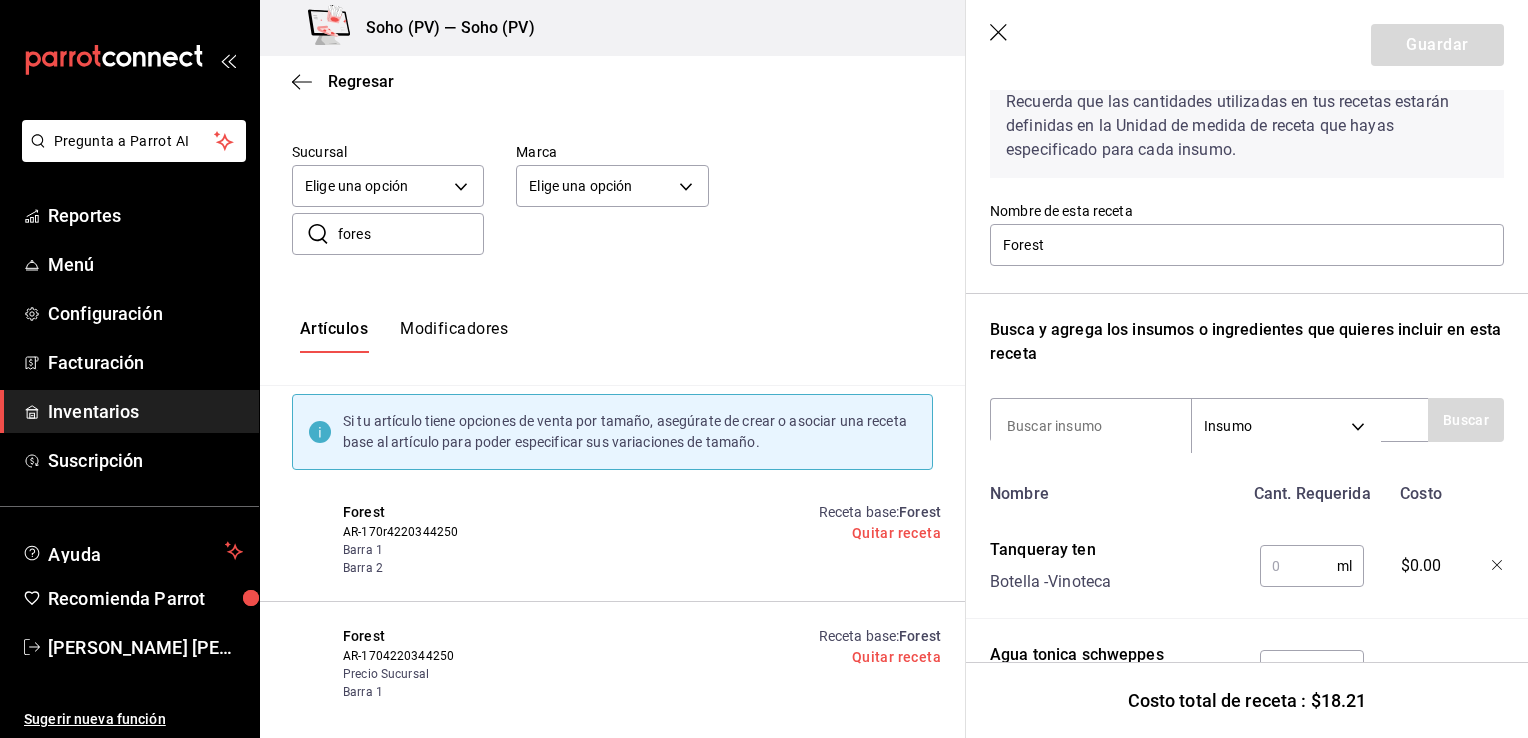 click at bounding box center [1298, 566] 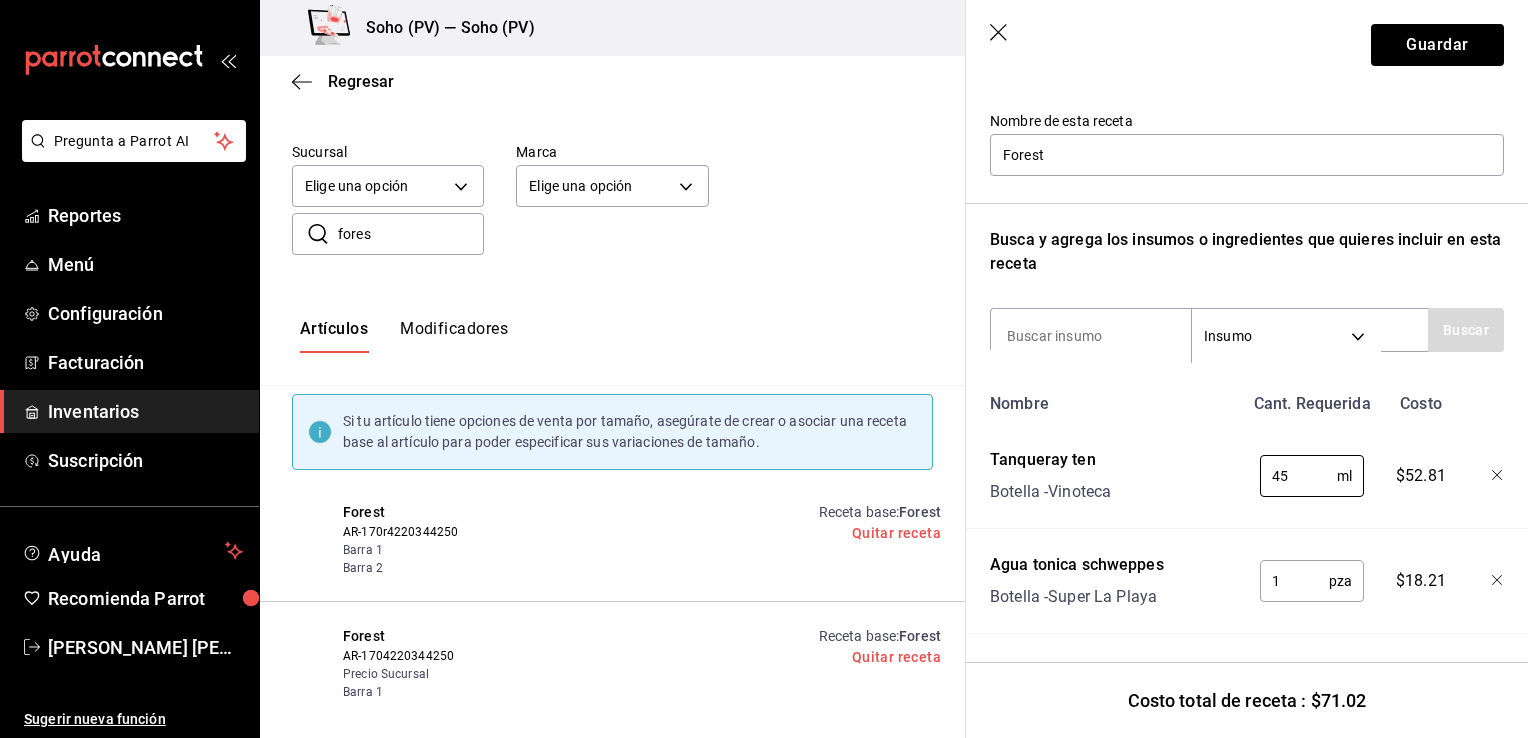 scroll, scrollTop: 204, scrollLeft: 0, axis: vertical 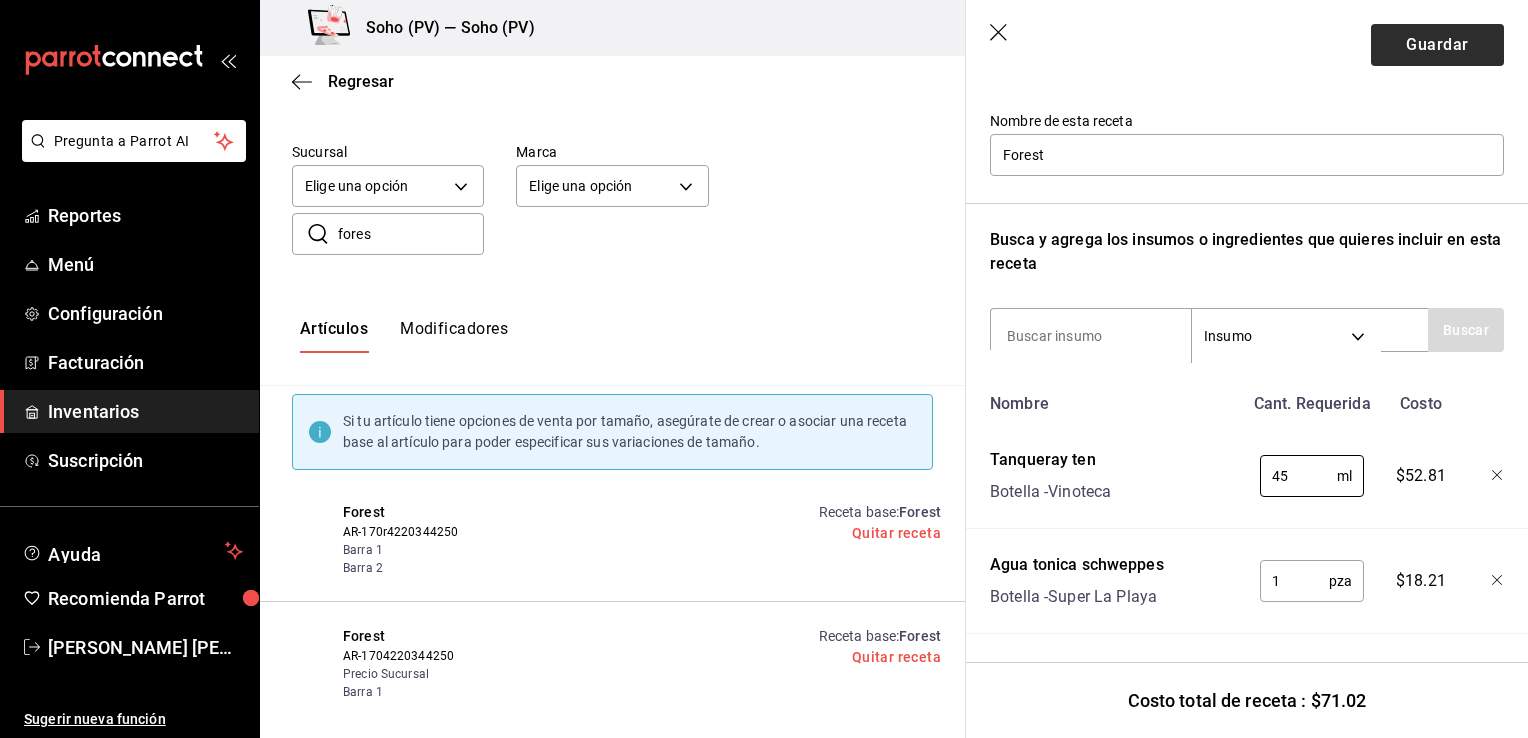 type on "45" 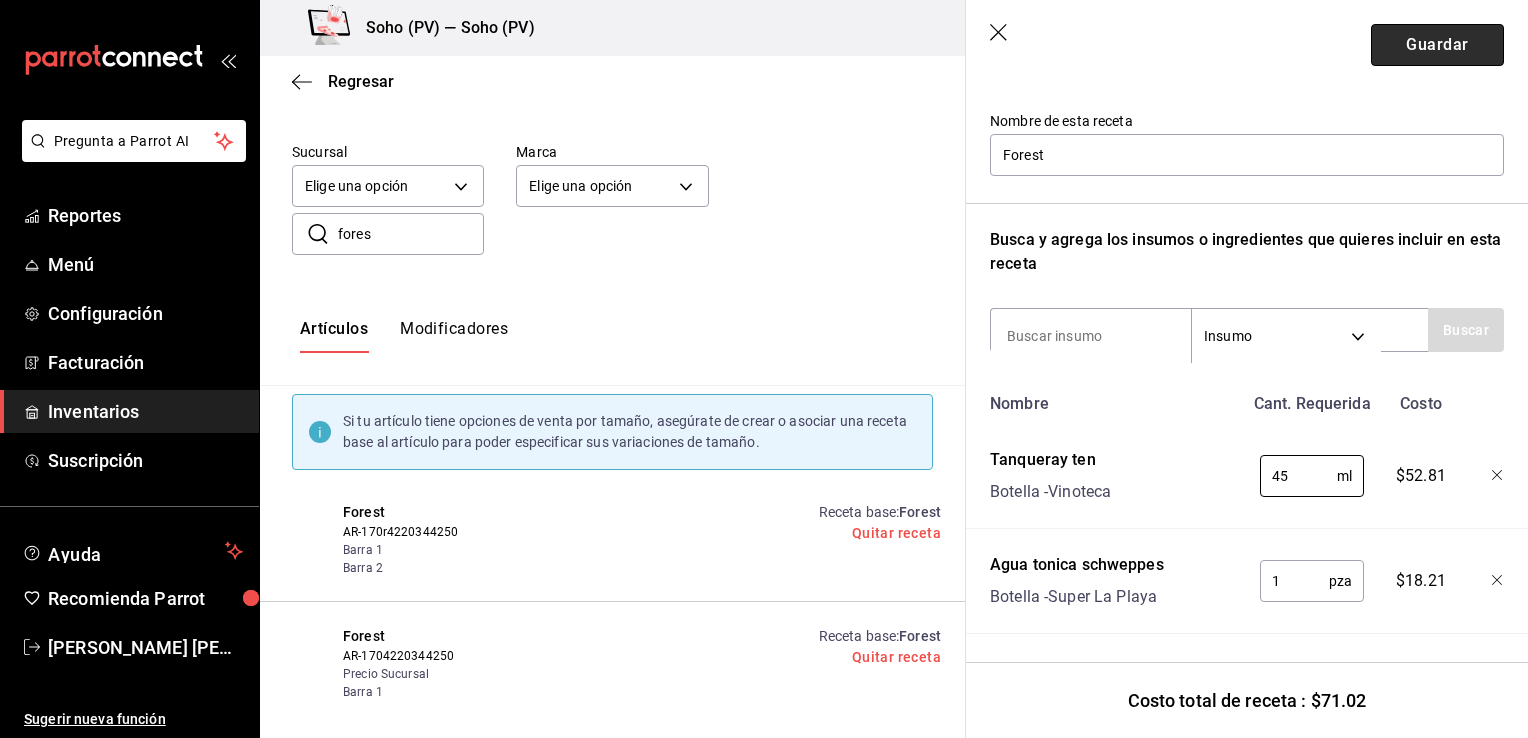 click on "Guardar" at bounding box center (1437, 45) 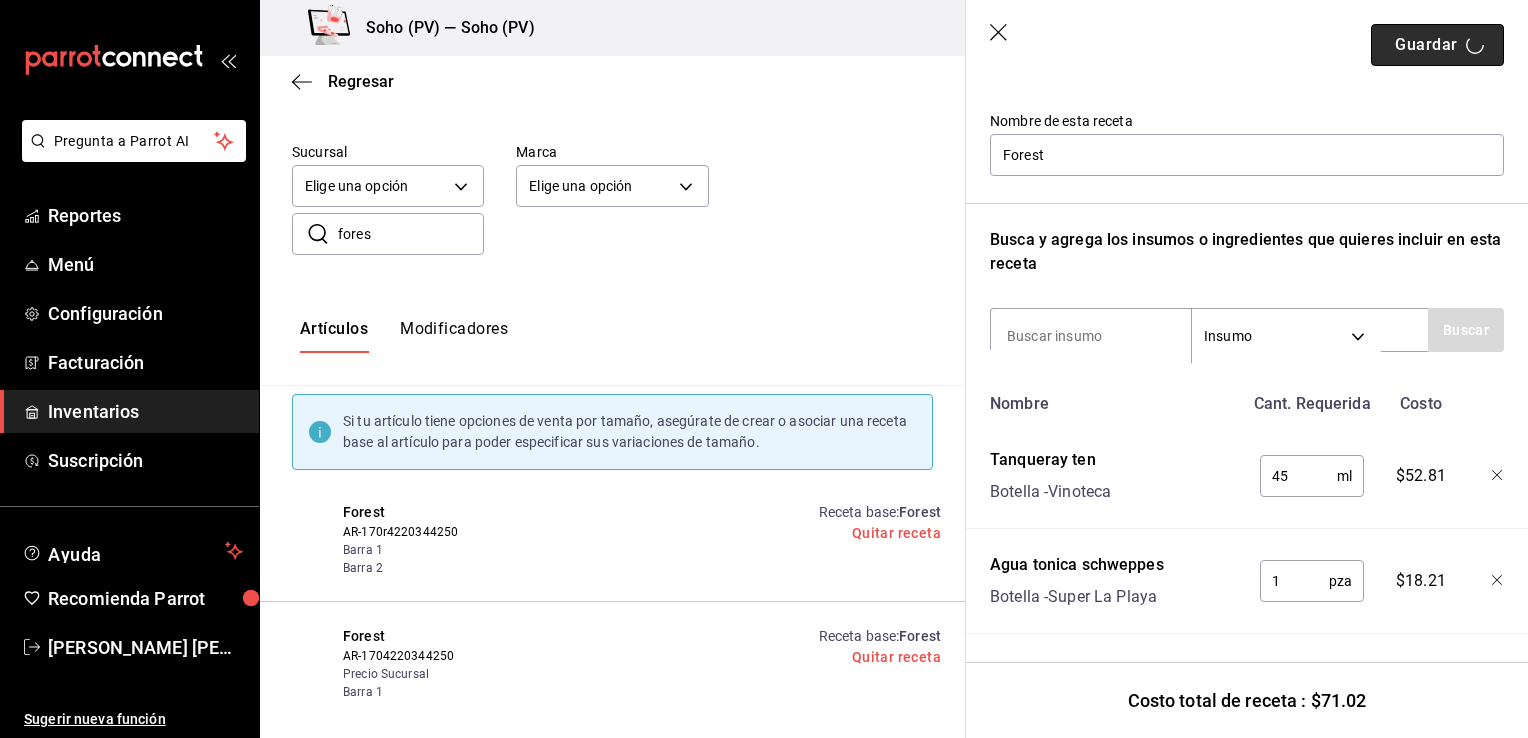 scroll, scrollTop: 0, scrollLeft: 0, axis: both 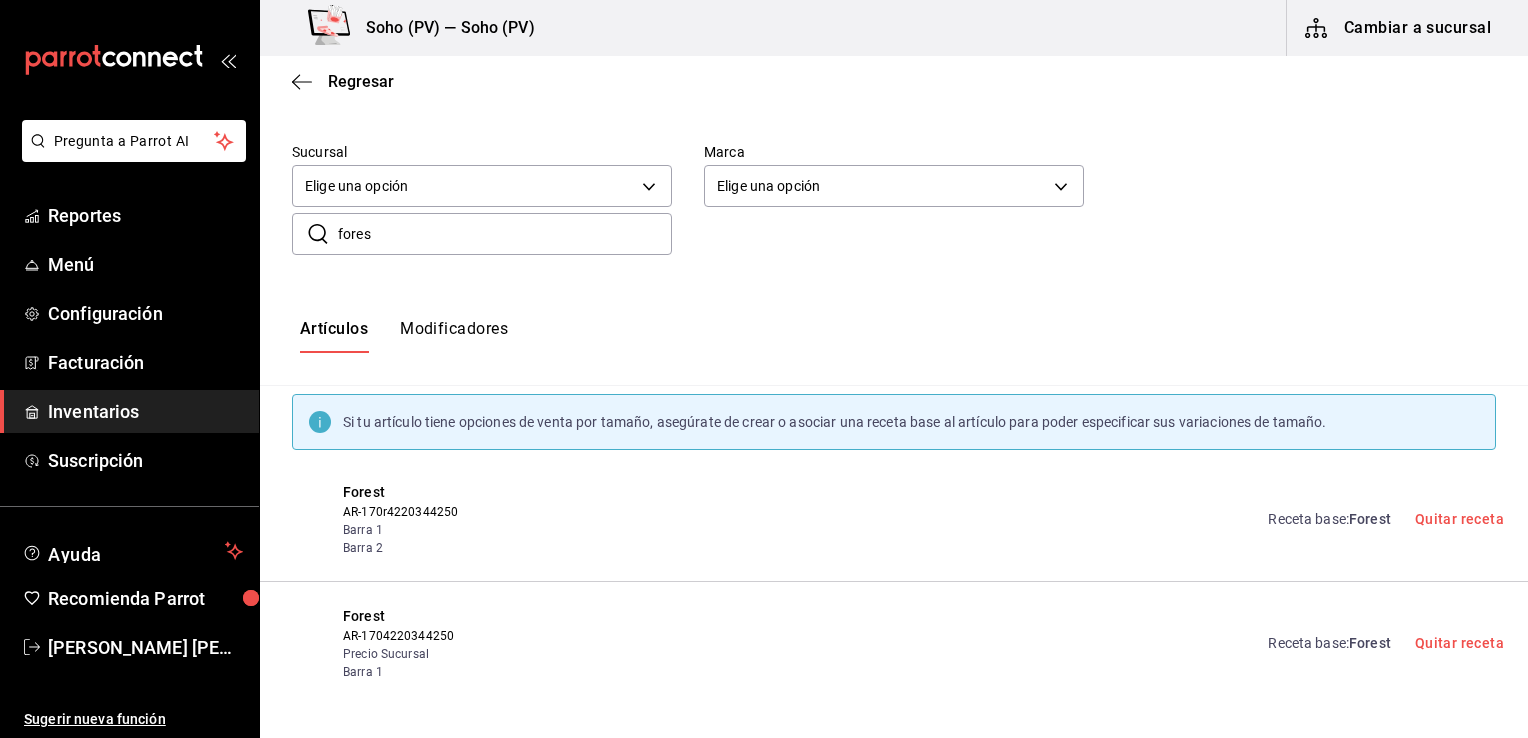 click on "Forest" at bounding box center (1370, 643) 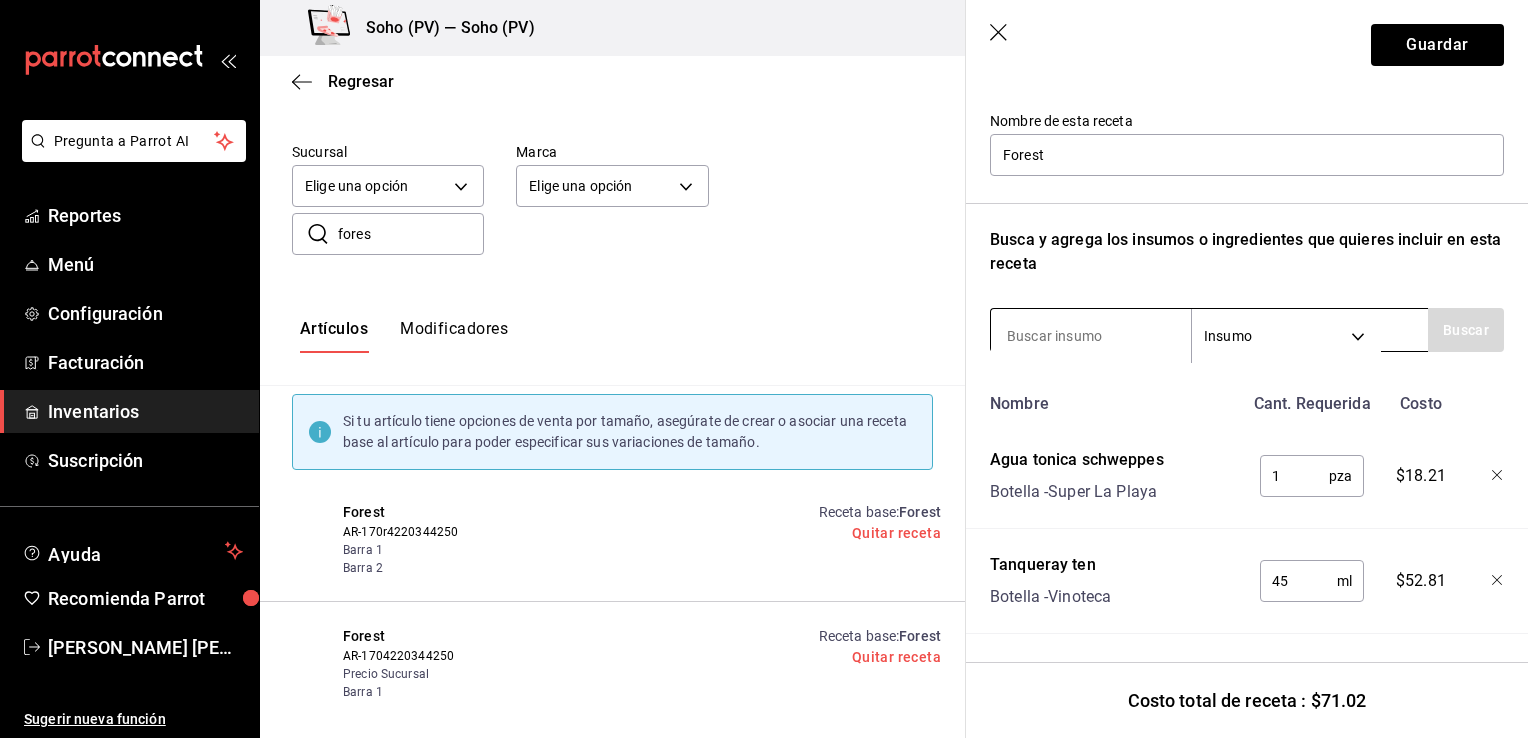 scroll, scrollTop: 204, scrollLeft: 0, axis: vertical 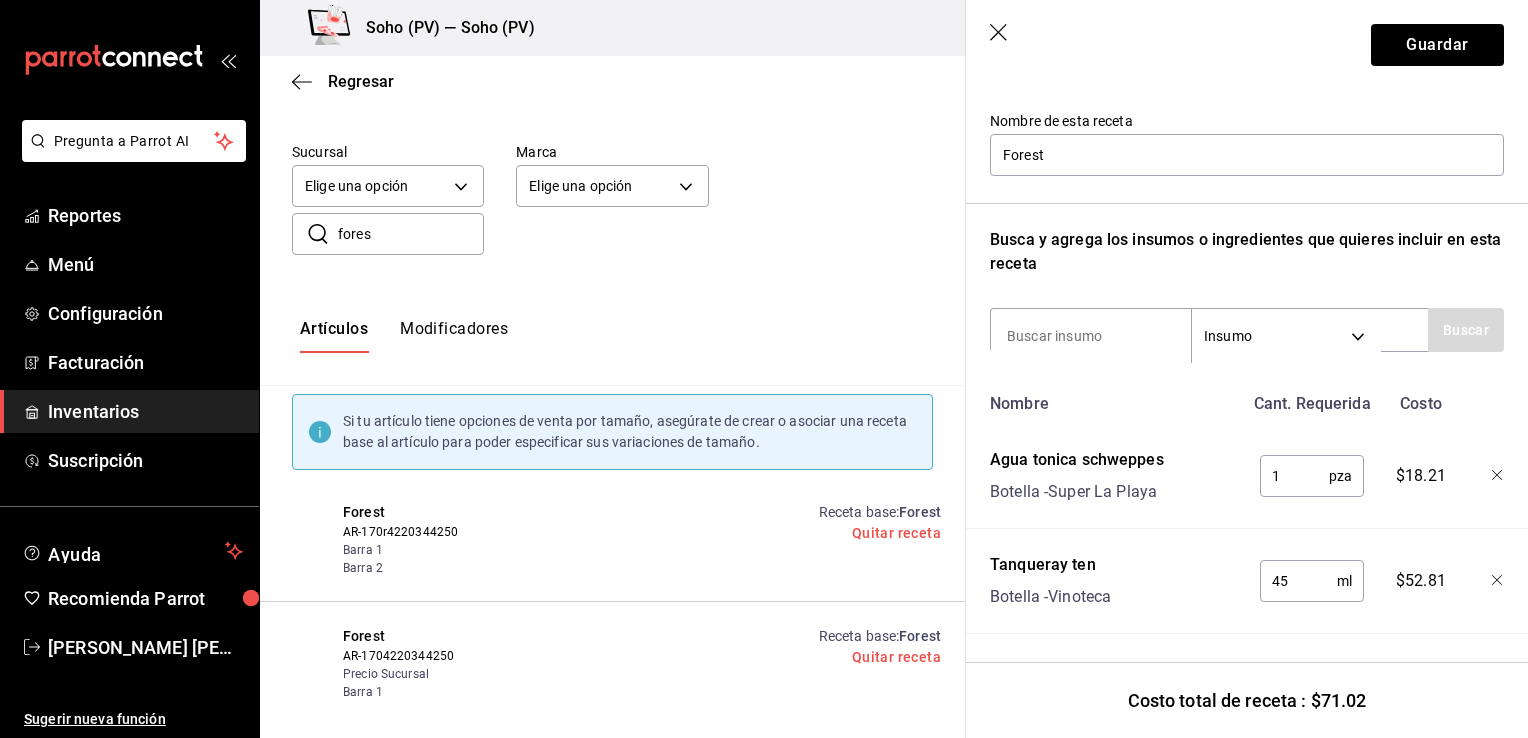 click 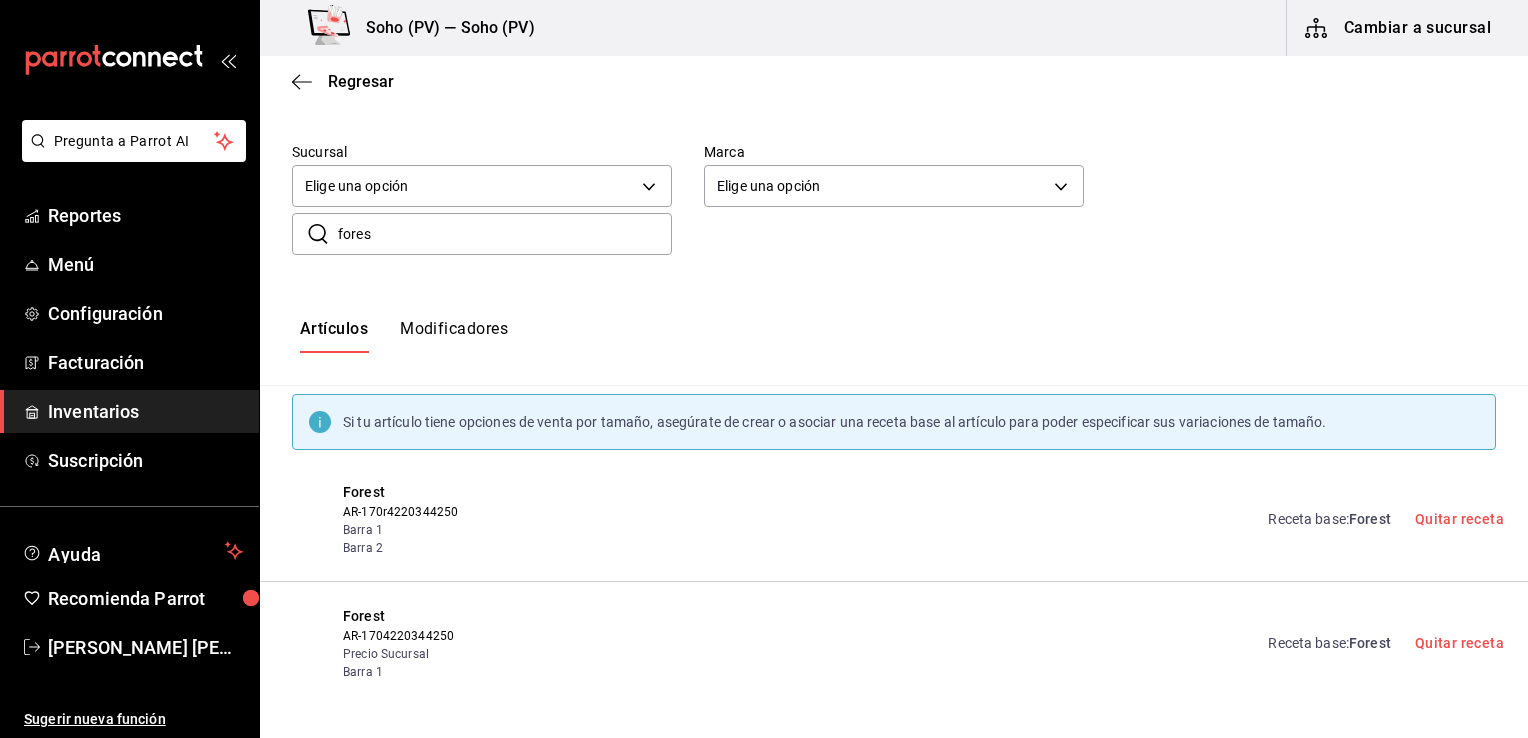 scroll, scrollTop: 0, scrollLeft: 0, axis: both 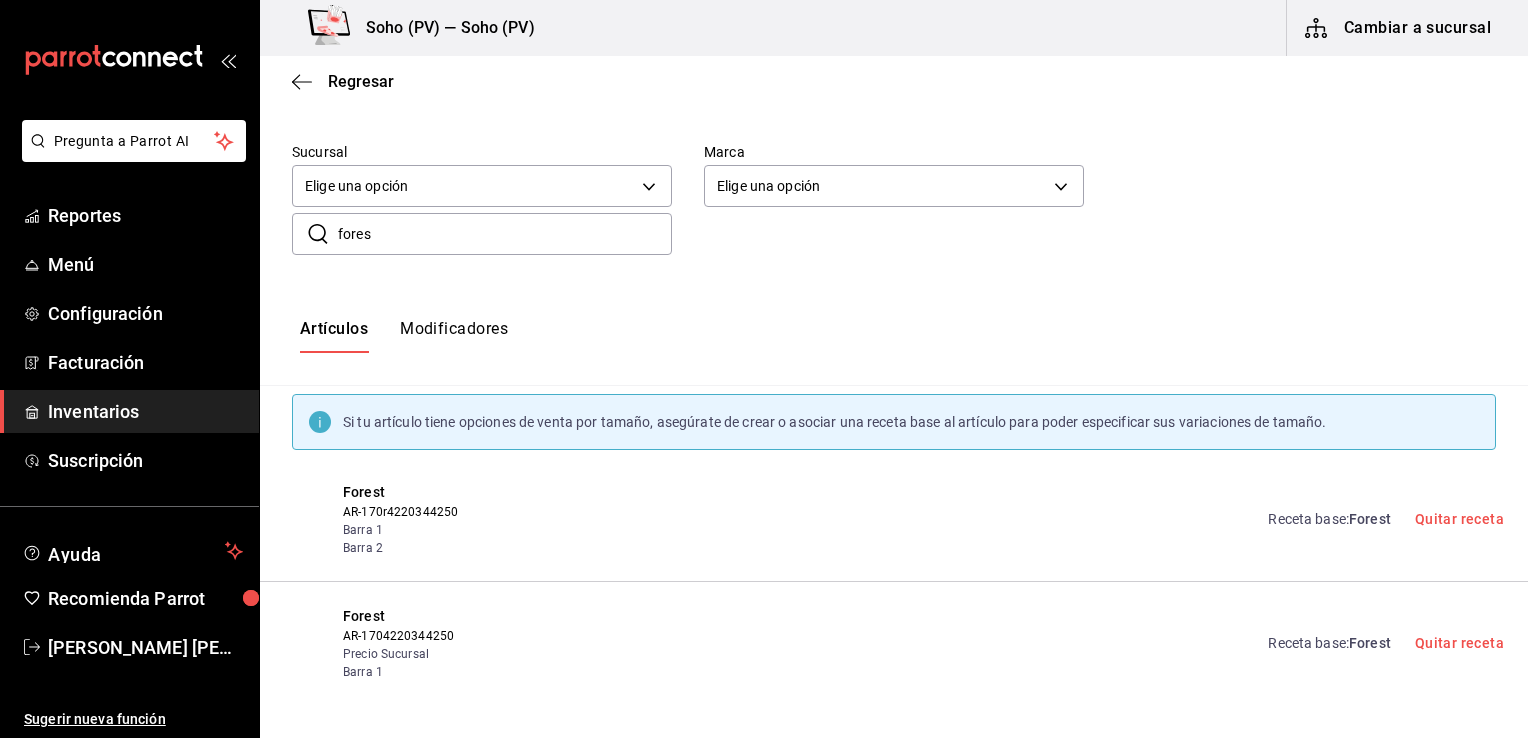 click on "Receta base :  Forest" at bounding box center [1329, 519] 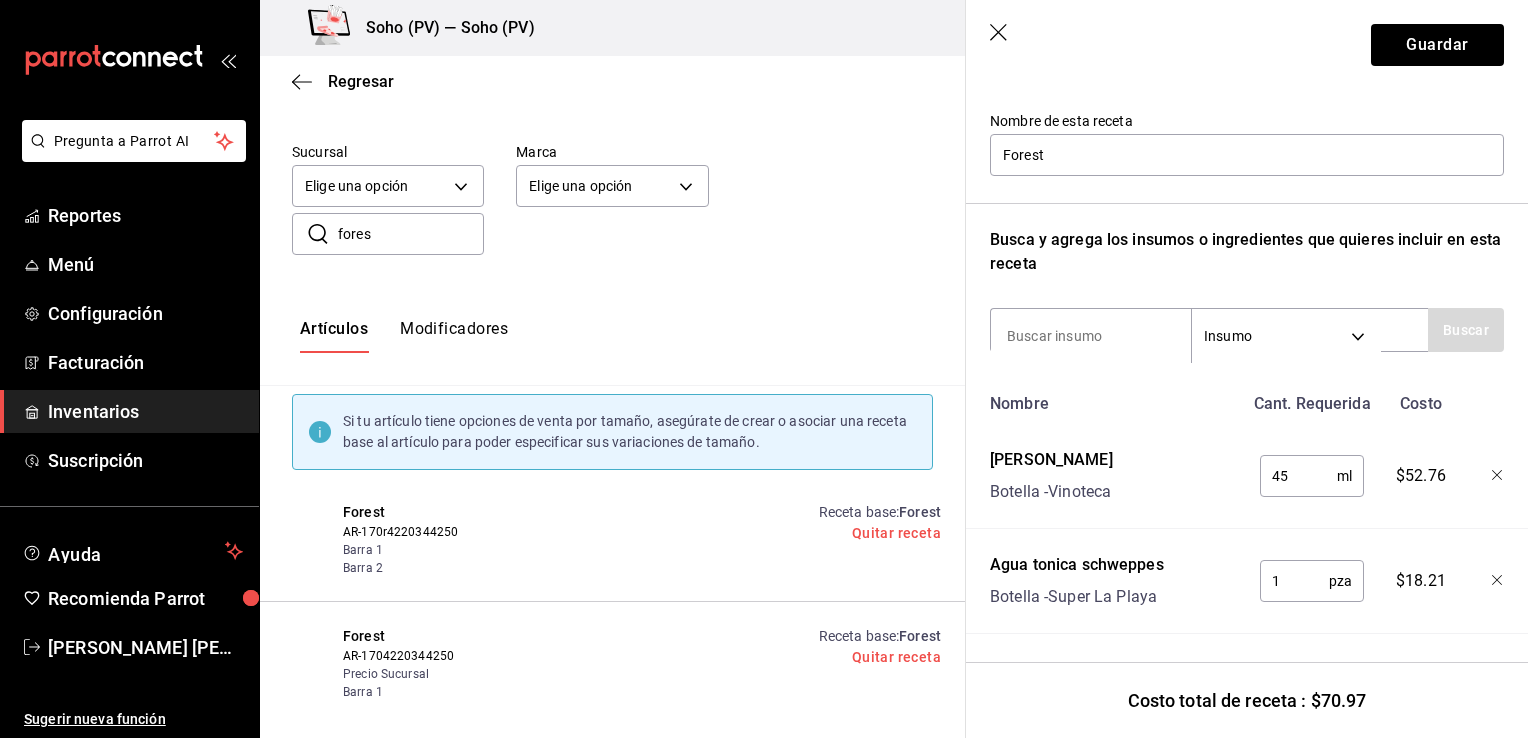 scroll, scrollTop: 204, scrollLeft: 0, axis: vertical 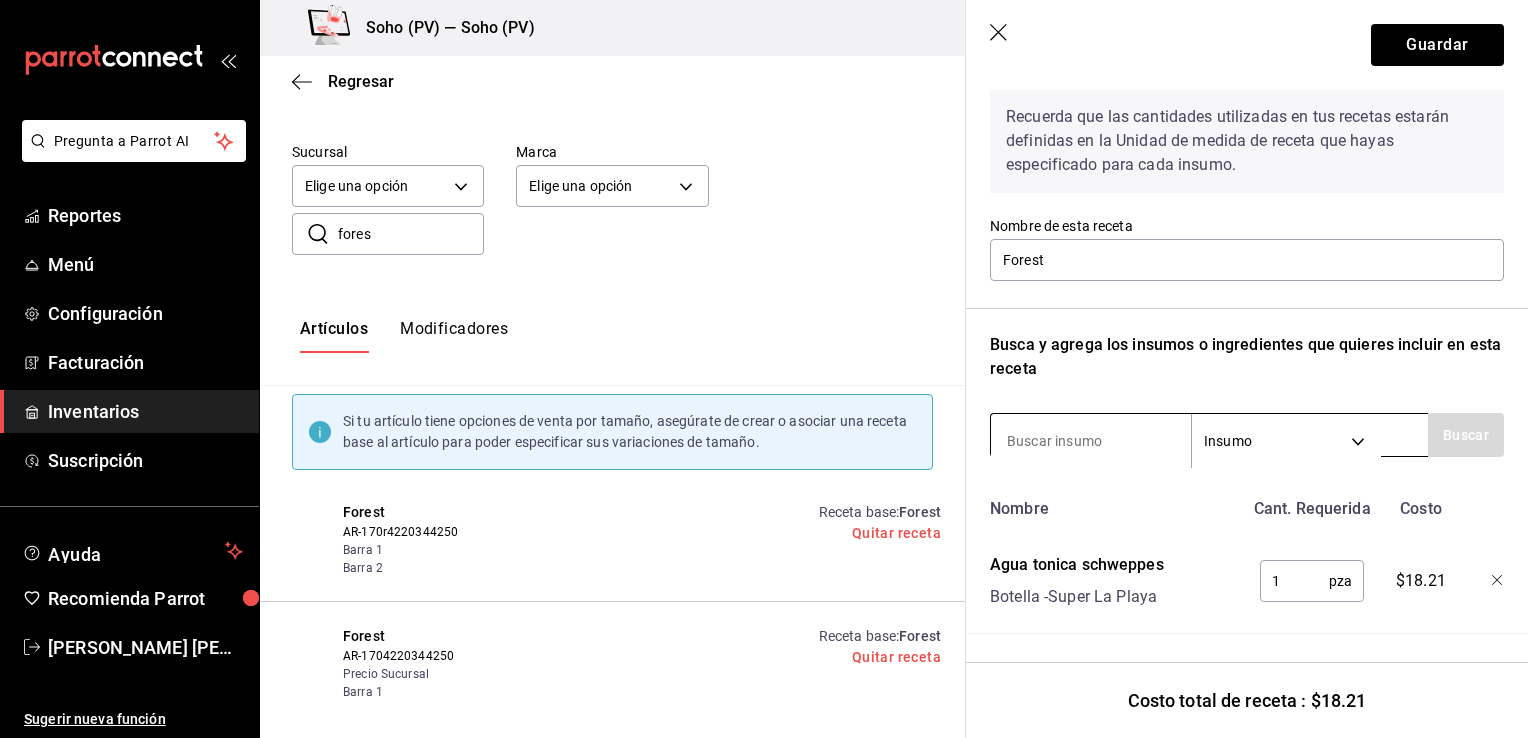 click at bounding box center (1091, 441) 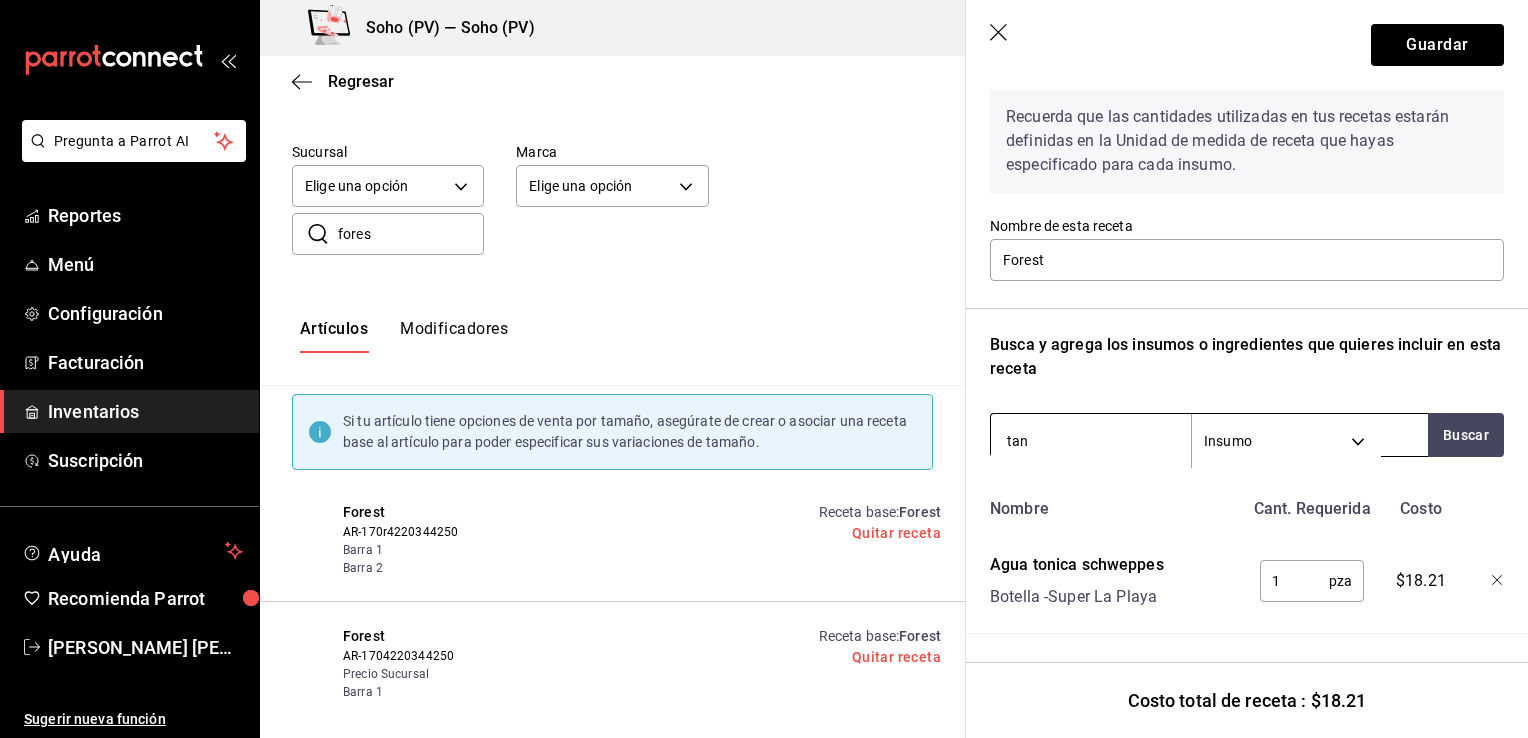 type on "tanq" 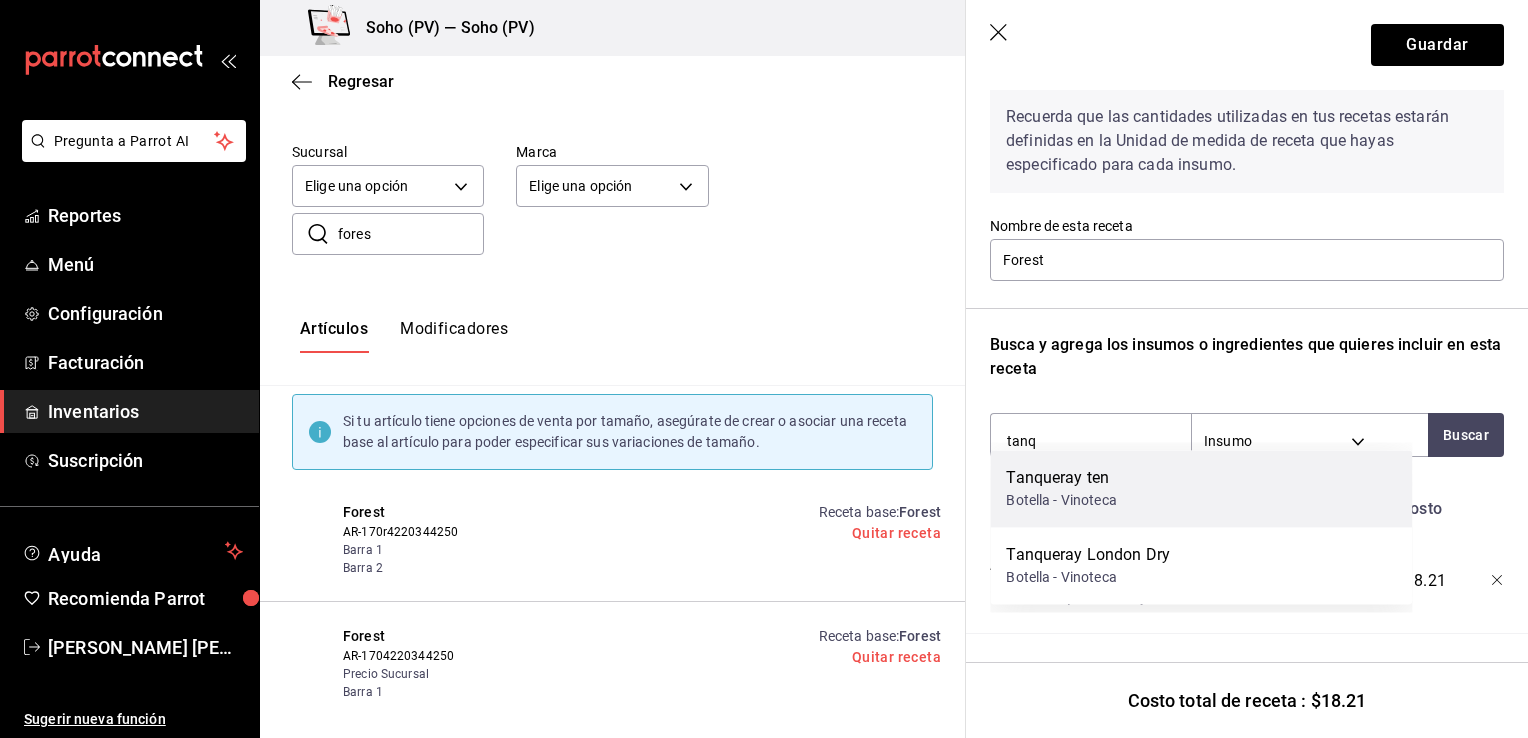 click on "Tanqueray ten" at bounding box center (1061, 478) 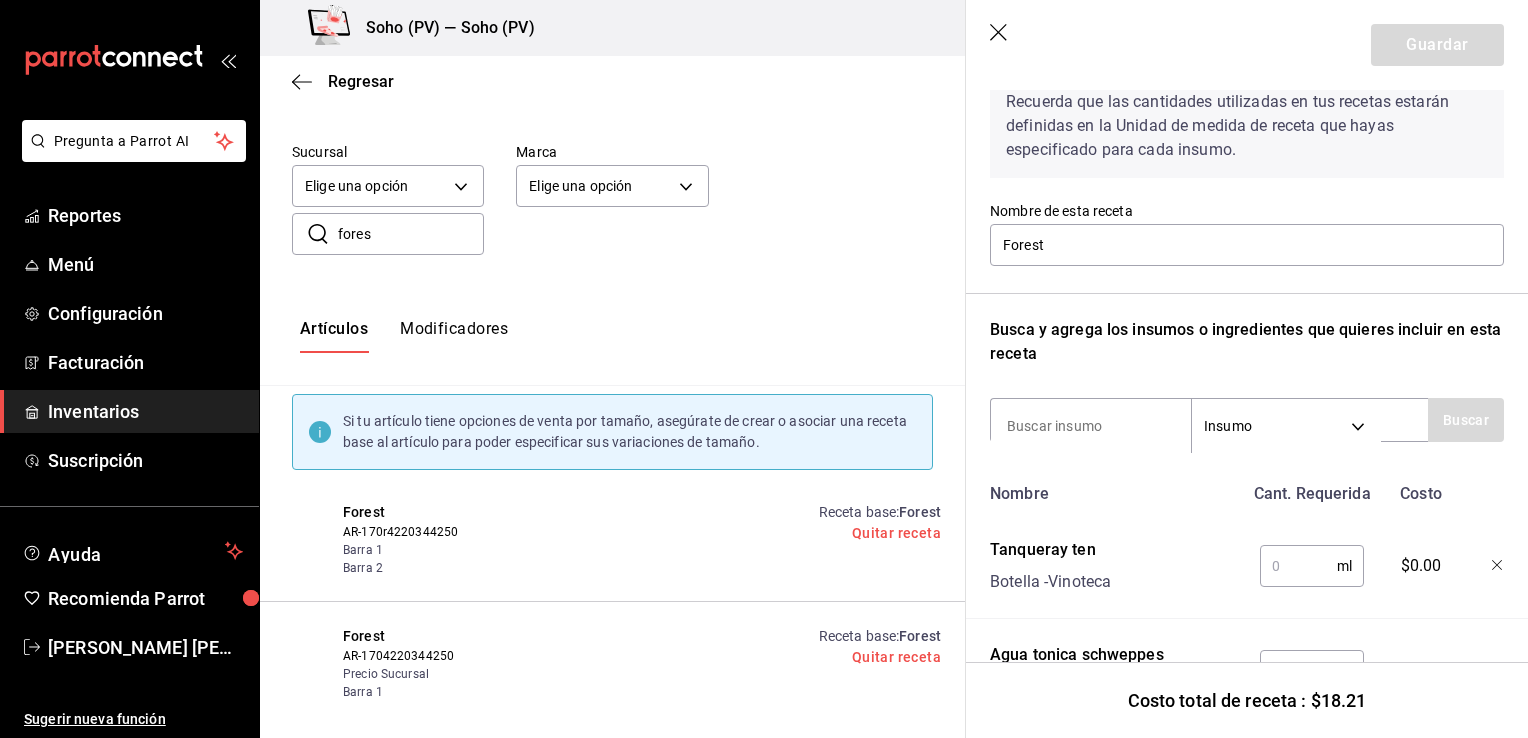 click at bounding box center (1298, 566) 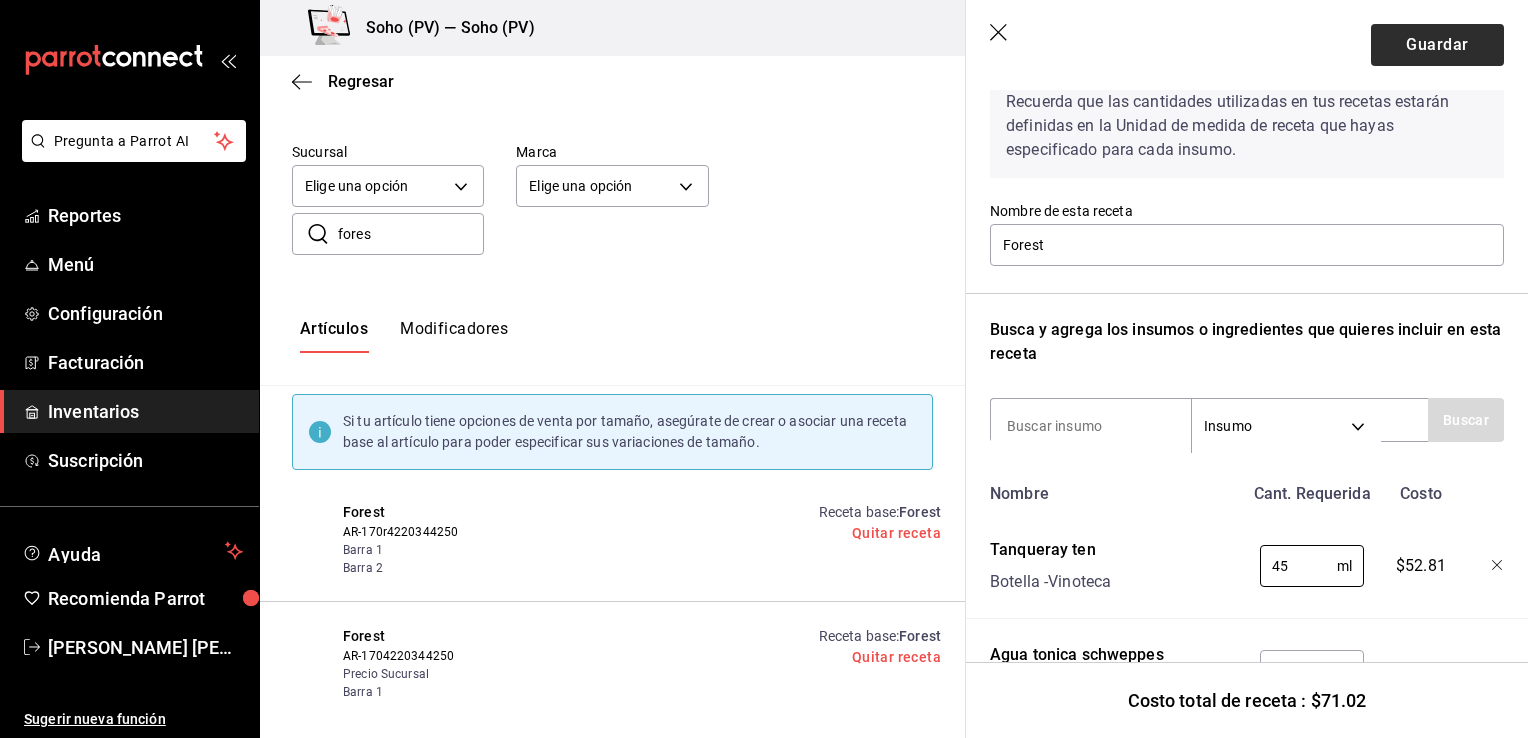 type on "45" 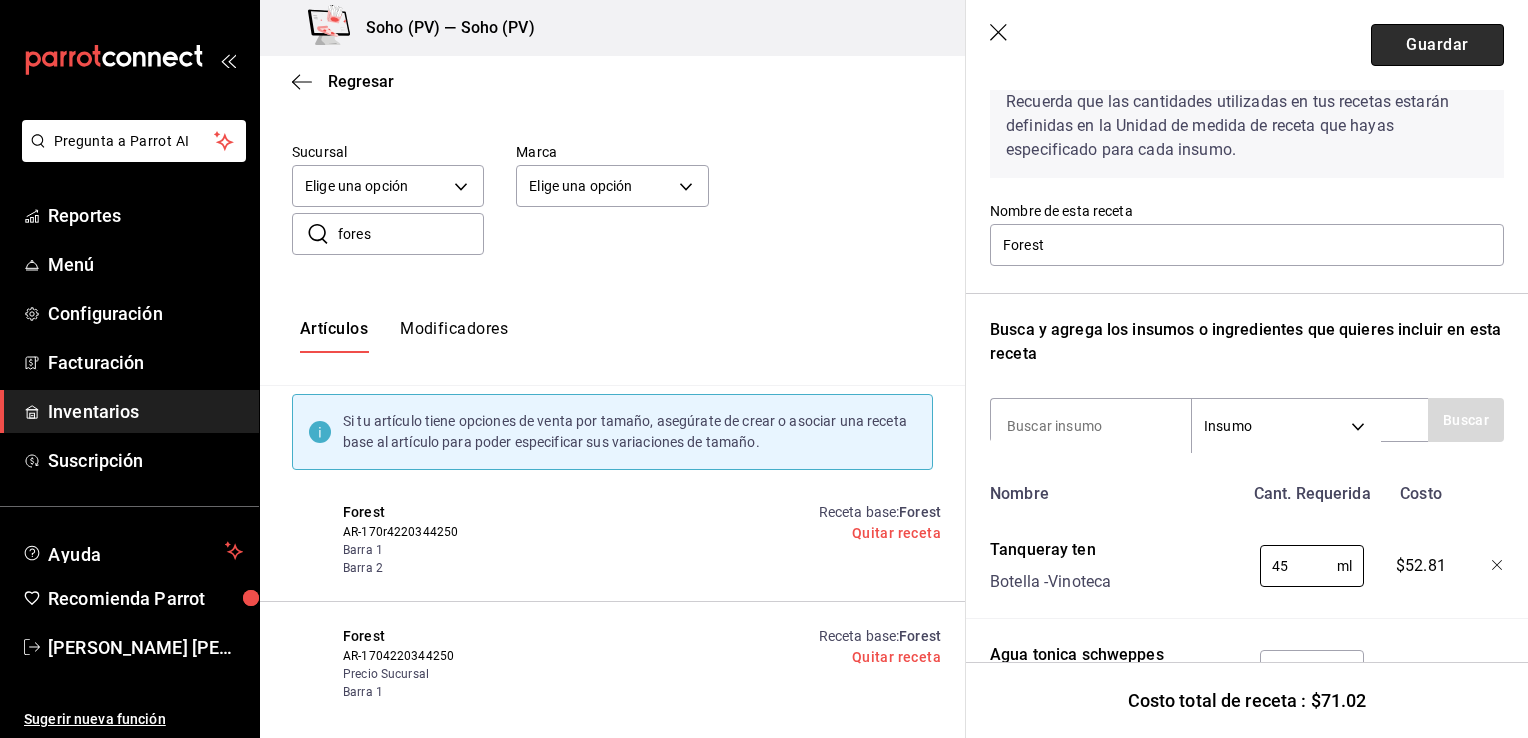 click on "Guardar" at bounding box center [1437, 45] 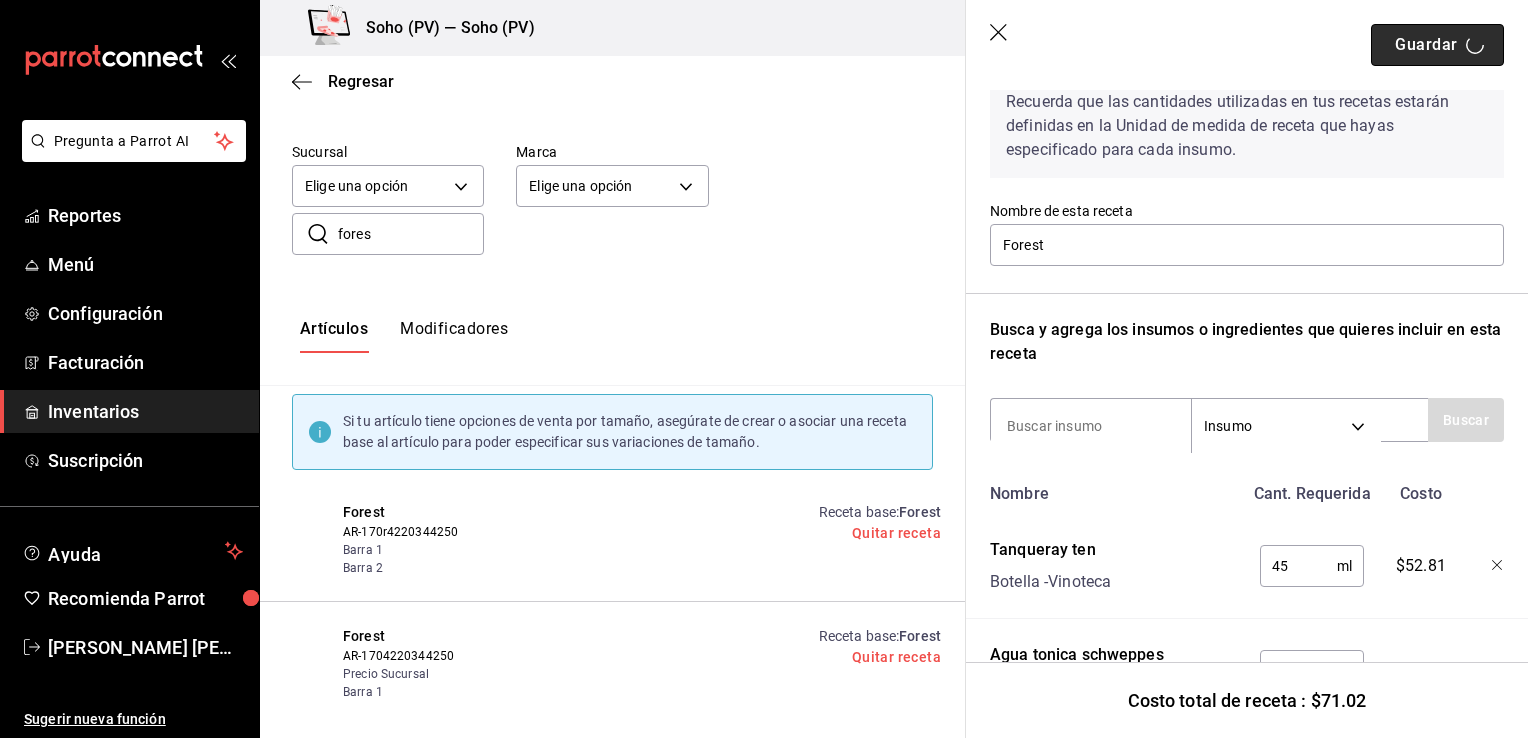 scroll, scrollTop: 0, scrollLeft: 0, axis: both 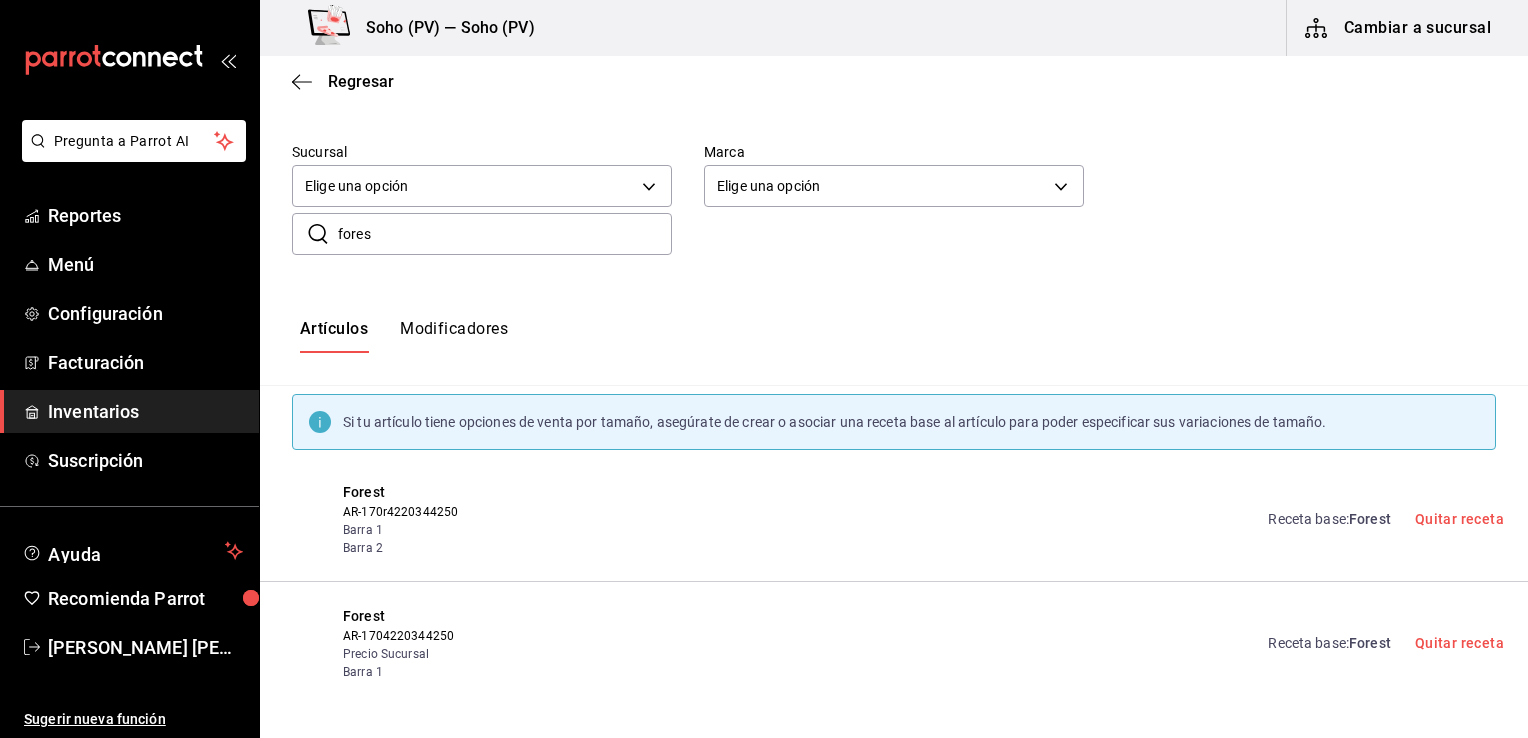 click on "fores" at bounding box center (505, 234) 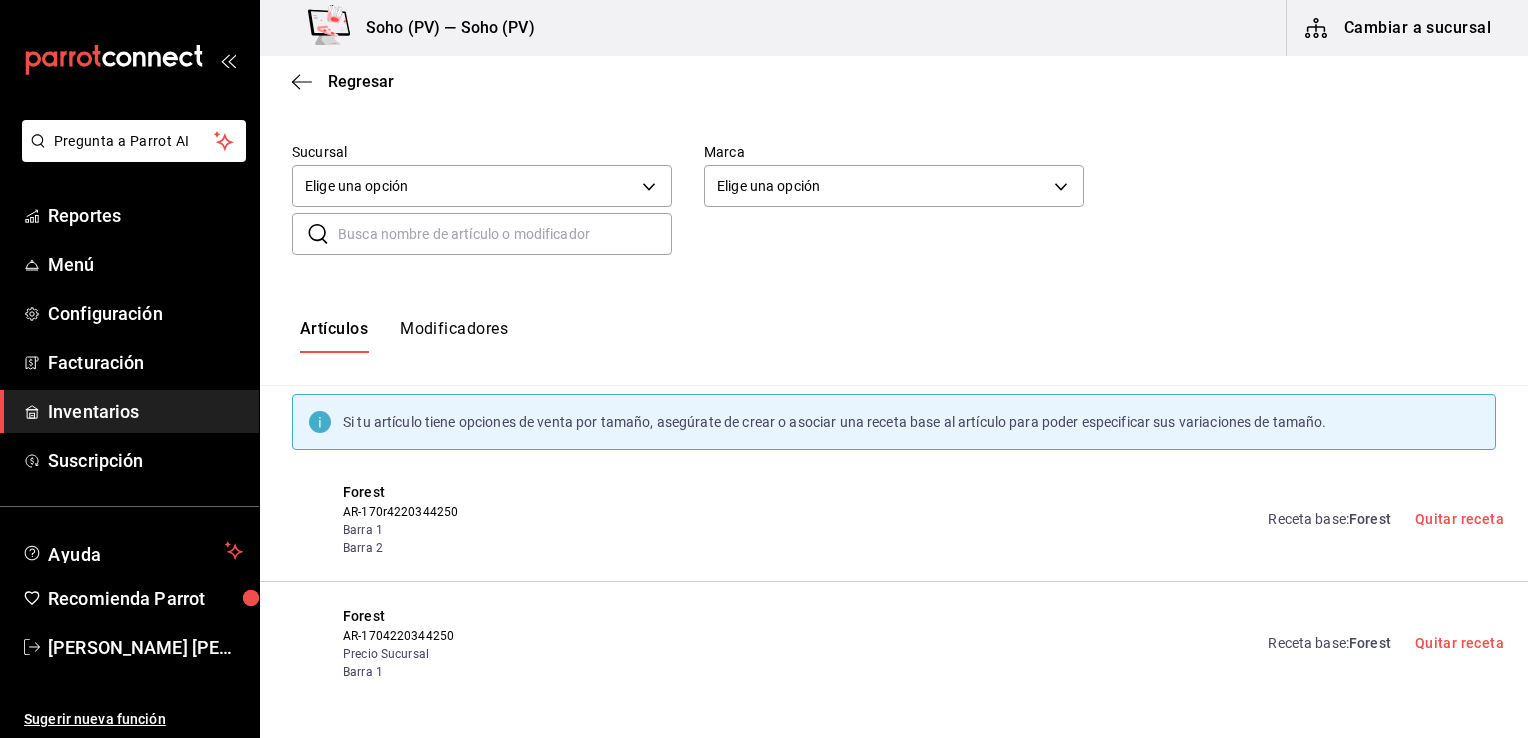 scroll, scrollTop: 0, scrollLeft: 0, axis: both 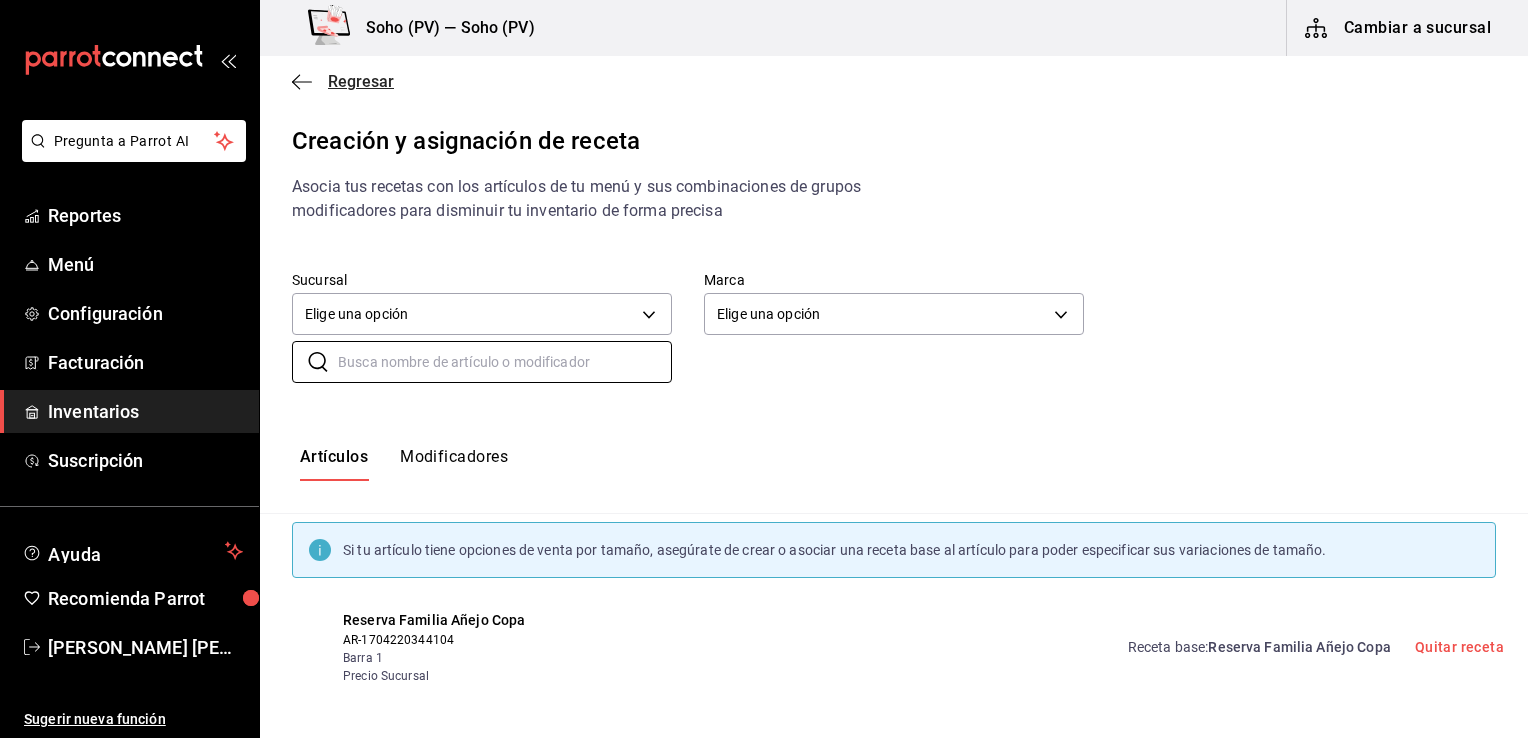type 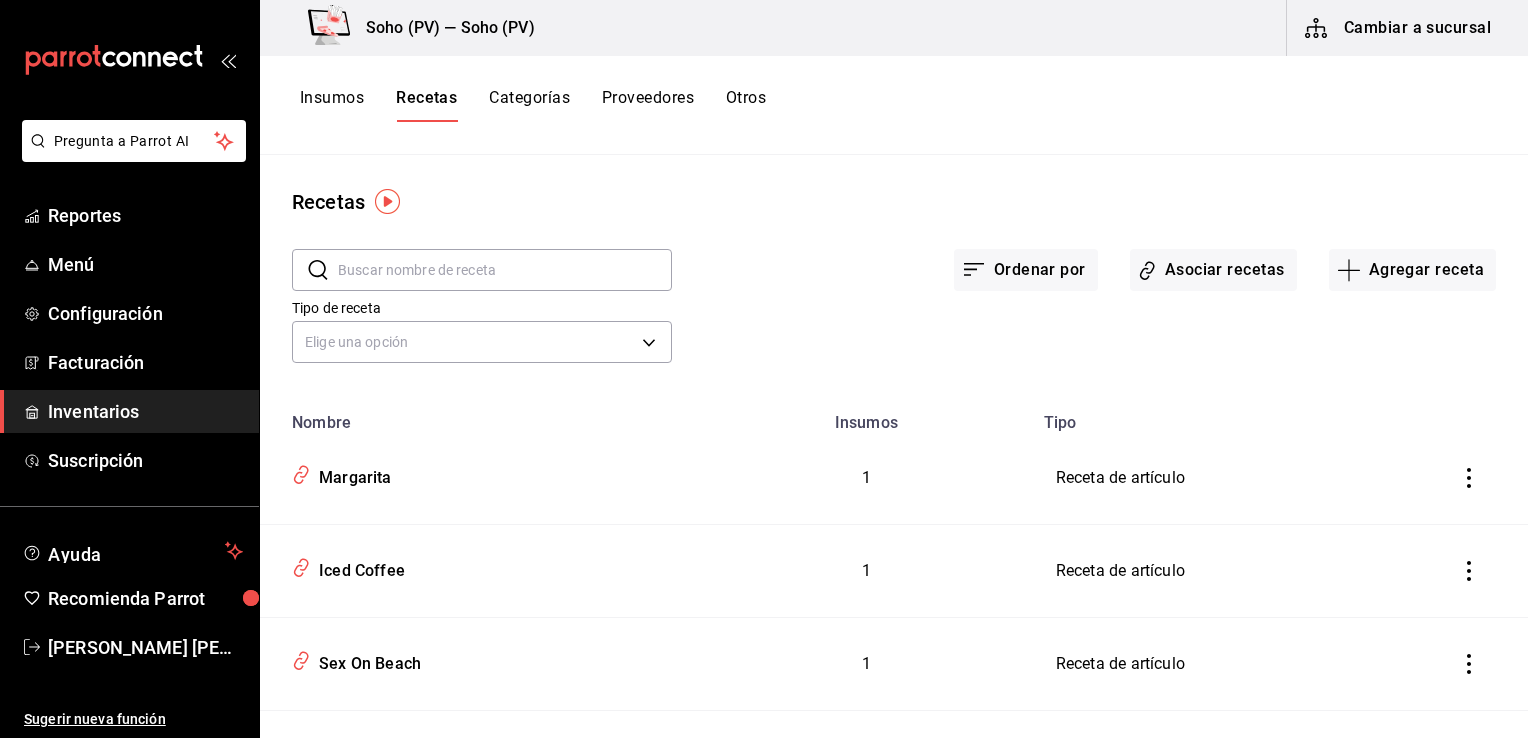 click on "Inventarios" at bounding box center [145, 411] 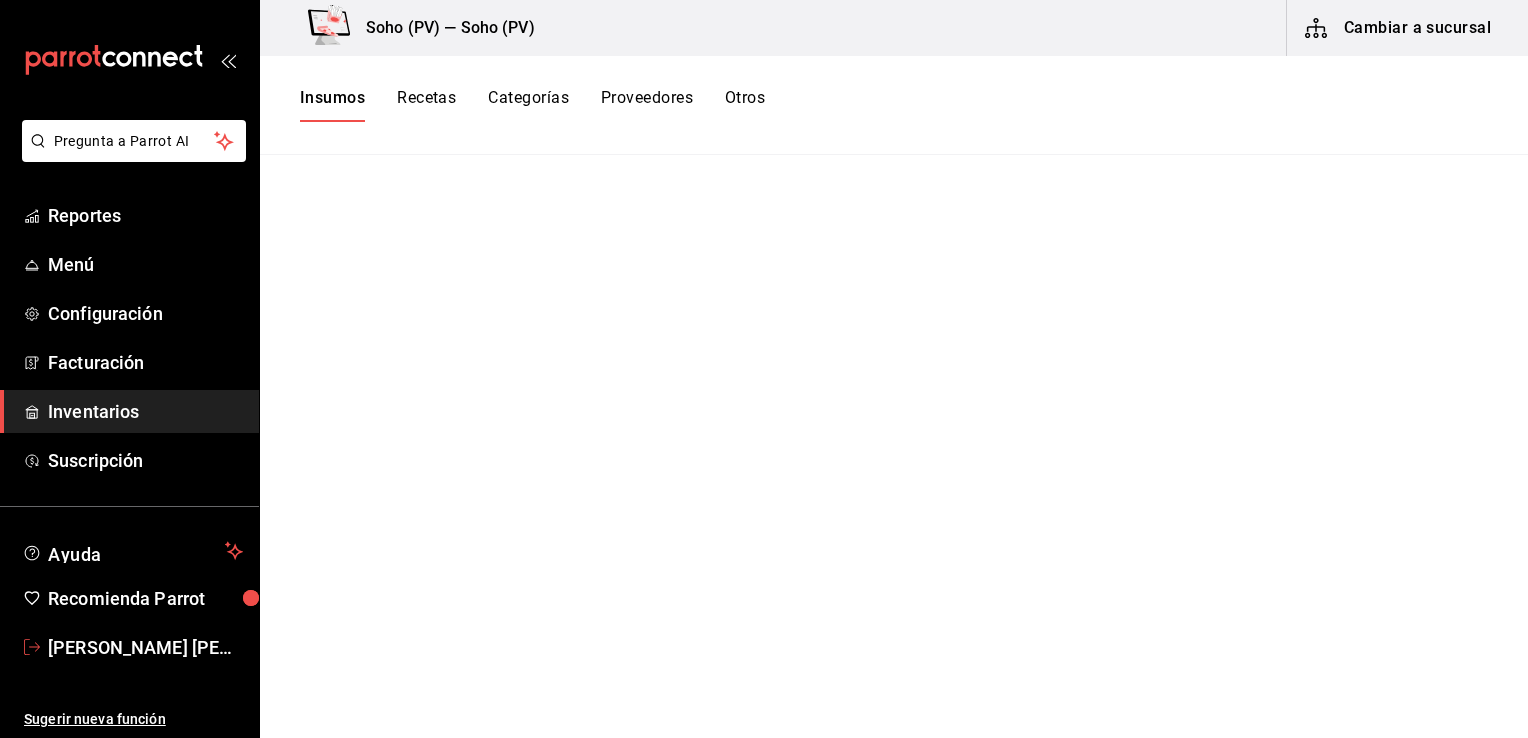 click on "[PERSON_NAME] [PERSON_NAME]" at bounding box center [145, 647] 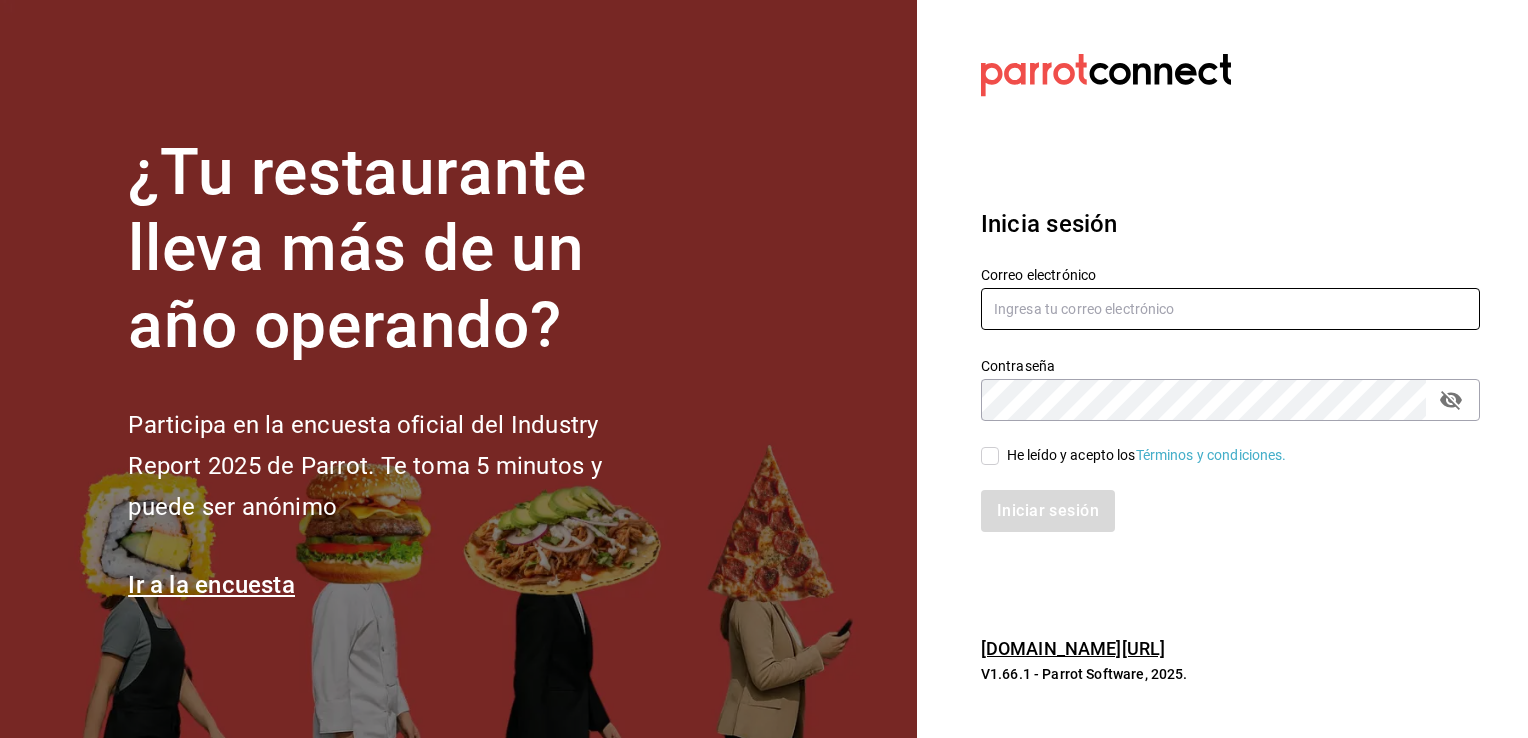 type on "[EMAIL_ADDRESS][DOMAIN_NAME]" 